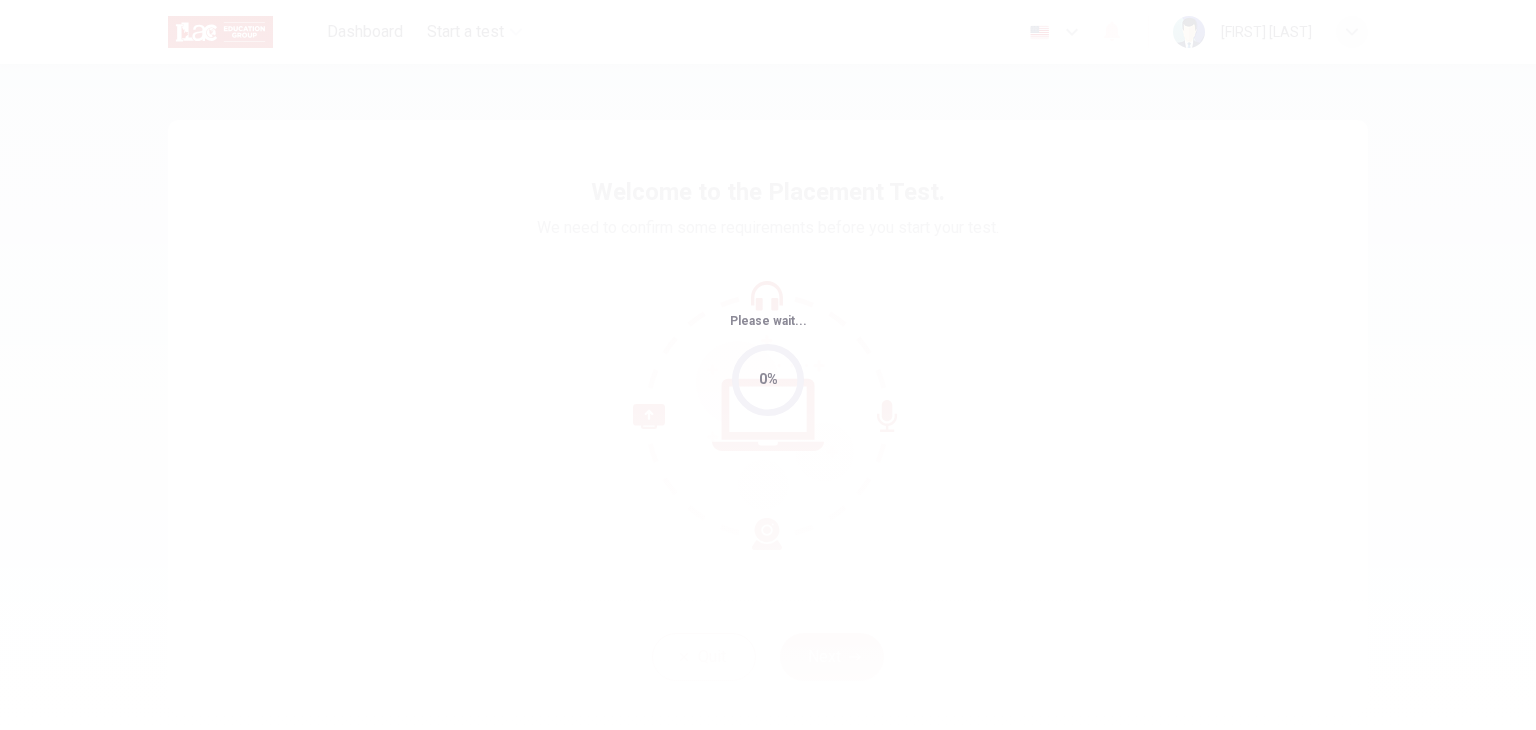 scroll, scrollTop: 0, scrollLeft: 0, axis: both 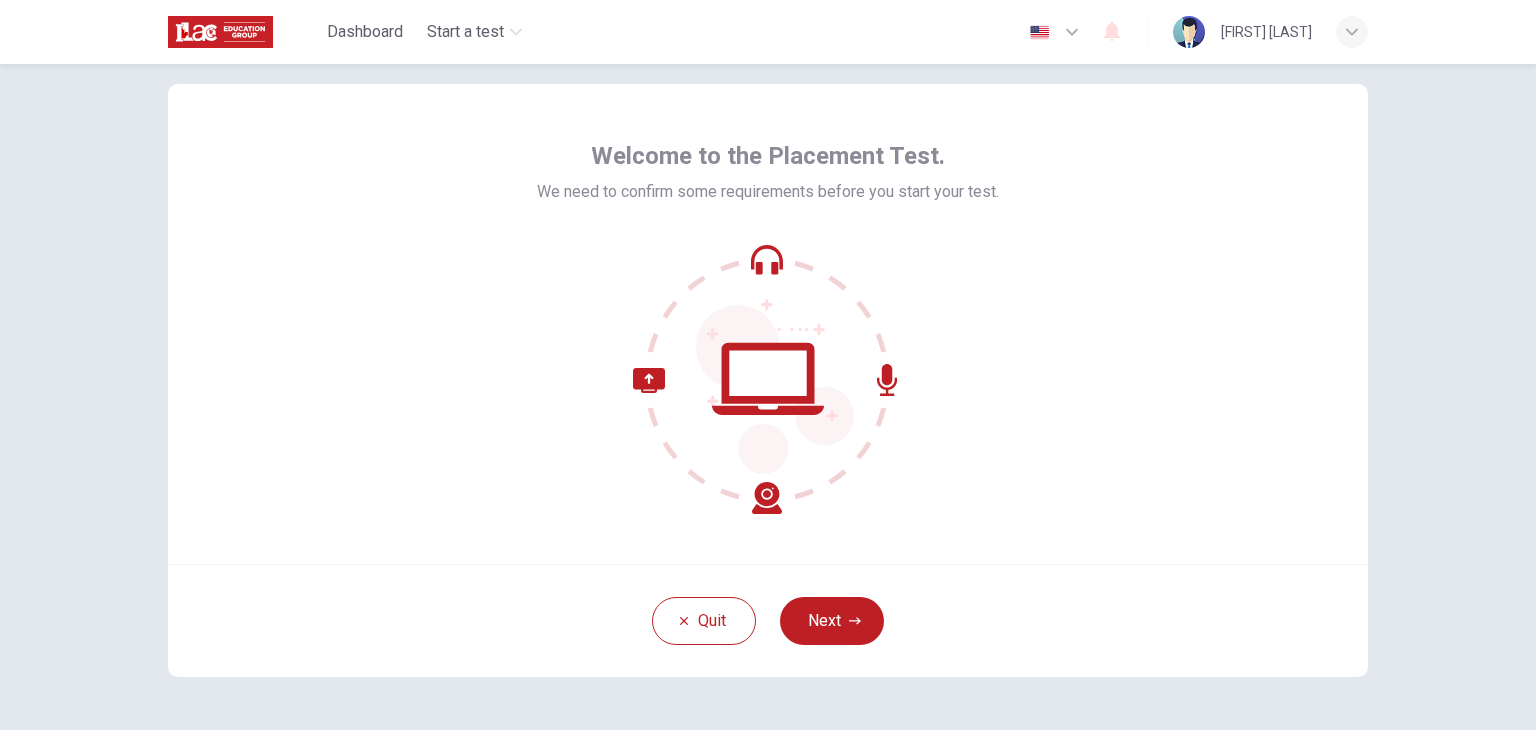click on "Next" at bounding box center [832, 621] 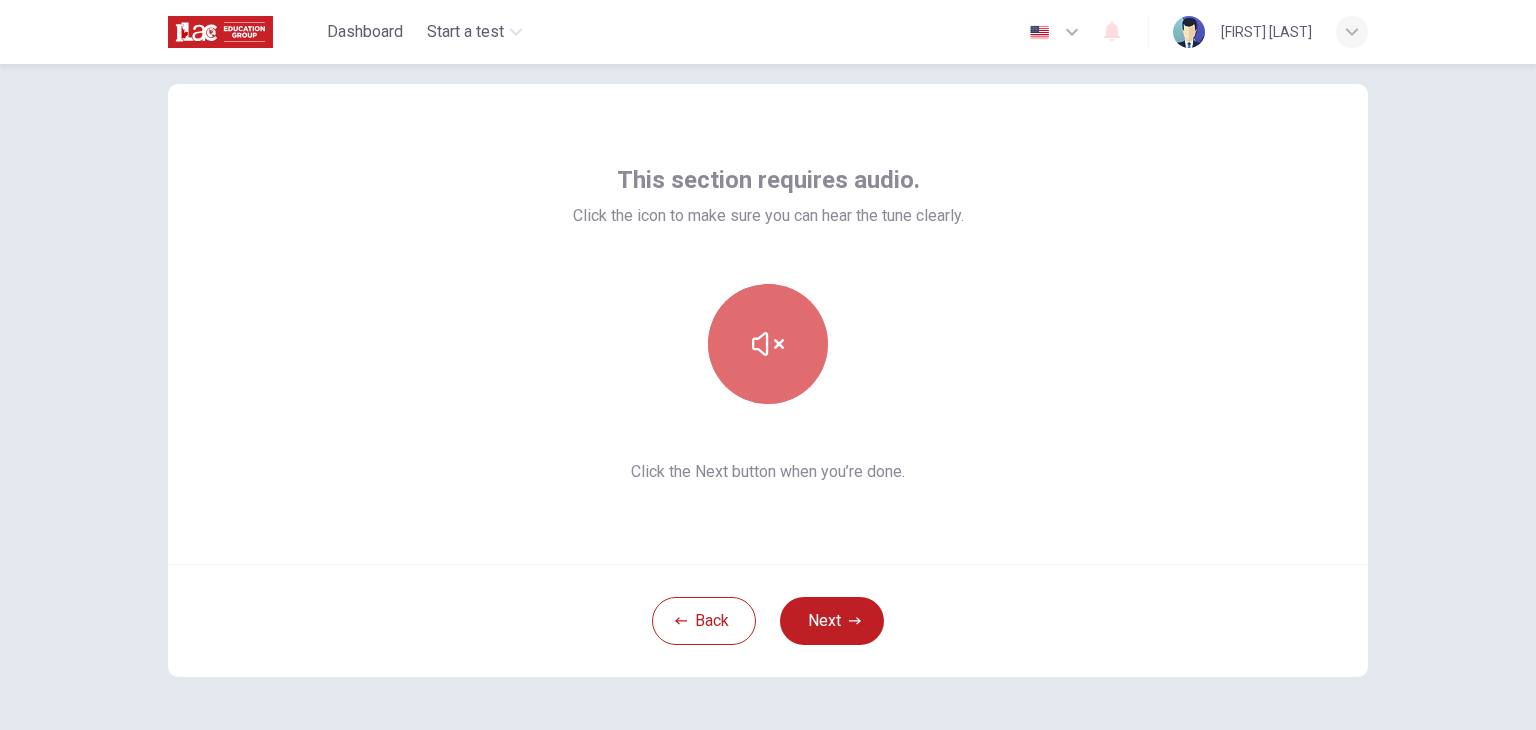 click at bounding box center (768, 344) 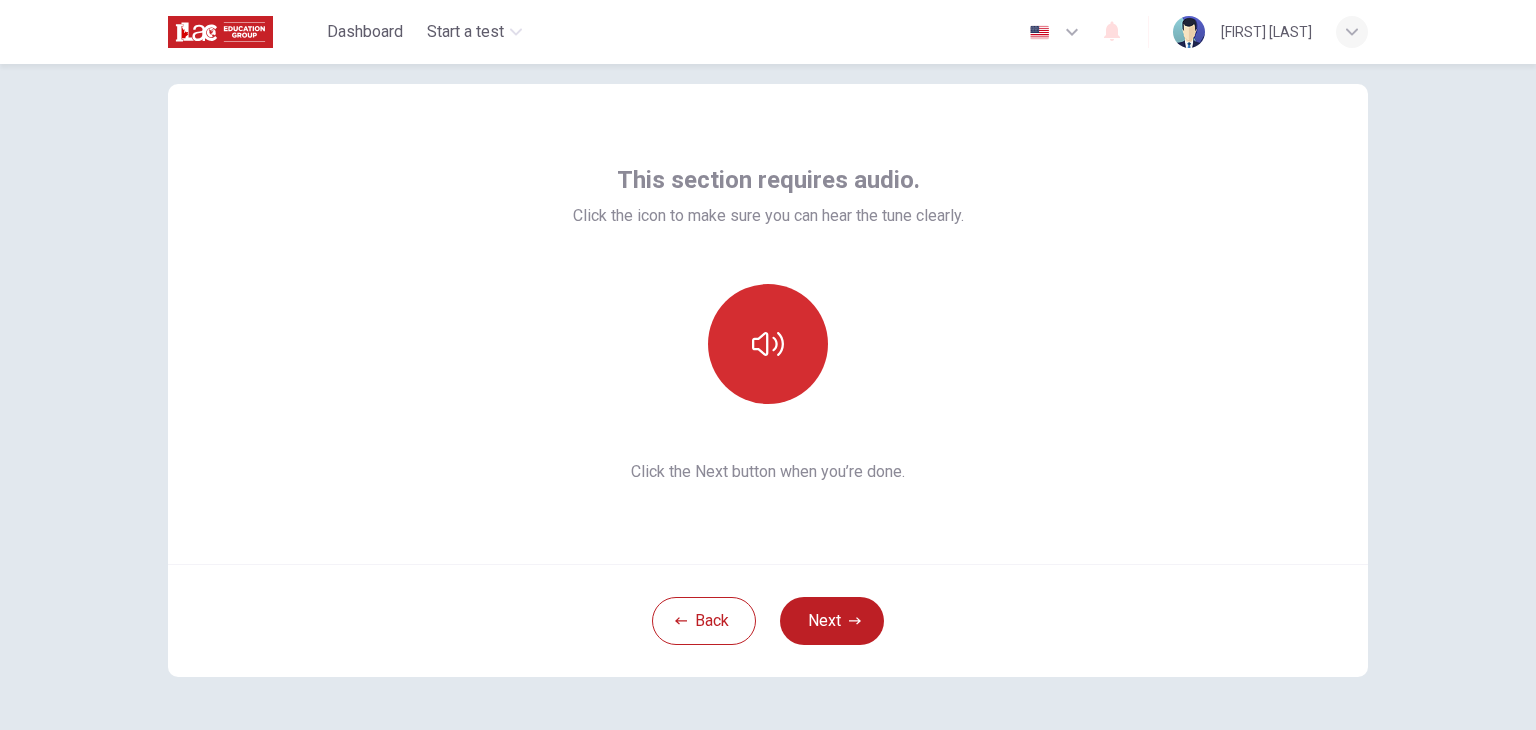 click at bounding box center [768, 344] 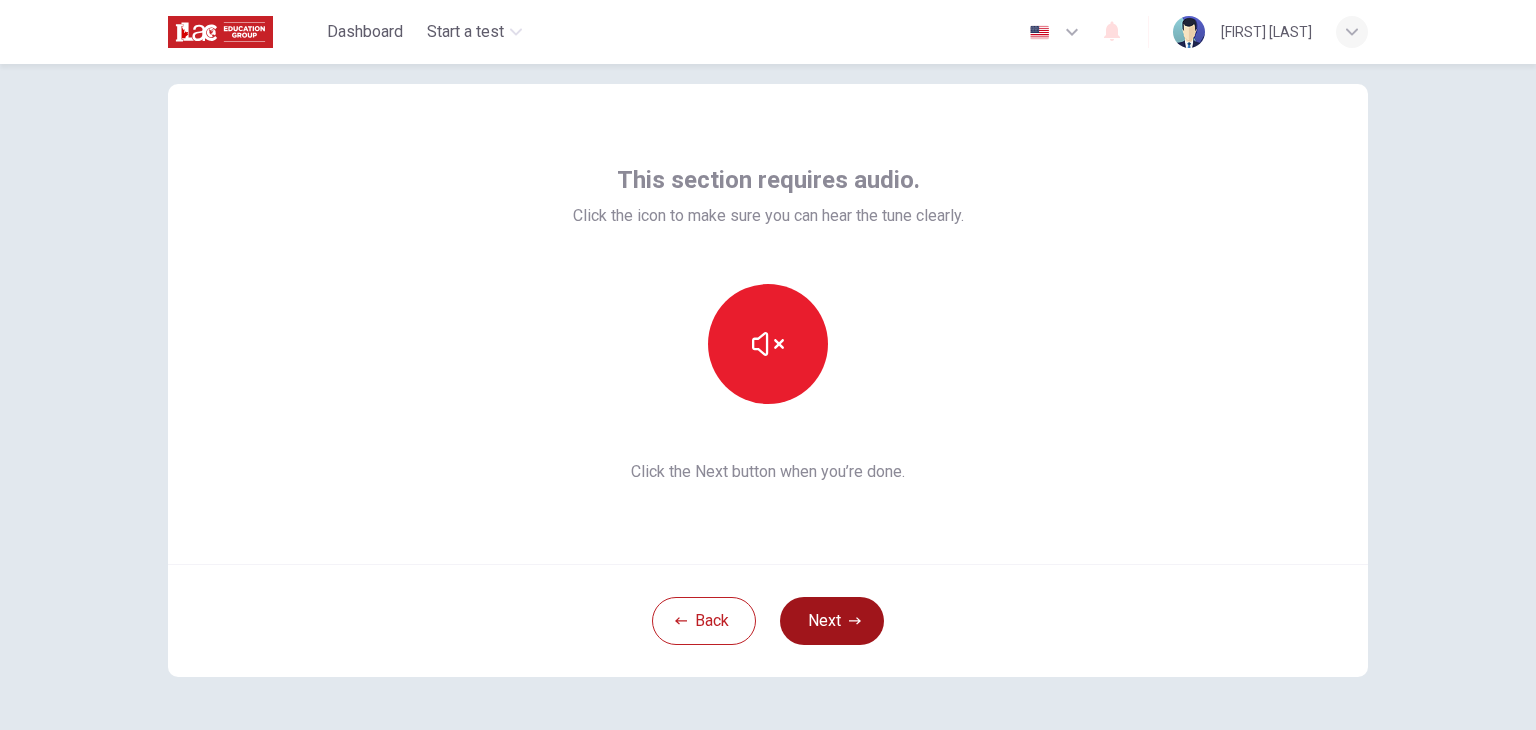 click 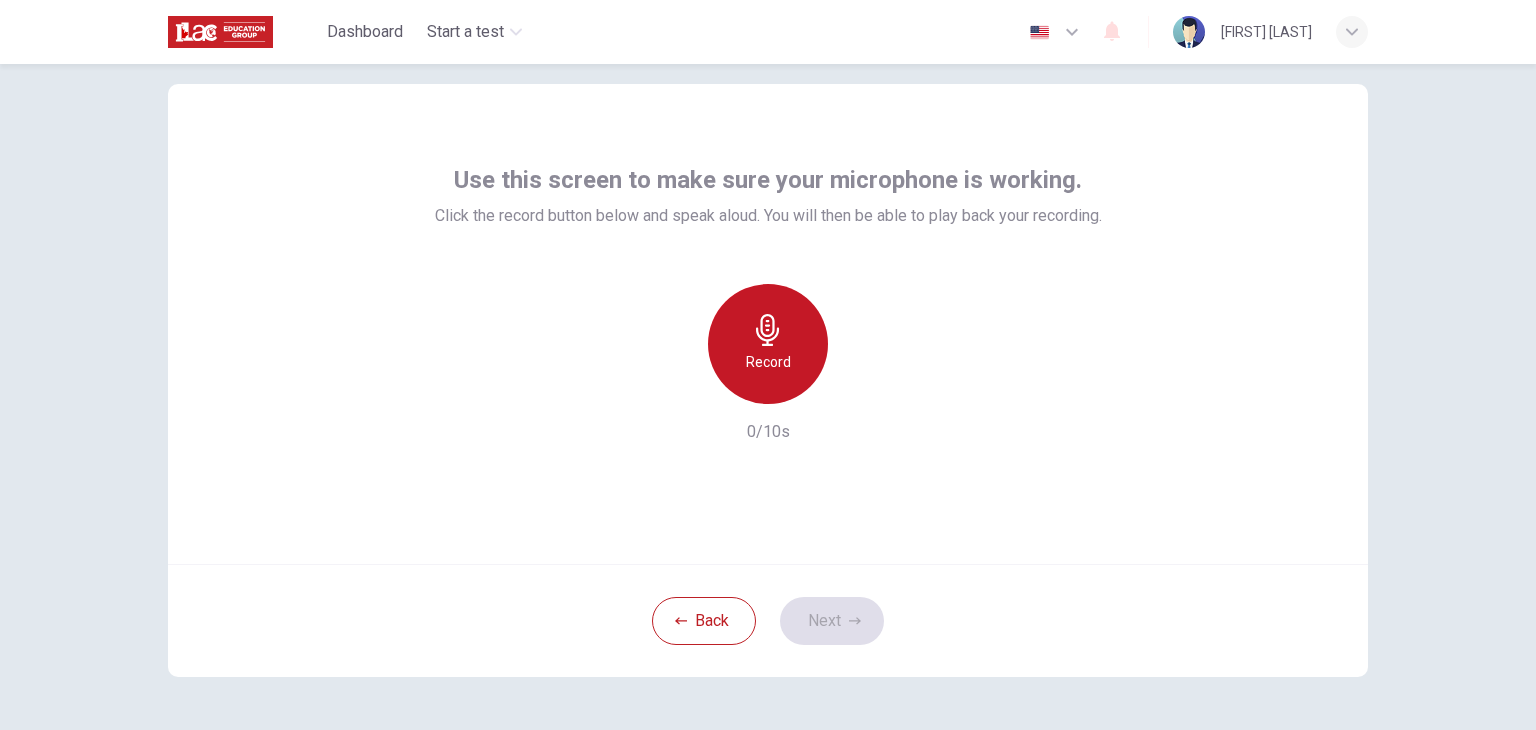 click on "Record" at bounding box center [768, 362] 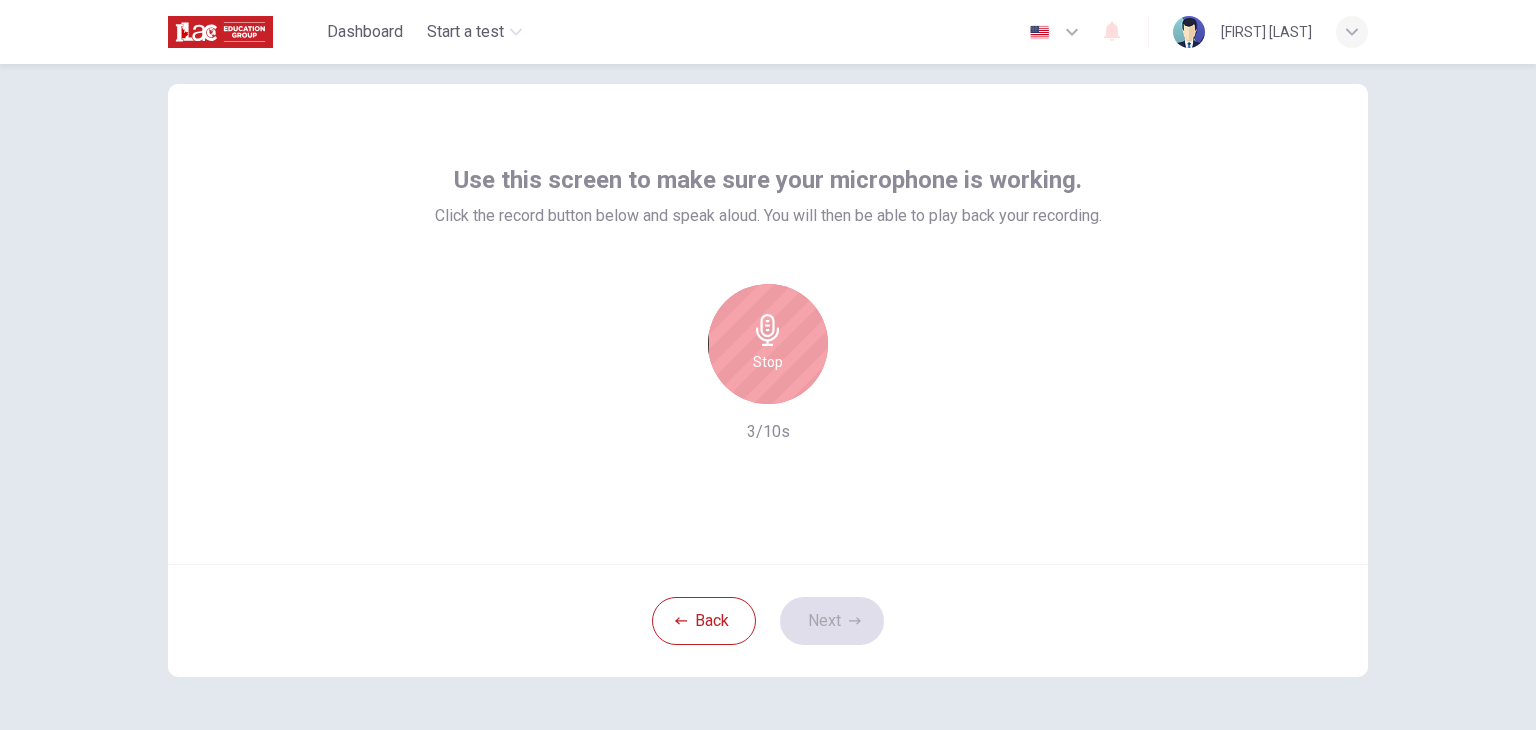 click on "Stop" at bounding box center (768, 362) 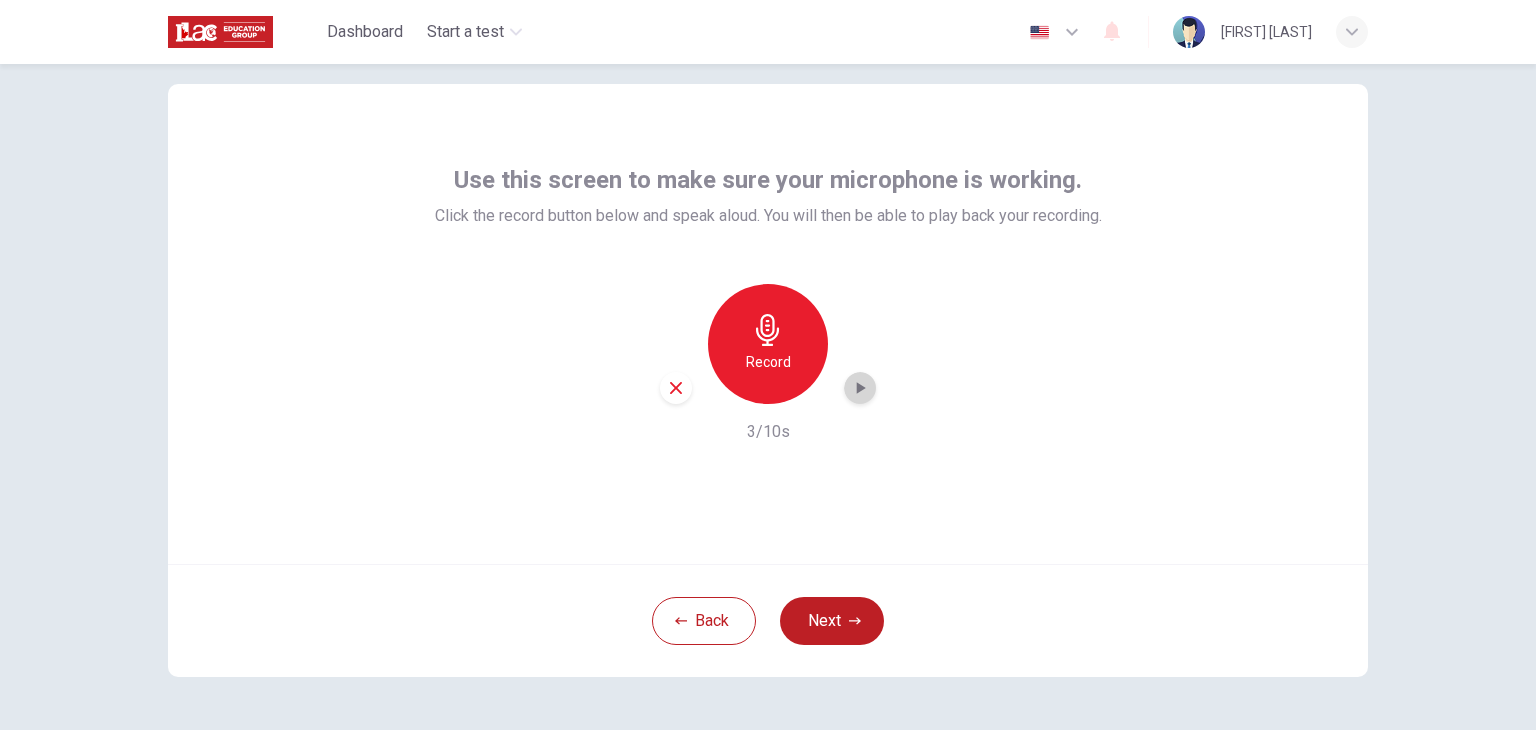 click at bounding box center (860, 388) 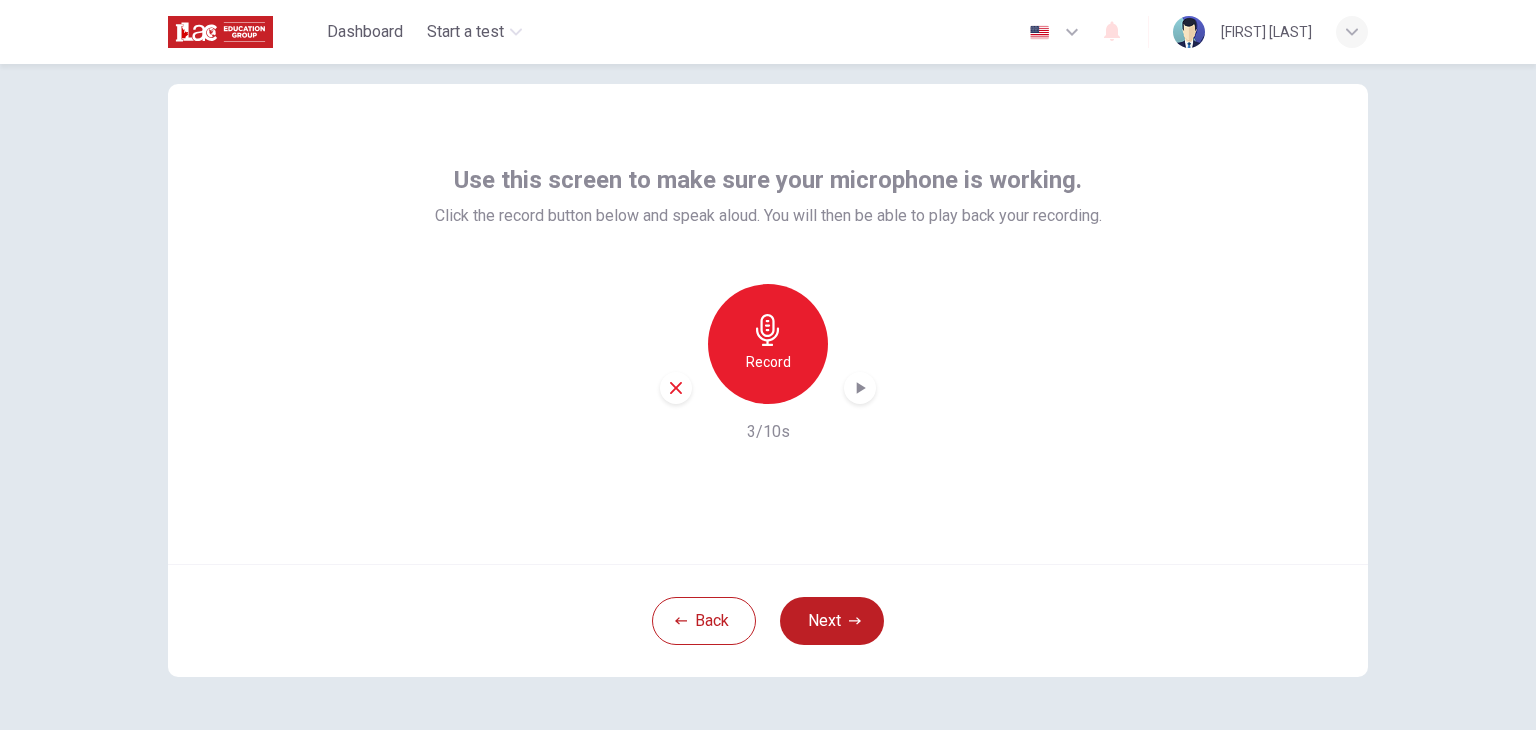 click 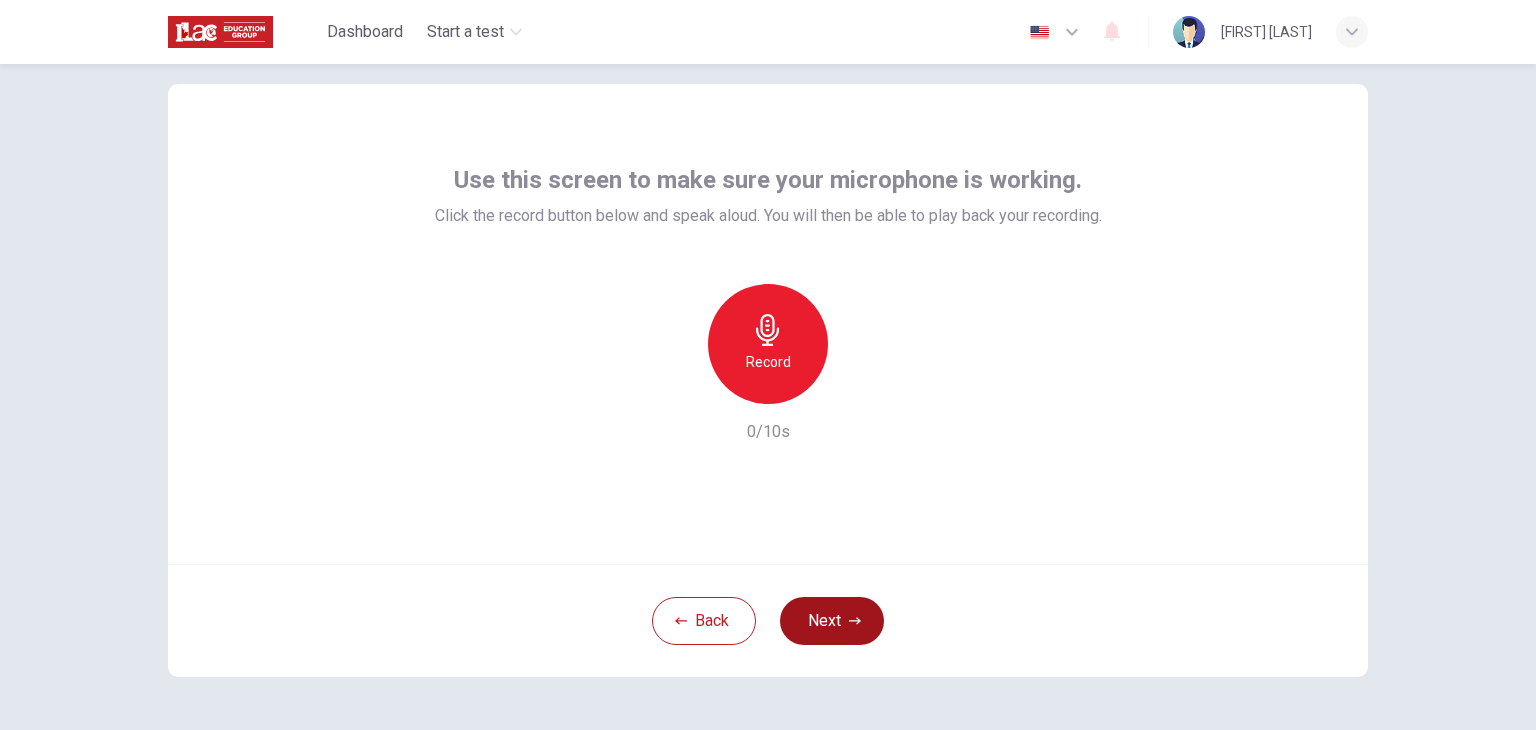 click 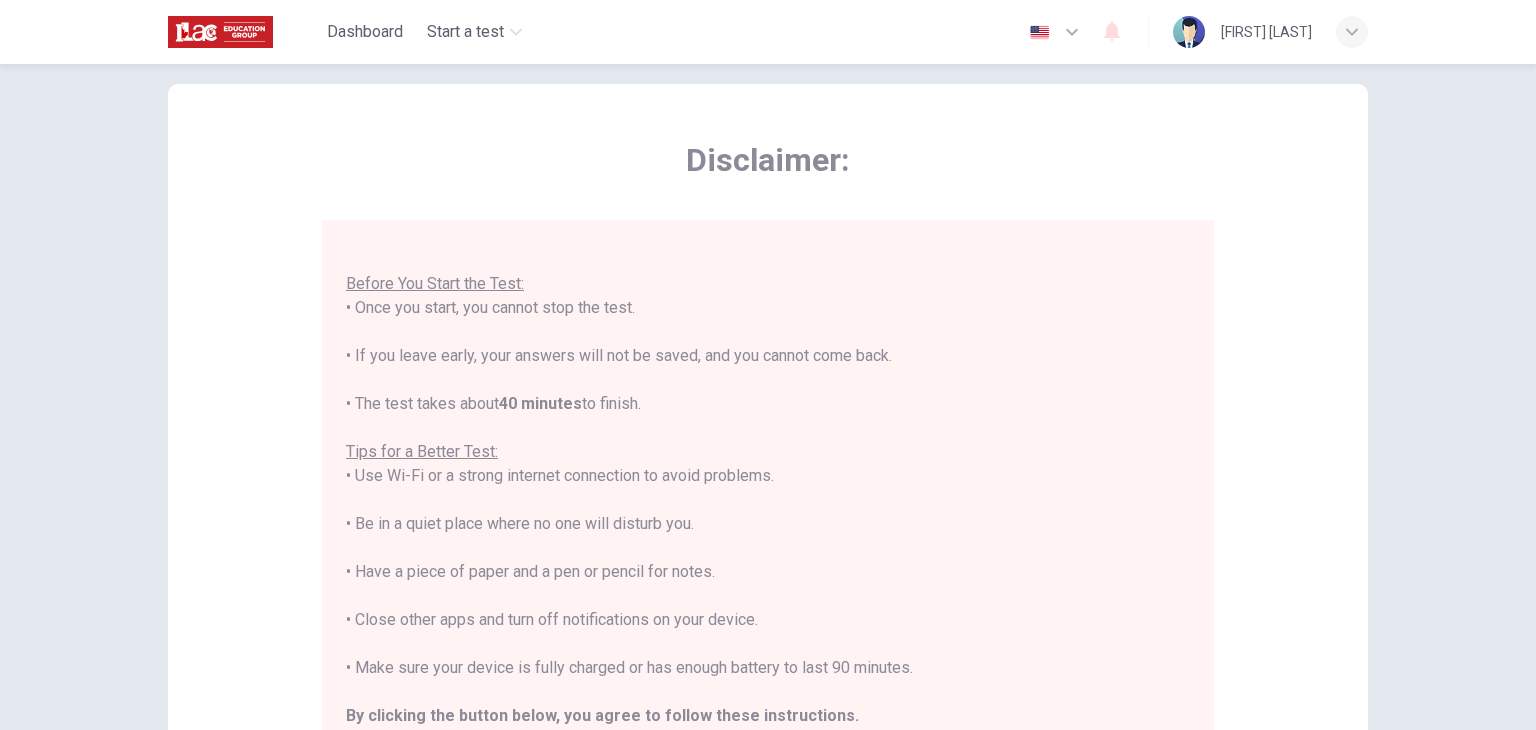 scroll, scrollTop: 23, scrollLeft: 0, axis: vertical 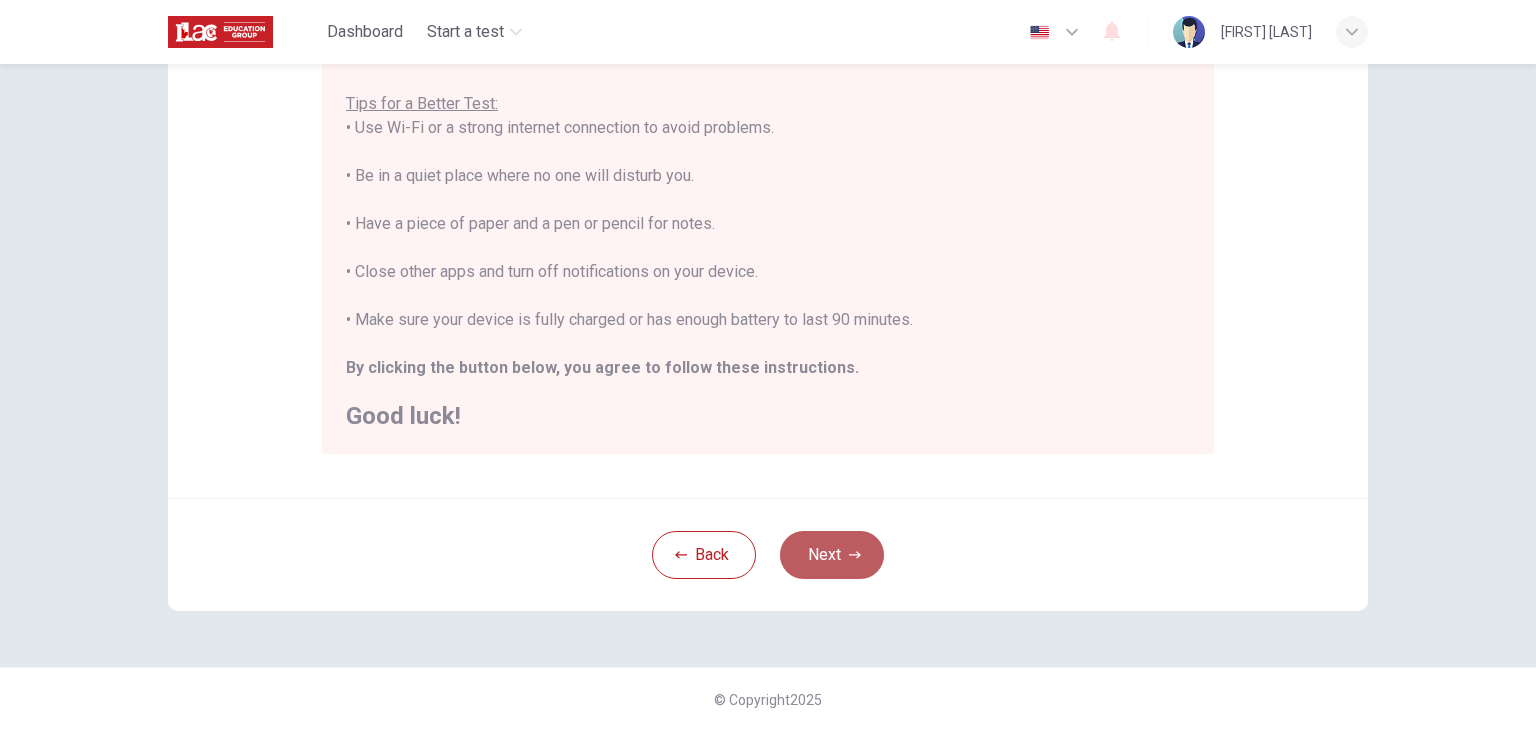 click on "Next" at bounding box center [832, 555] 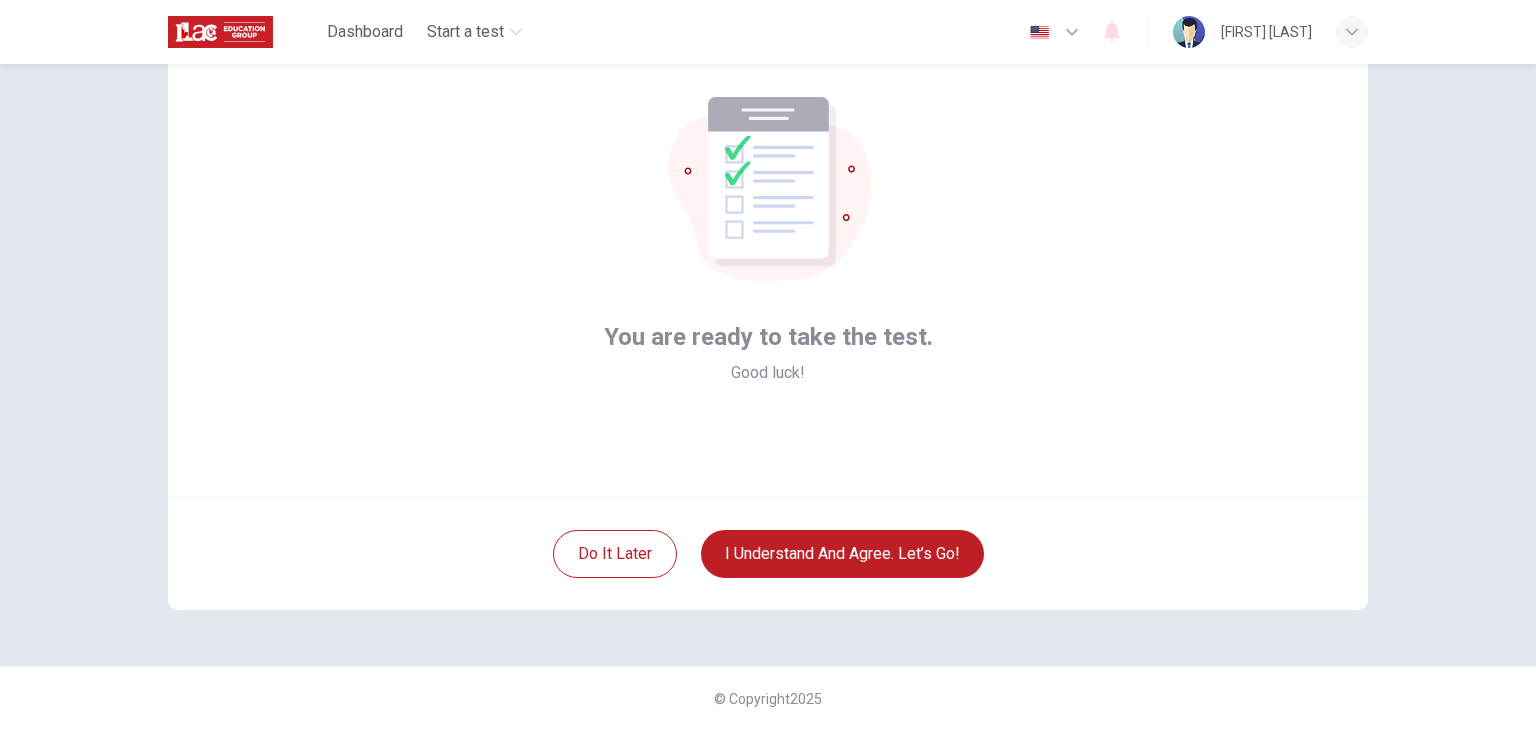 scroll, scrollTop: 0, scrollLeft: 0, axis: both 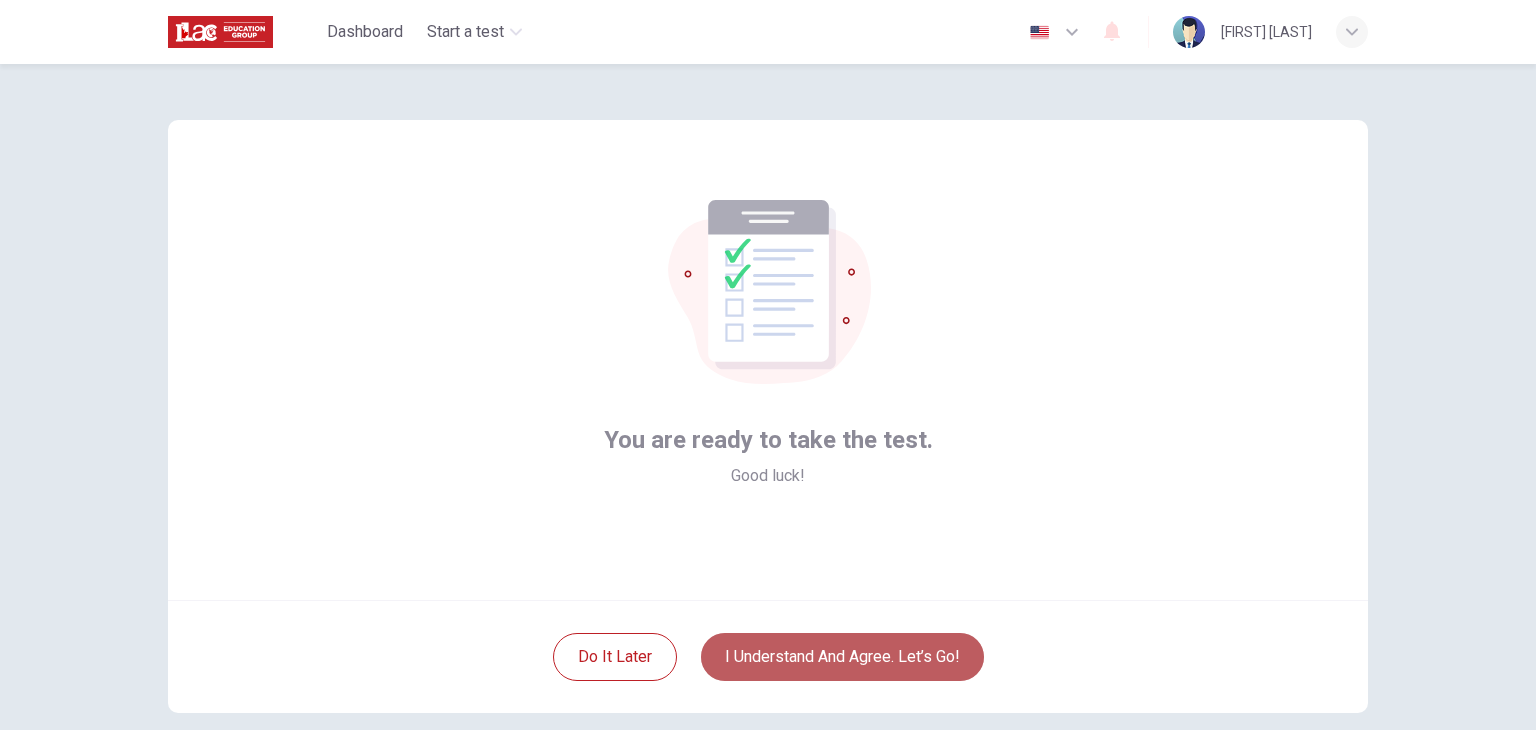 click on "I understand and agree. Let’s go!" at bounding box center [842, 657] 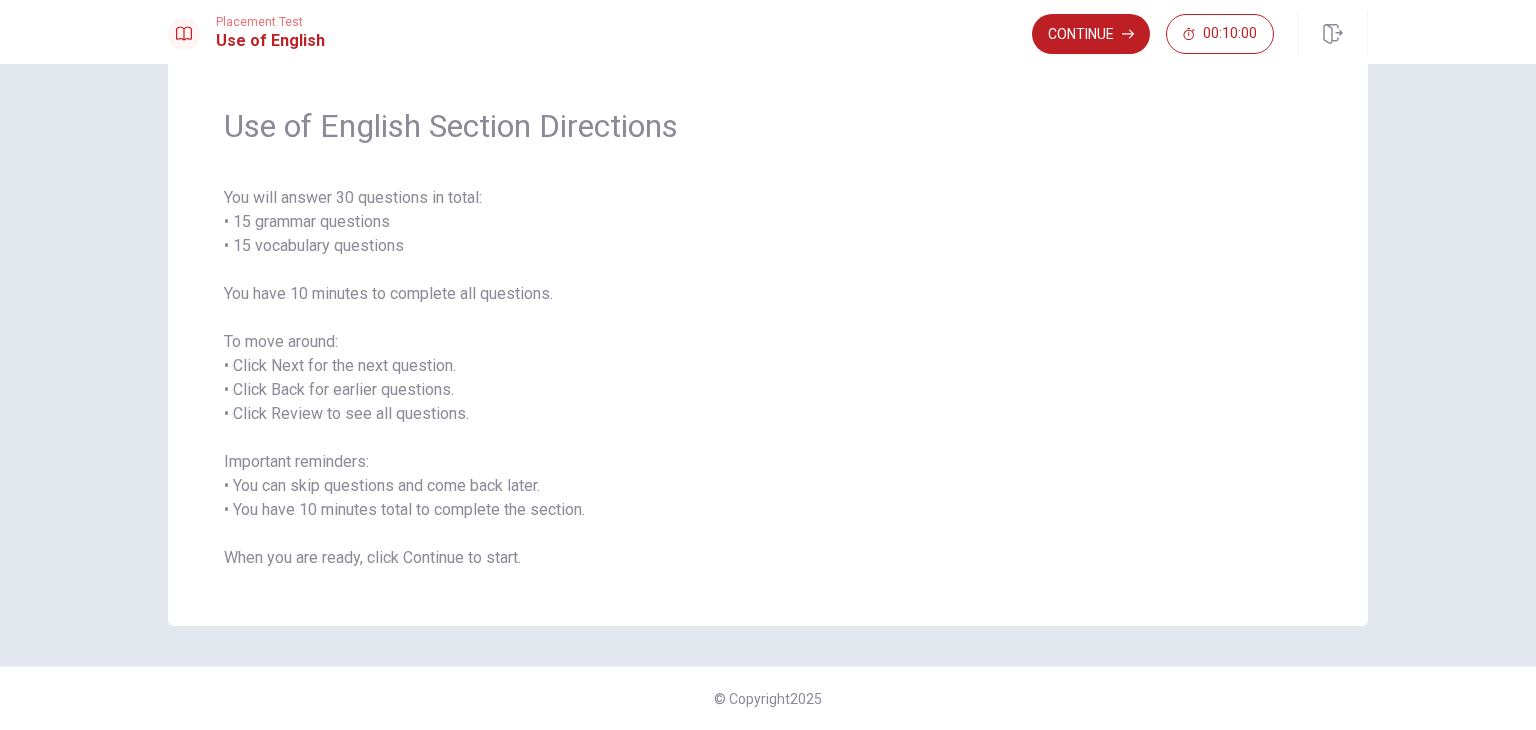 scroll, scrollTop: 0, scrollLeft: 0, axis: both 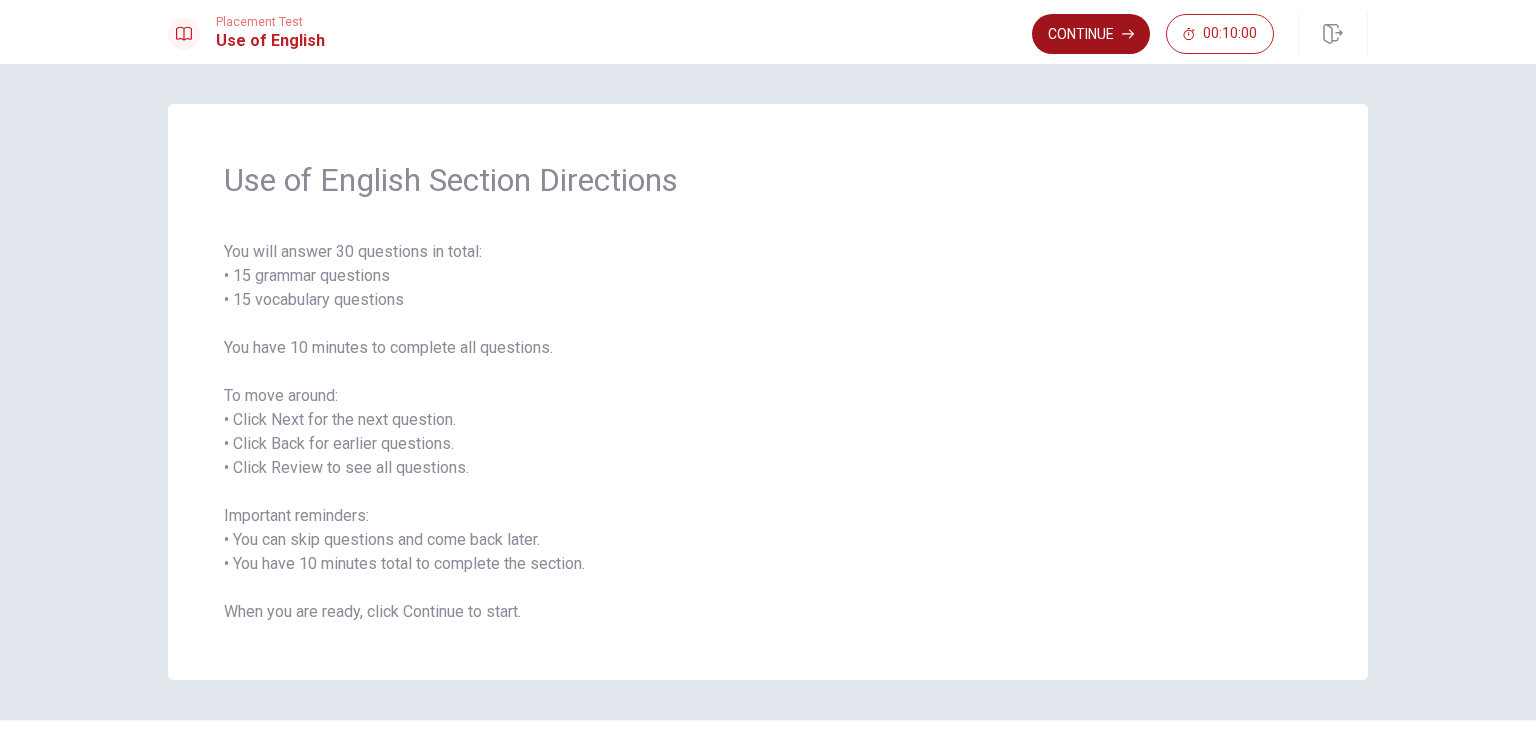 click 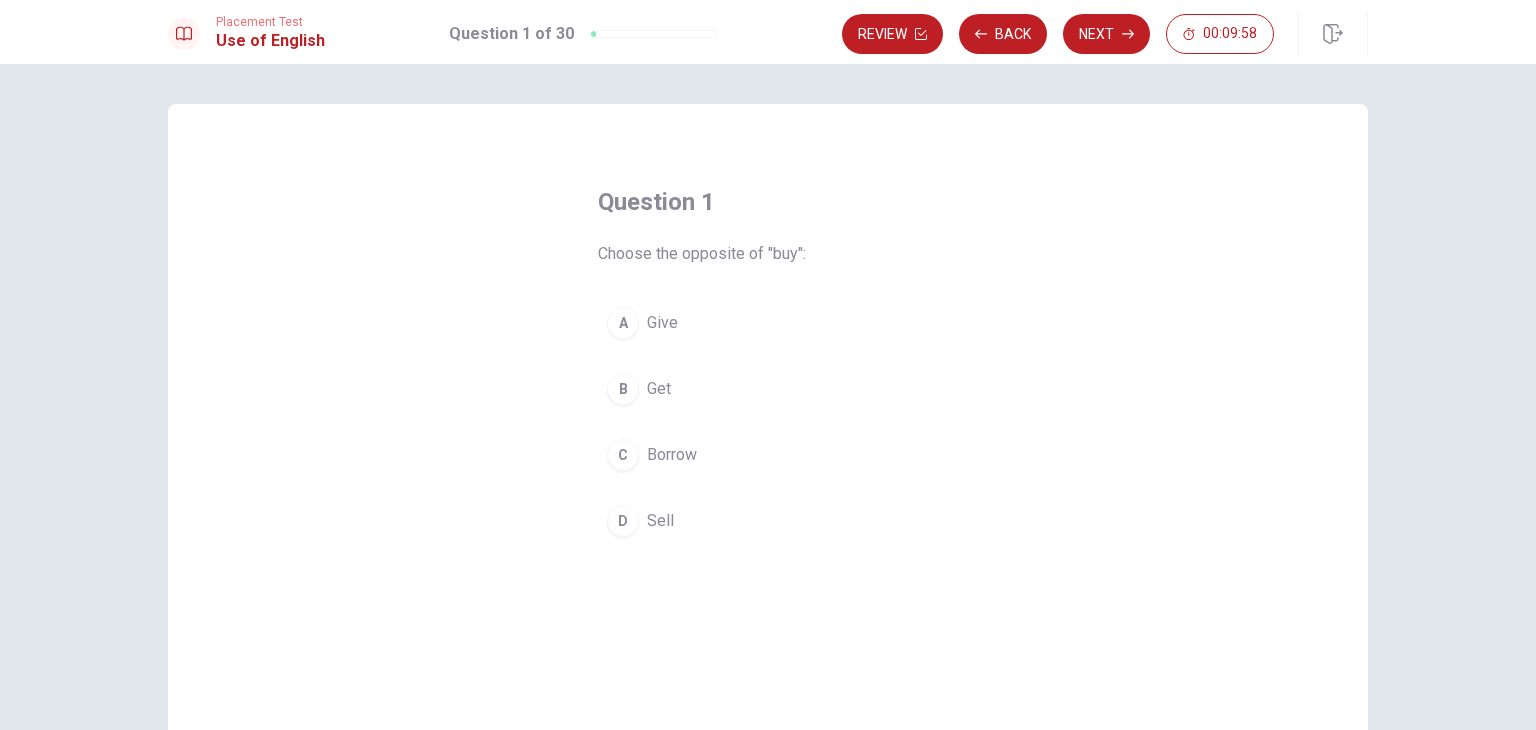 scroll, scrollTop: 43, scrollLeft: 0, axis: vertical 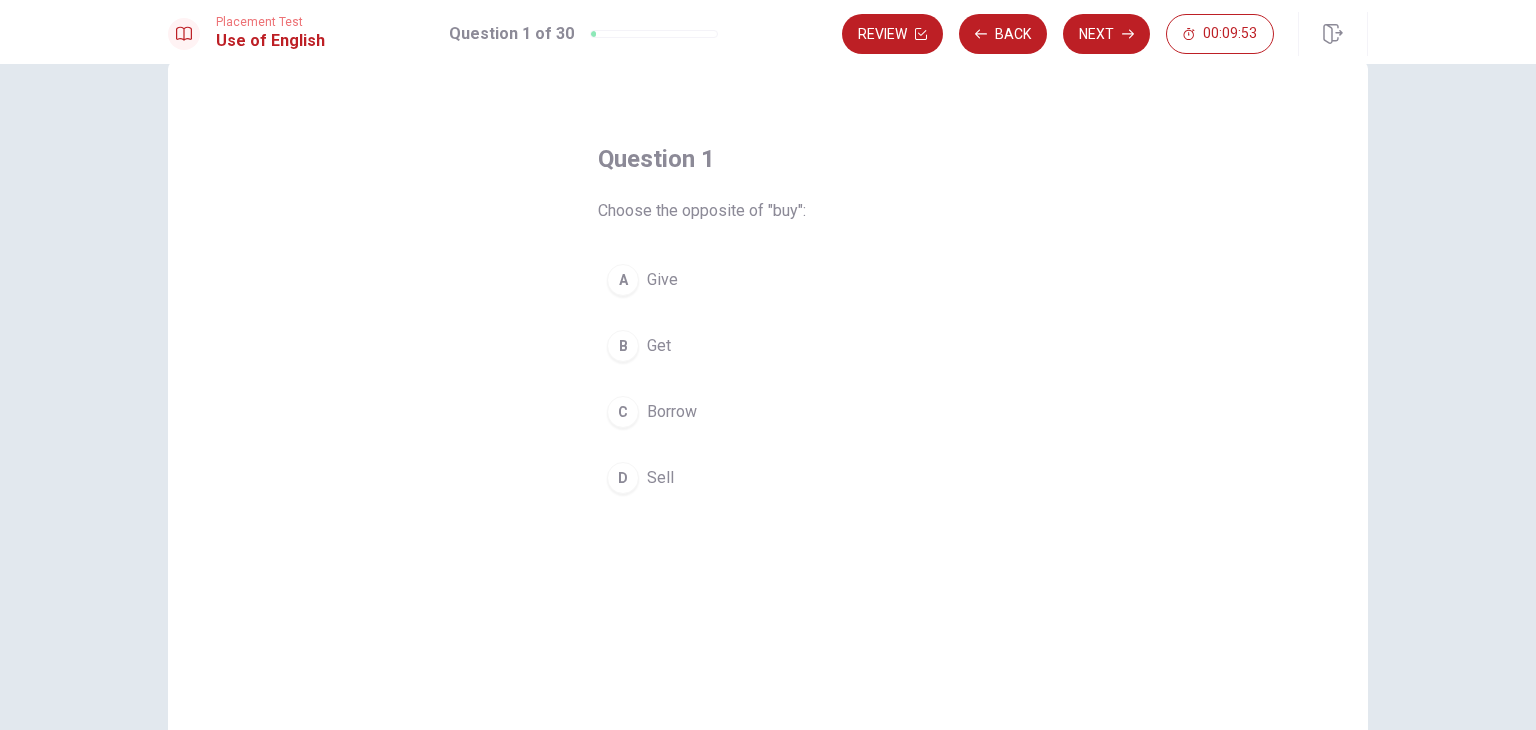 click on "Sell" at bounding box center (660, 478) 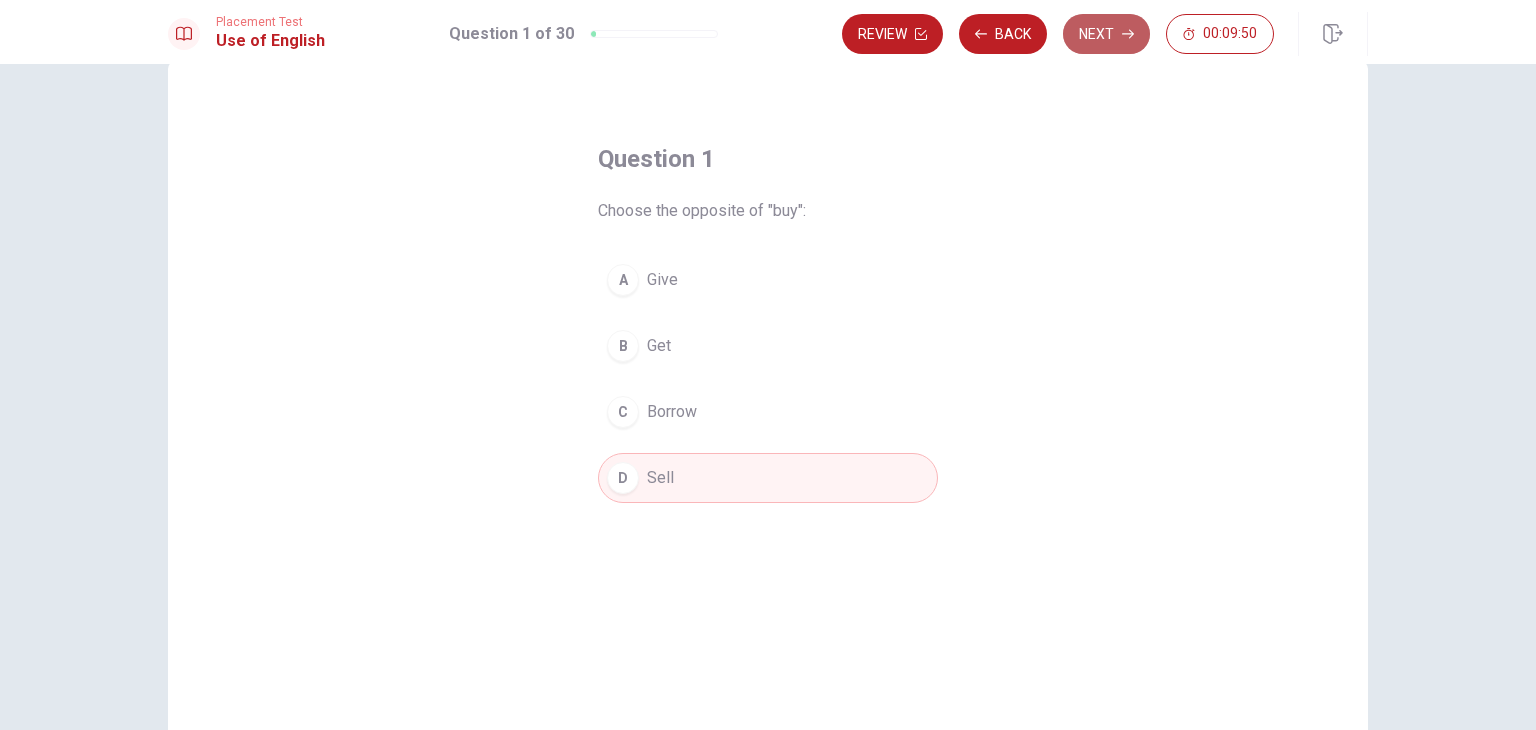 click on "Next" at bounding box center [1106, 34] 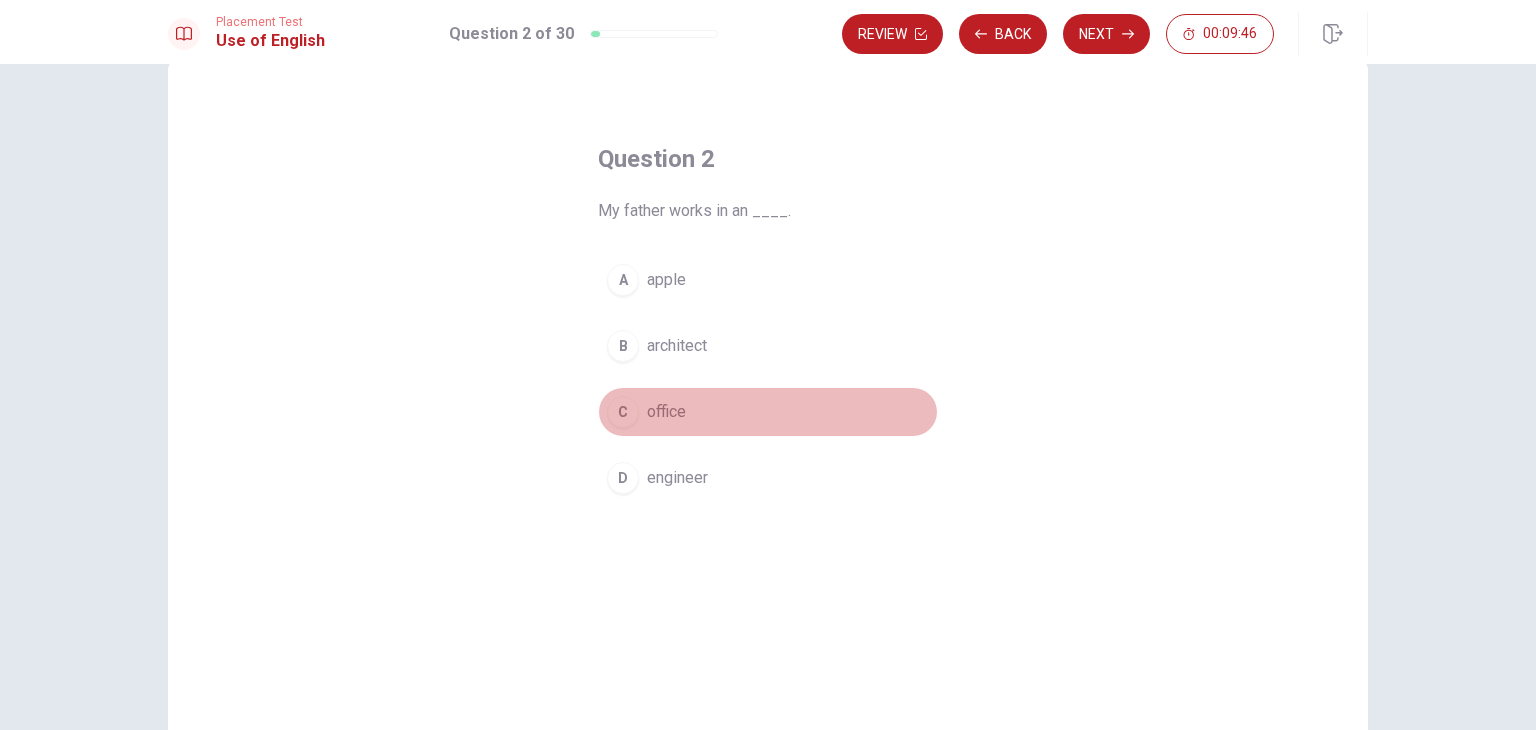 click on "office" at bounding box center (666, 412) 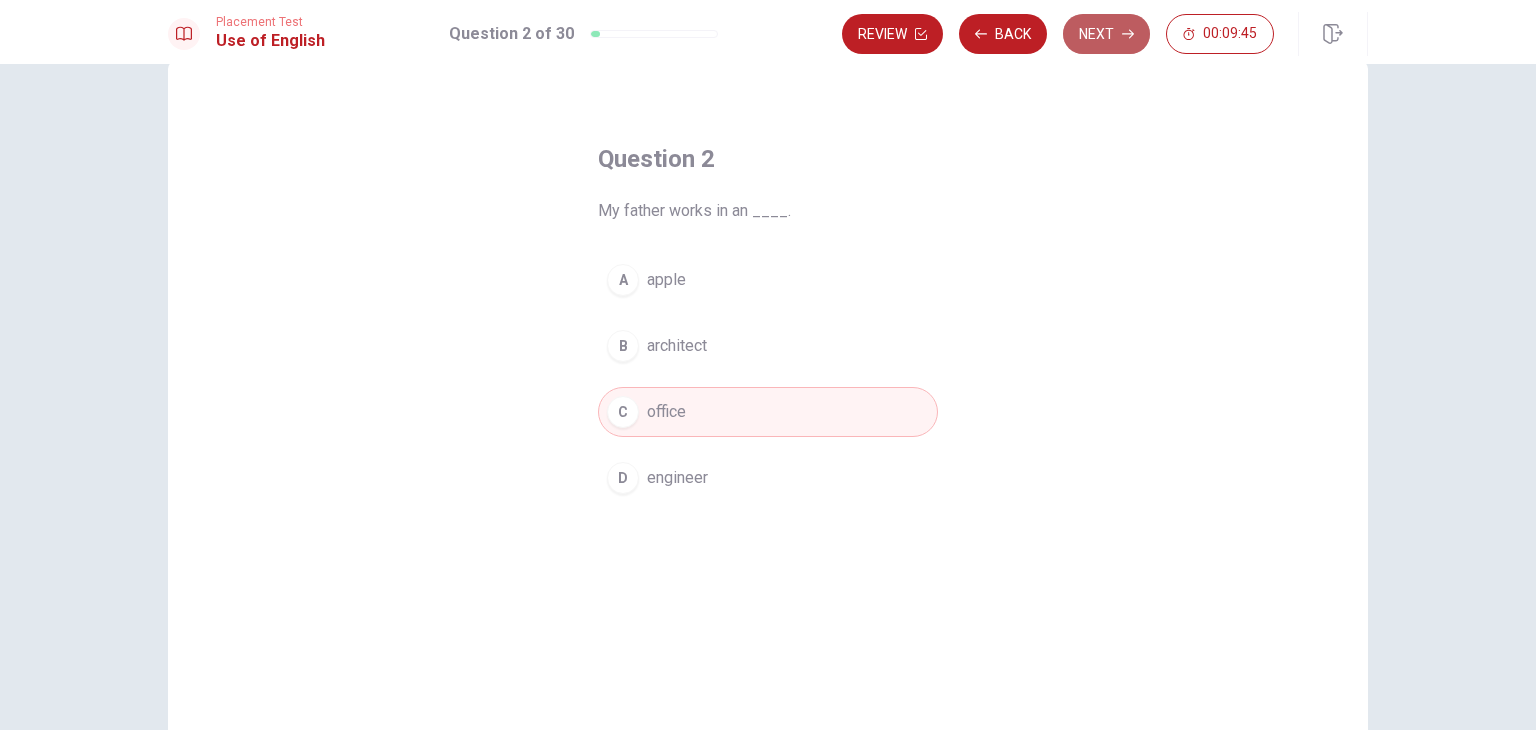 click on "Next" at bounding box center [1106, 34] 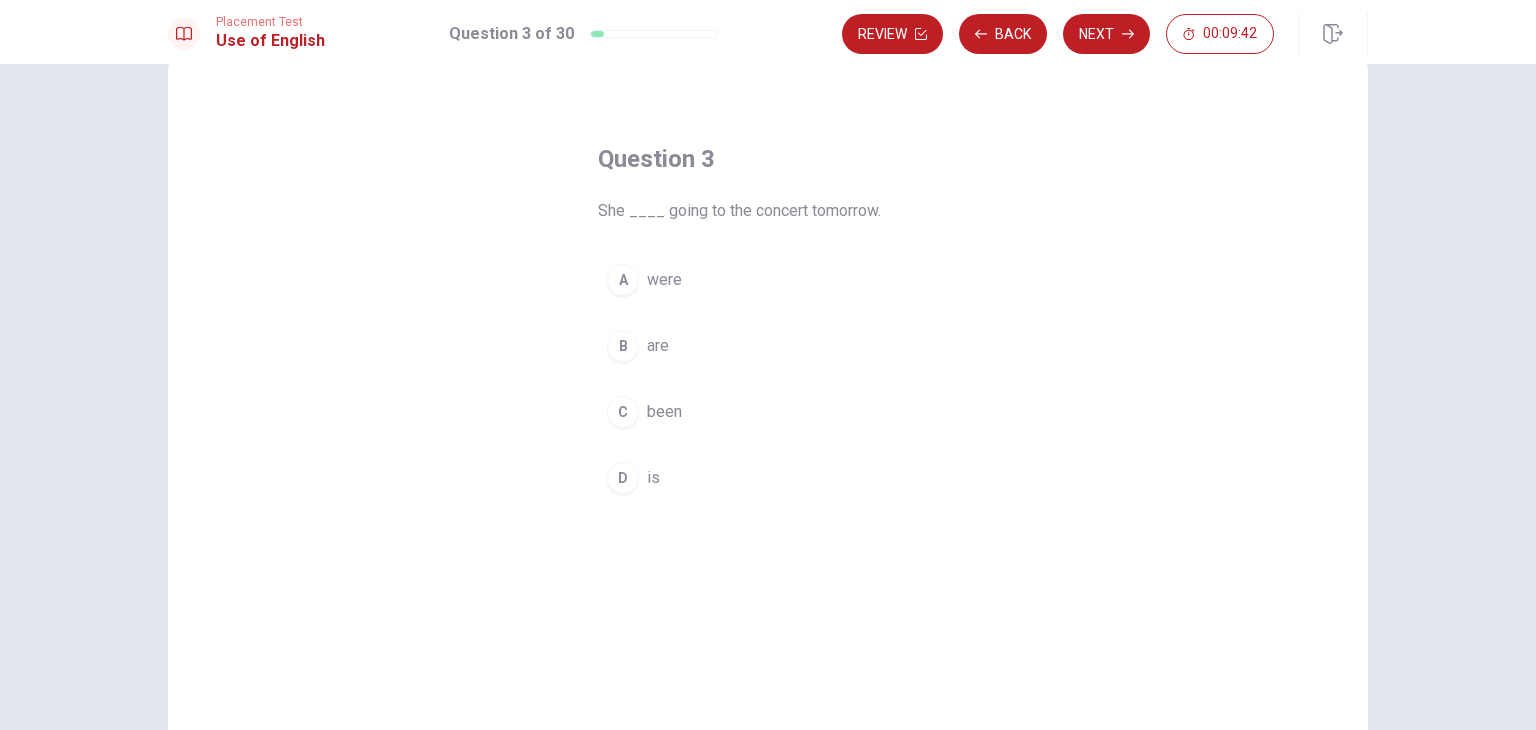 click on "D" at bounding box center [623, 478] 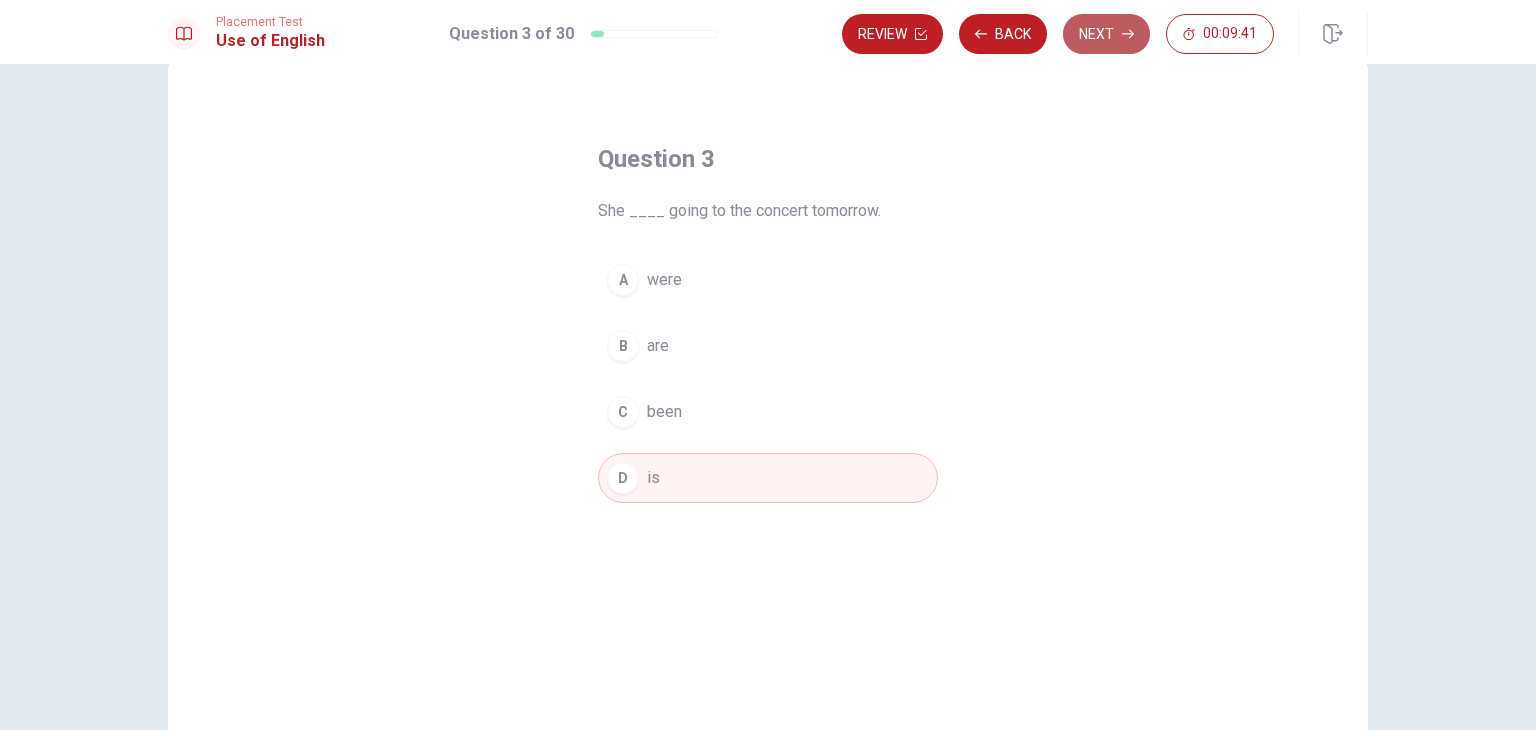 click on "Next" at bounding box center [1106, 34] 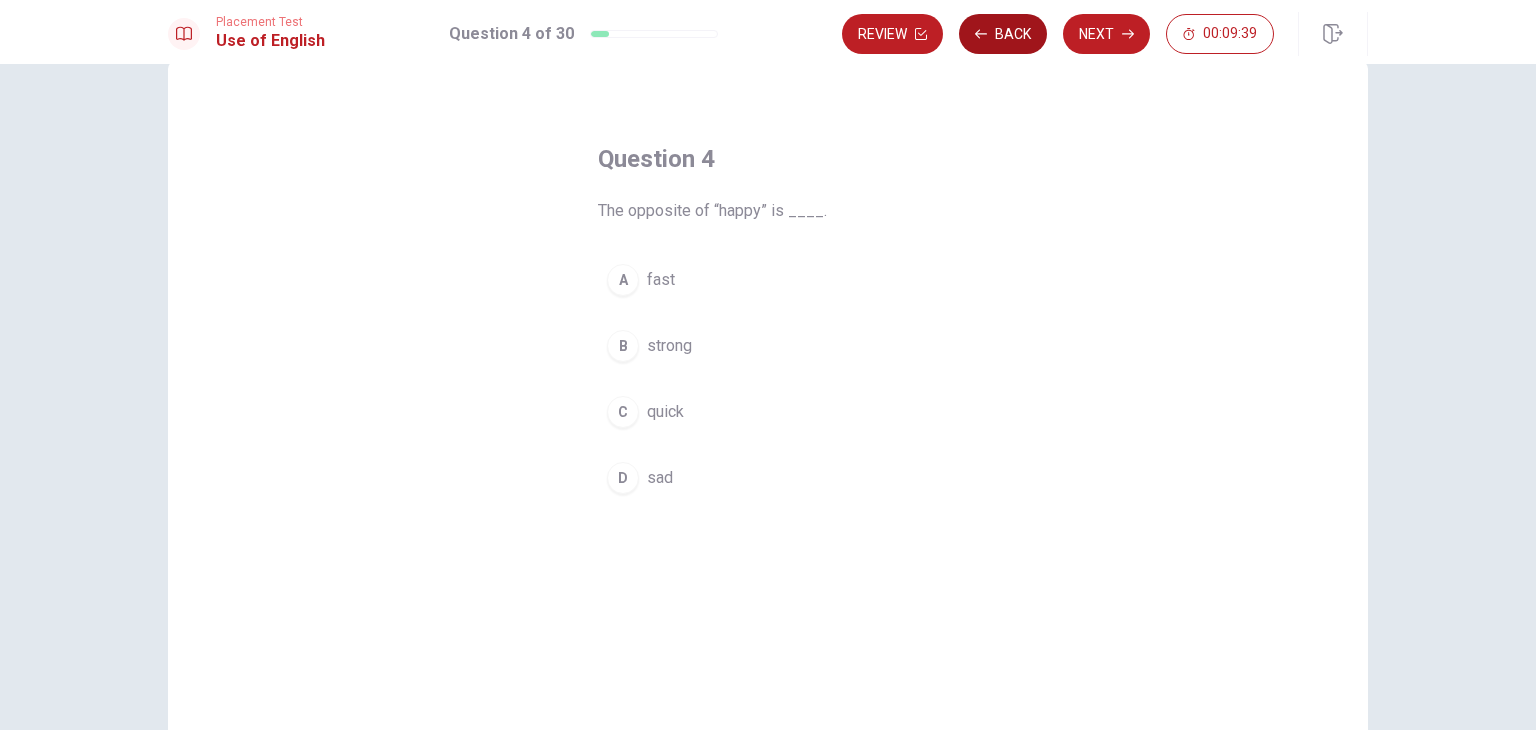 click on "Back" at bounding box center (1003, 34) 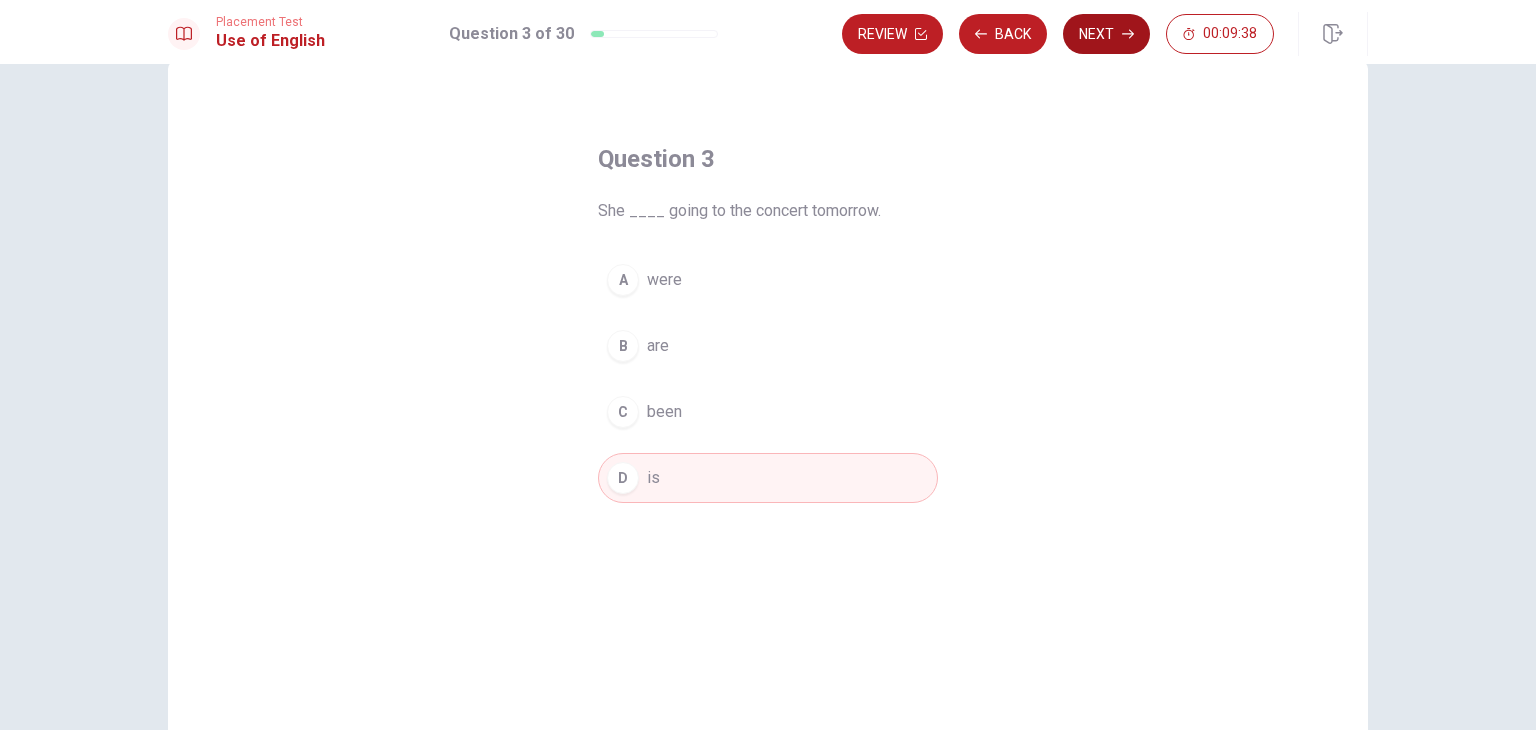 click on "Next" at bounding box center (1106, 34) 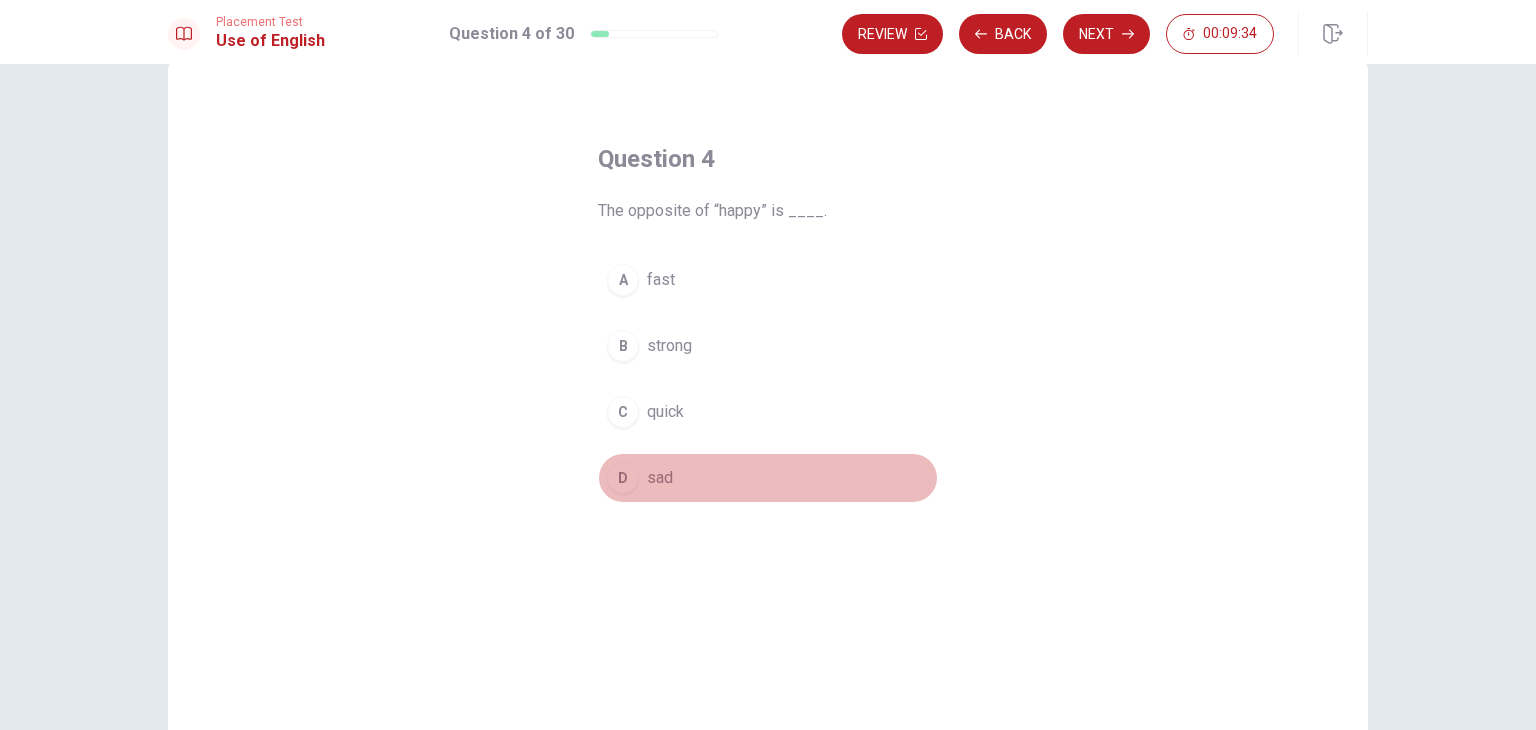 click on "D" at bounding box center [623, 478] 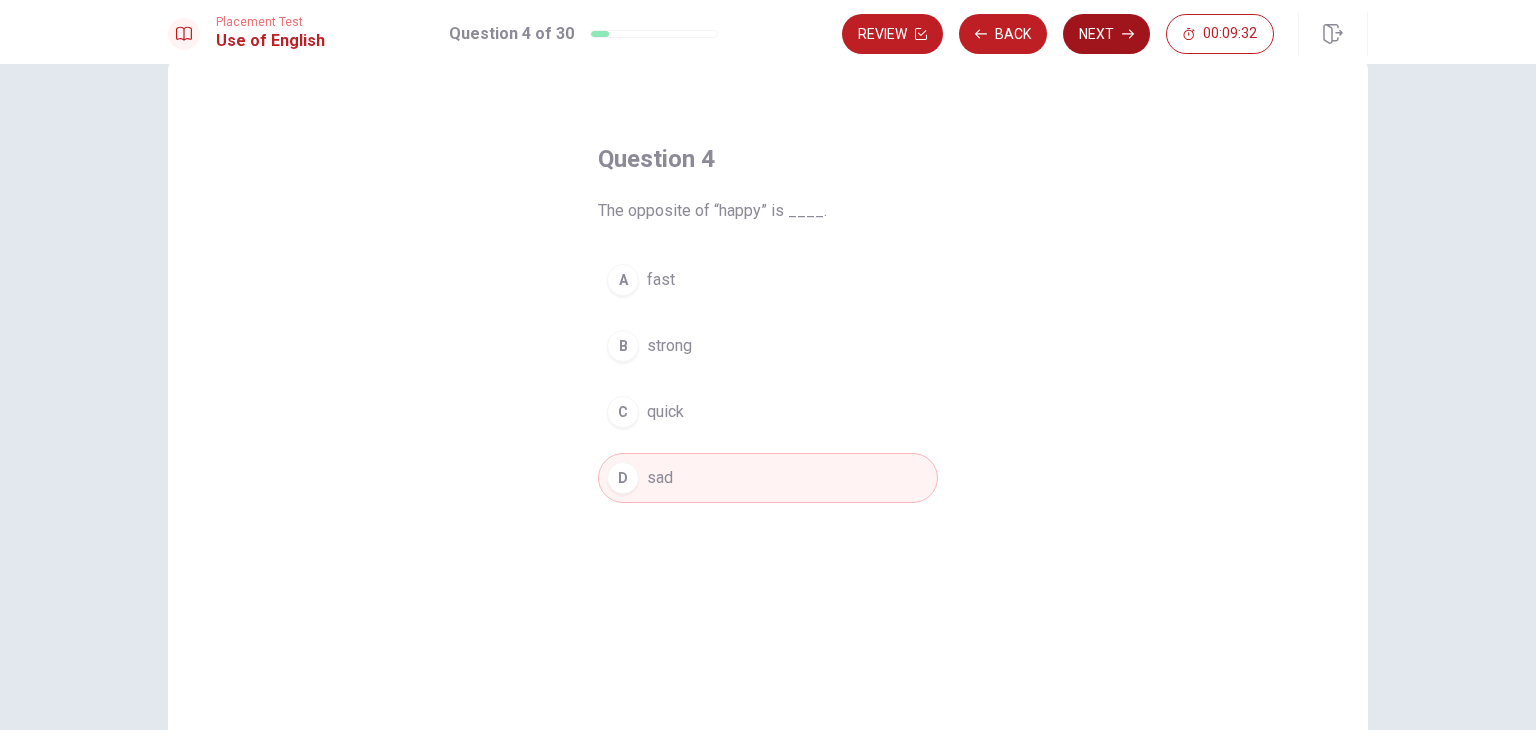 click on "Next" at bounding box center (1106, 34) 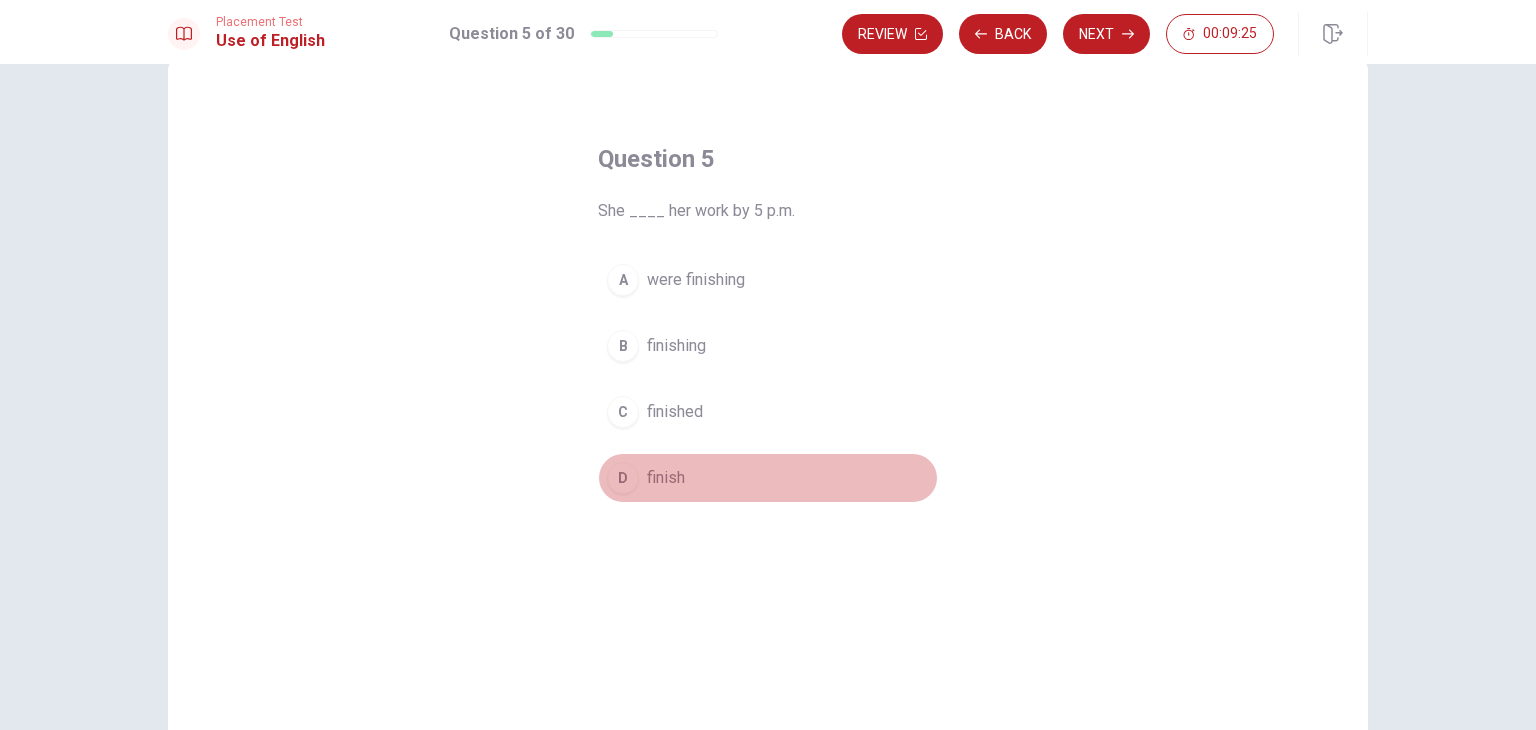 click on "finish" at bounding box center (666, 478) 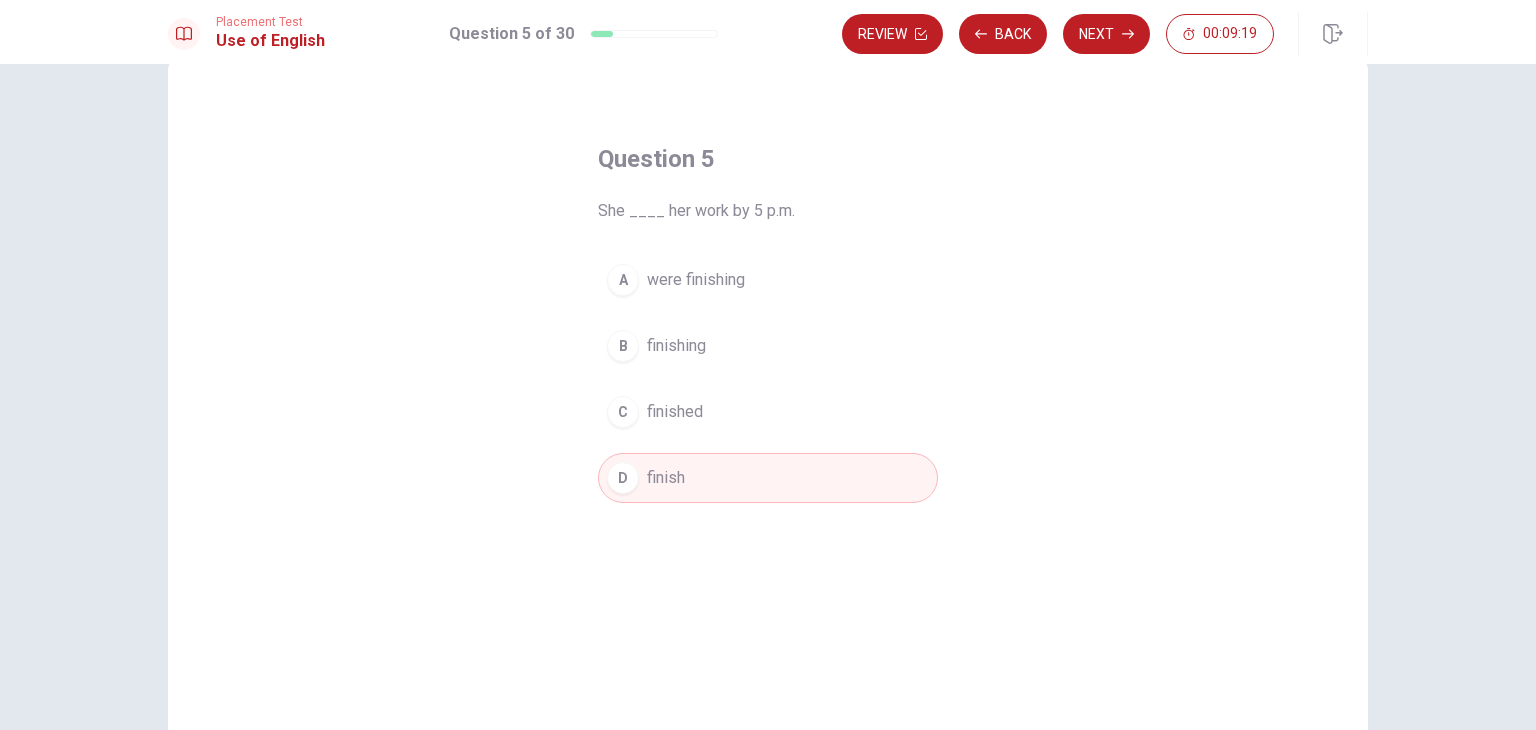 click on "finished" at bounding box center (675, 412) 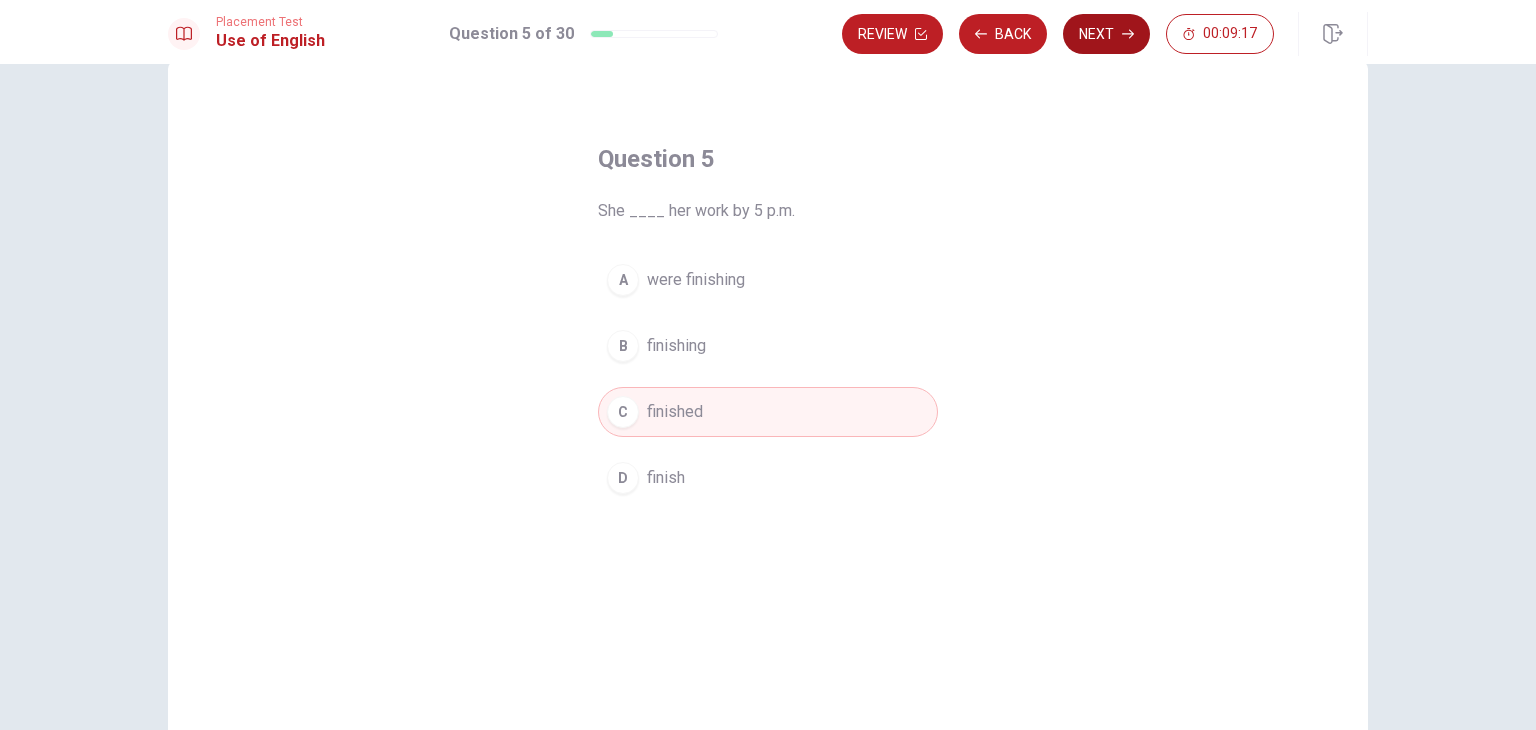 click on "Next" at bounding box center (1106, 34) 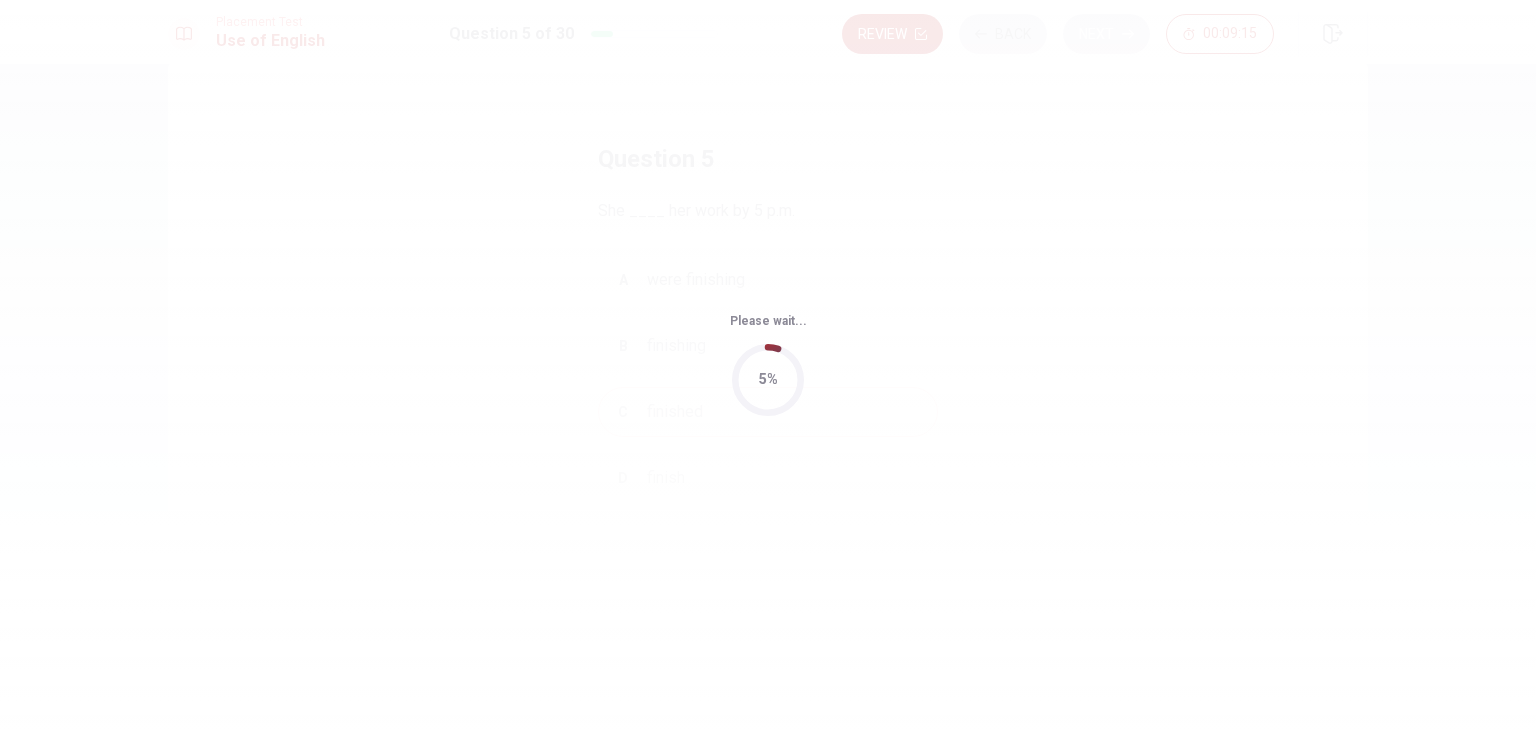 scroll, scrollTop: 0, scrollLeft: 0, axis: both 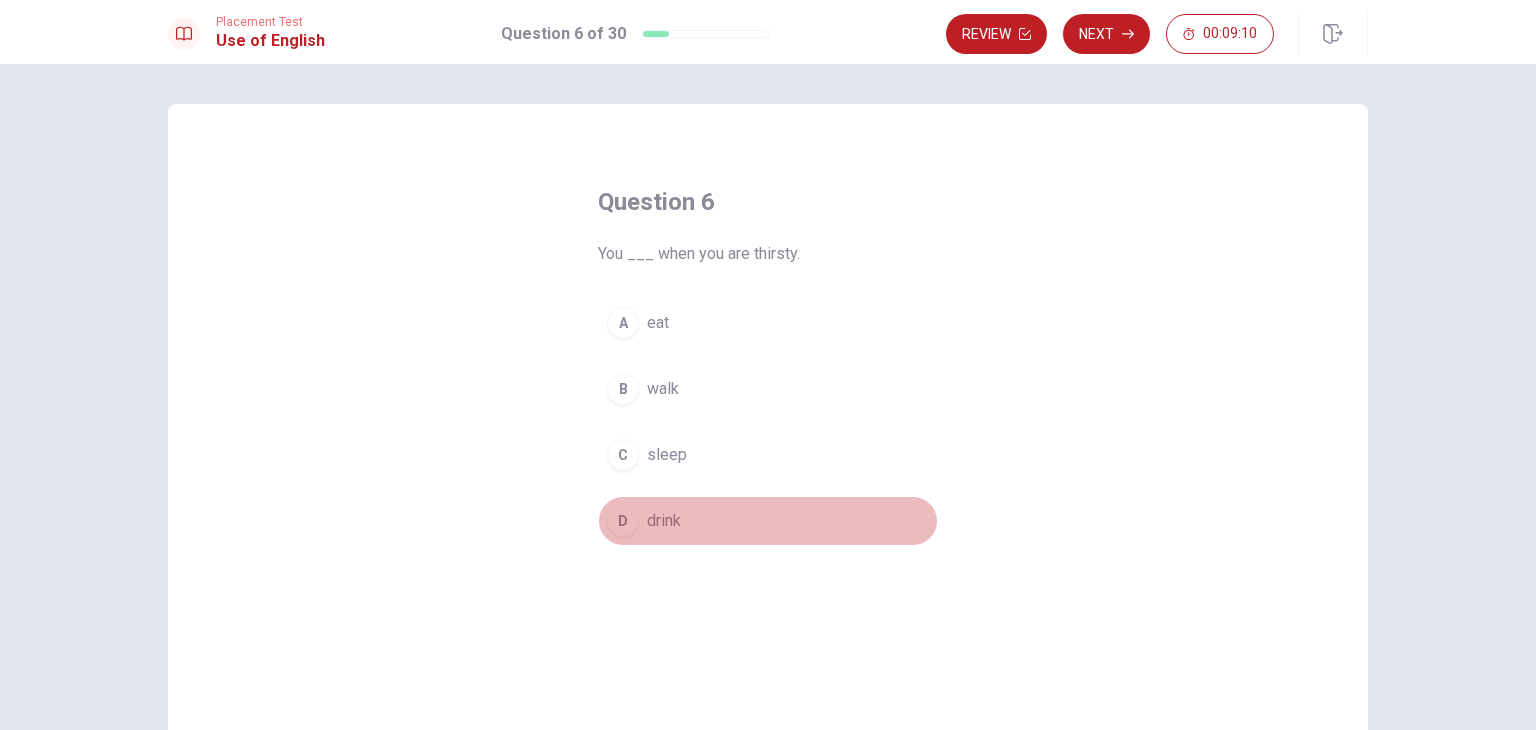 click on "D" at bounding box center (623, 521) 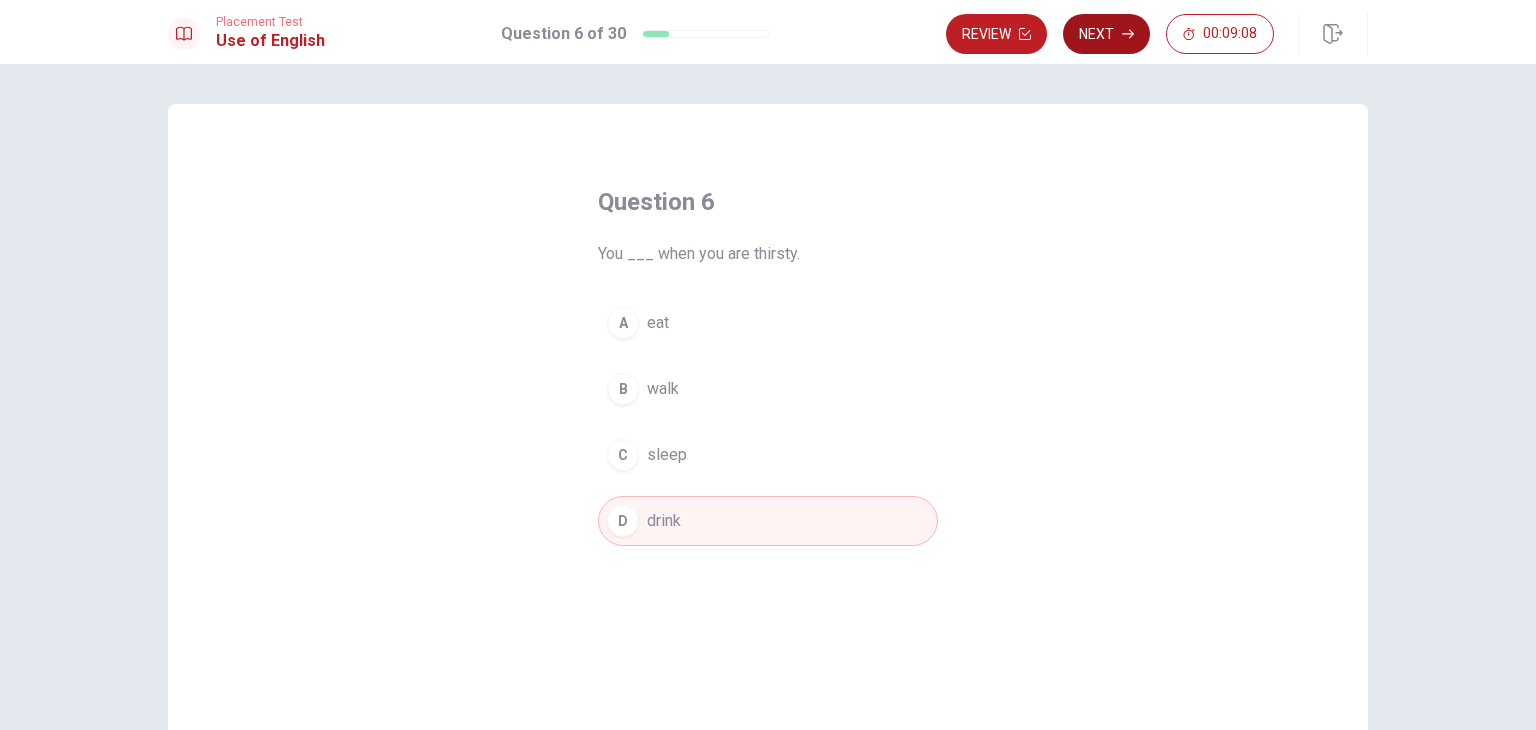 click 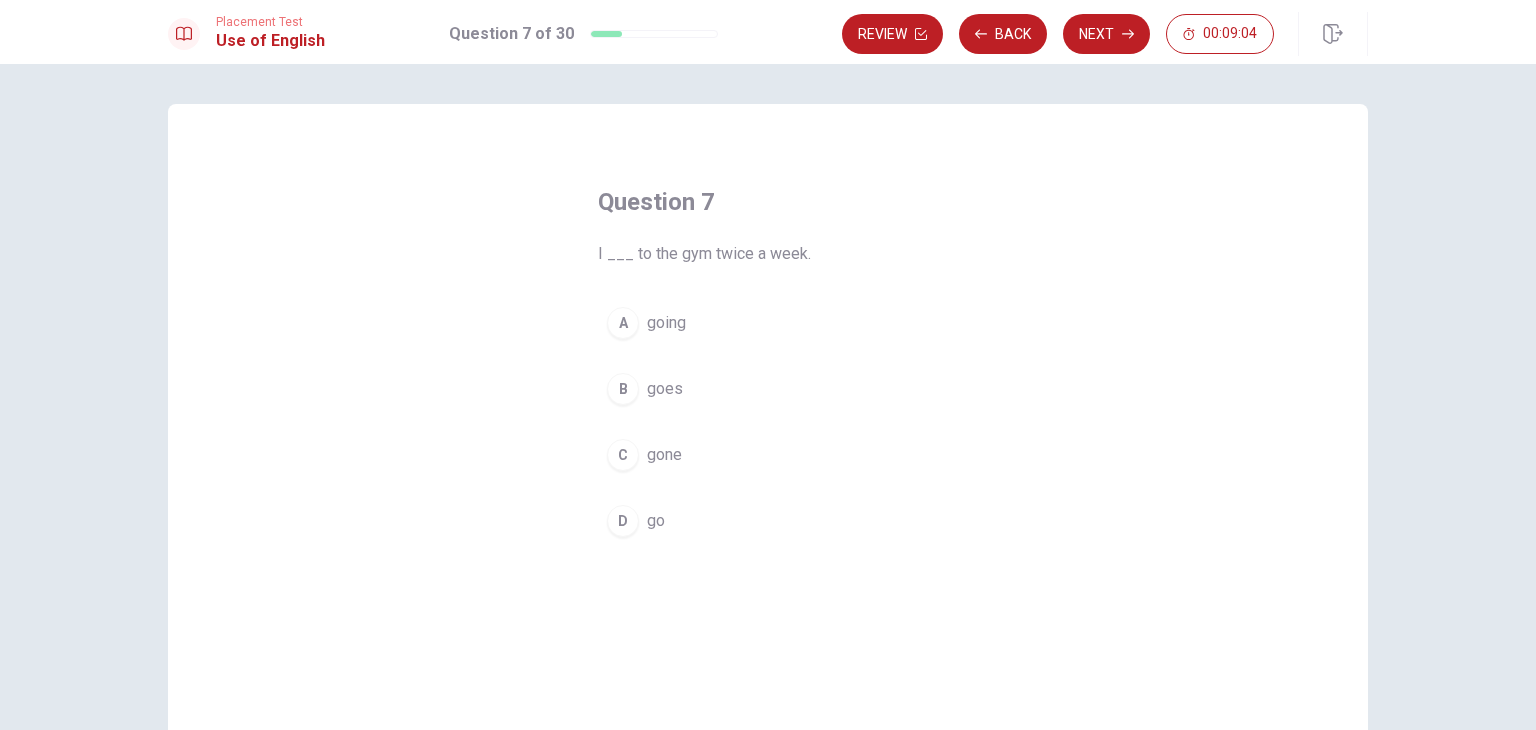 click on "D go" at bounding box center [768, 521] 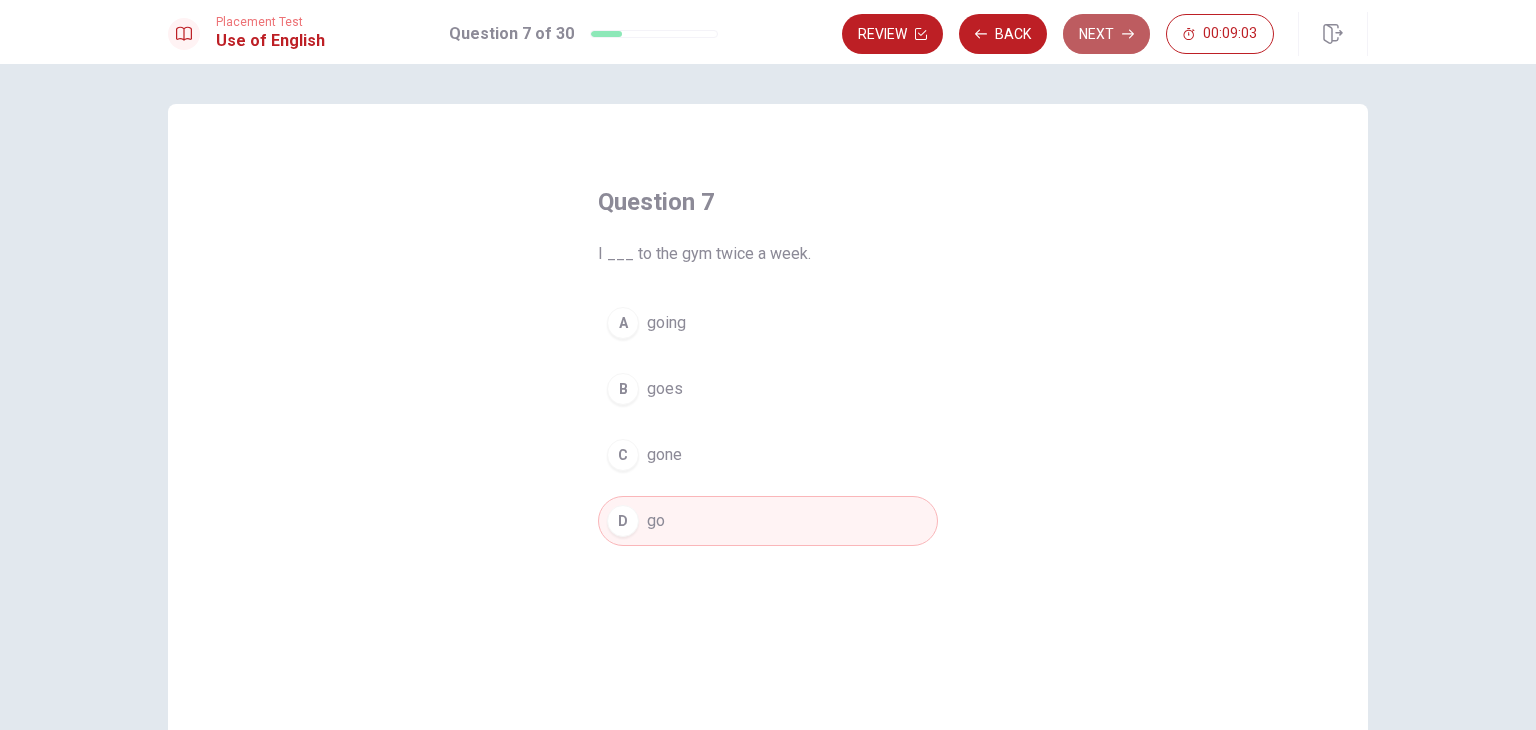 click on "Next" at bounding box center [1106, 34] 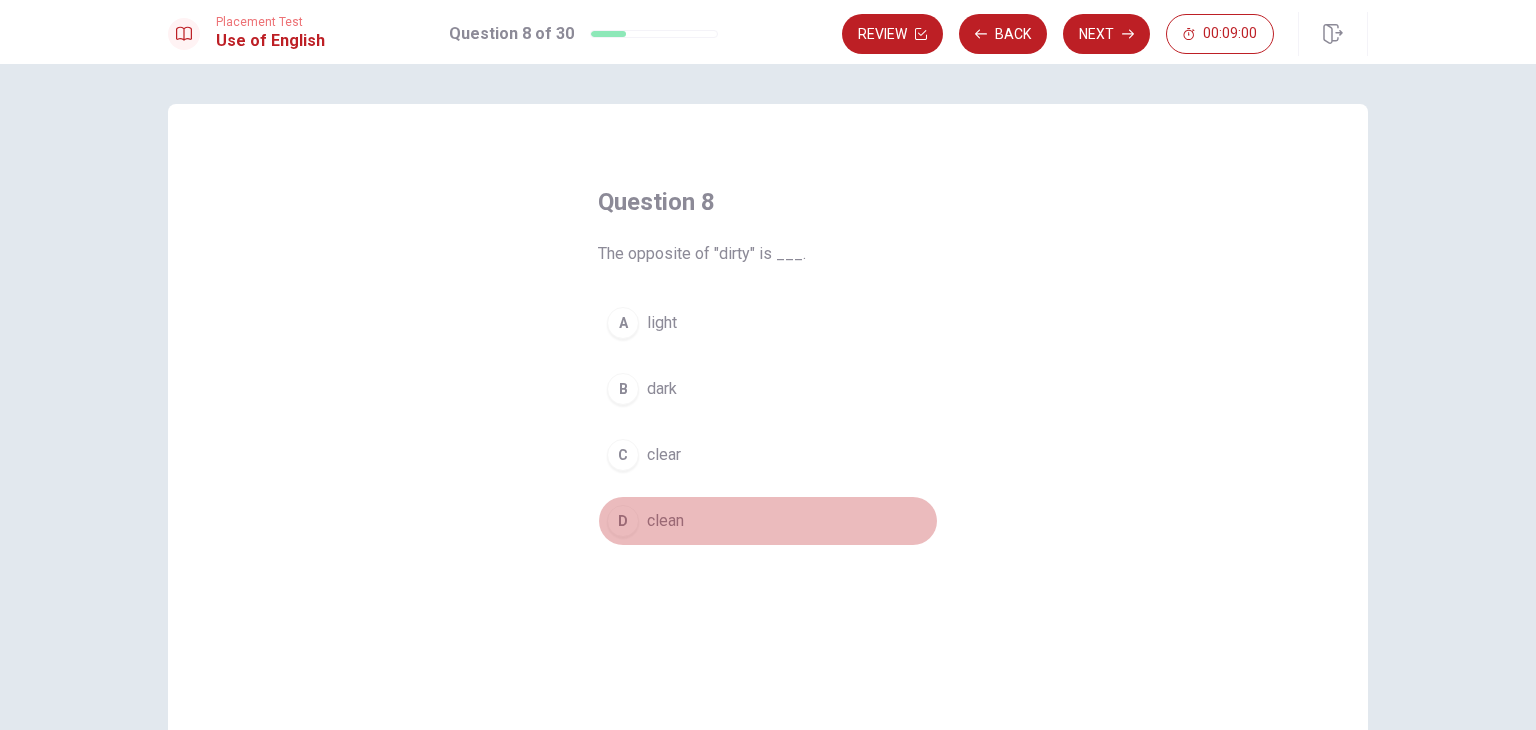 click on "D" at bounding box center (623, 521) 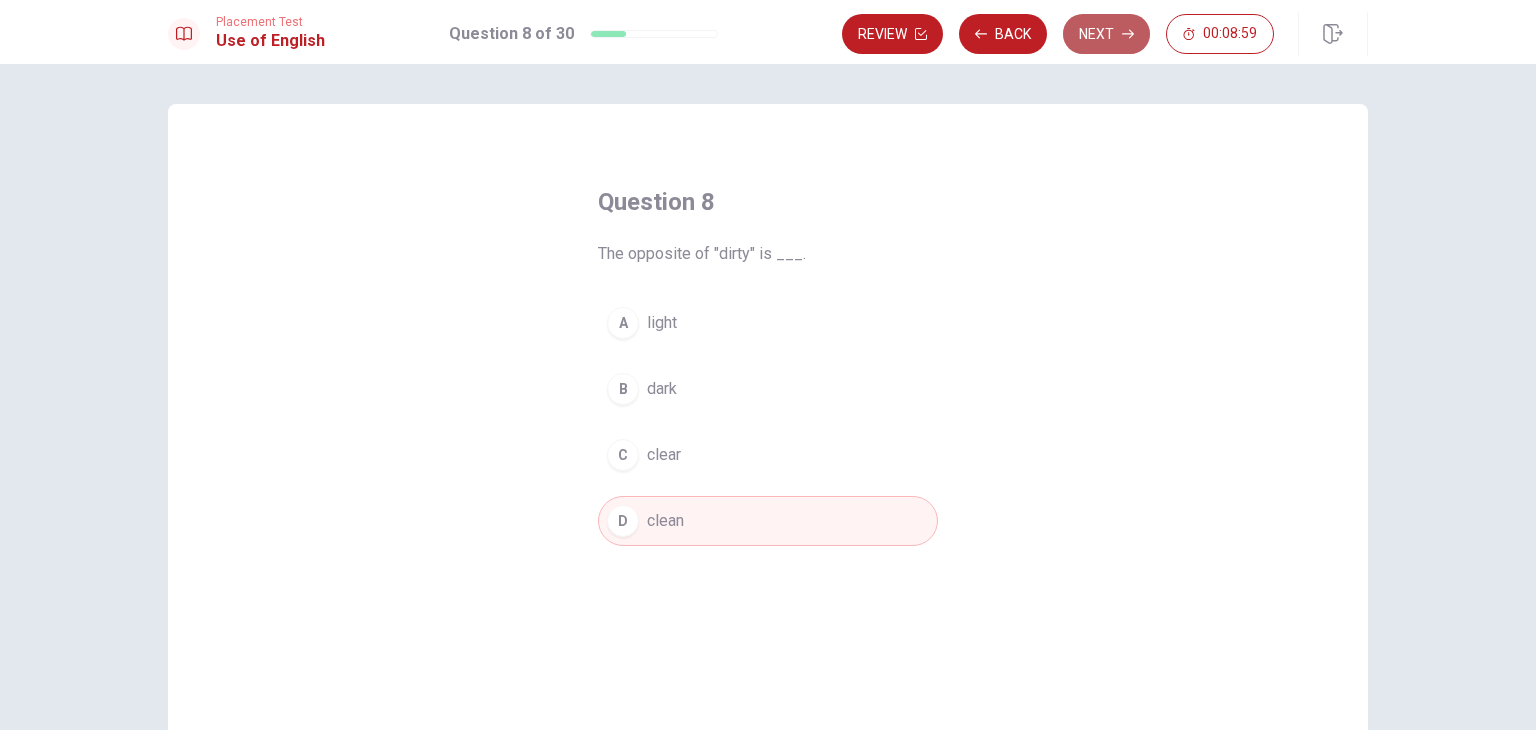 click on "Next" at bounding box center (1106, 34) 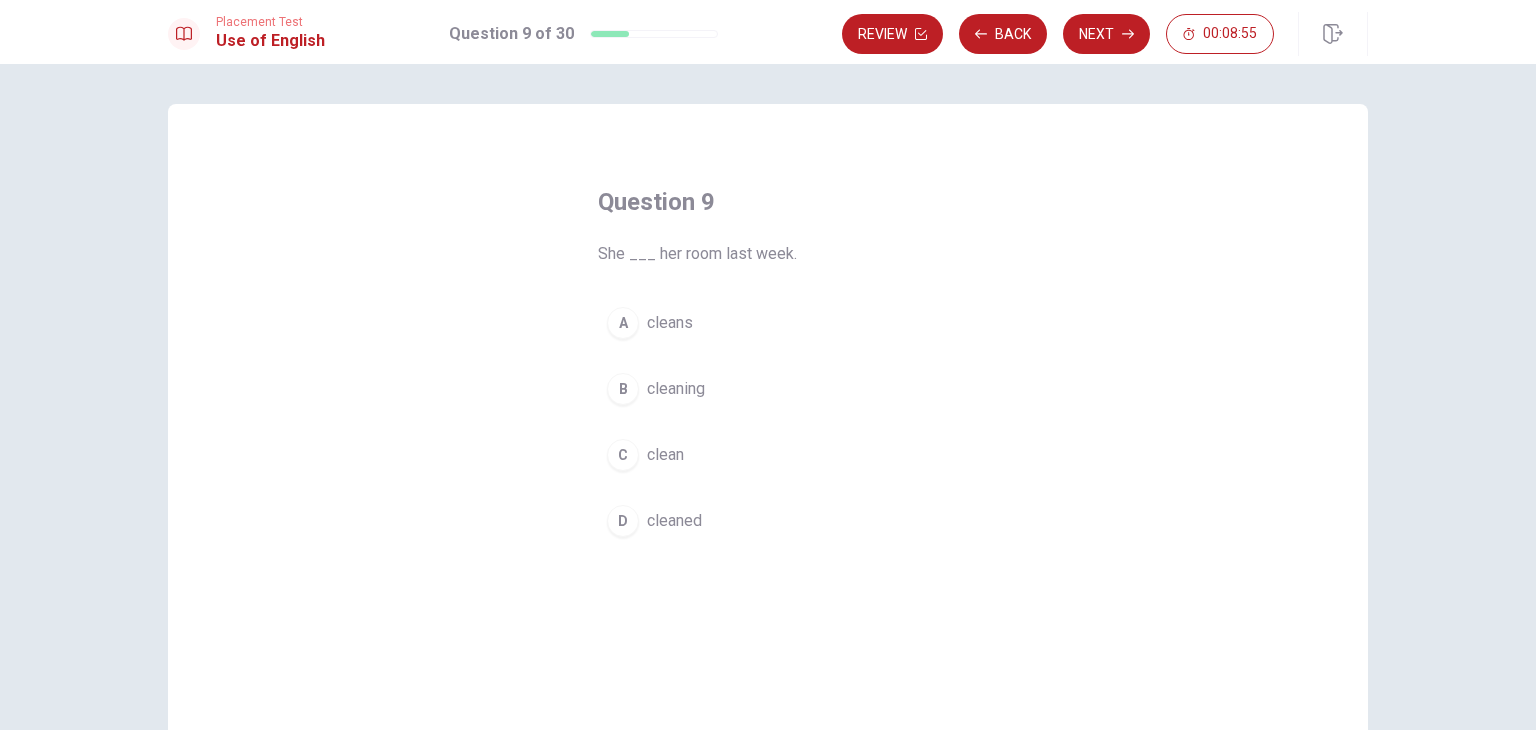 click on "D cleaned" at bounding box center (768, 521) 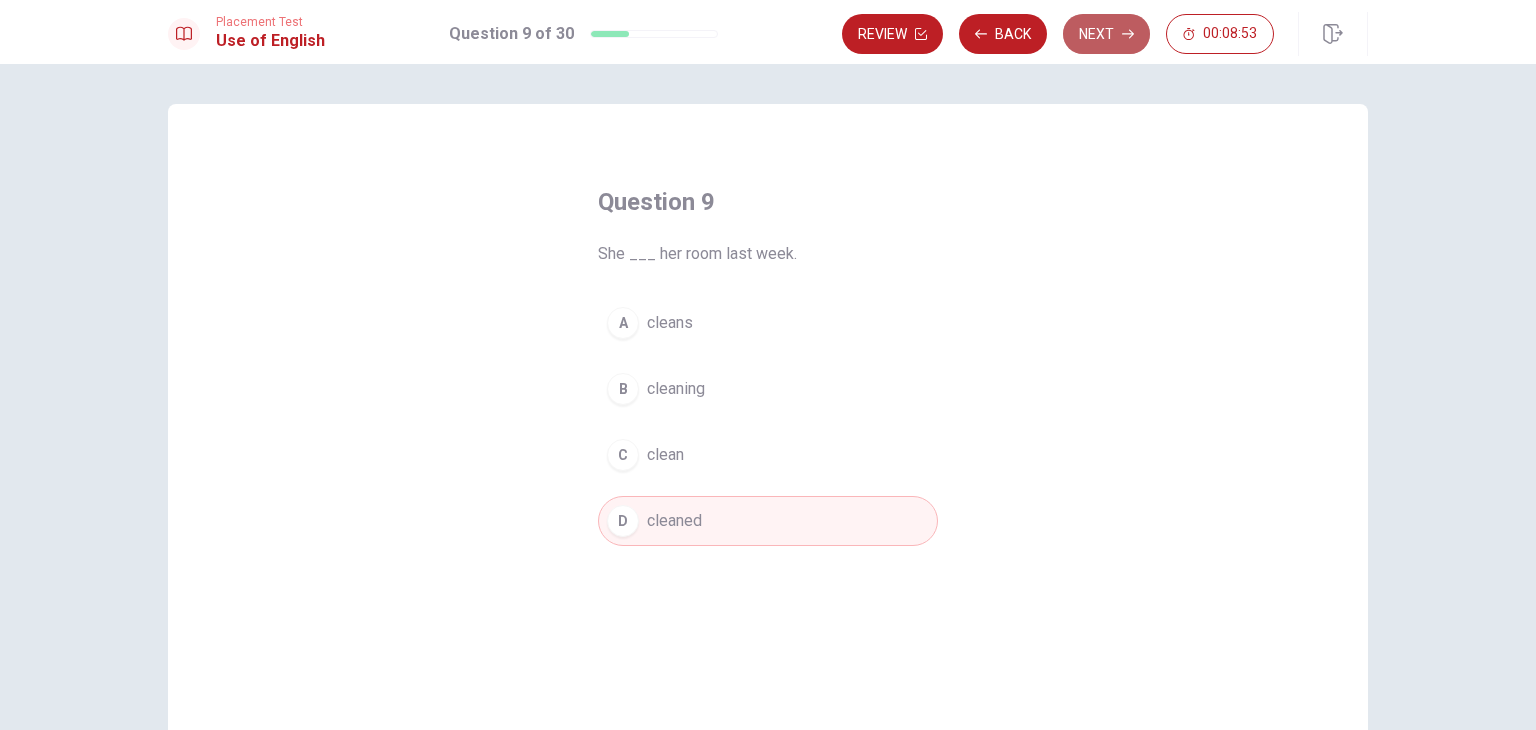 click on "Next" at bounding box center [1106, 34] 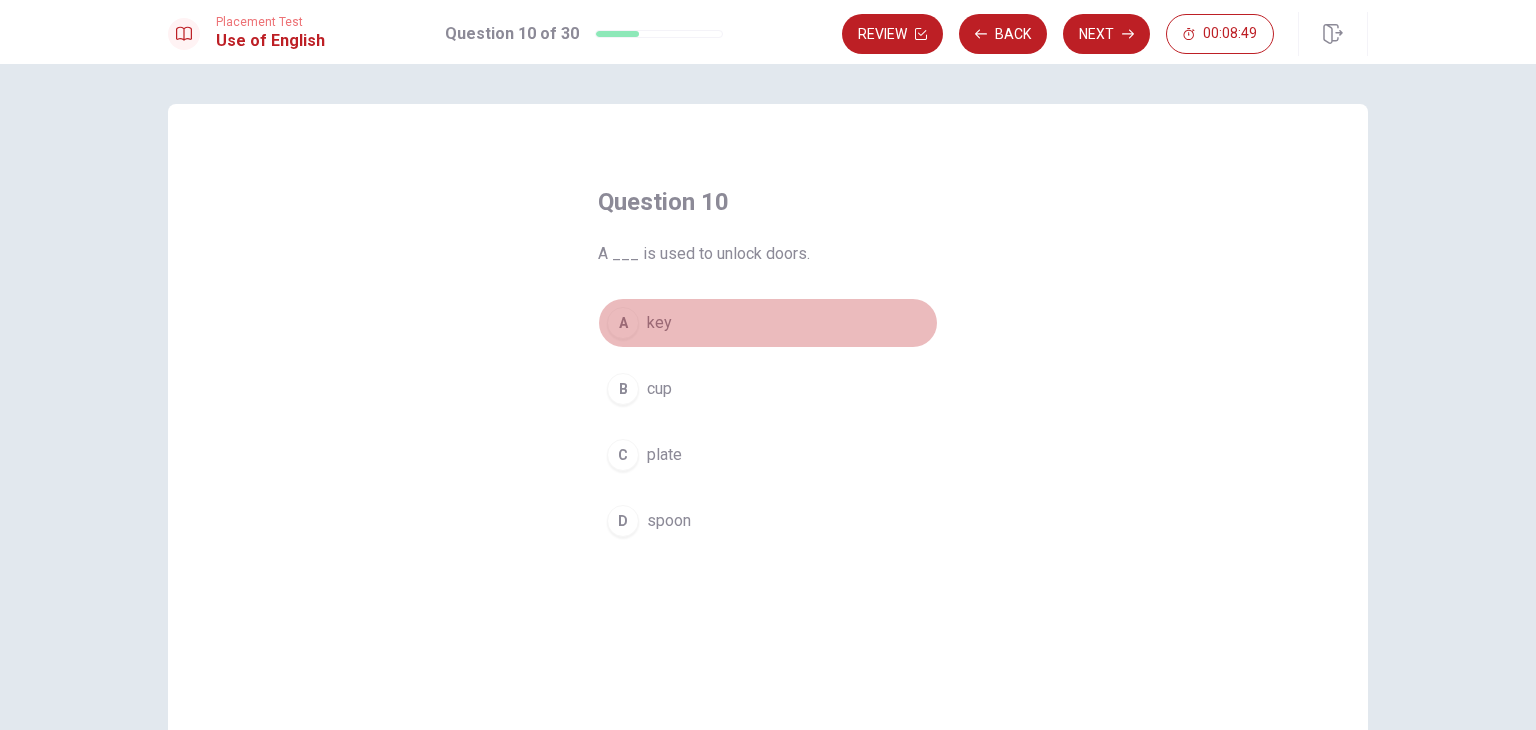 click on "key" at bounding box center (659, 323) 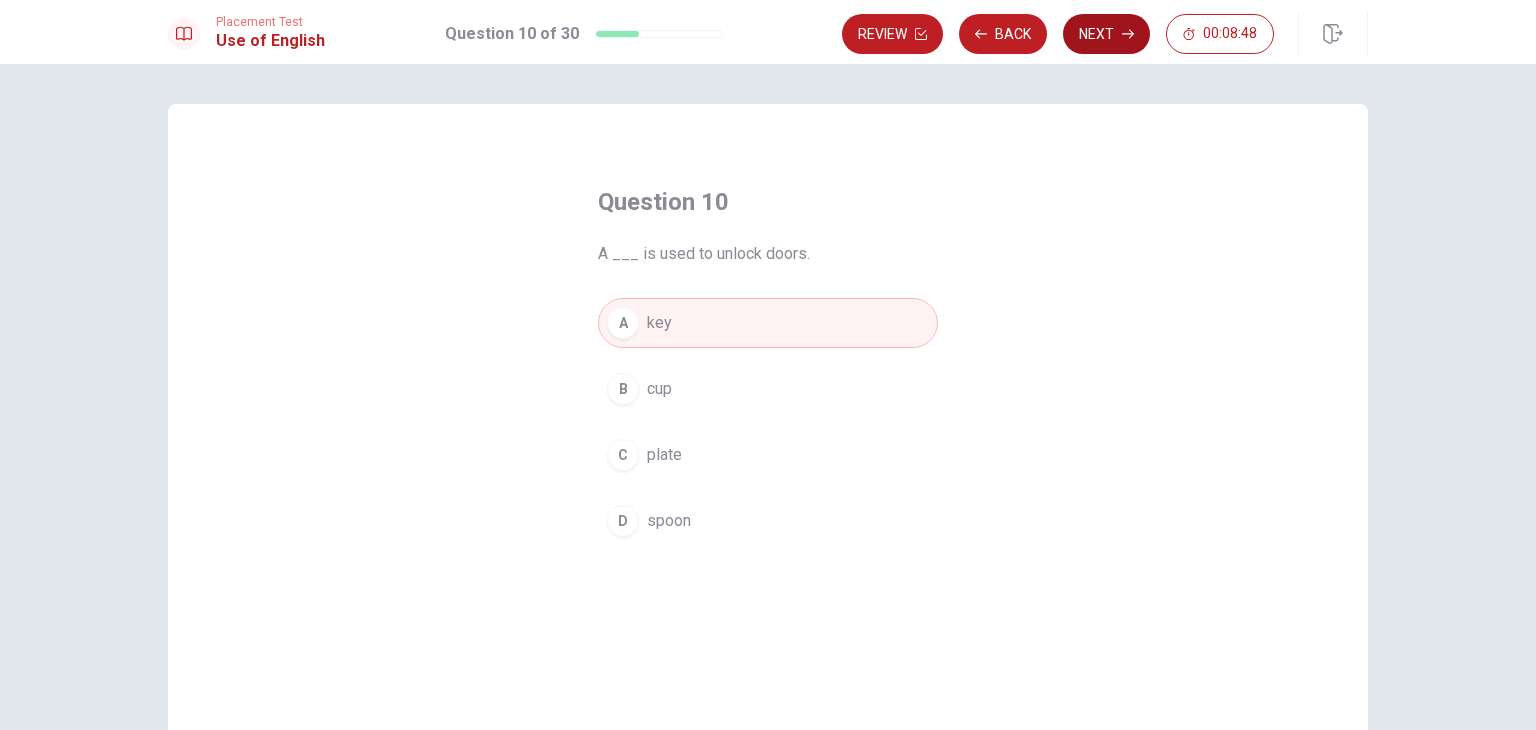click on "Next" at bounding box center [1106, 34] 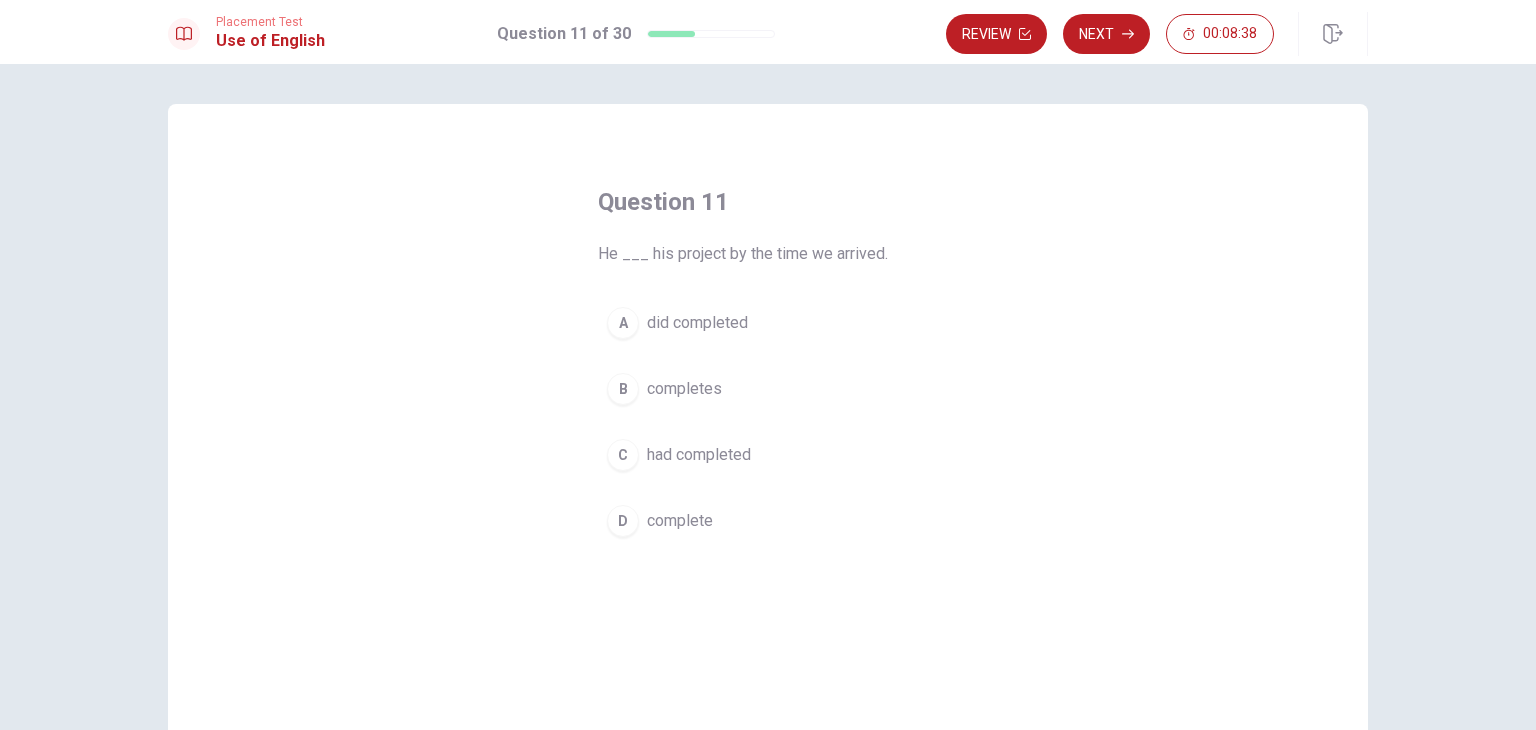 click on "had completed" at bounding box center (699, 455) 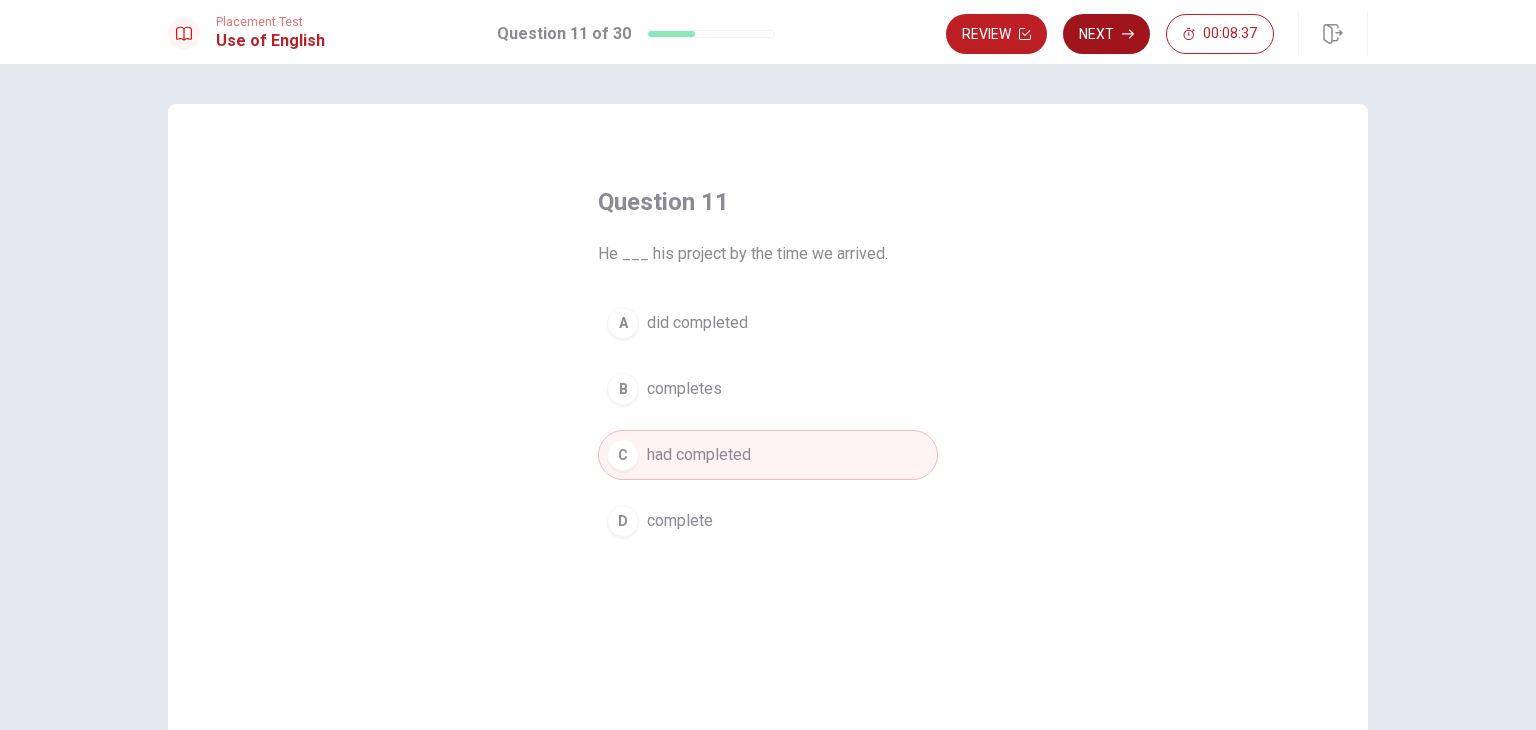 click on "Next" at bounding box center [1106, 34] 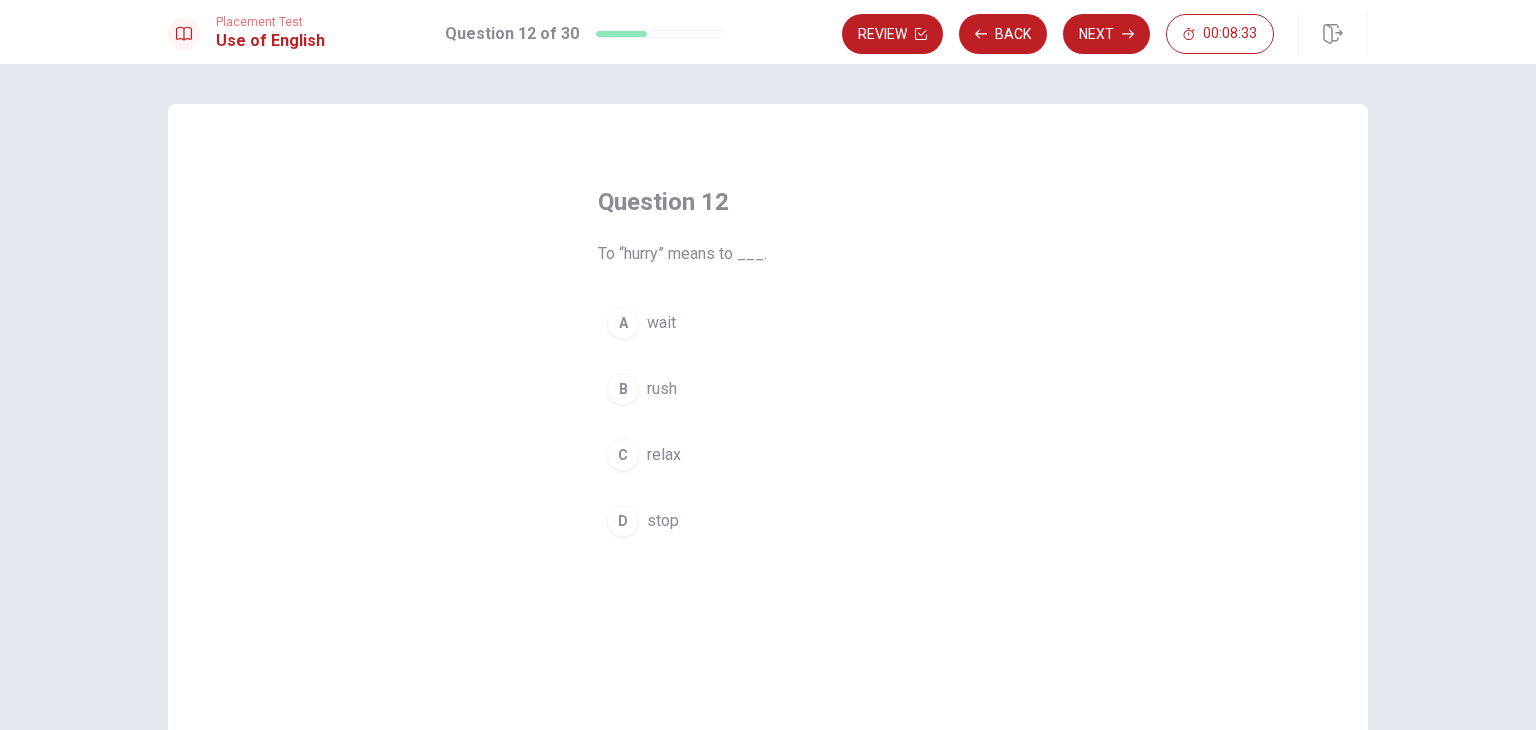 click on "rush" at bounding box center [662, 389] 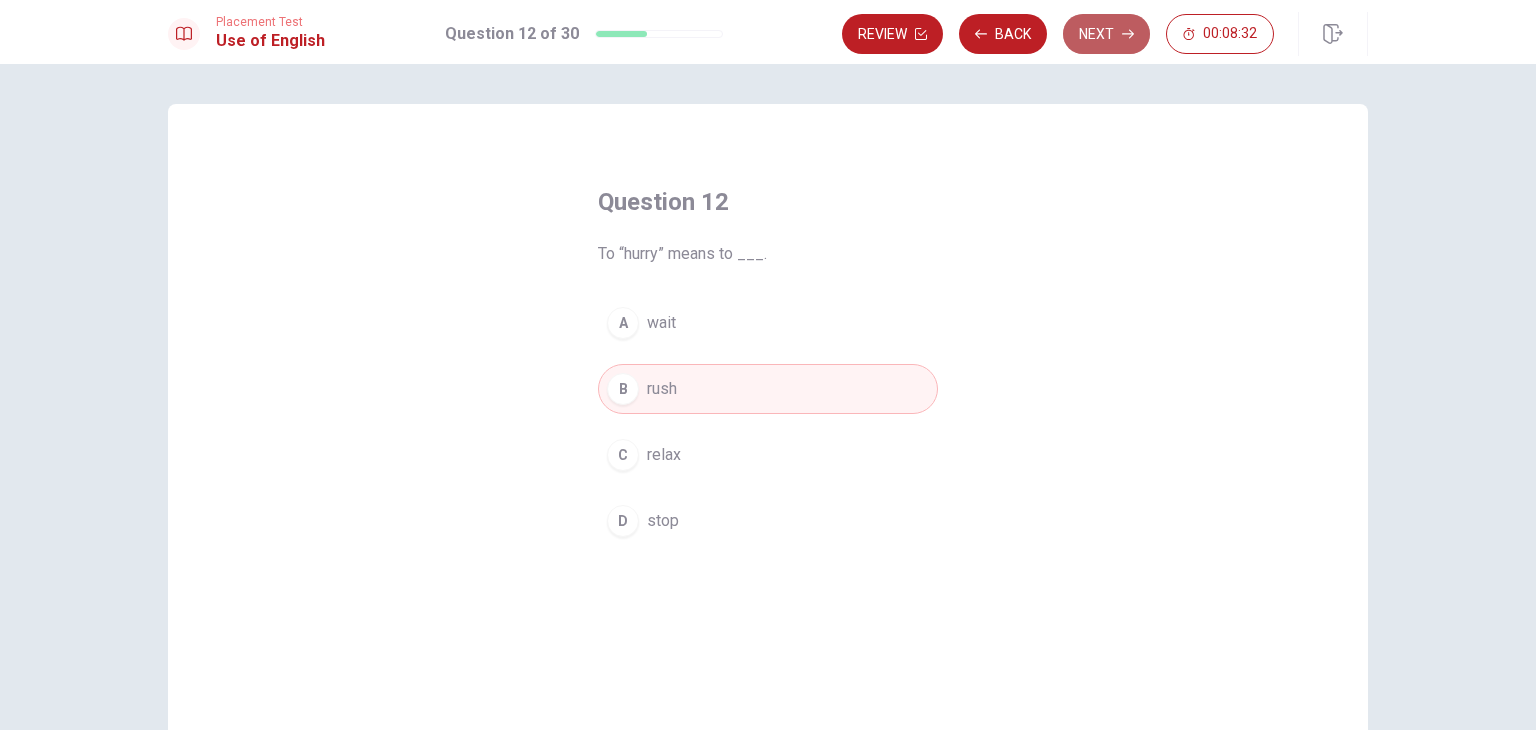 click on "Next" at bounding box center (1106, 34) 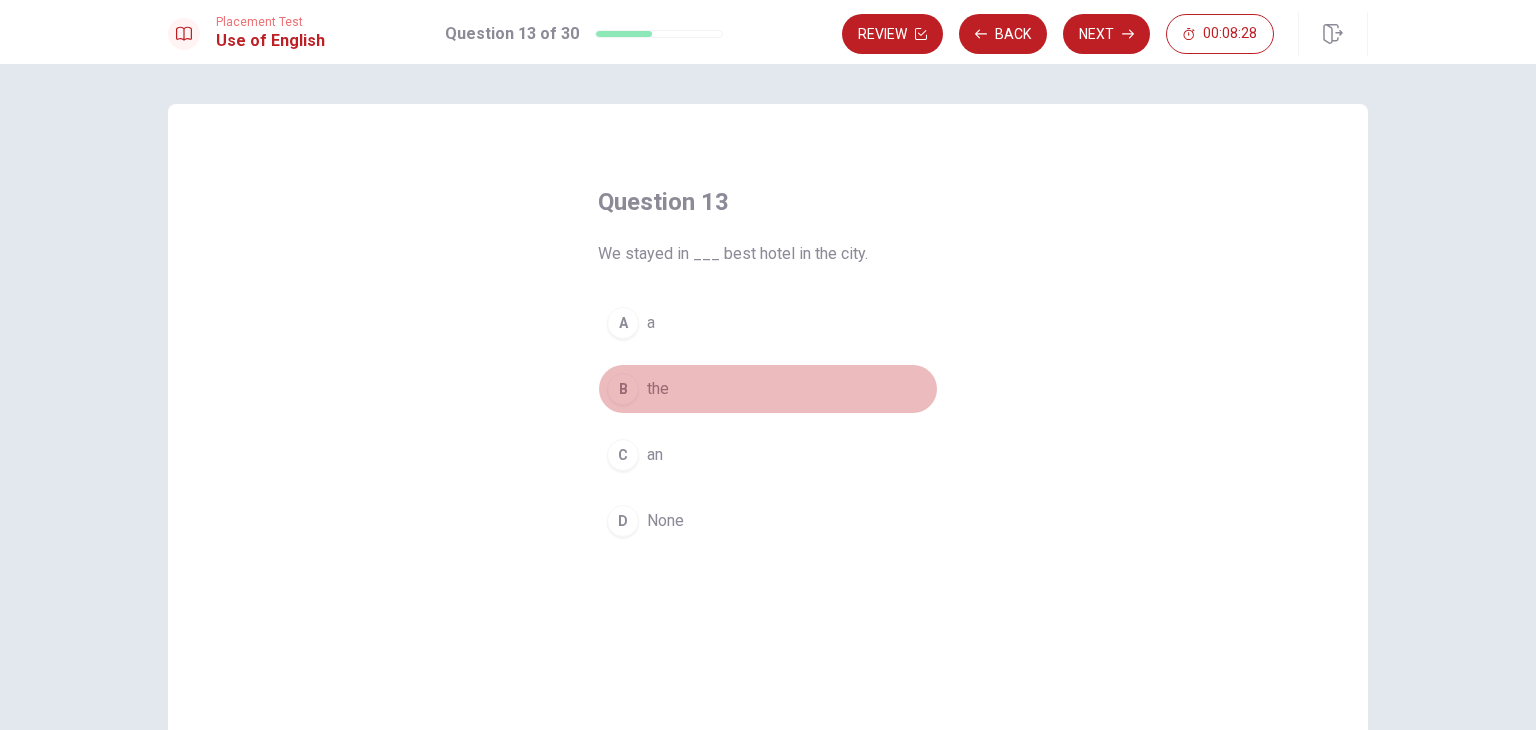 click on "the" at bounding box center (658, 389) 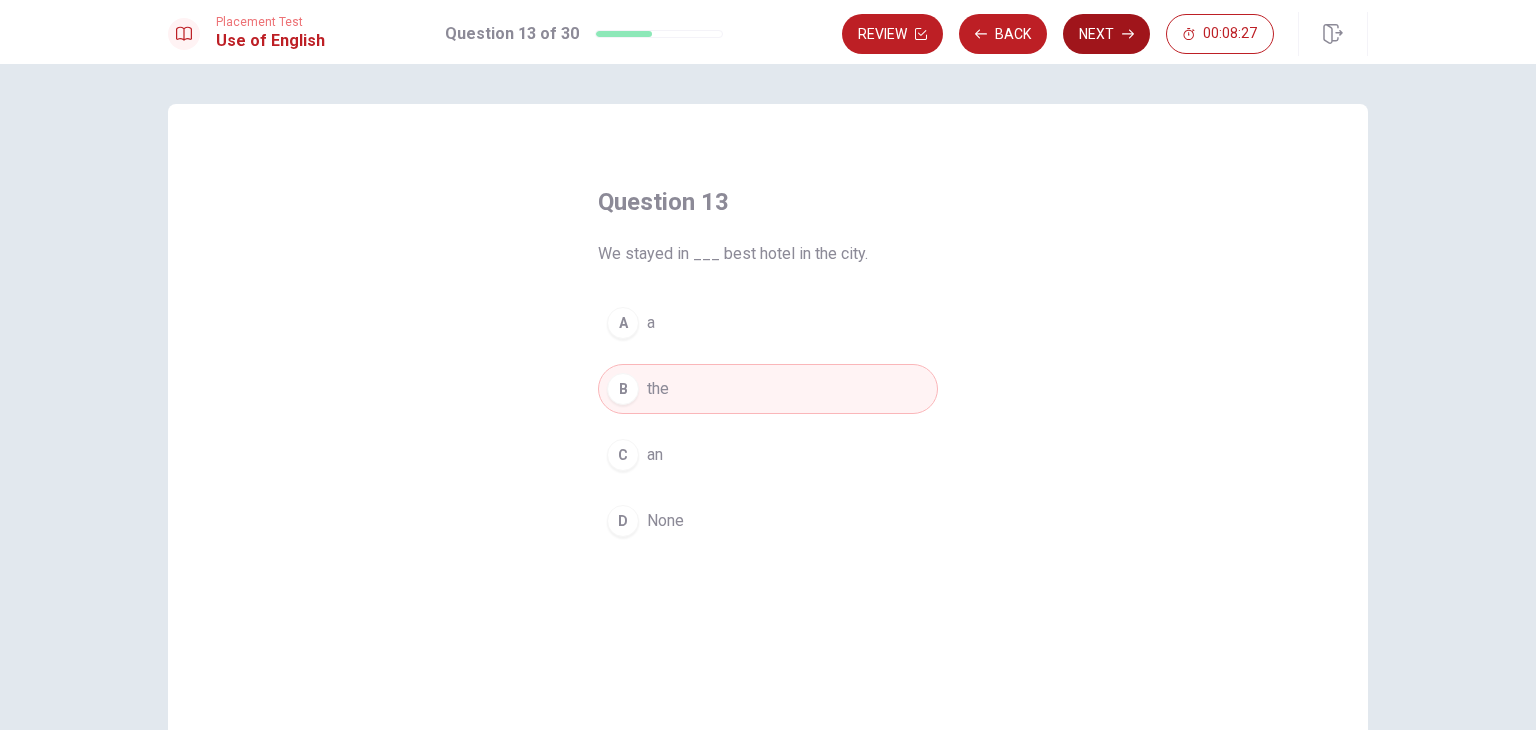 click on "Next" at bounding box center (1106, 34) 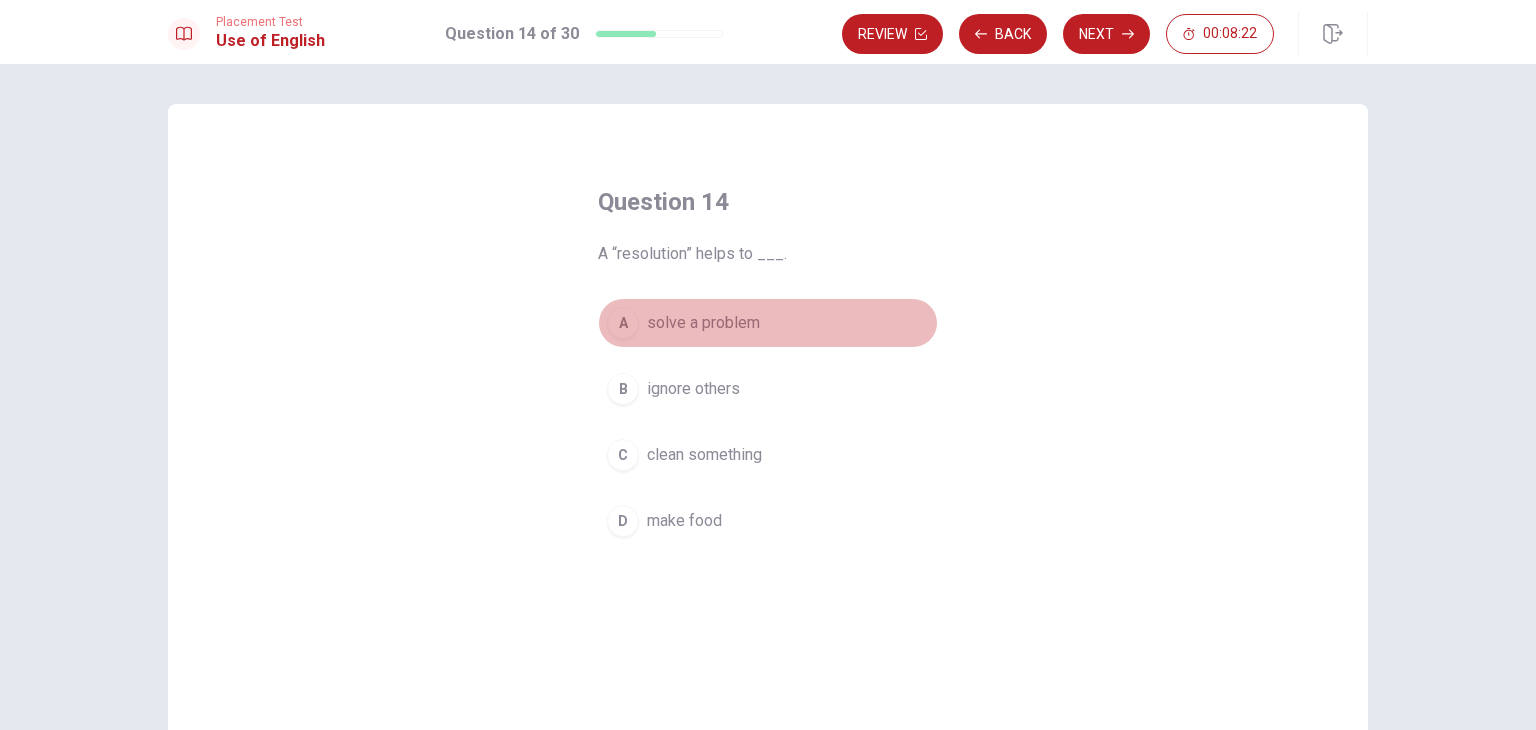 click on "solve a problem" at bounding box center [703, 323] 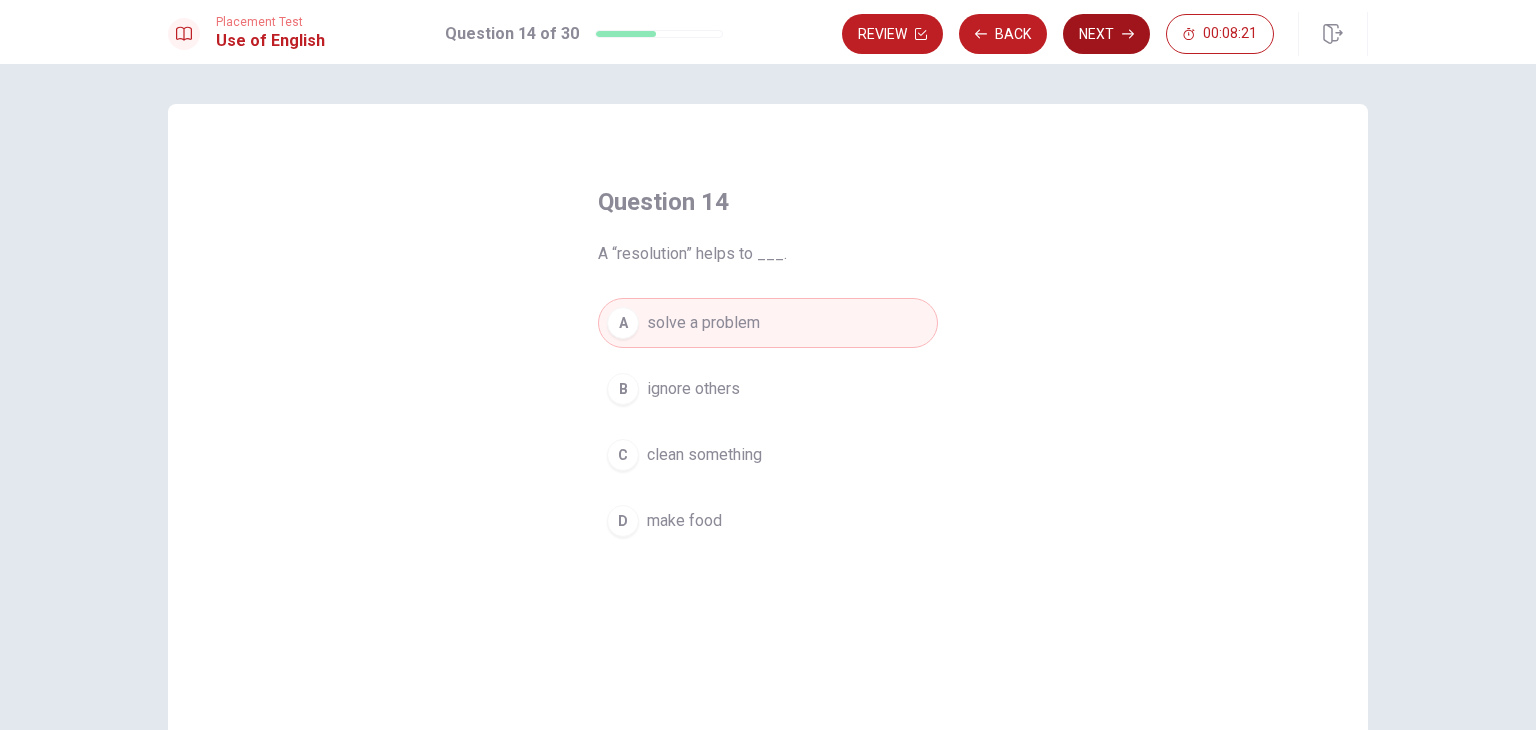 click on "Next" at bounding box center (1106, 34) 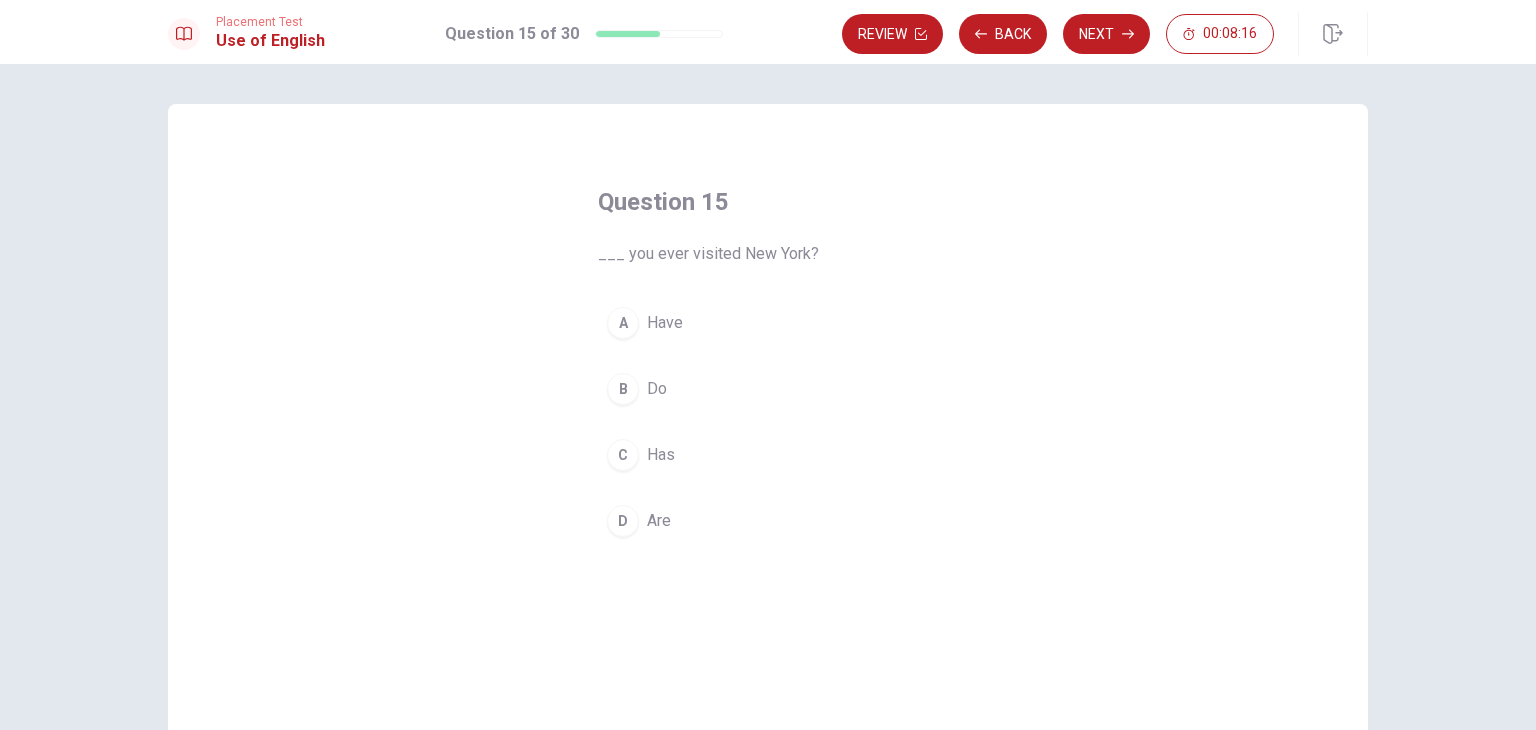 click on "Have" at bounding box center [665, 323] 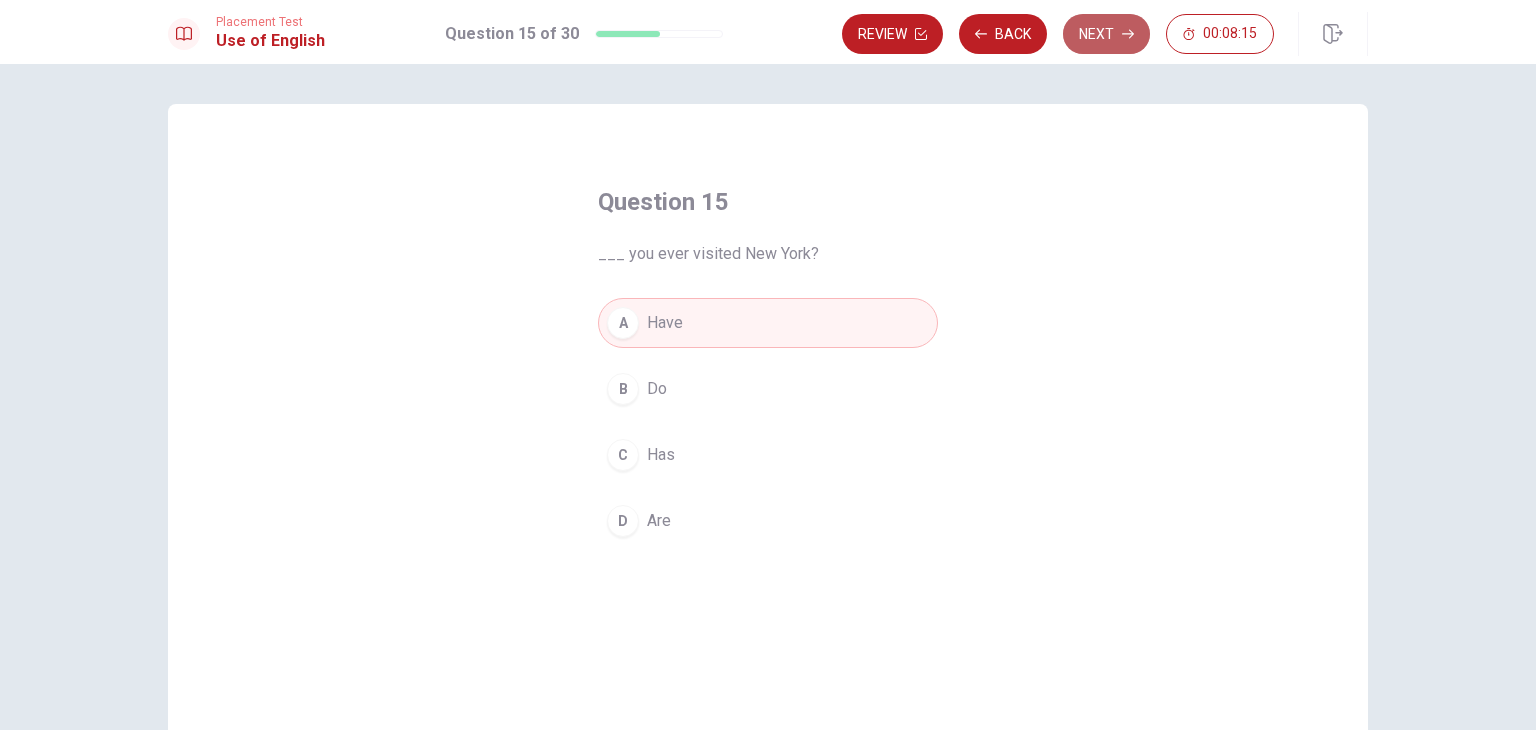click on "Next" at bounding box center (1106, 34) 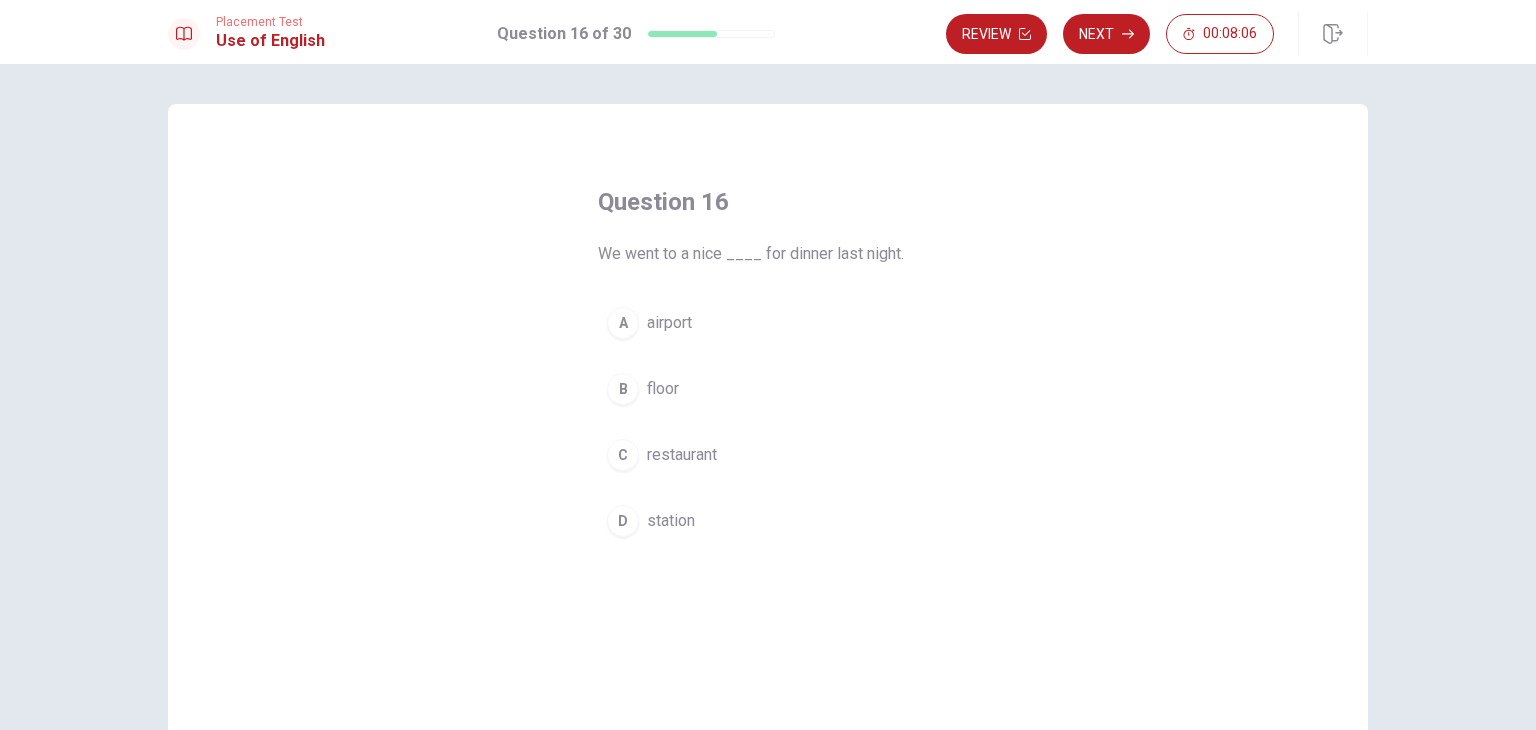 click on "restaurant" at bounding box center (682, 455) 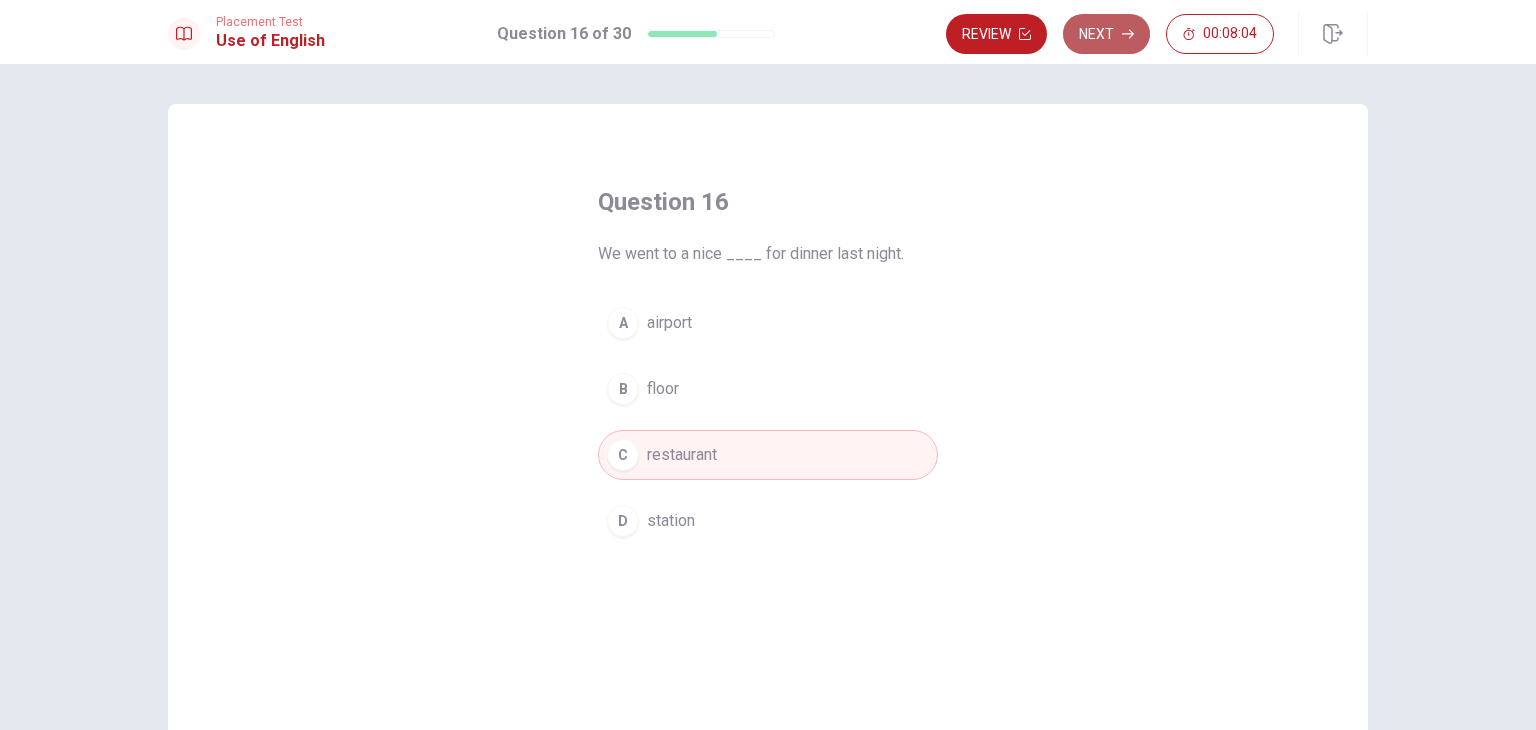 click 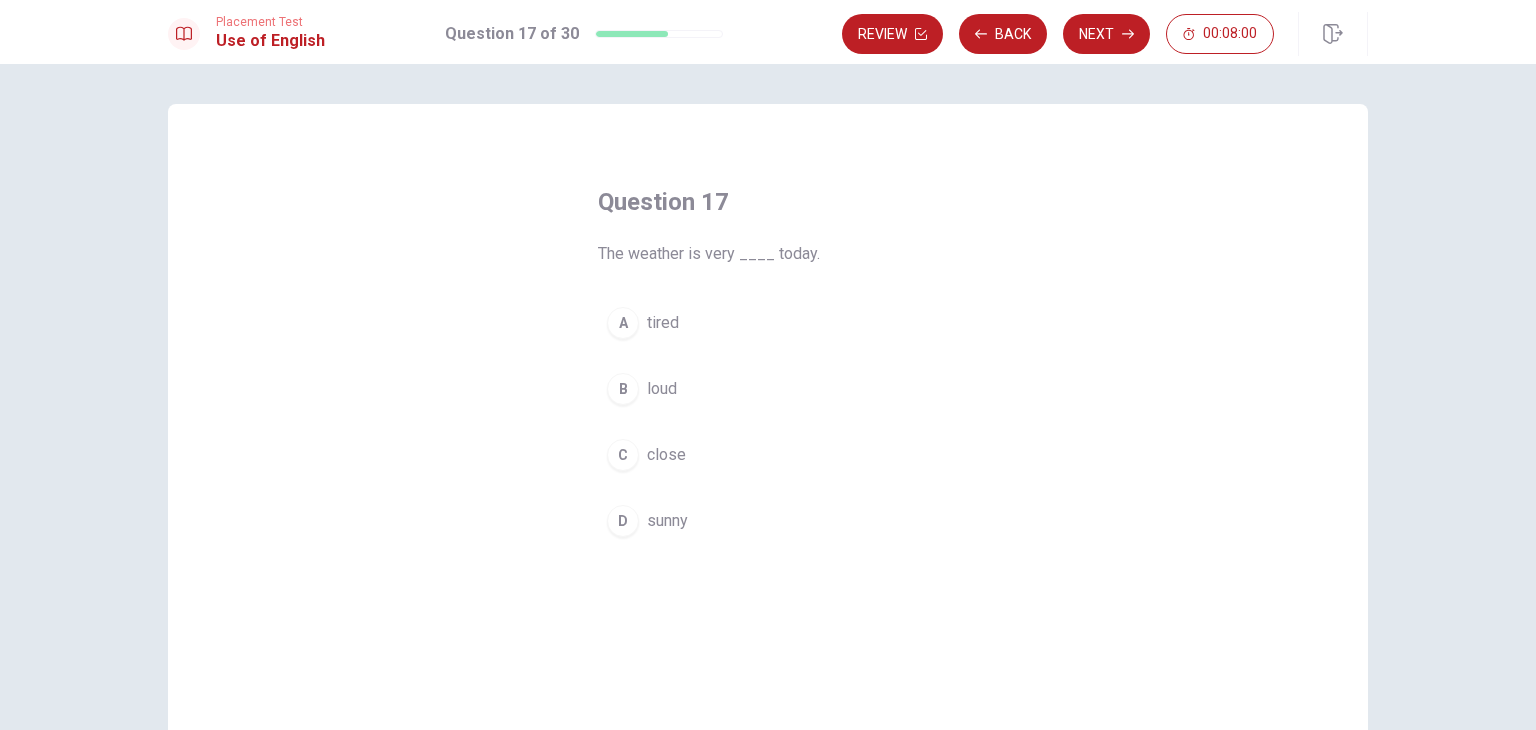 click on "D sunny" at bounding box center (768, 521) 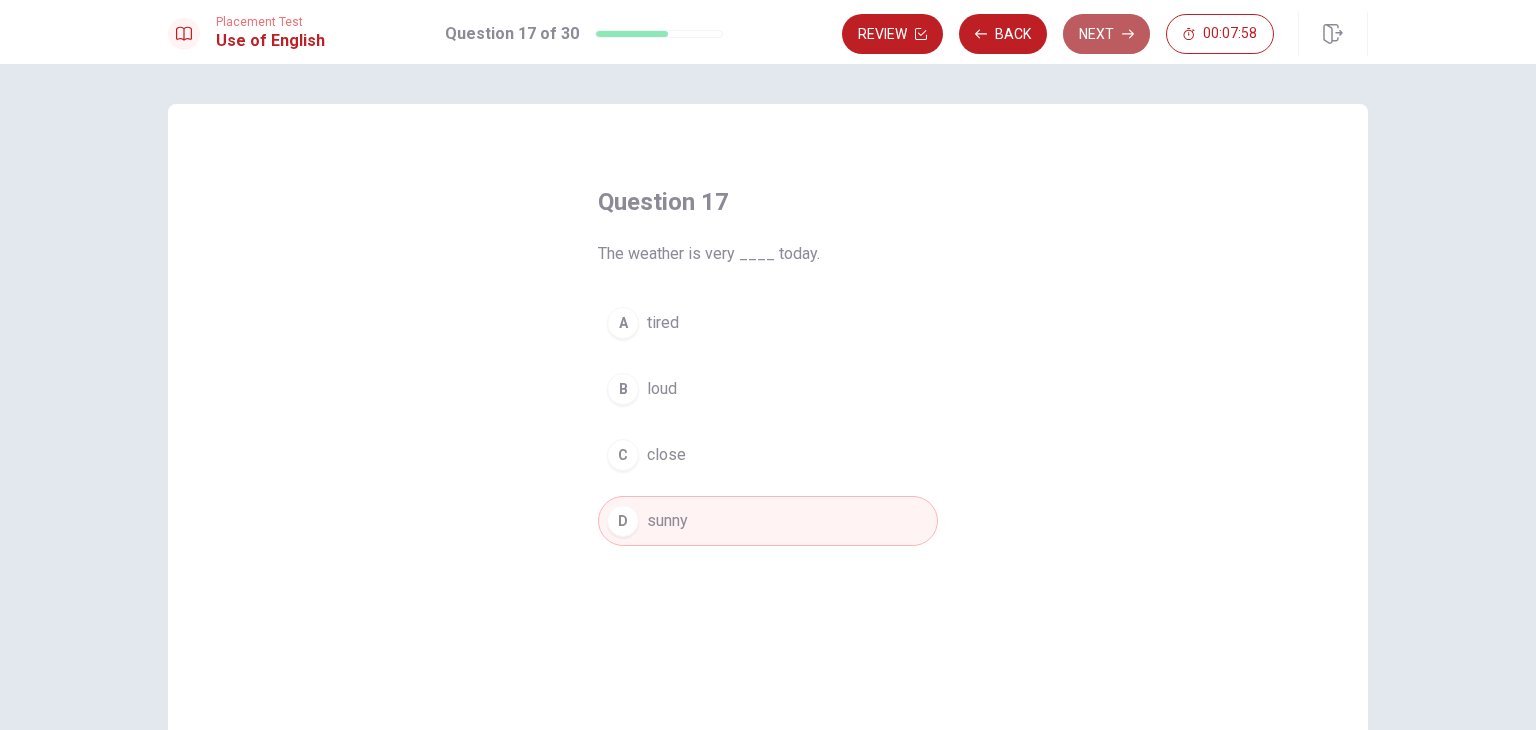 click on "Next" at bounding box center (1106, 34) 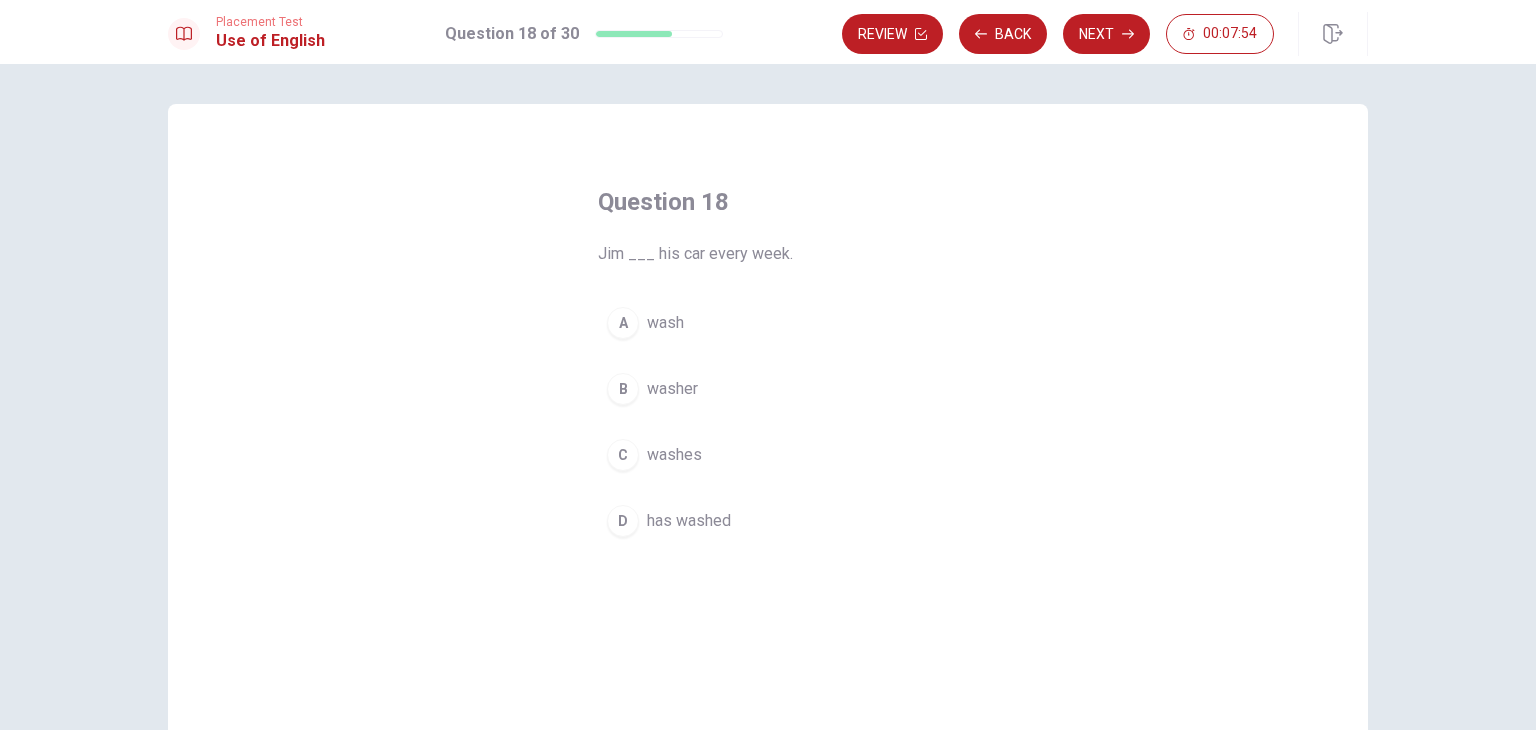 click on "washes" at bounding box center (674, 455) 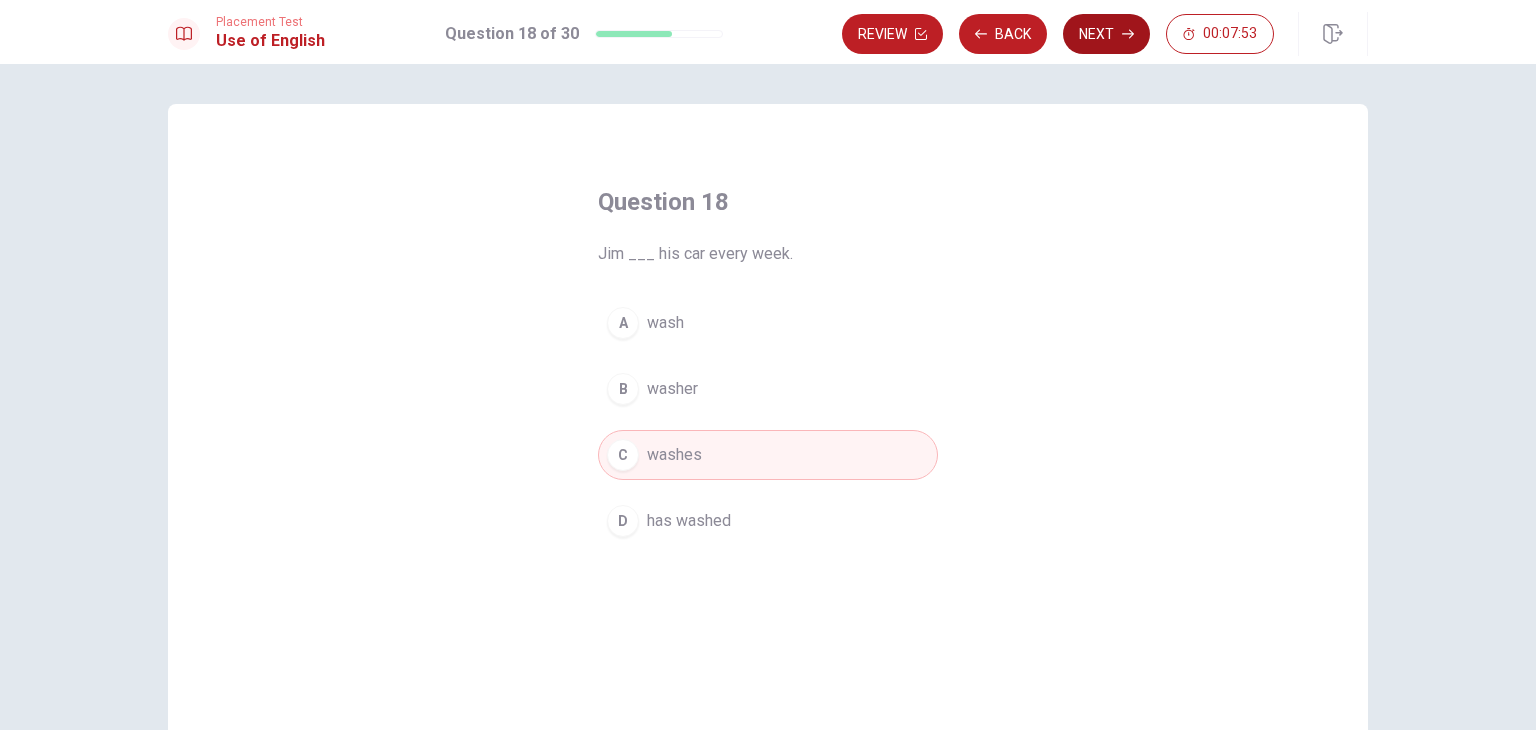 click 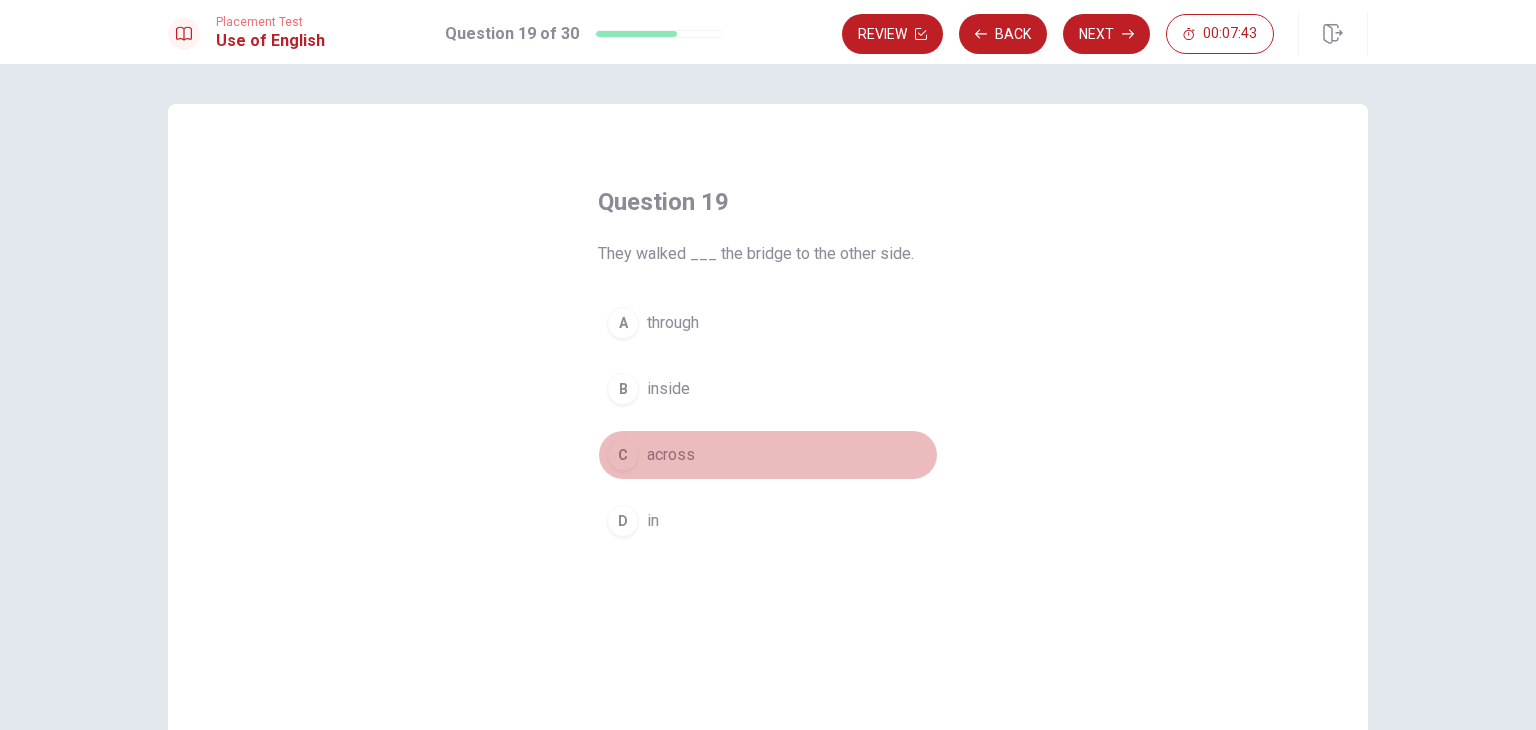click on "across" at bounding box center [671, 455] 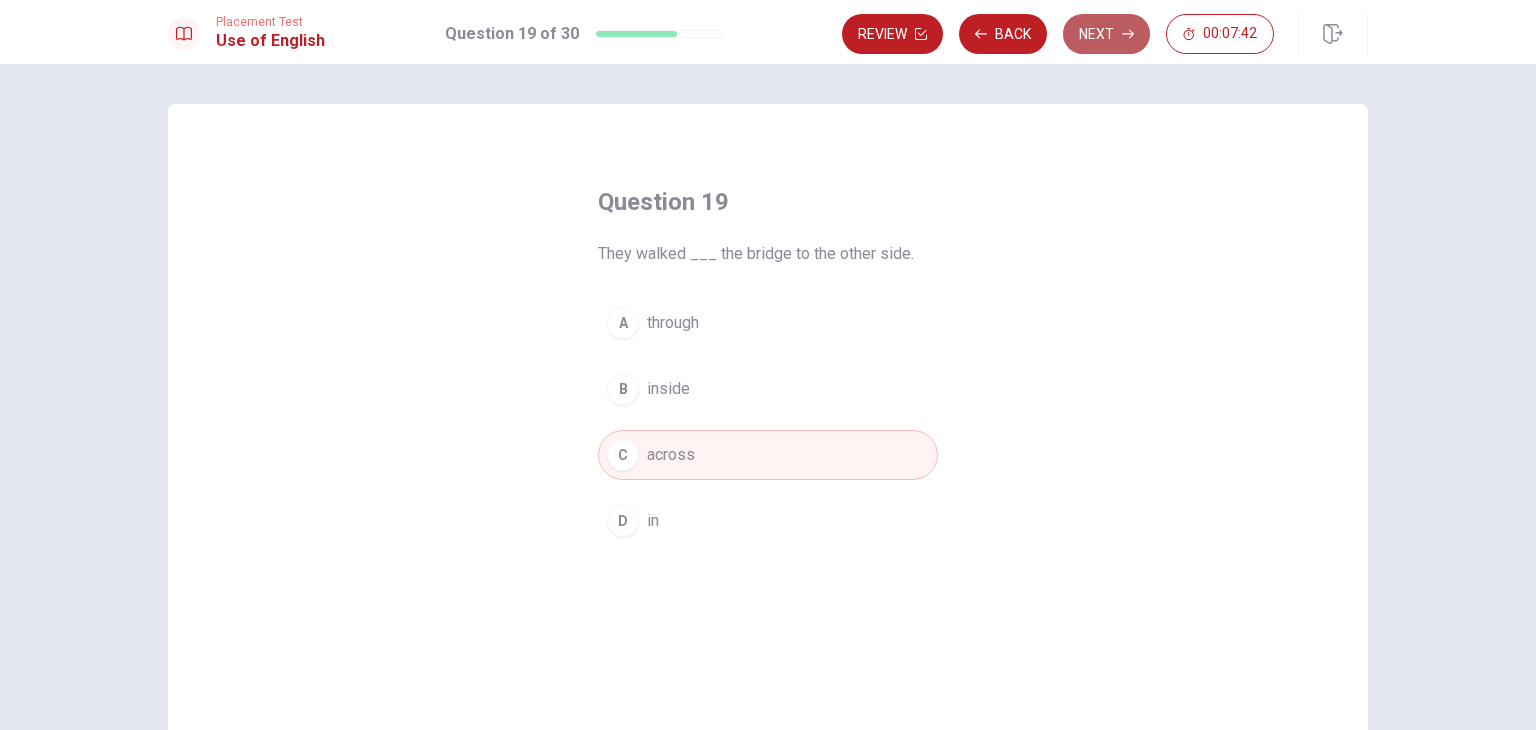 click on "Next" at bounding box center (1106, 34) 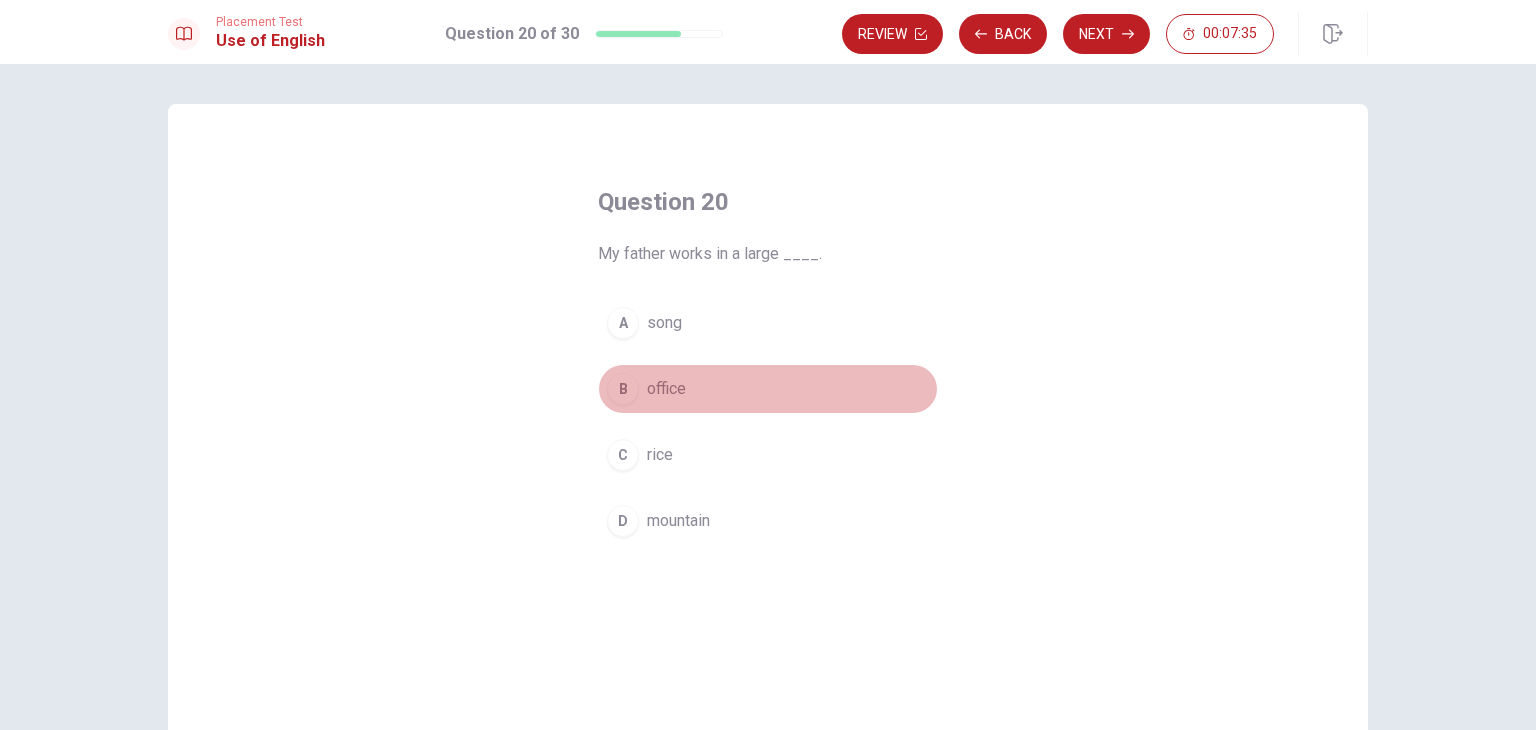 click on "office" at bounding box center (666, 389) 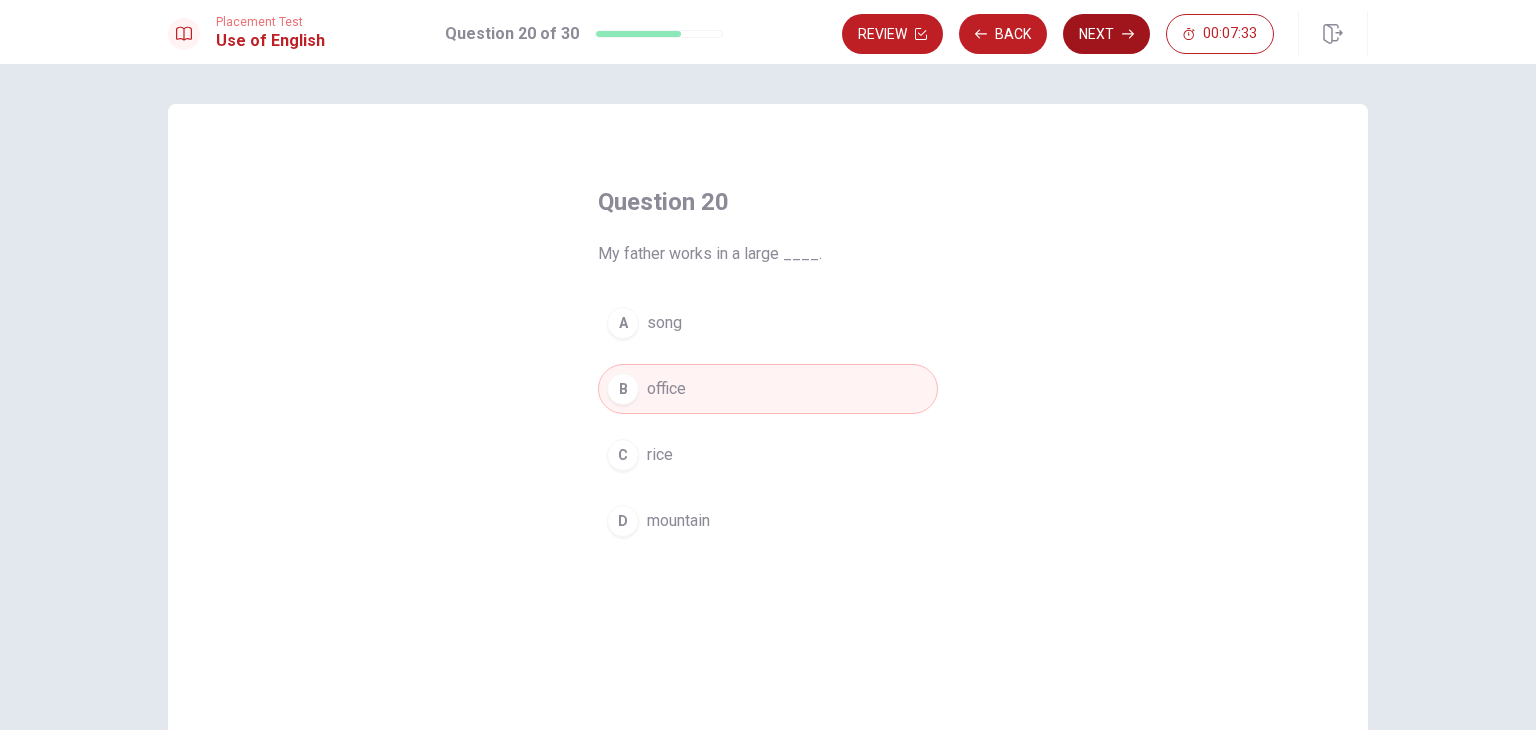 click on "Next" at bounding box center [1106, 34] 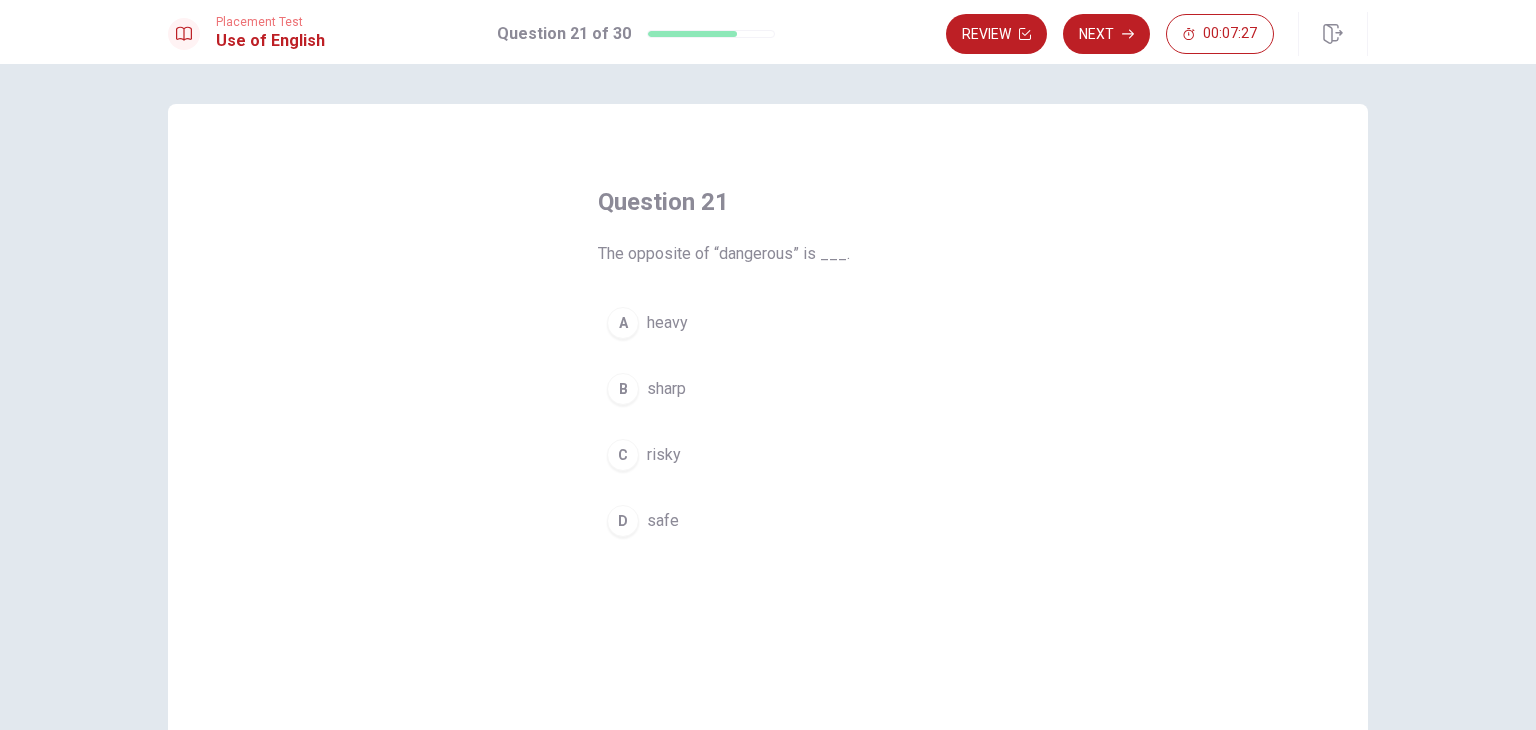 click on "D" at bounding box center [623, 521] 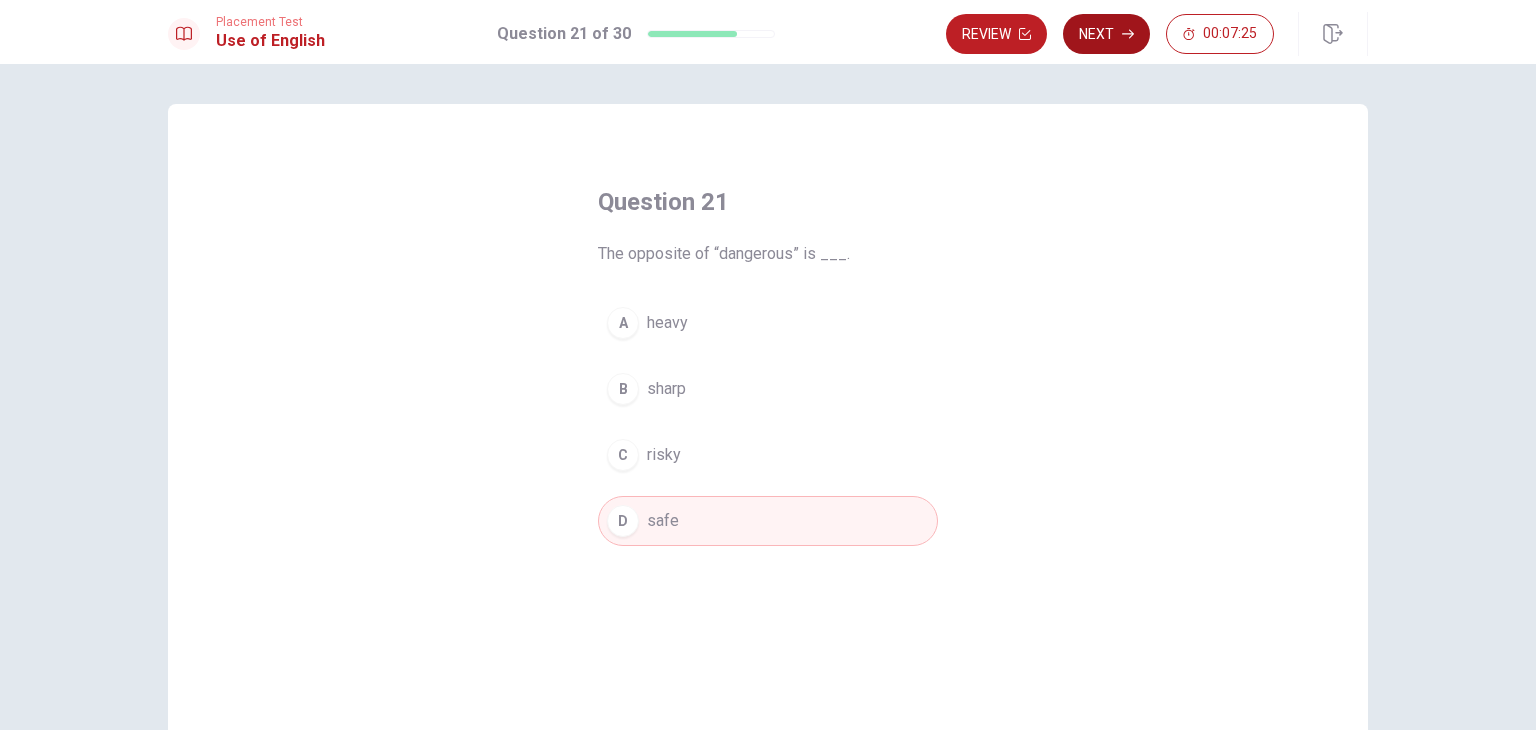 click on "Next" at bounding box center [1106, 34] 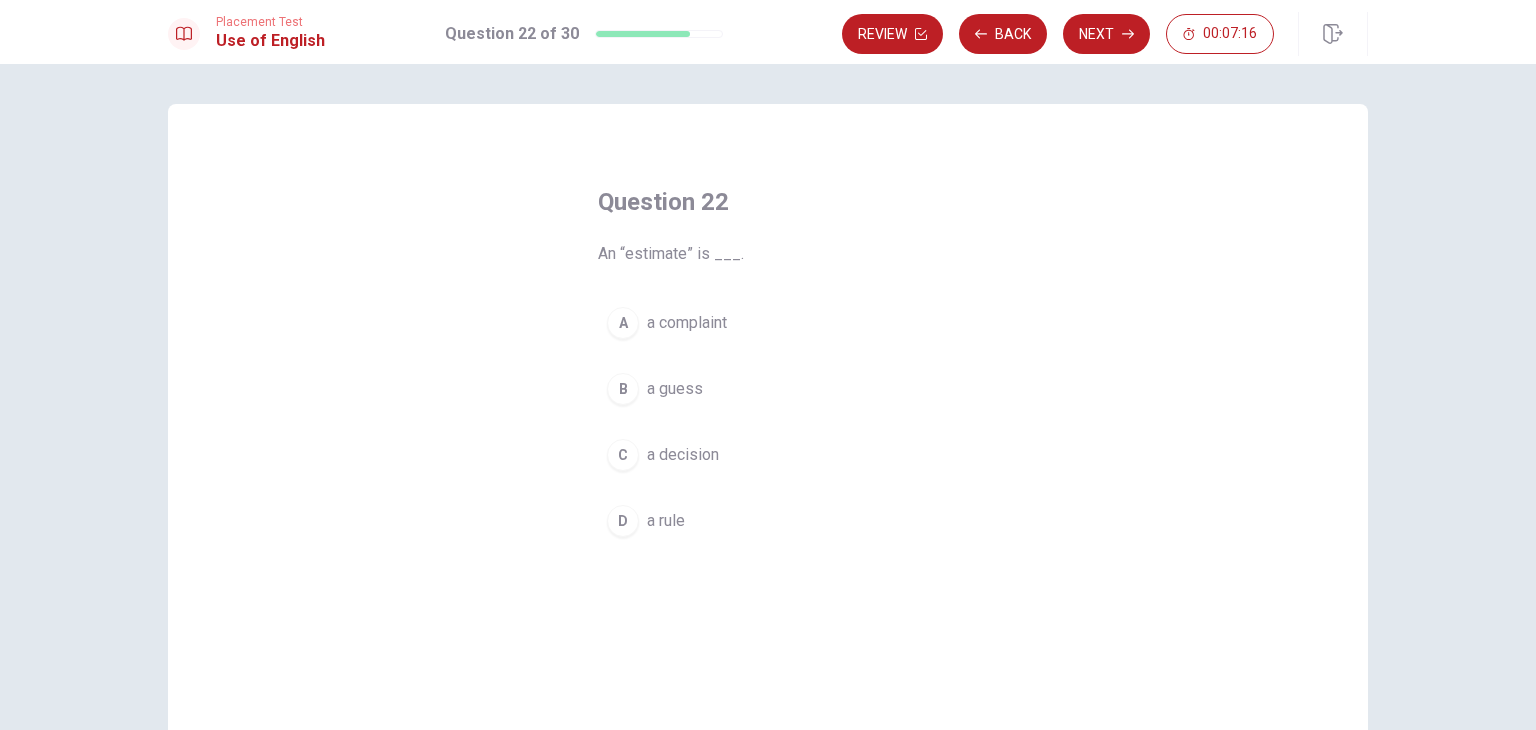 click on "a guess" at bounding box center [675, 389] 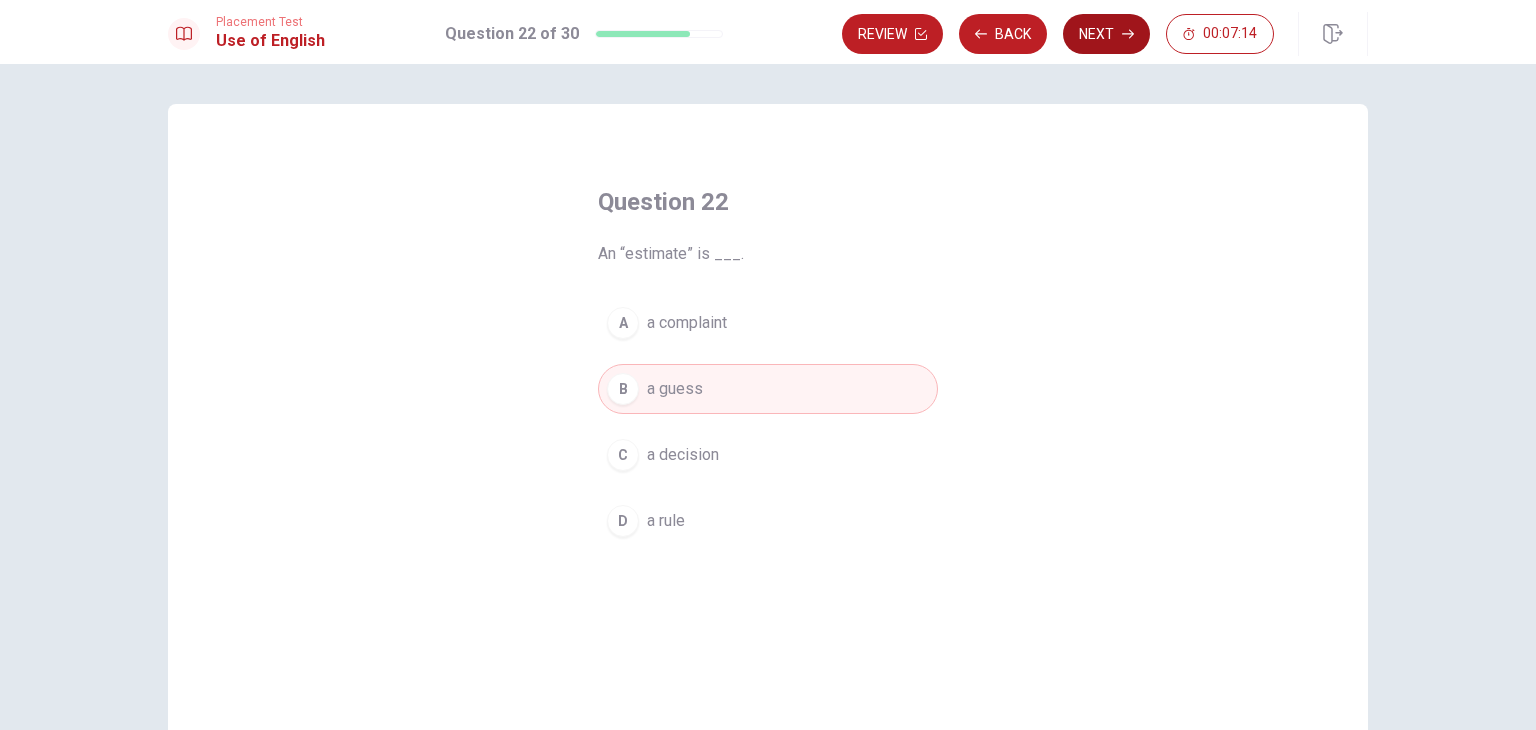 click on "Next" at bounding box center [1106, 34] 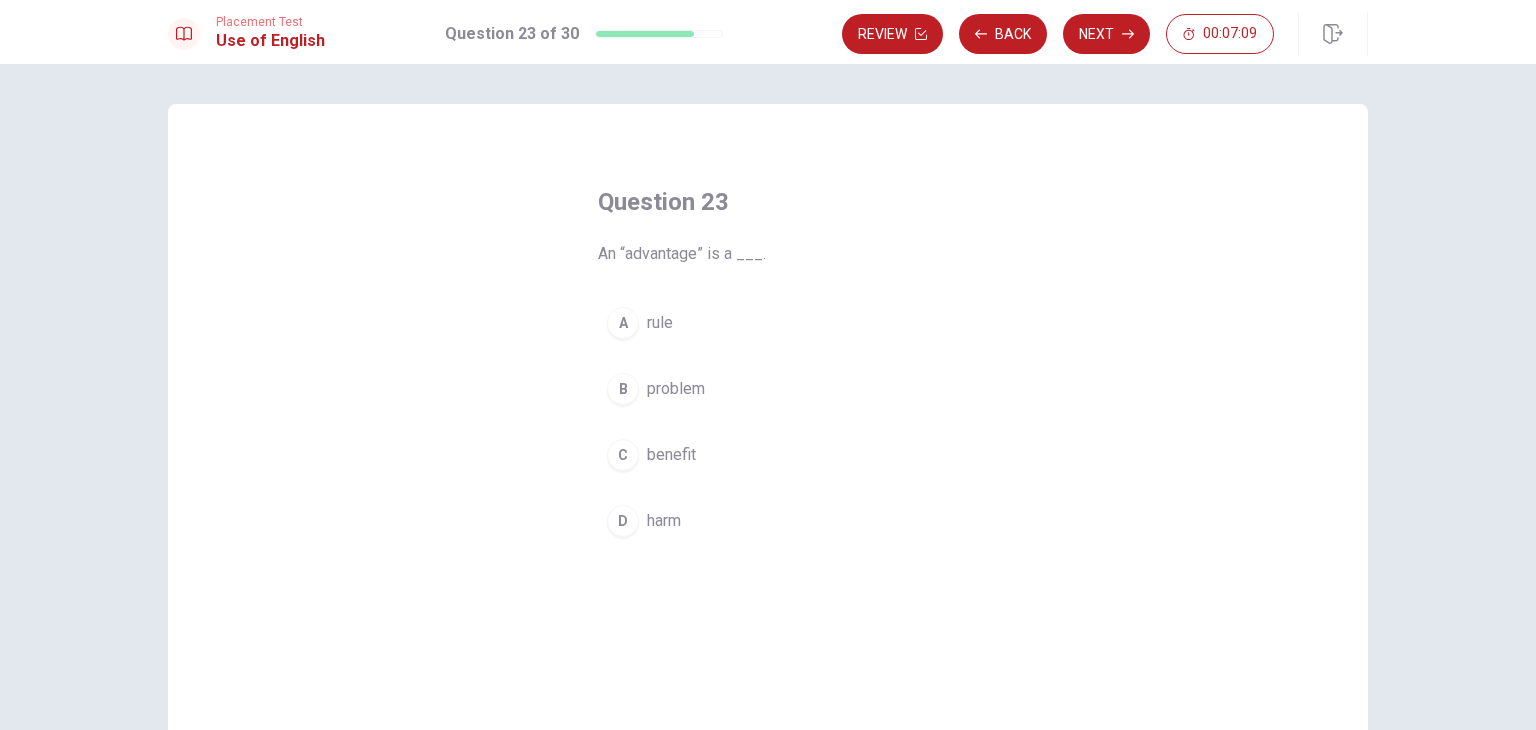 click on "benefit" at bounding box center [671, 455] 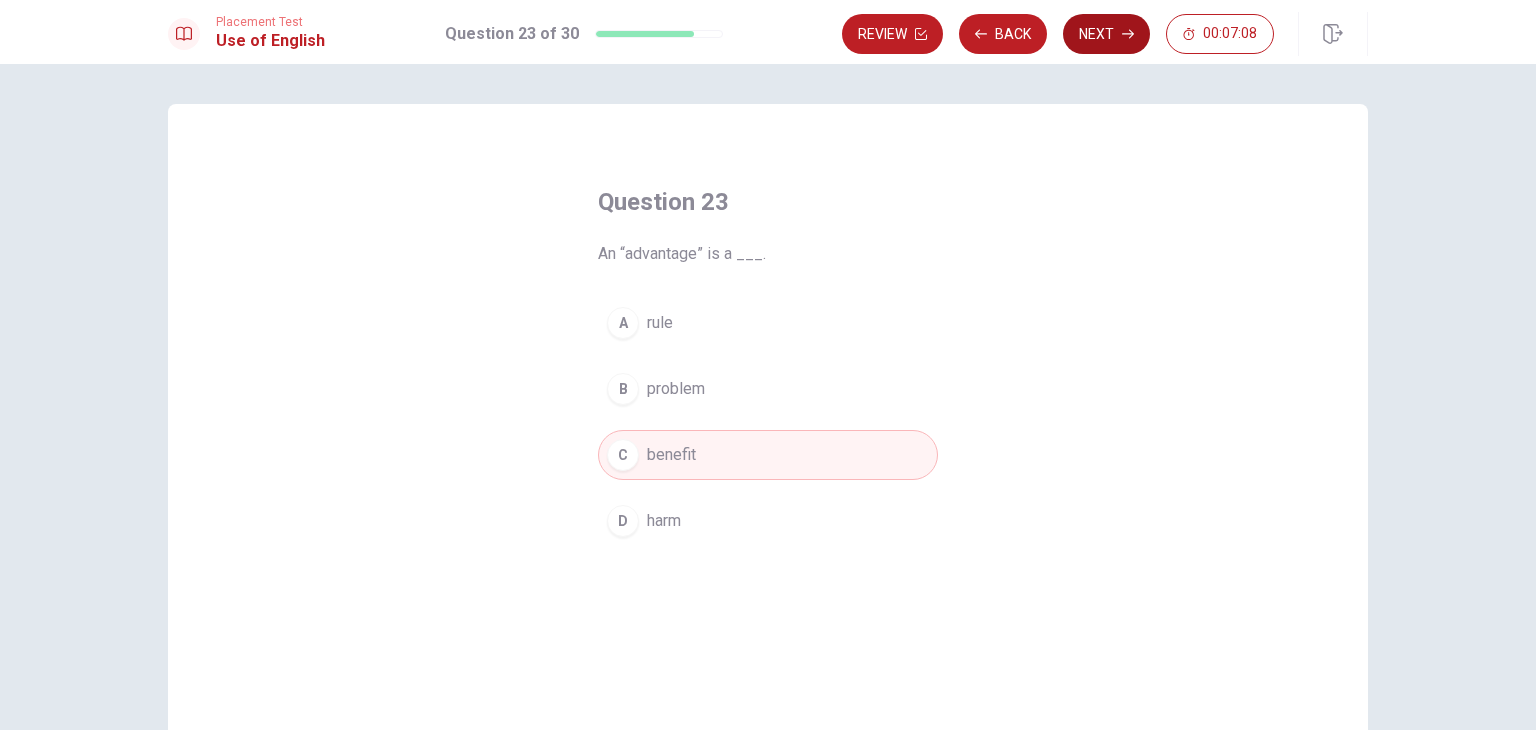 click on "Next" at bounding box center (1106, 34) 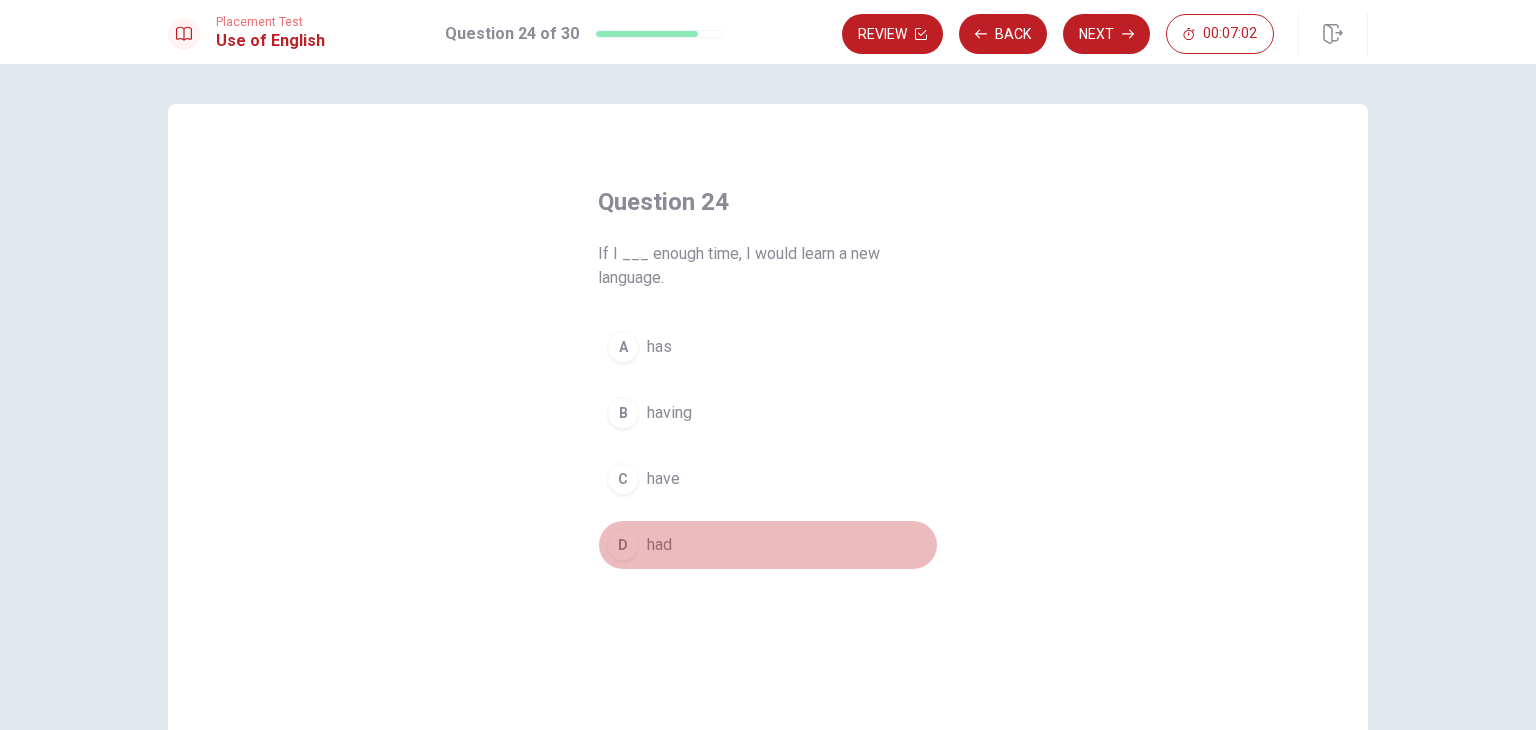click on "had" at bounding box center [659, 545] 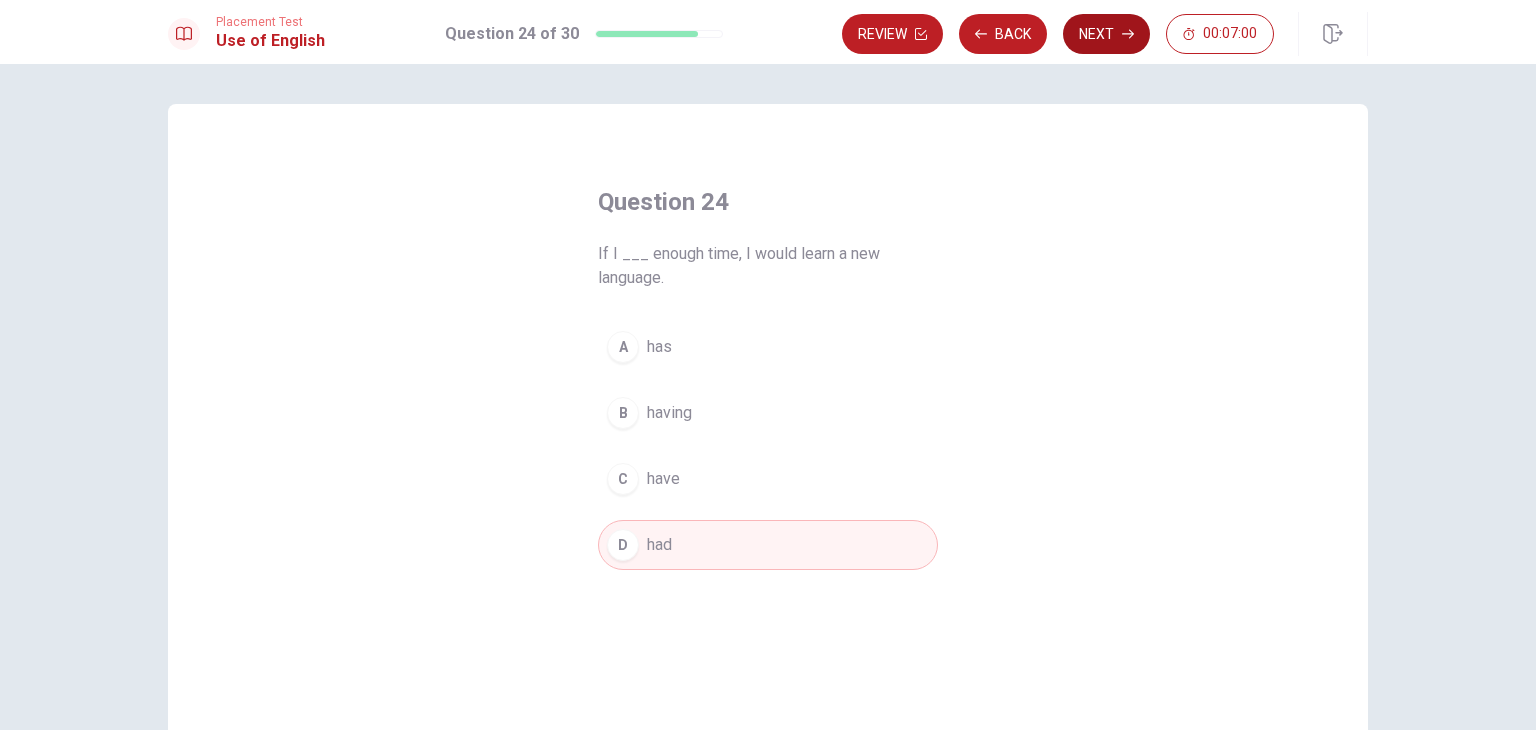 click on "Next" at bounding box center [1106, 34] 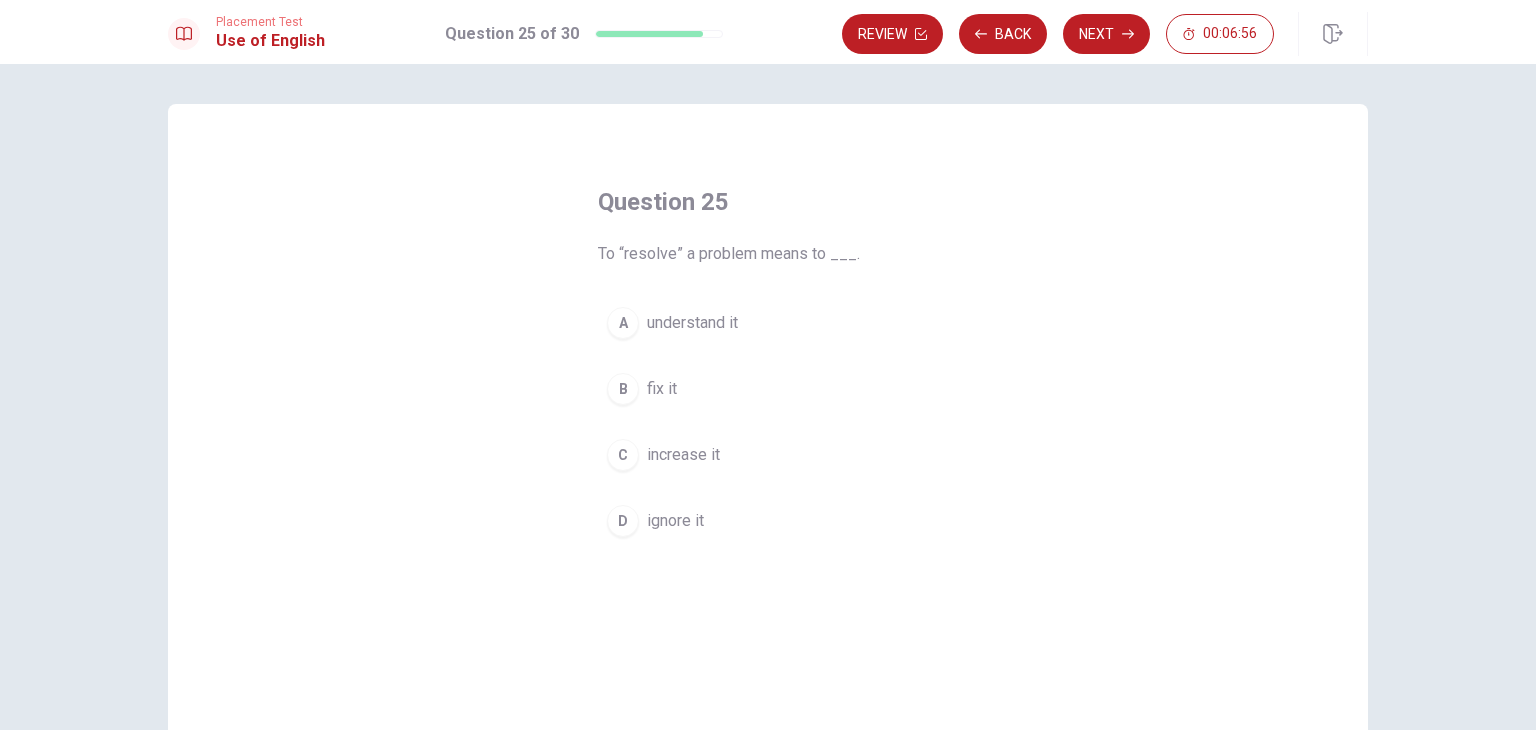click on "fix it" at bounding box center [662, 389] 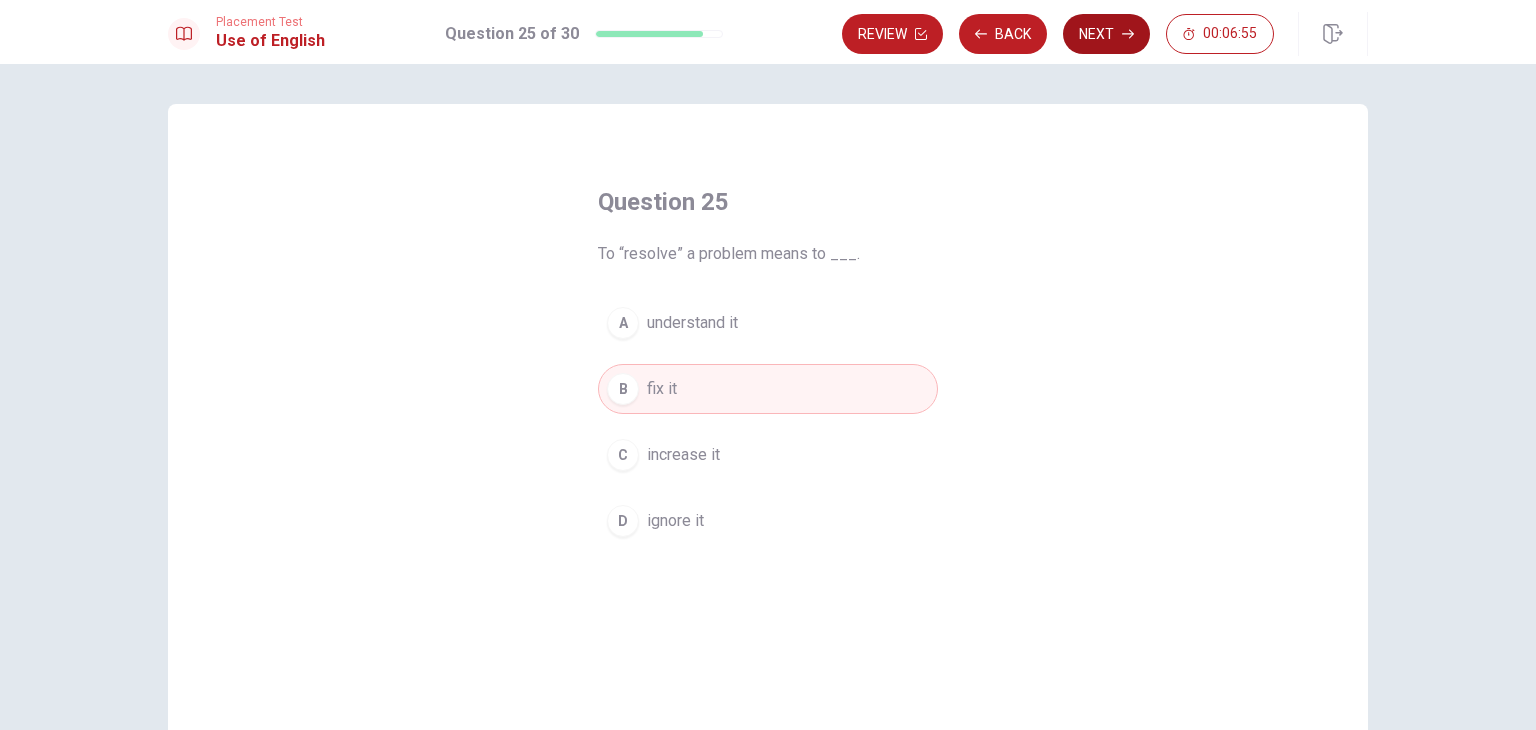 click on "Next" at bounding box center [1106, 34] 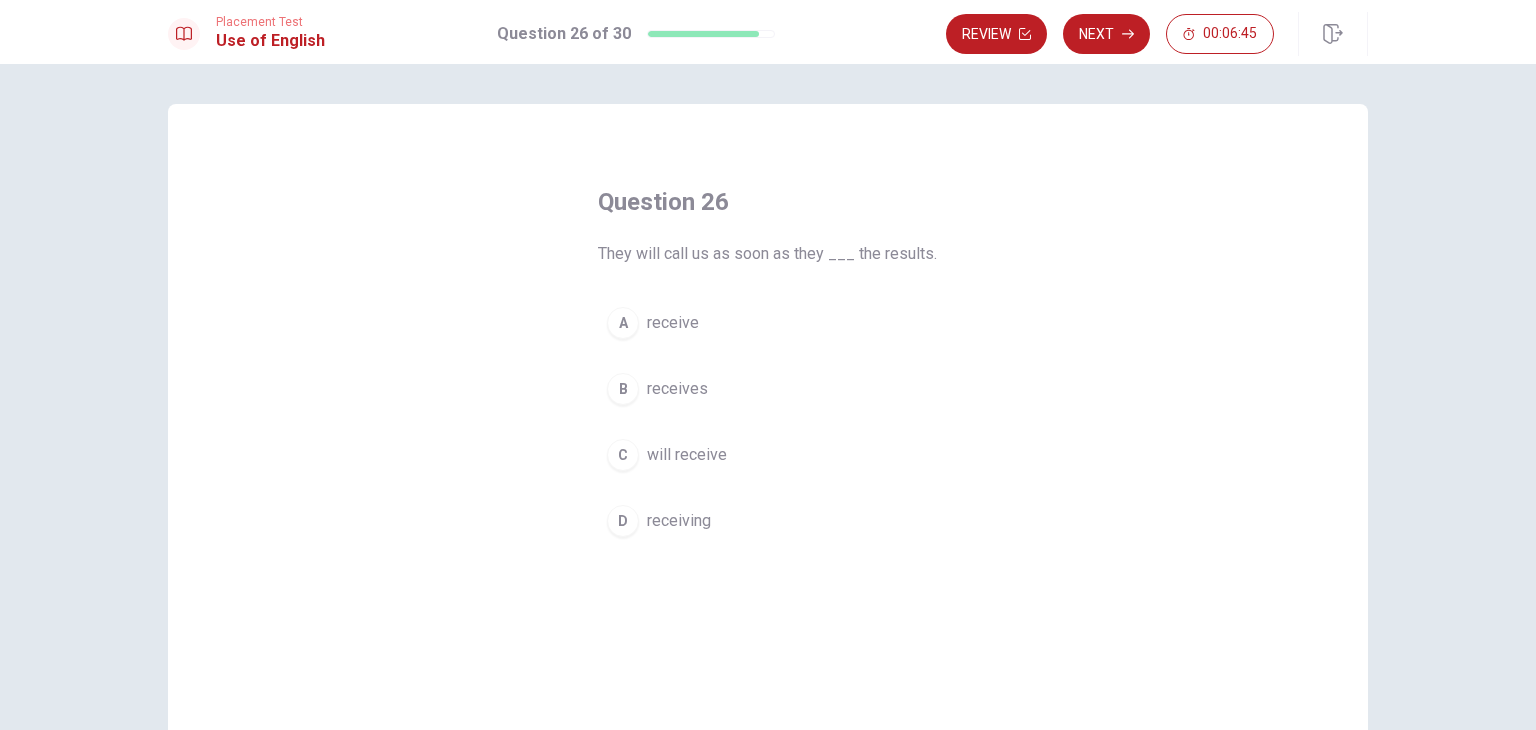 click on "receive" at bounding box center (673, 323) 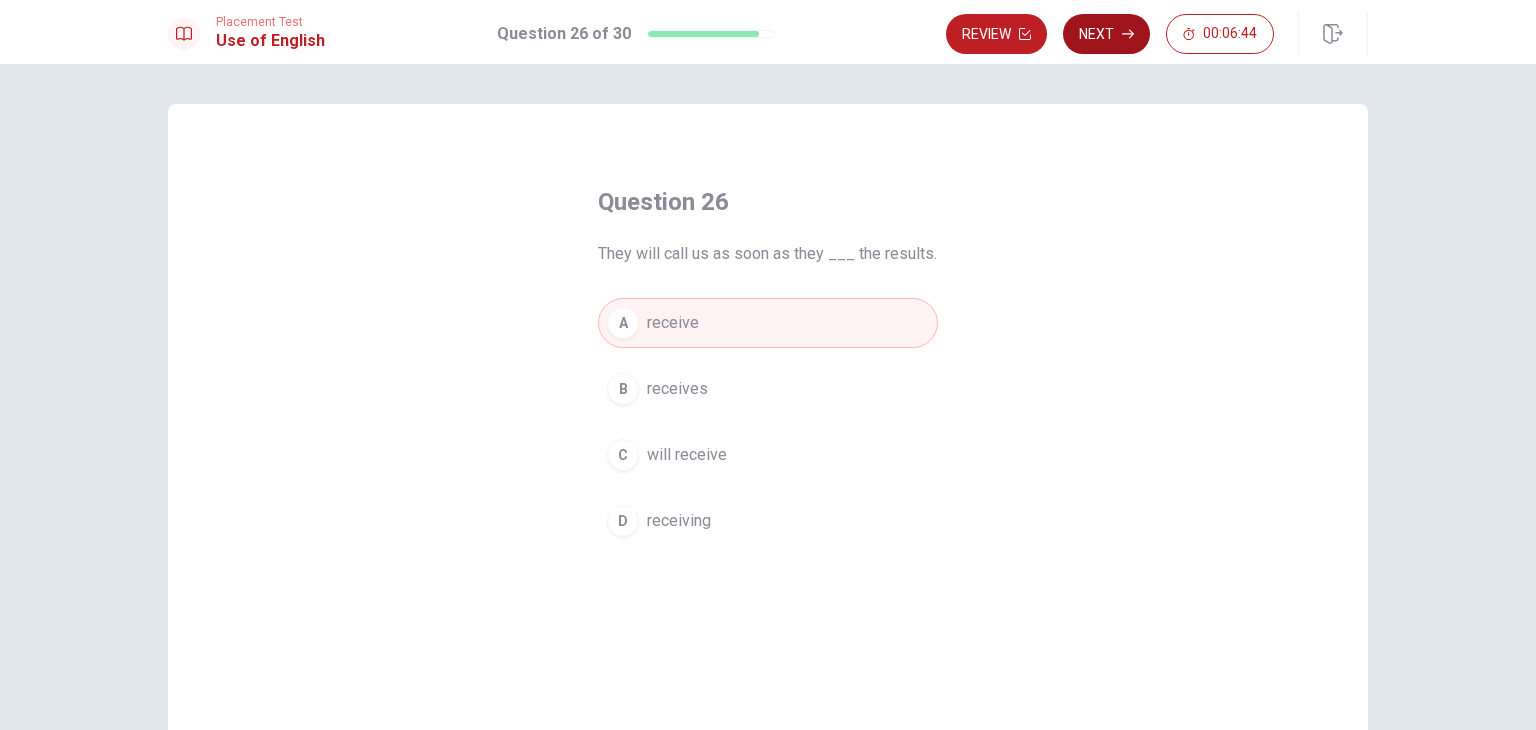 click 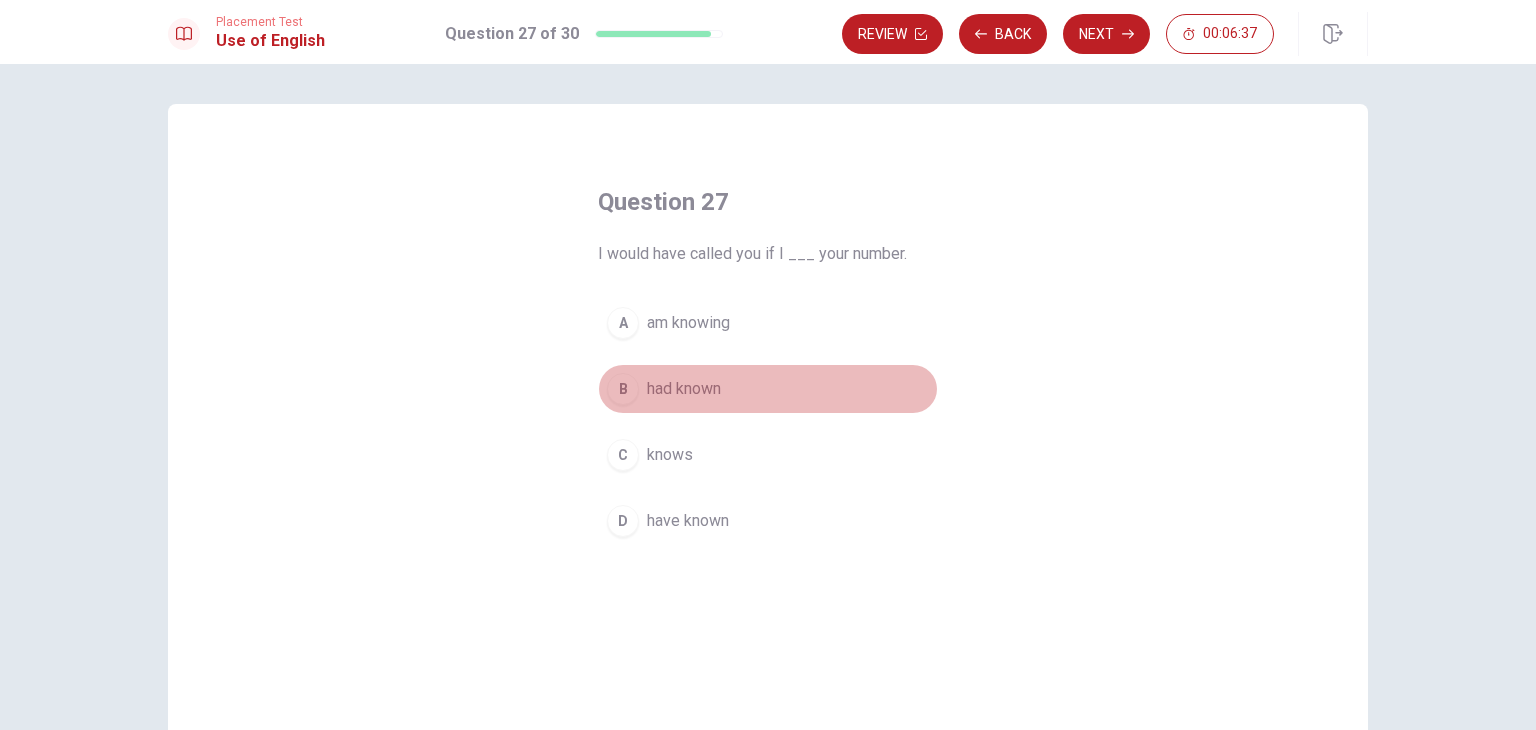 click on "had known" at bounding box center (684, 389) 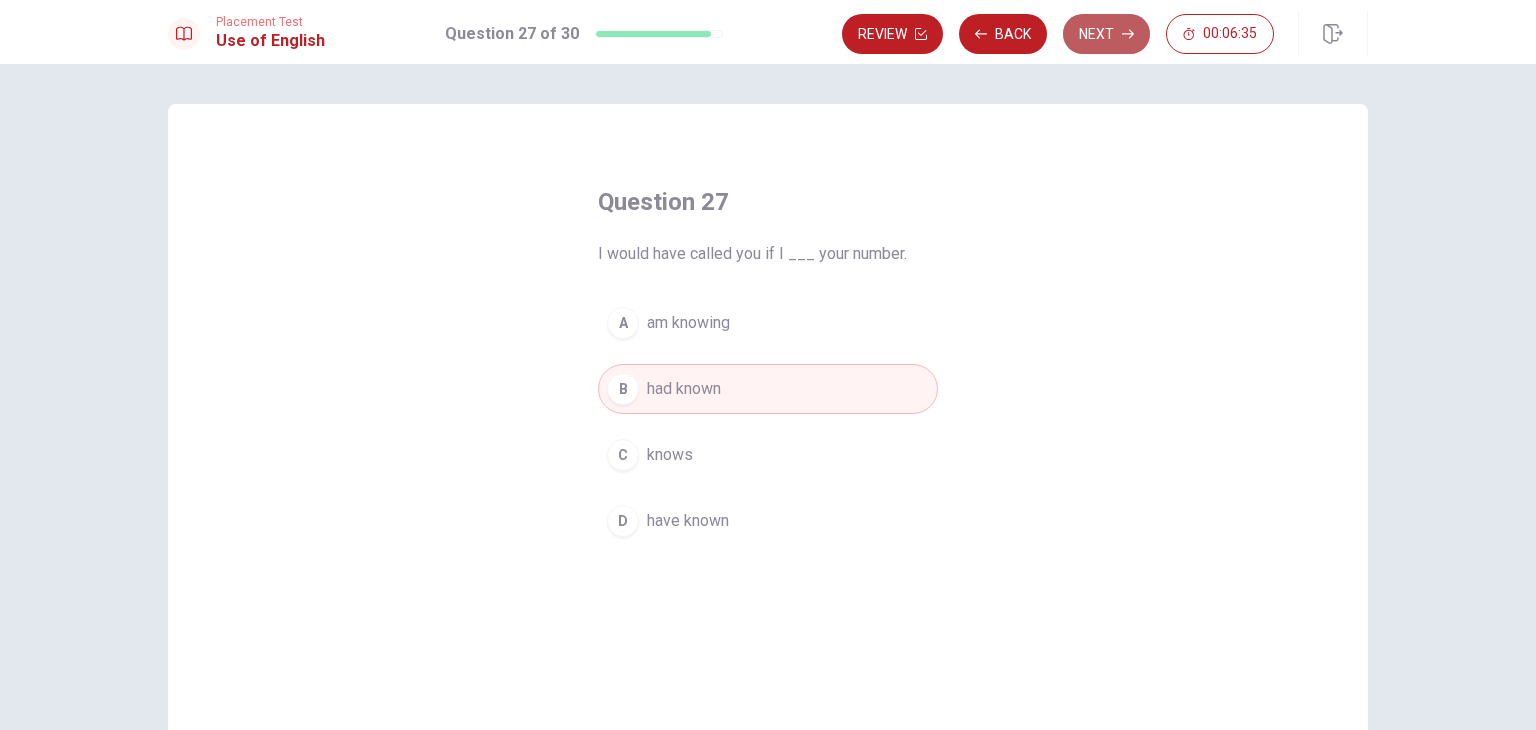 click on "Next" at bounding box center [1106, 34] 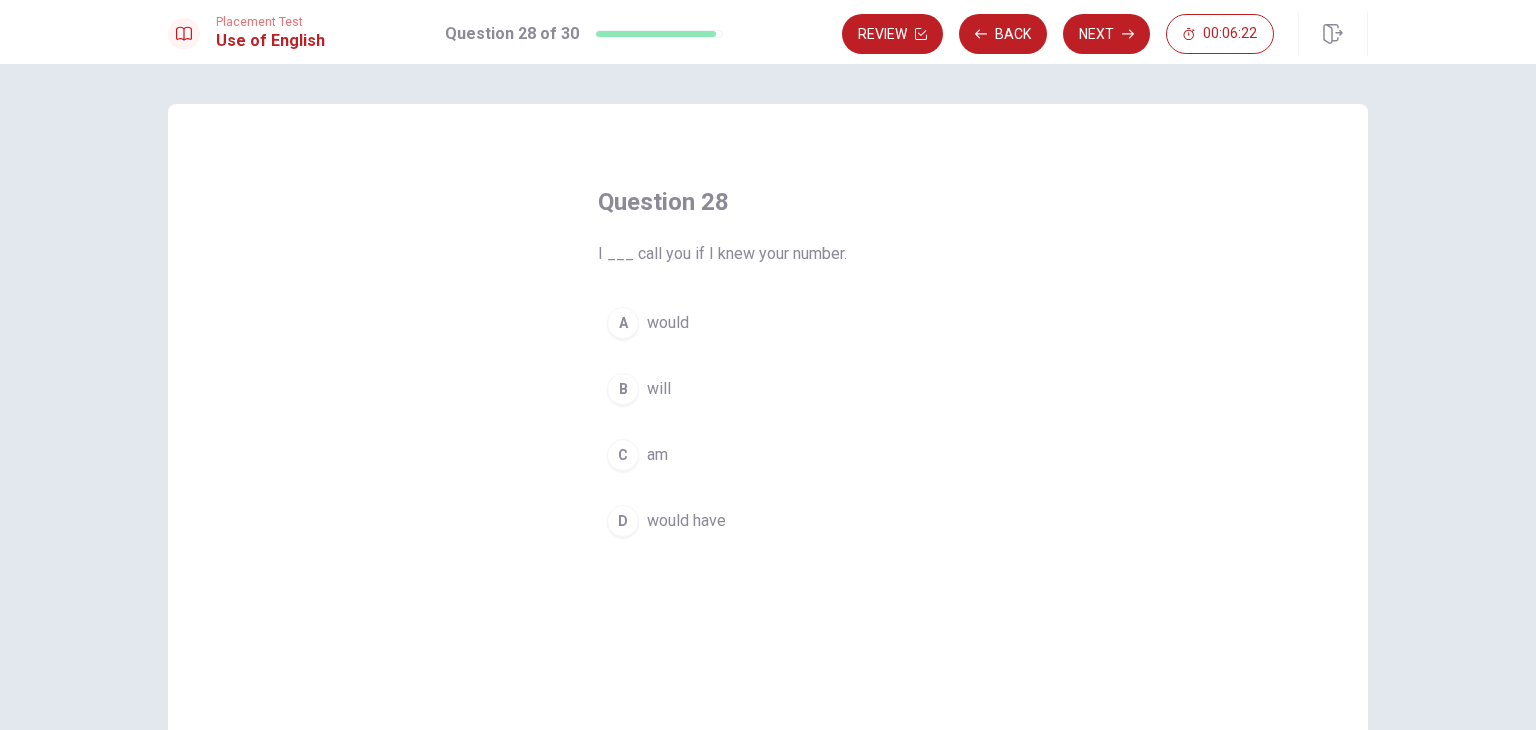 click on "would" at bounding box center (668, 323) 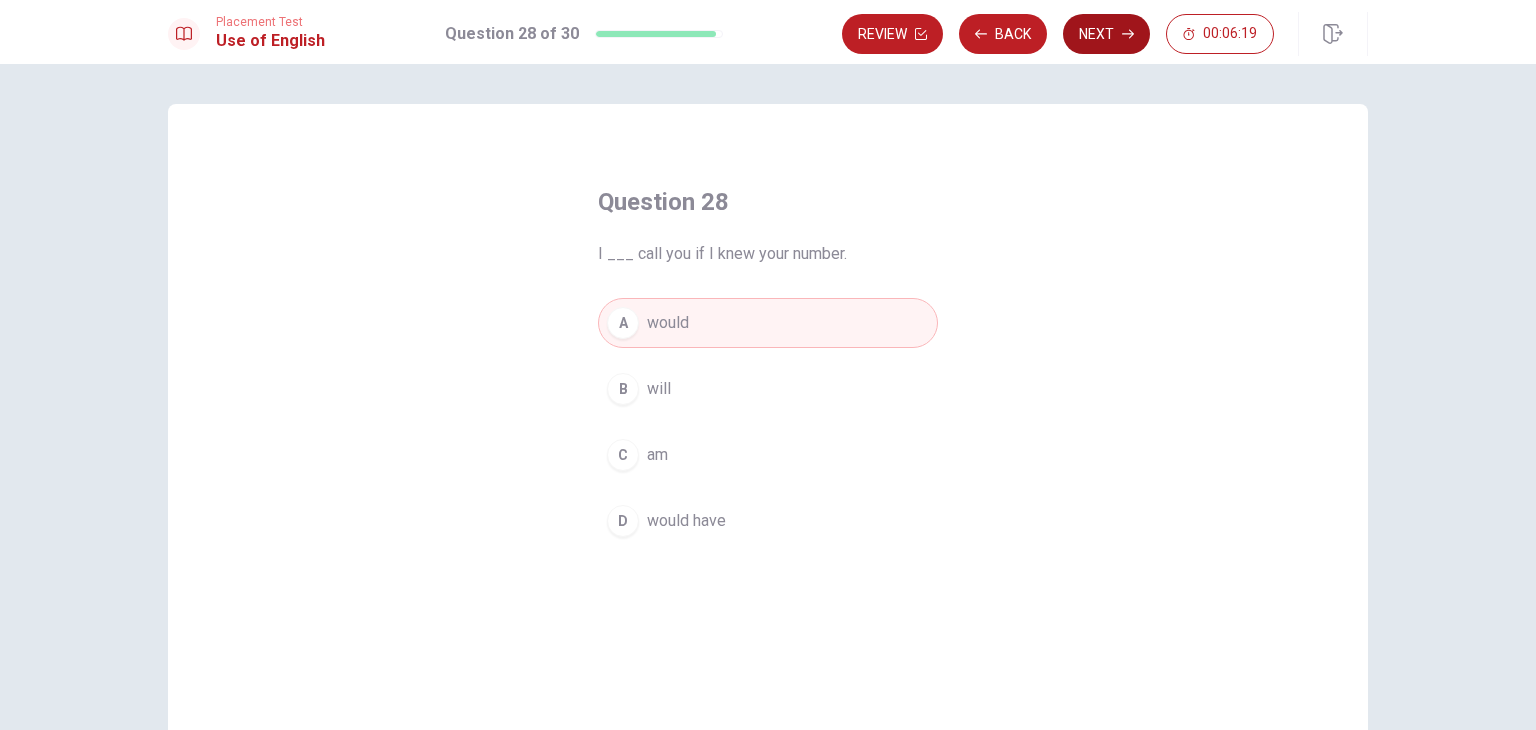 click on "Next" at bounding box center (1106, 34) 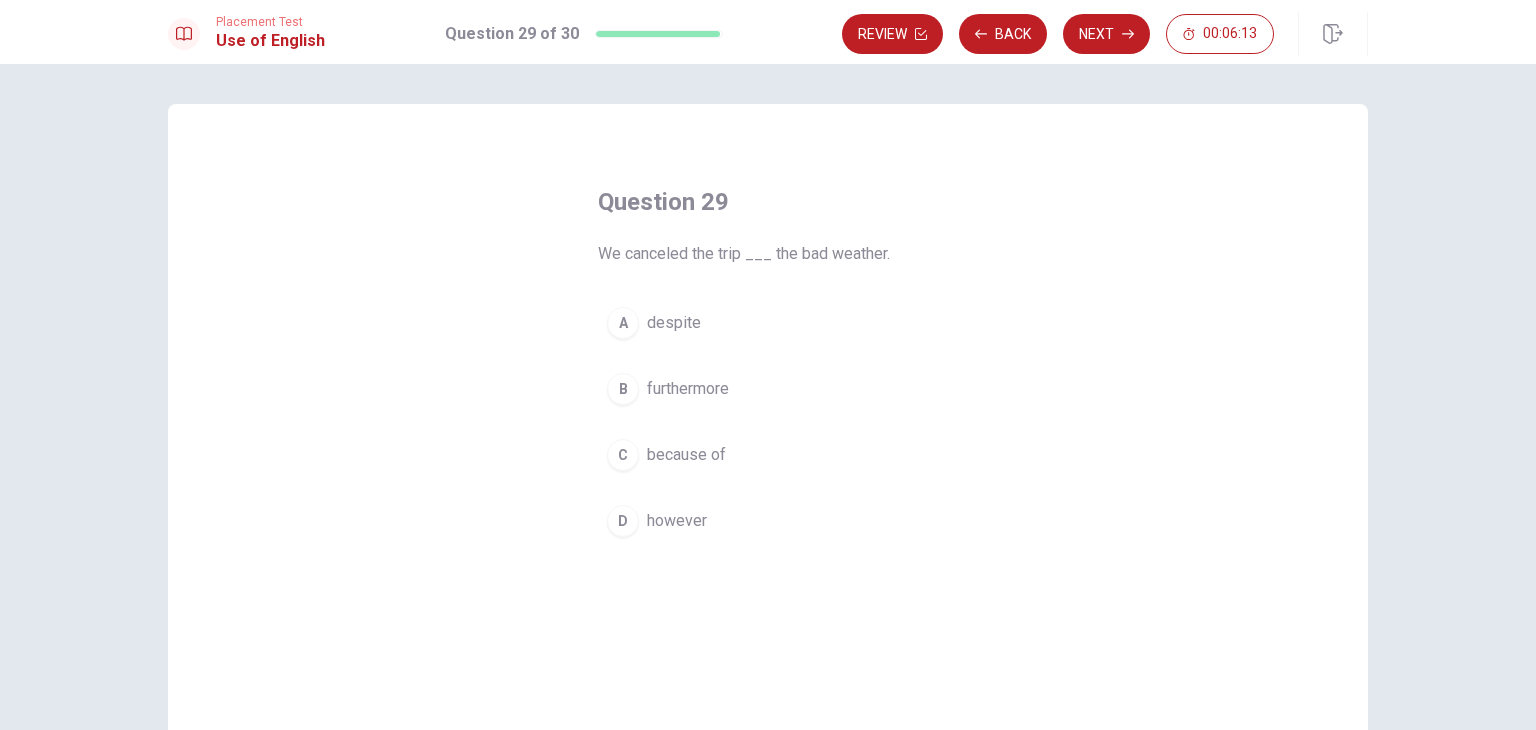 click on "because of" at bounding box center [686, 455] 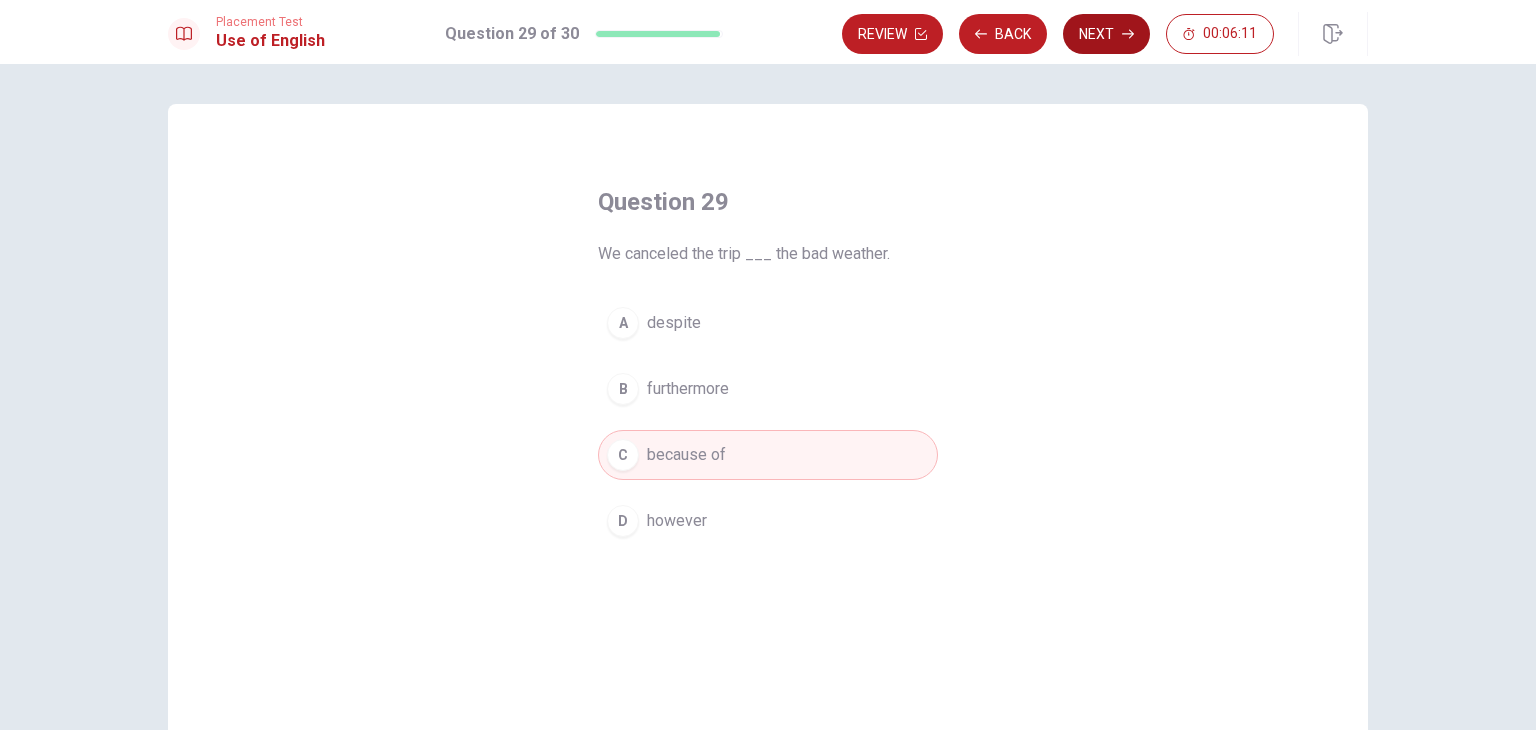 click on "Next" at bounding box center [1106, 34] 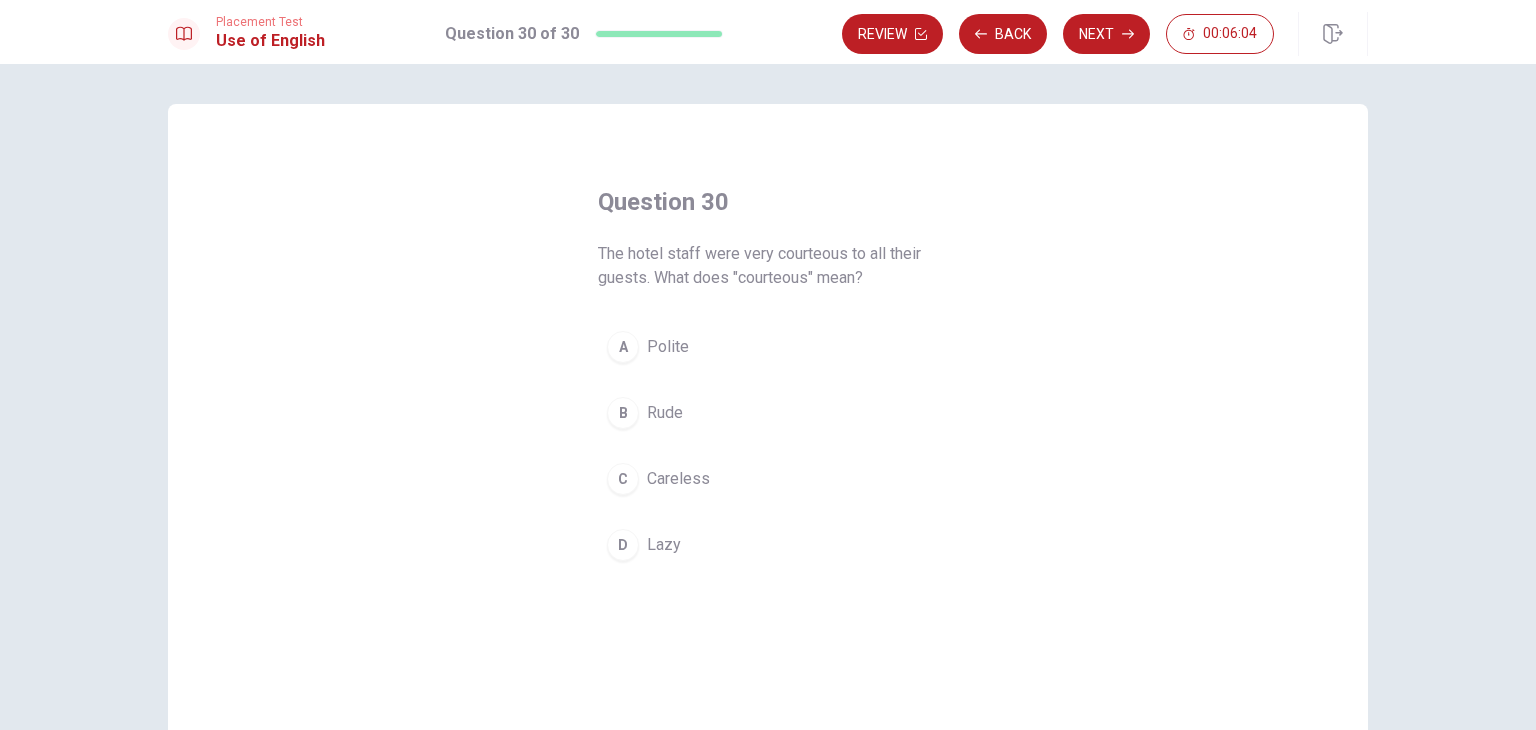 click on "Polite" at bounding box center (668, 347) 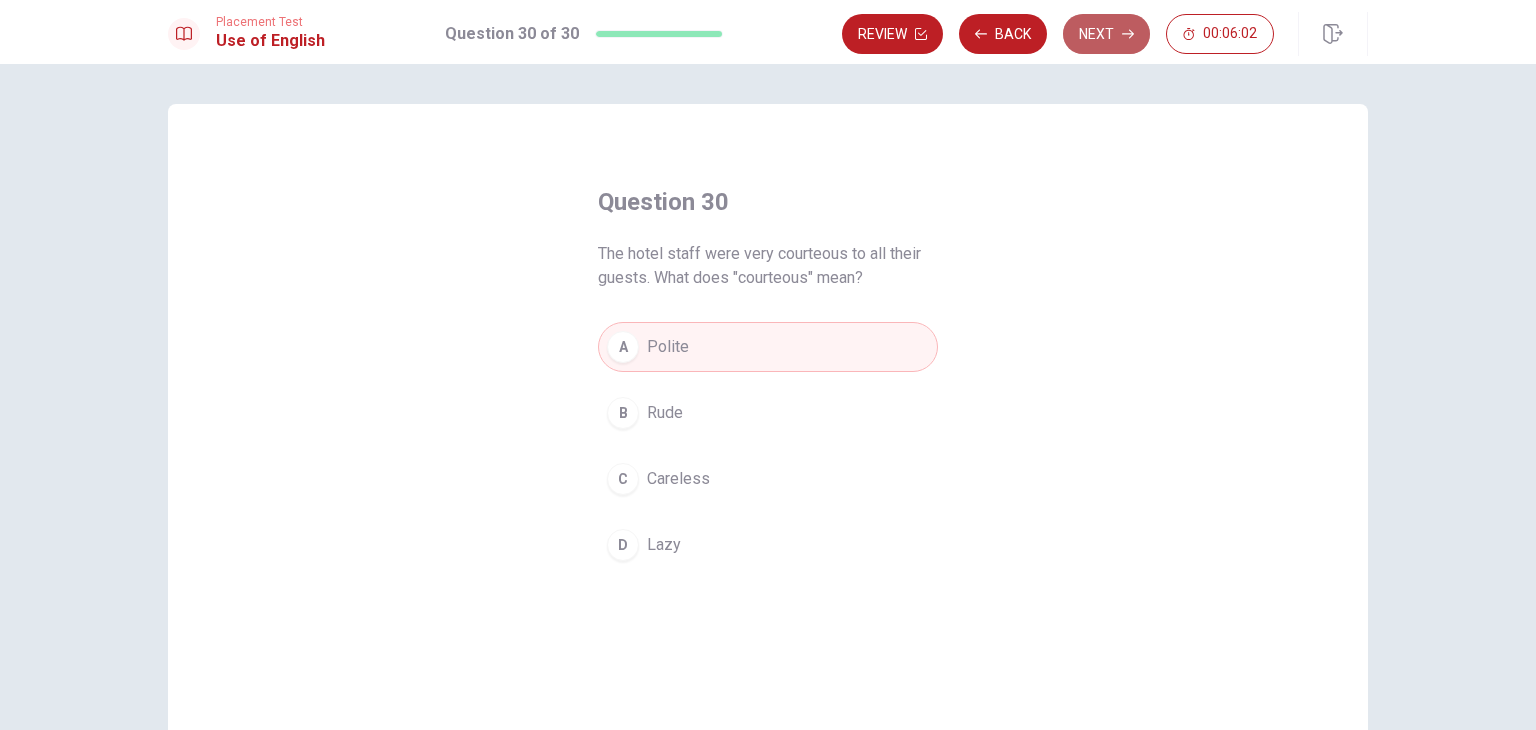 click on "Next" at bounding box center (1106, 34) 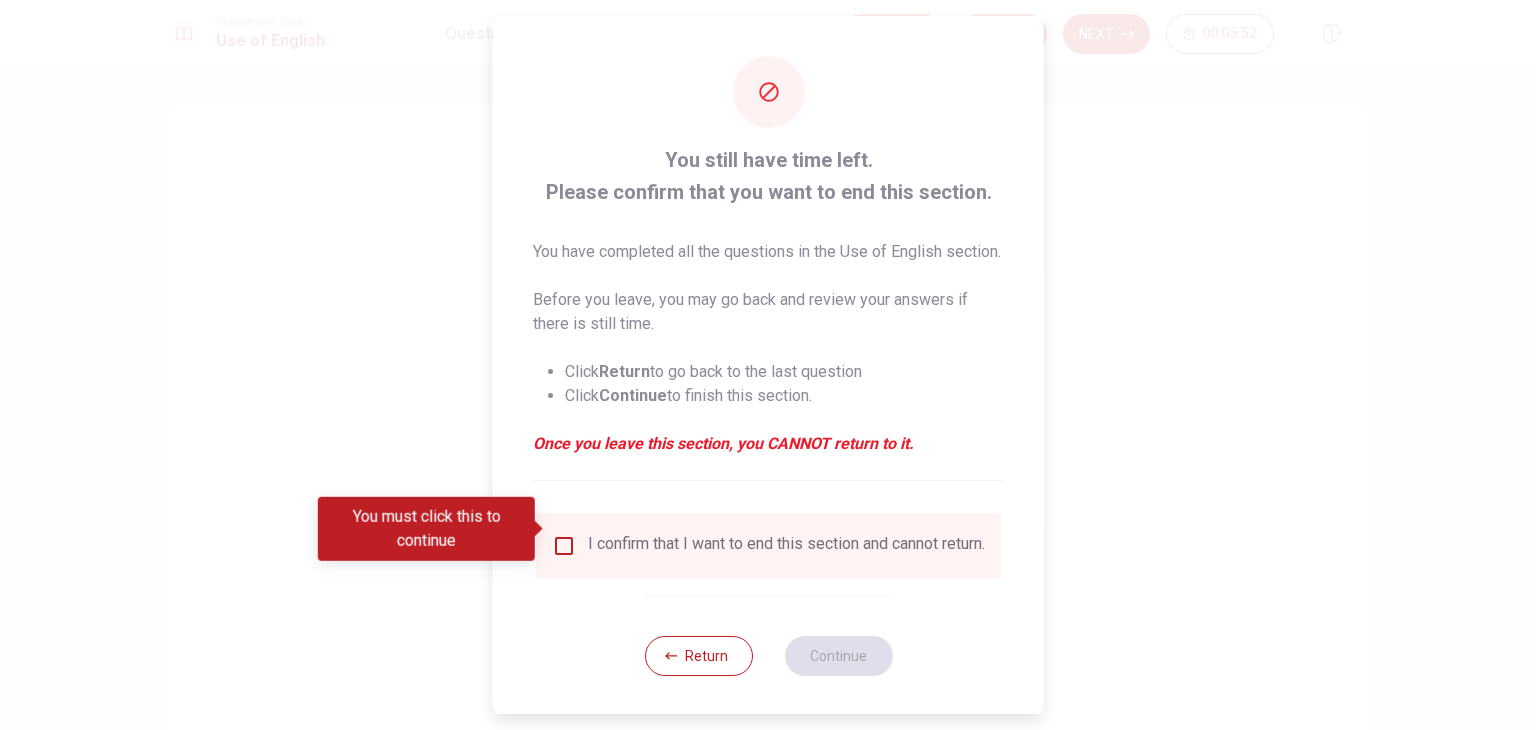 scroll, scrollTop: 40, scrollLeft: 0, axis: vertical 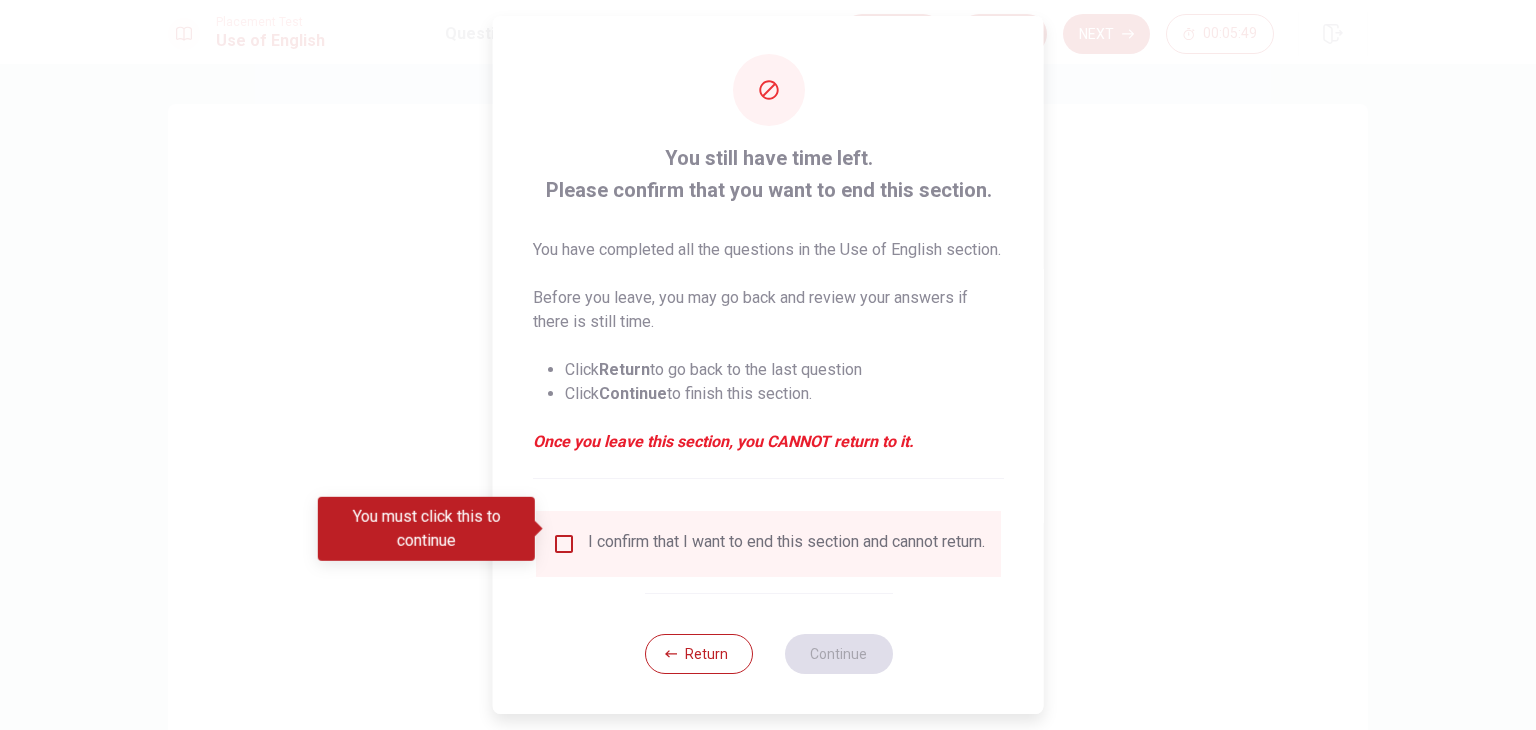 click on "I confirm that I want to end this section and cannot return." at bounding box center [768, 544] 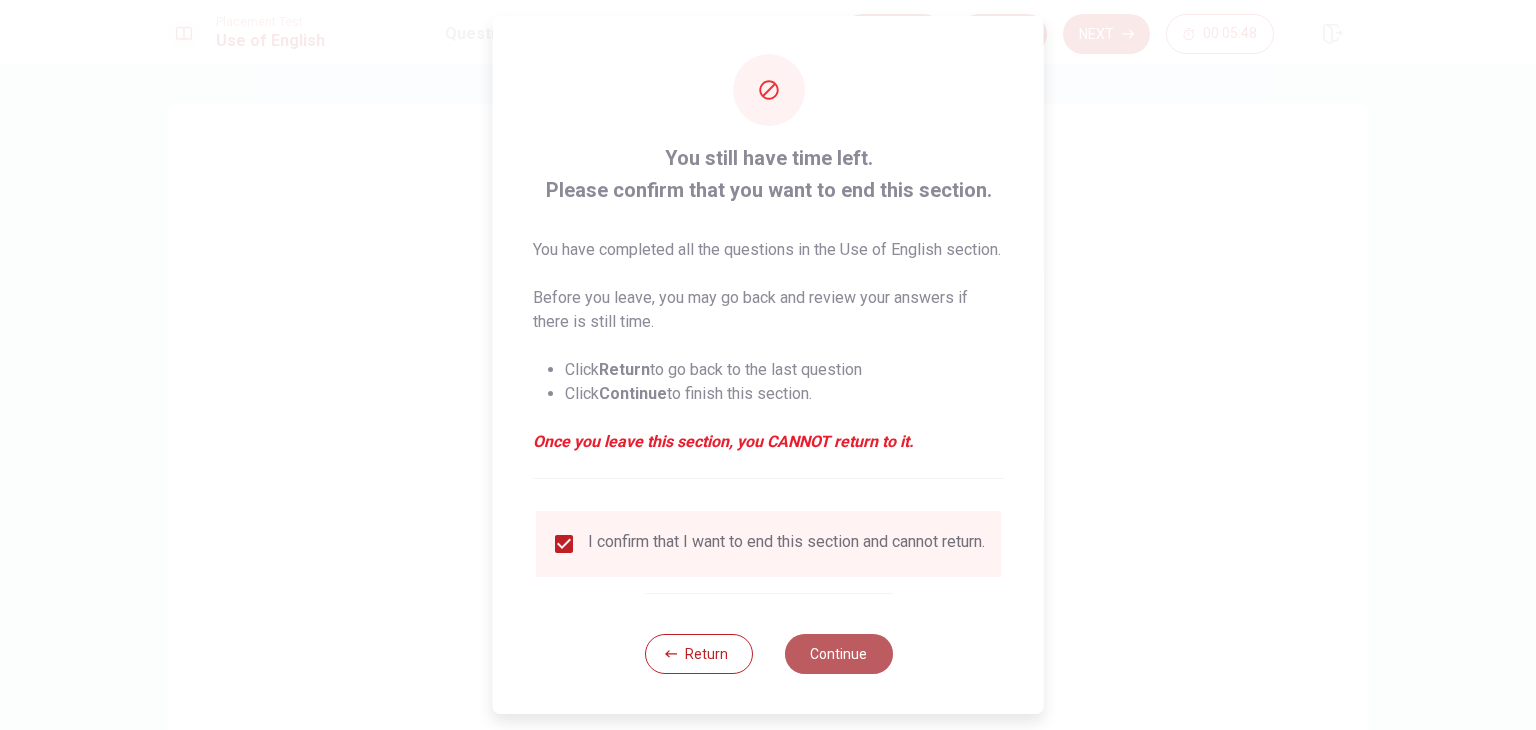 click on "Continue" at bounding box center (838, 654) 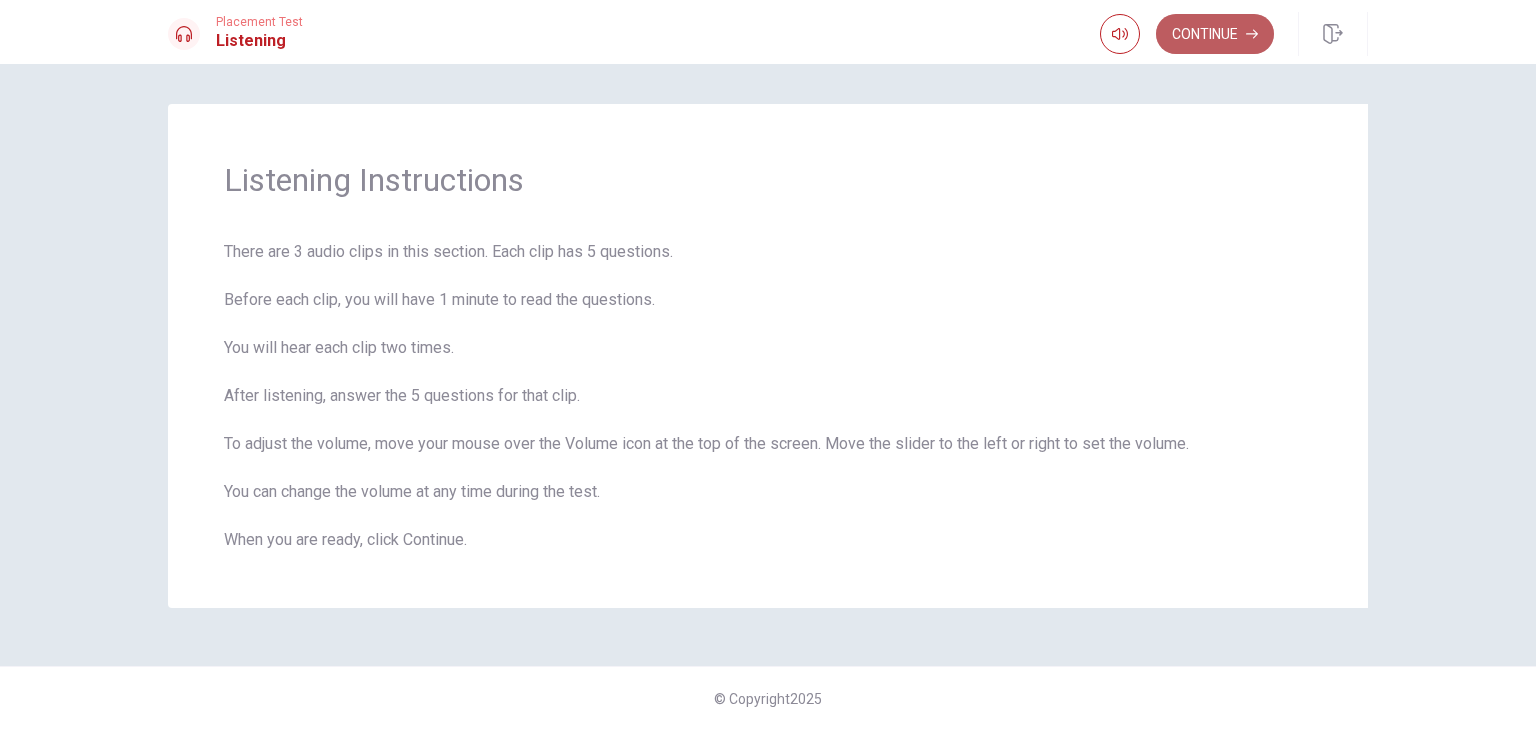 click on "Continue" at bounding box center (1215, 34) 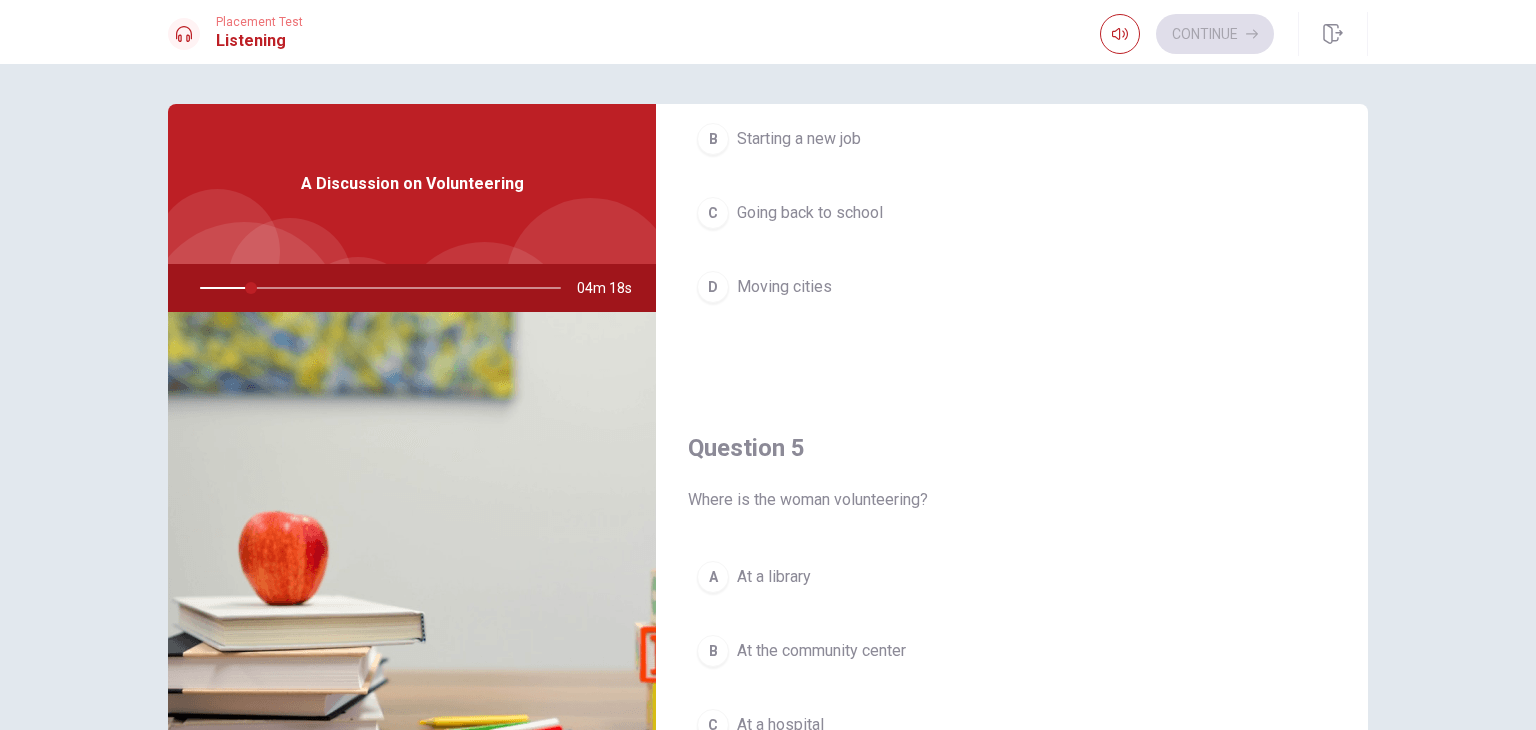 scroll, scrollTop: 1856, scrollLeft: 0, axis: vertical 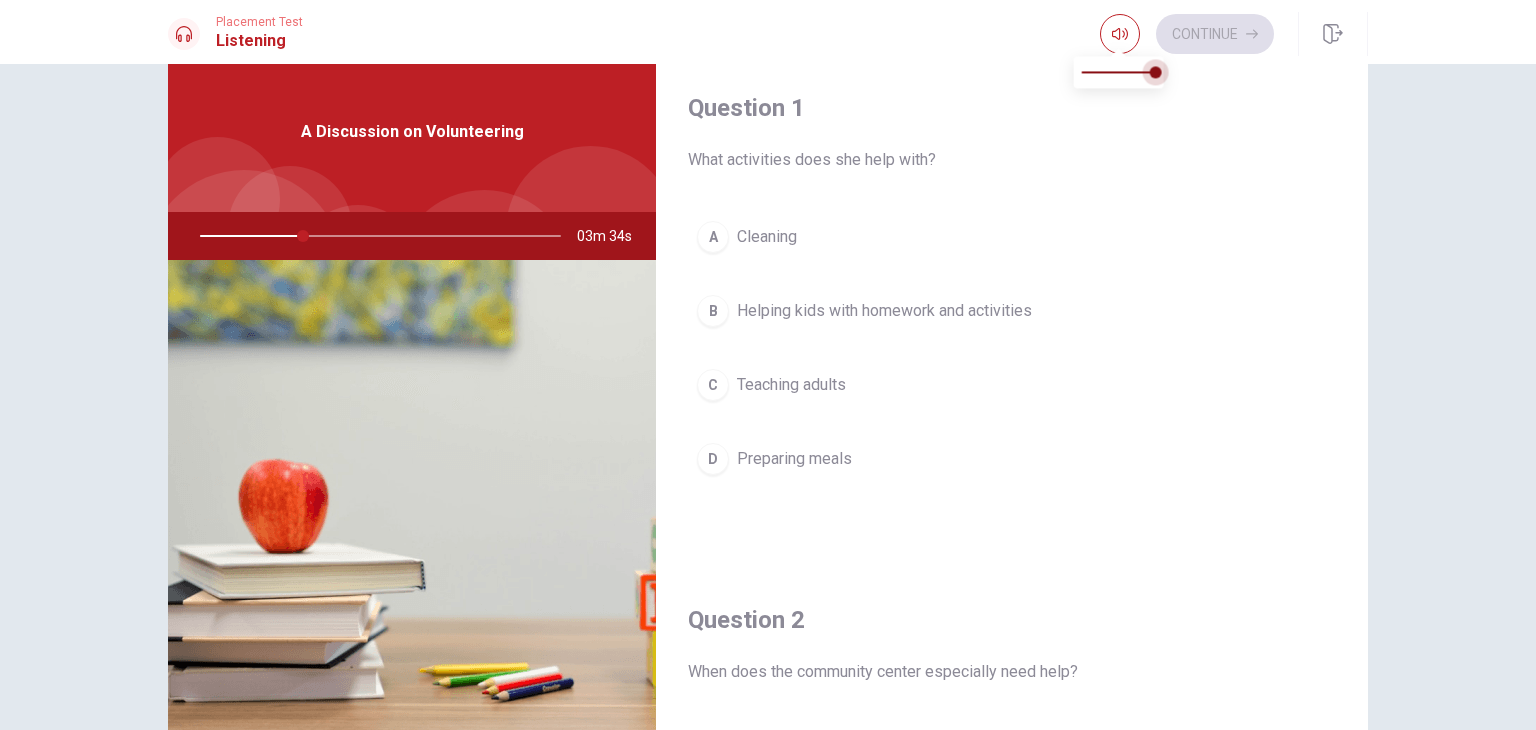 drag, startPoint x: 1158, startPoint y: 74, endPoint x: 1182, endPoint y: 77, distance: 24.186773 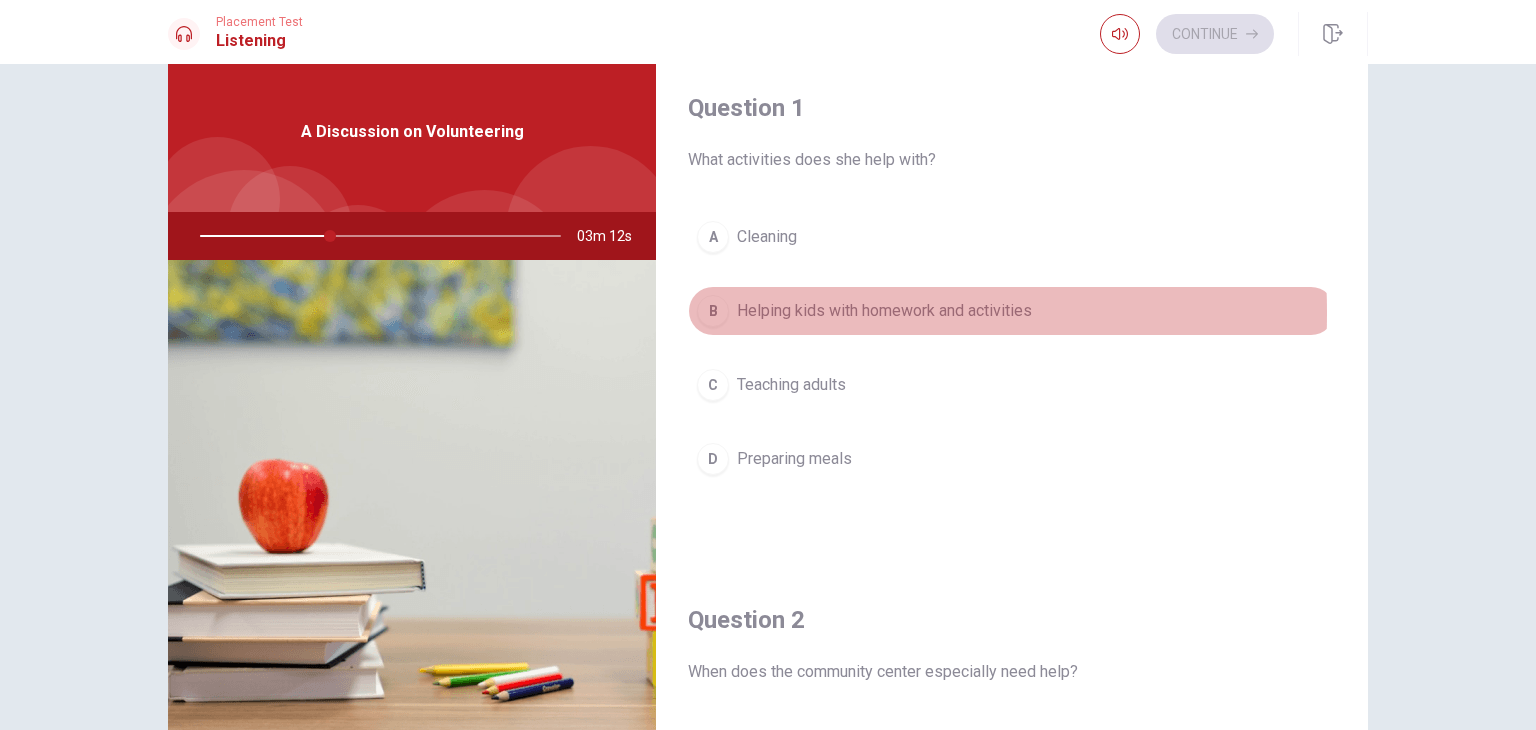 click on "B" at bounding box center [713, 311] 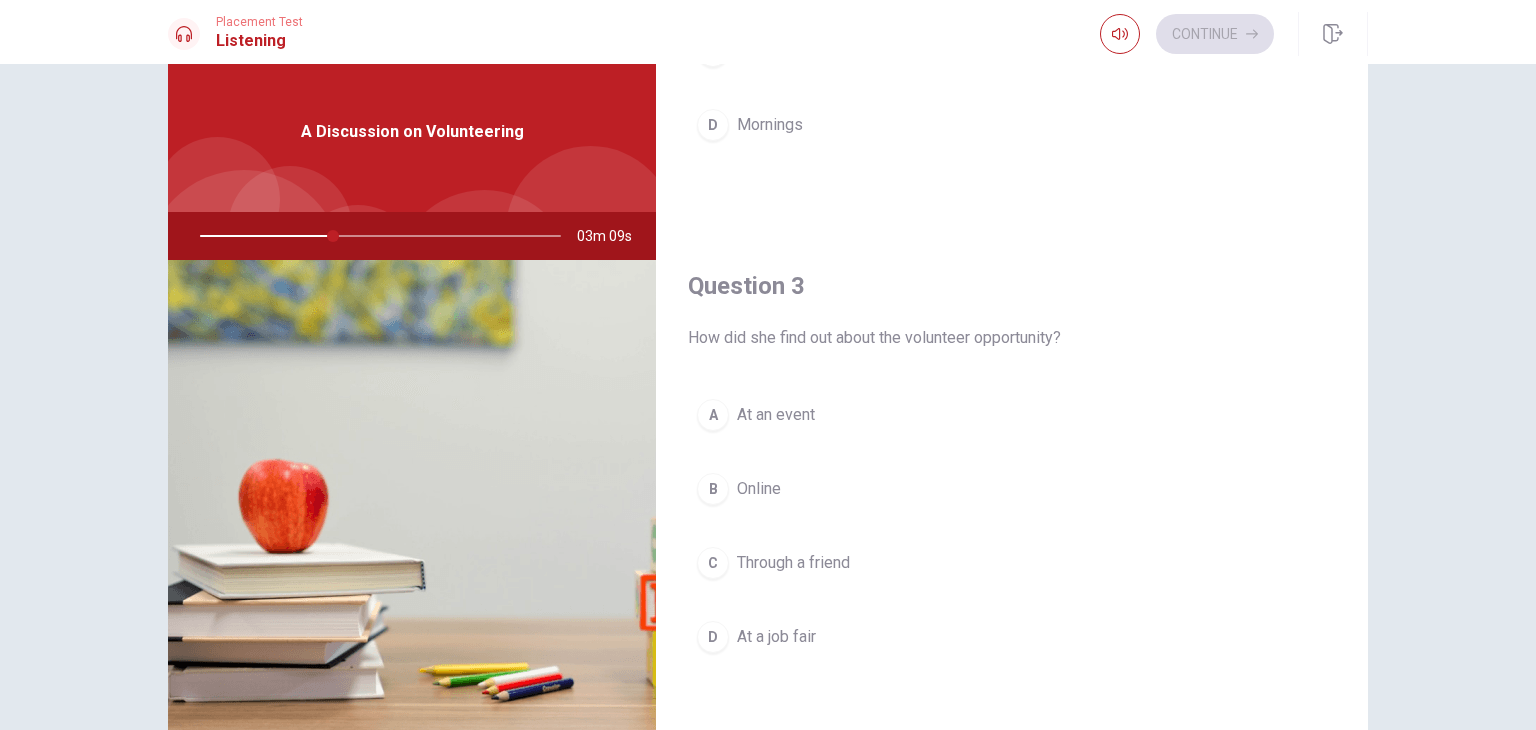 scroll, scrollTop: 956, scrollLeft: 0, axis: vertical 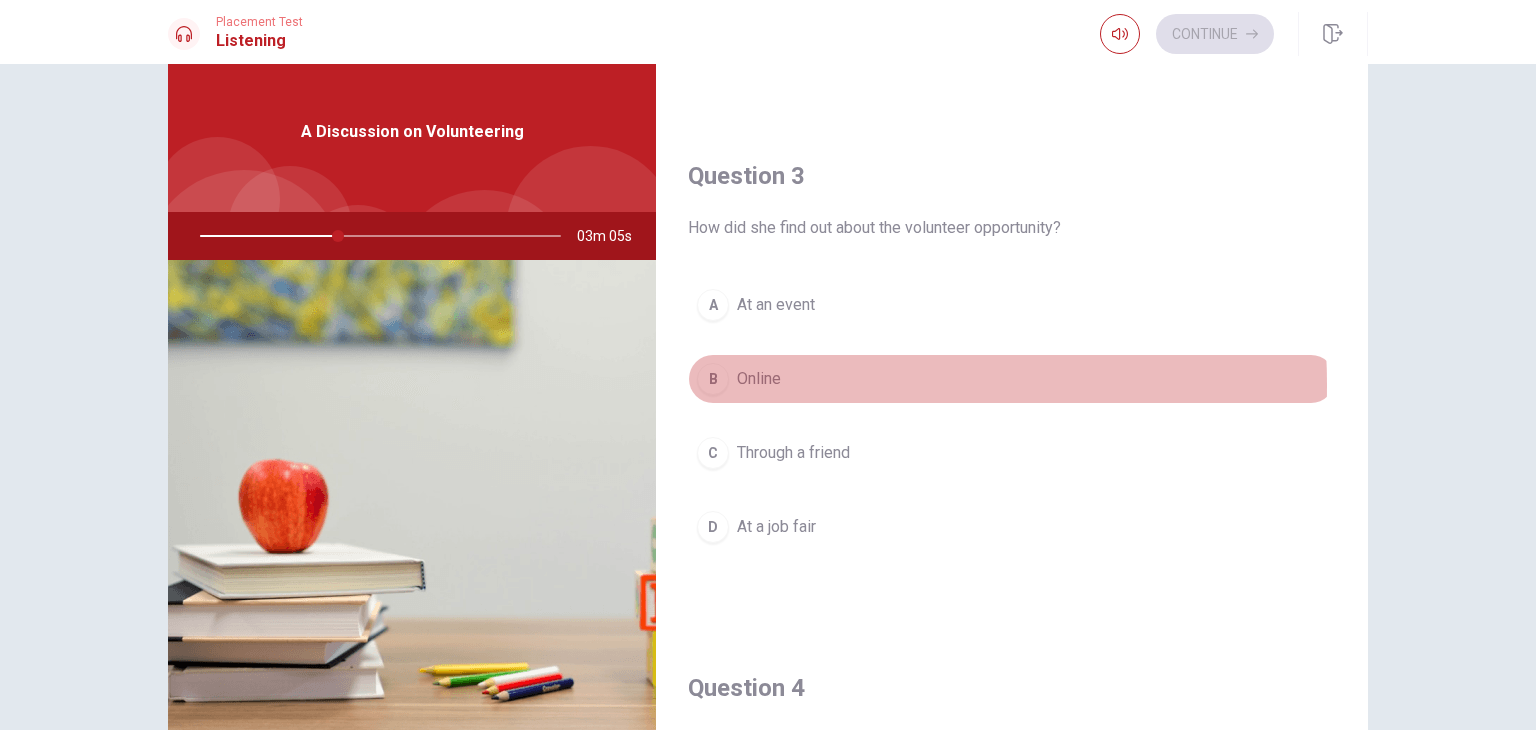 click on "Online" at bounding box center (759, 379) 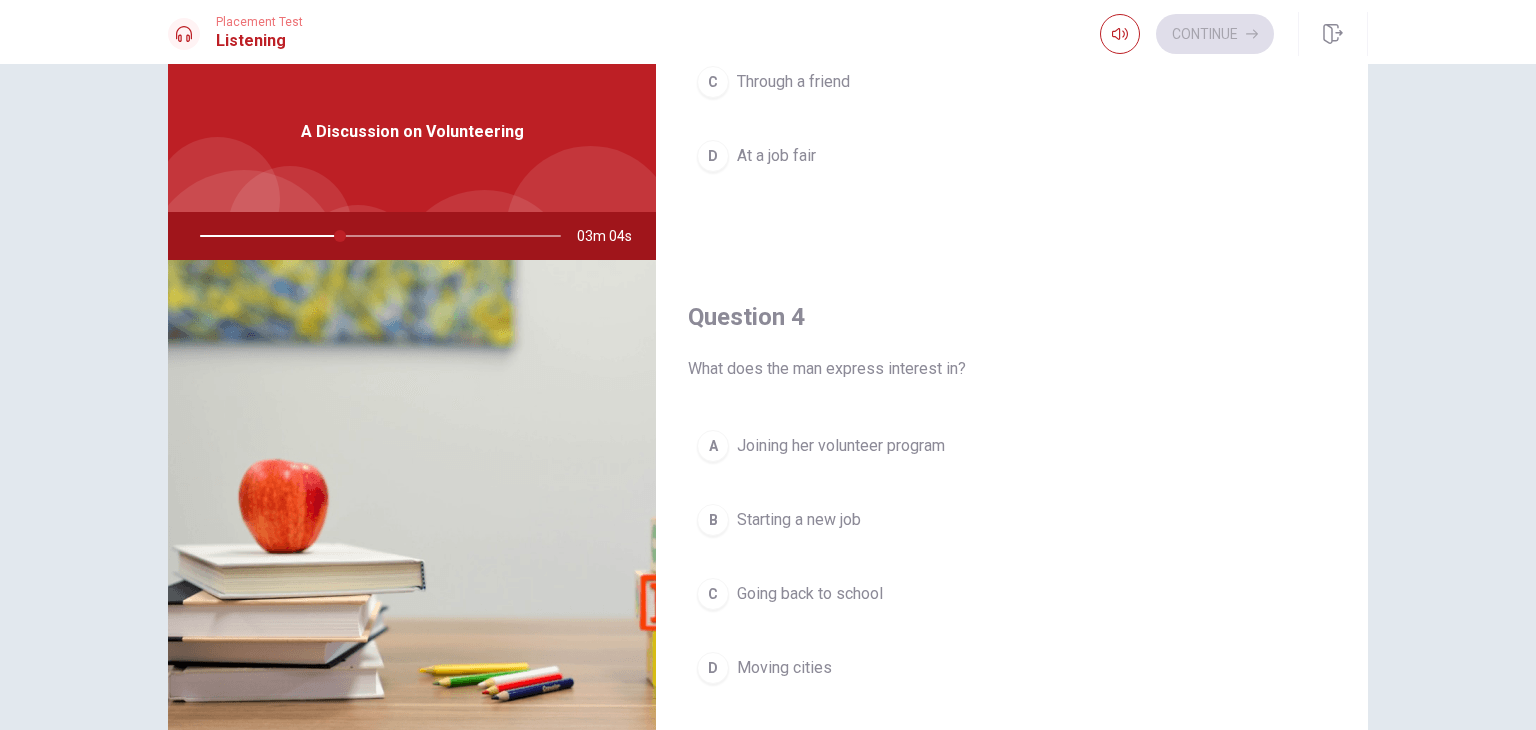 scroll, scrollTop: 1440, scrollLeft: 0, axis: vertical 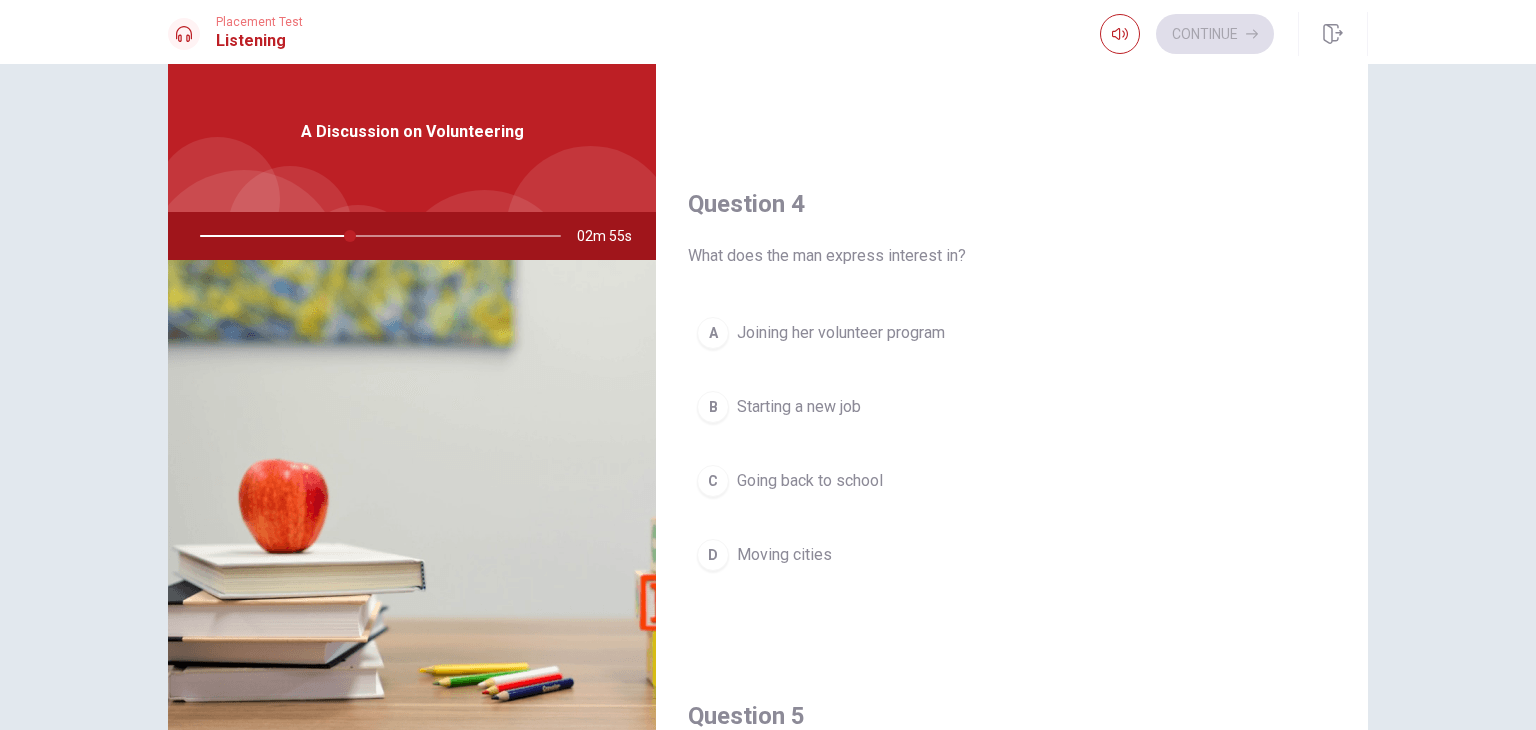 click on "Joining her volunteer program" at bounding box center [841, 333] 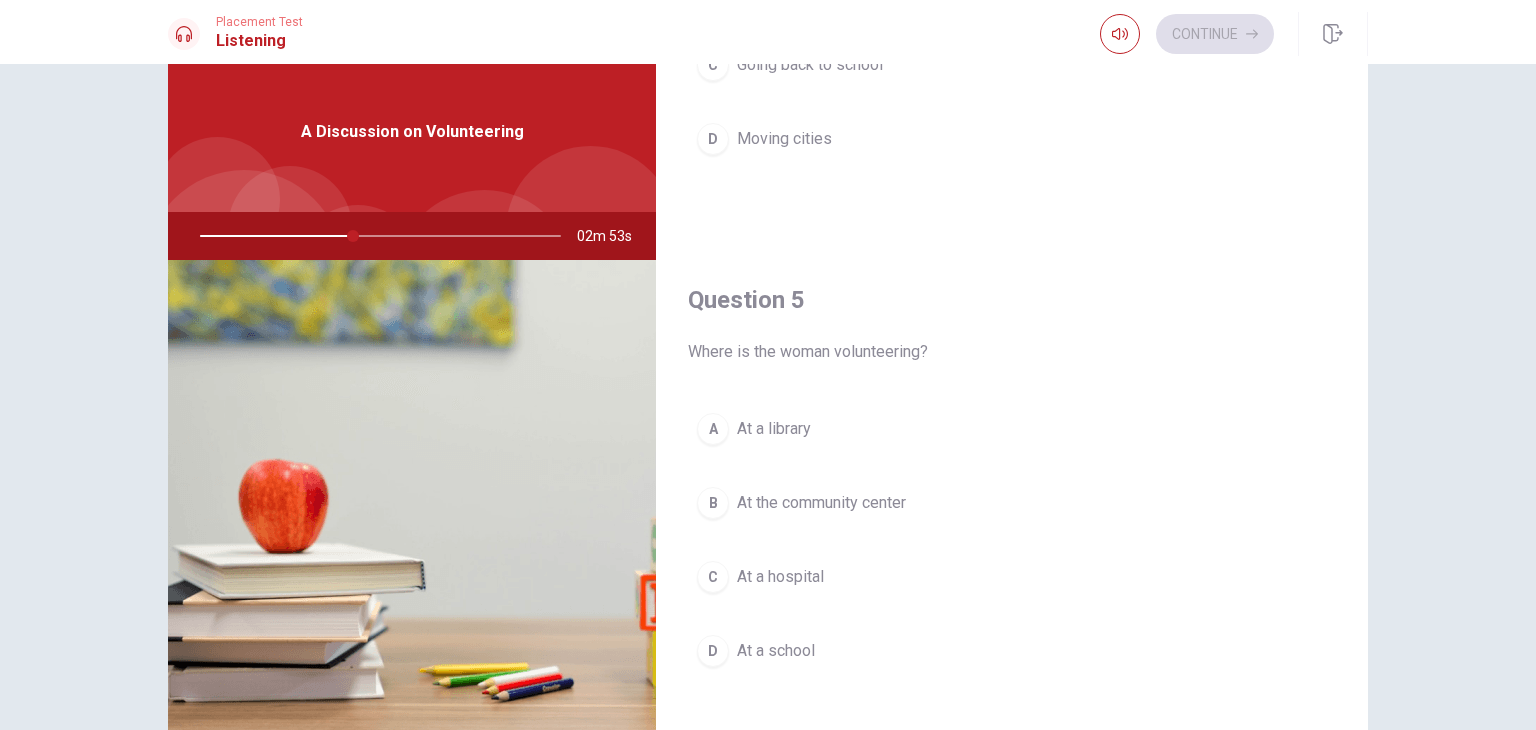 scroll, scrollTop: 1856, scrollLeft: 0, axis: vertical 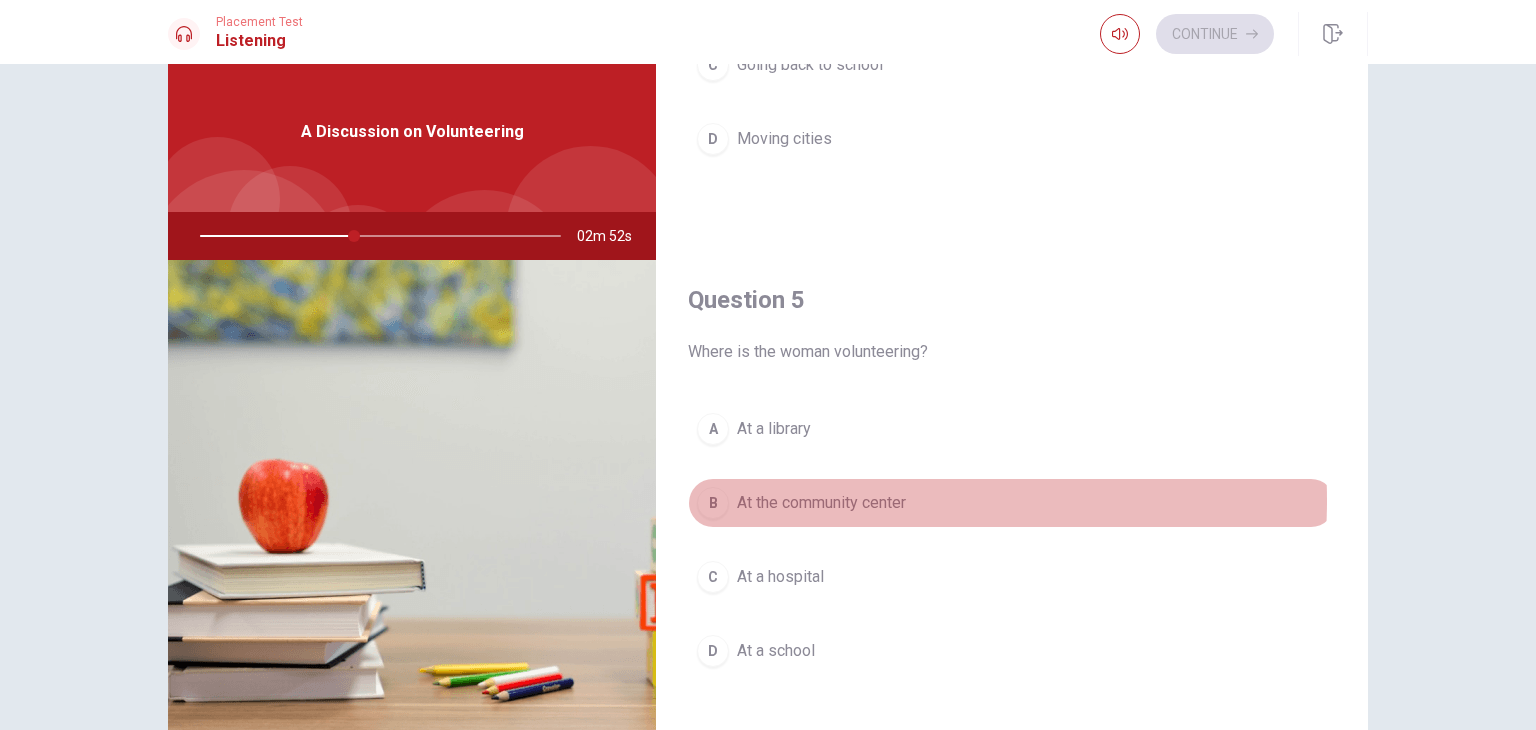 click on "At the community center" at bounding box center [821, 503] 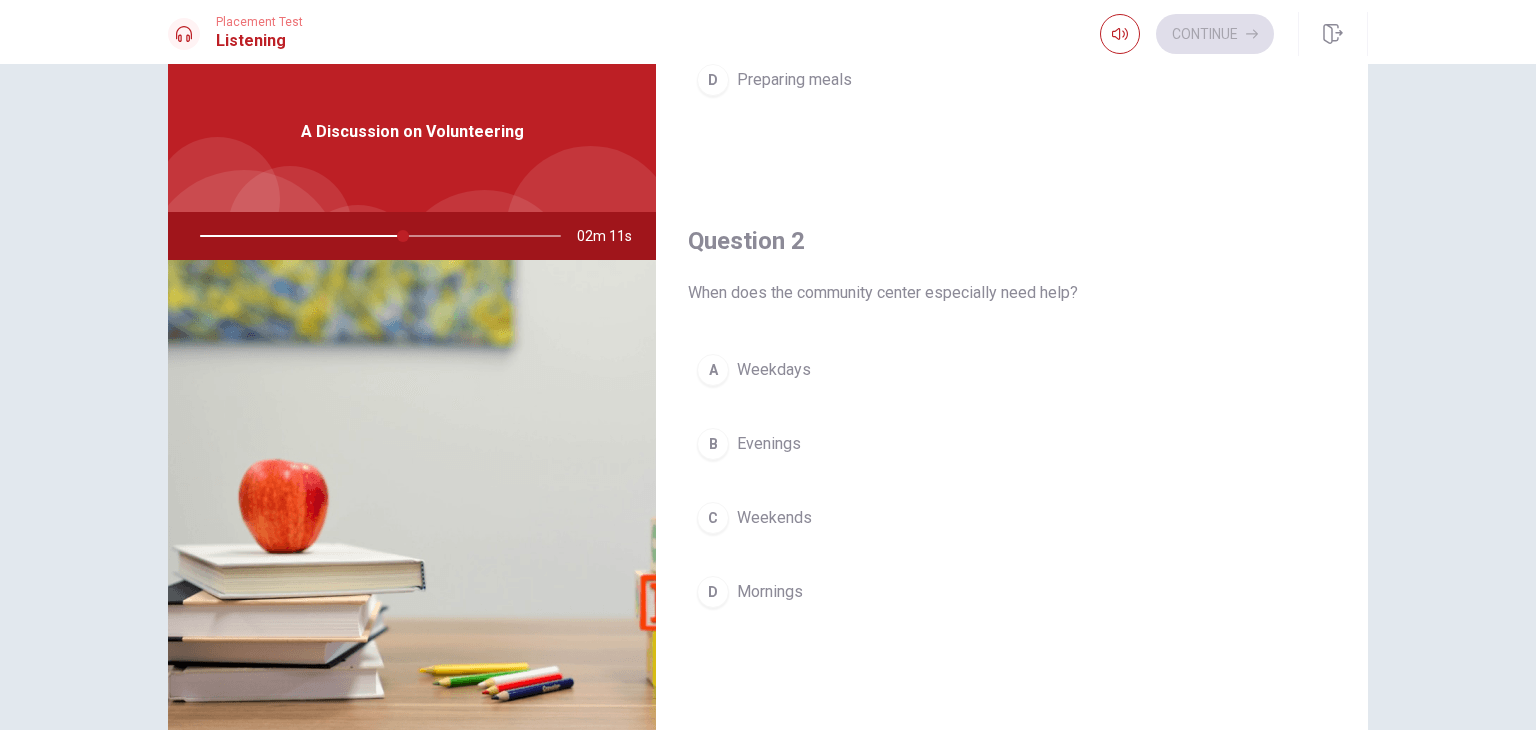 scroll, scrollTop: 340, scrollLeft: 0, axis: vertical 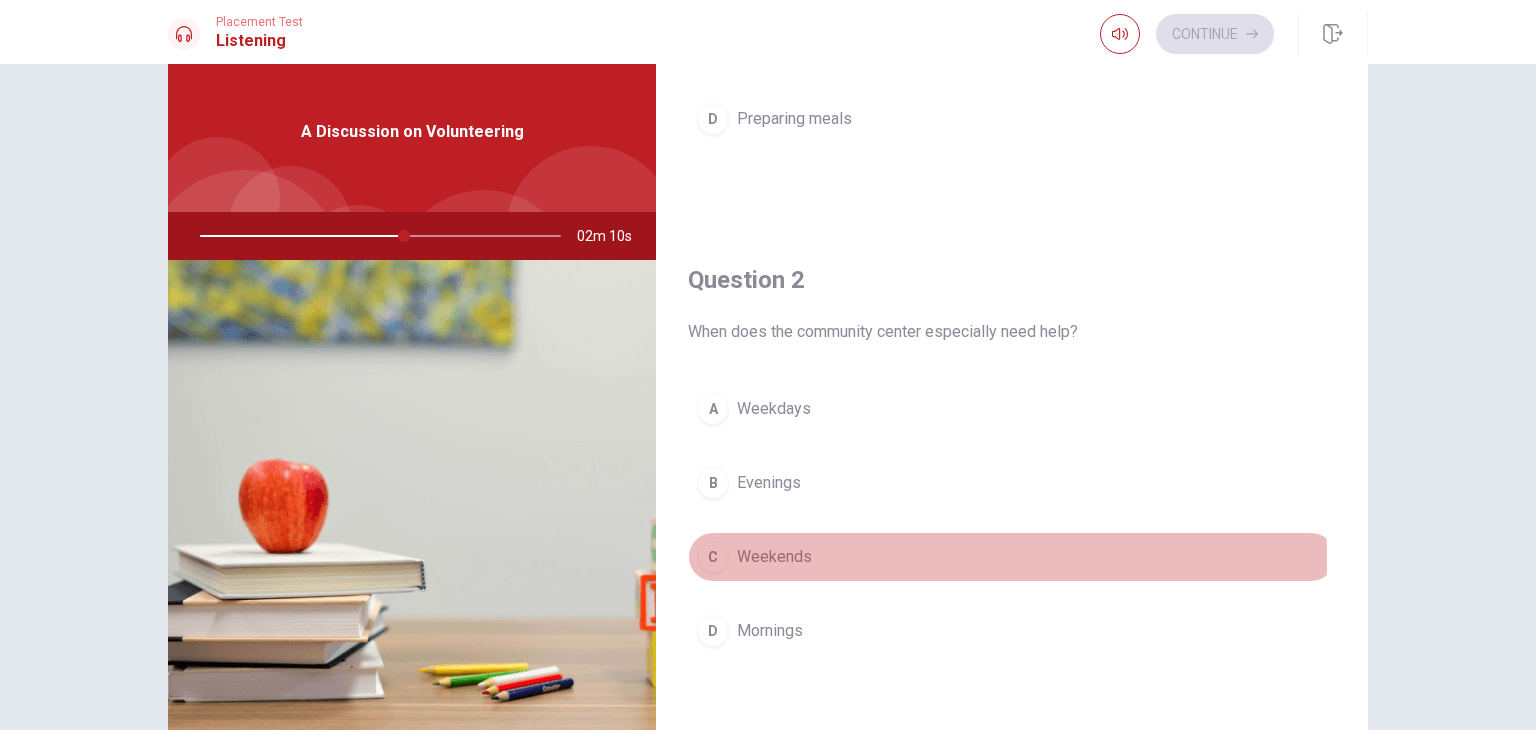 click on "Weekends" at bounding box center [774, 557] 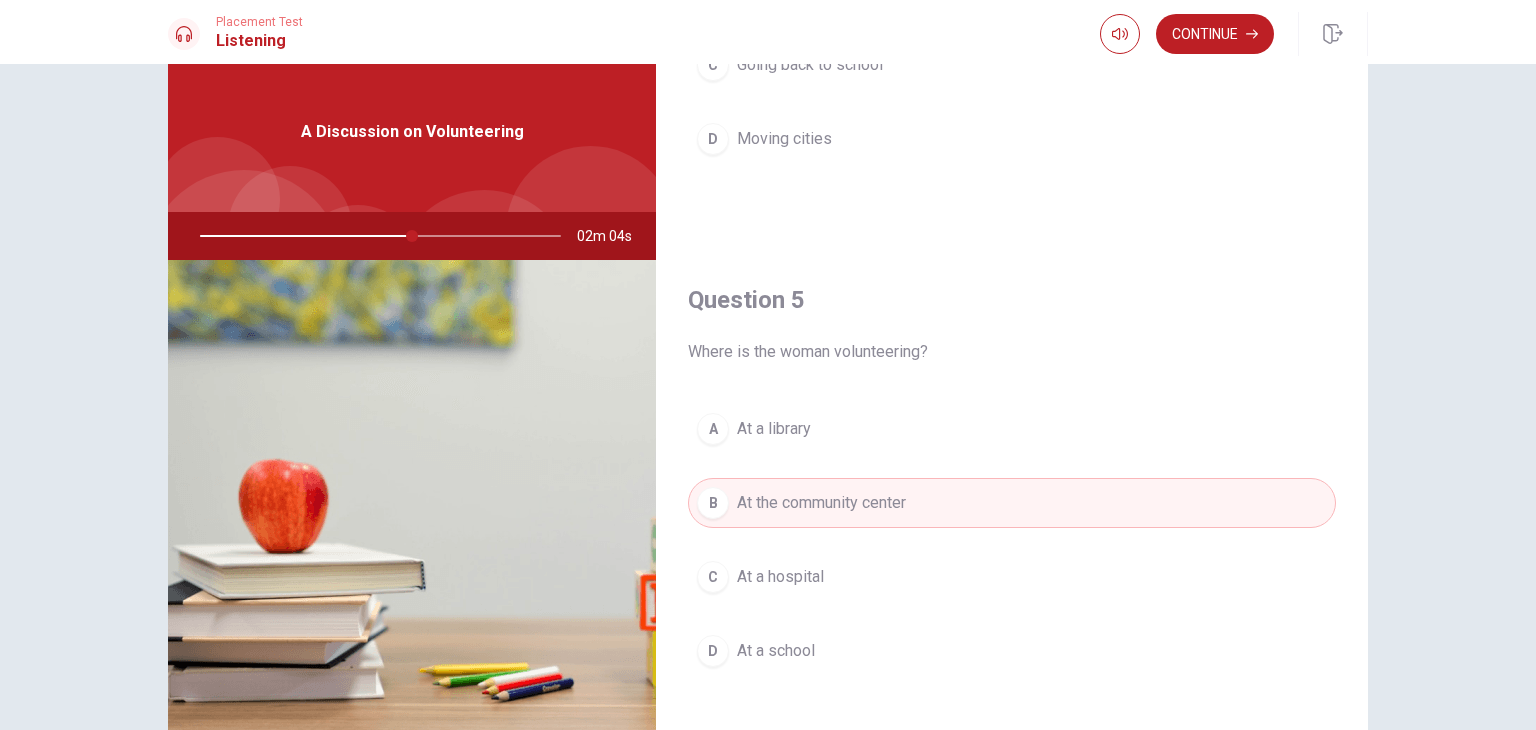 scroll, scrollTop: 1856, scrollLeft: 0, axis: vertical 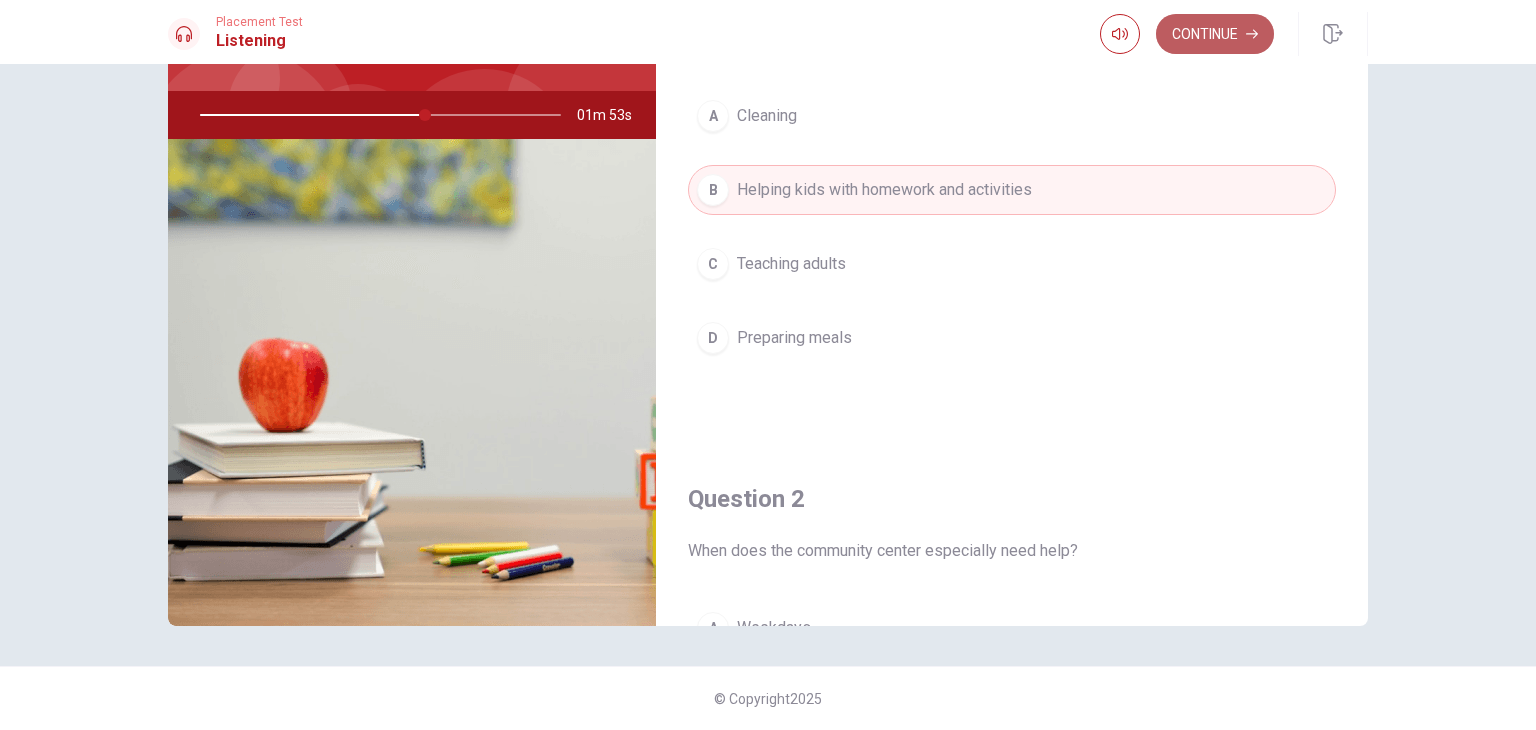 click on "Continue" at bounding box center (1215, 34) 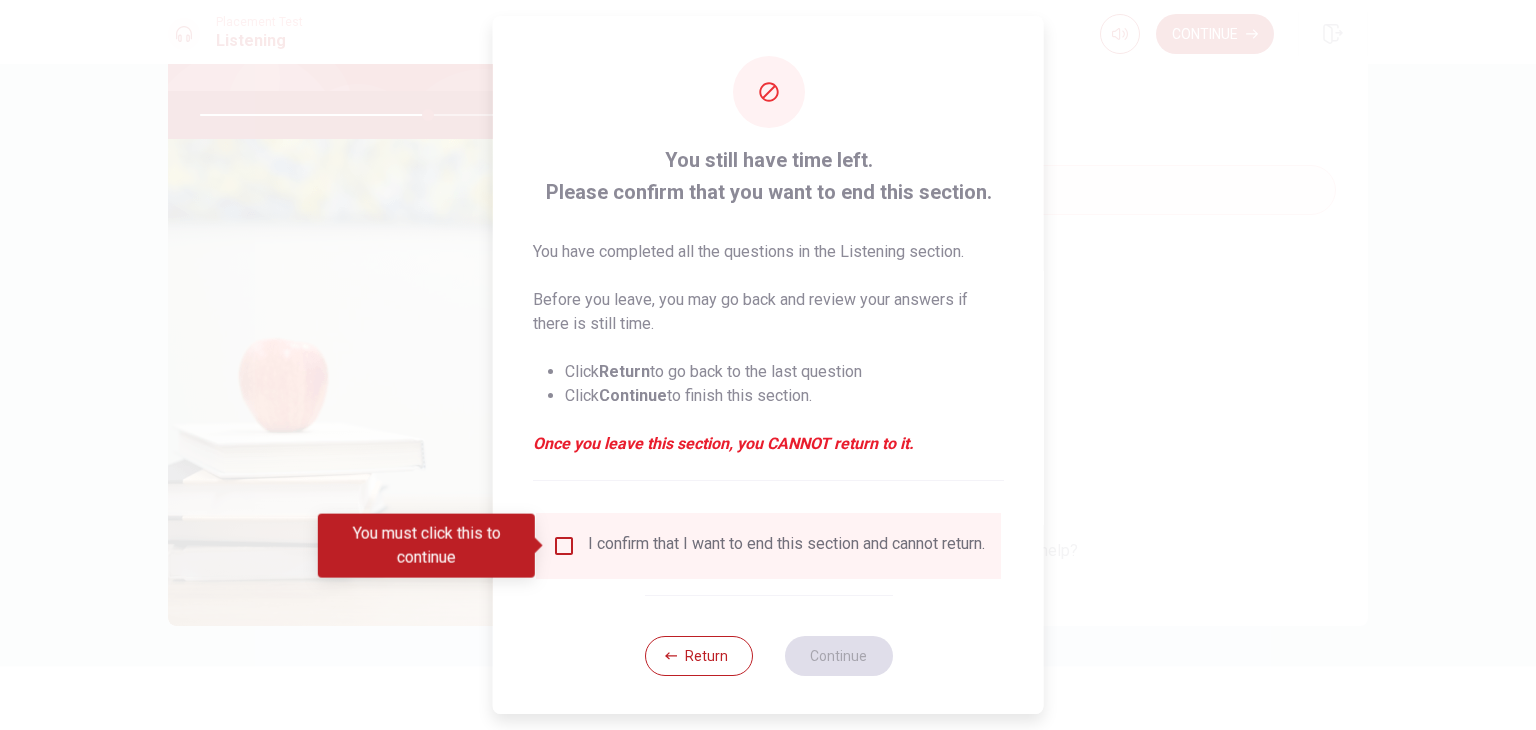 click at bounding box center [564, 546] 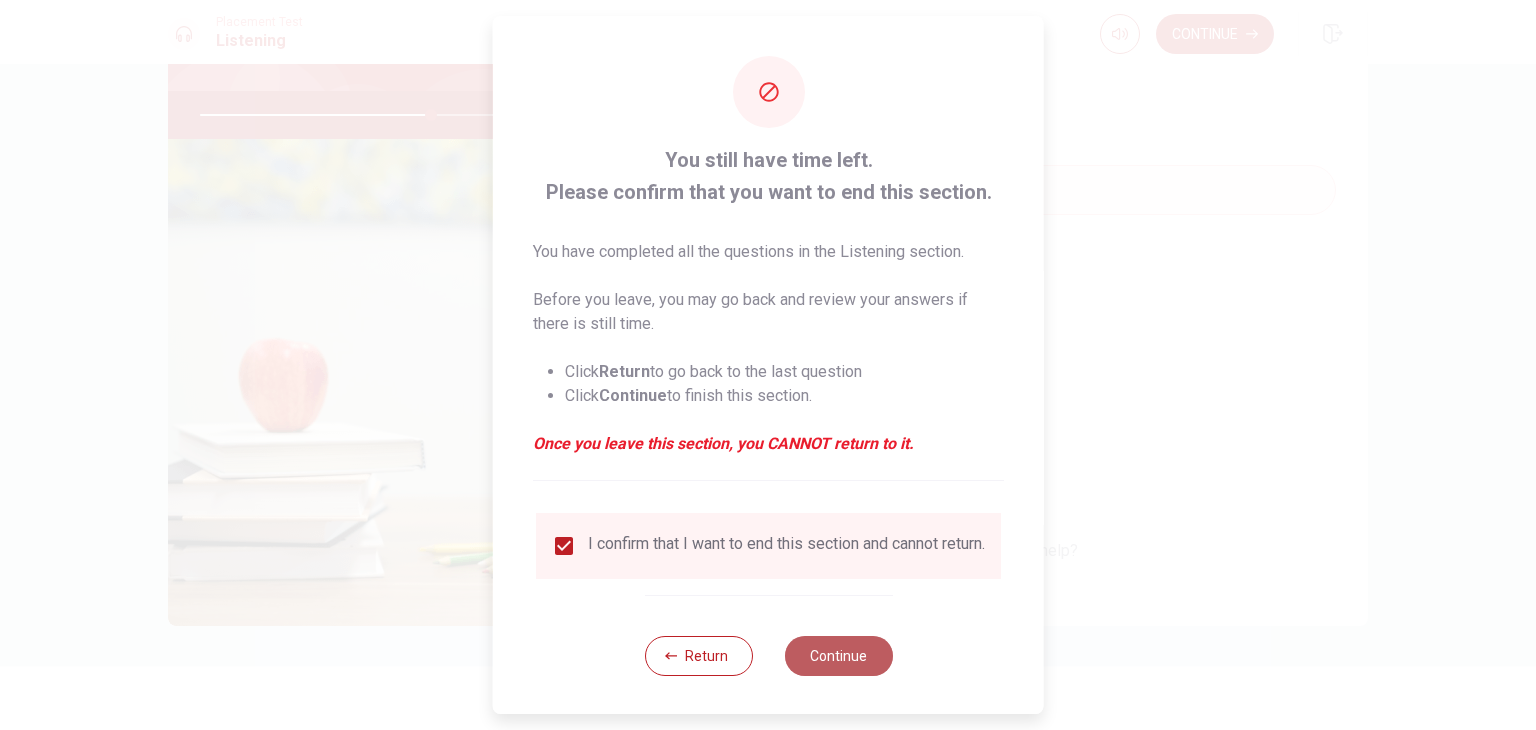 click on "Continue" at bounding box center (838, 656) 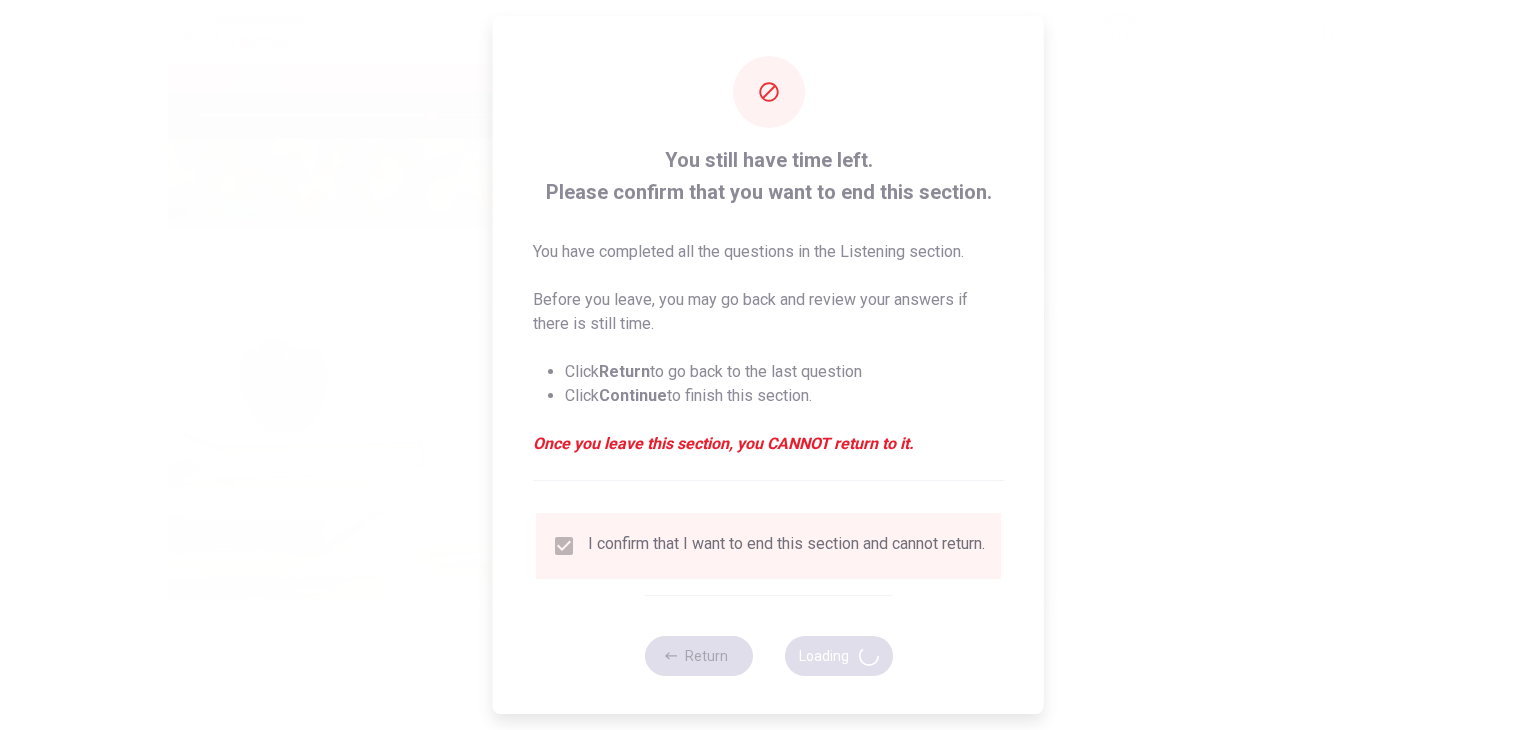 type on "65" 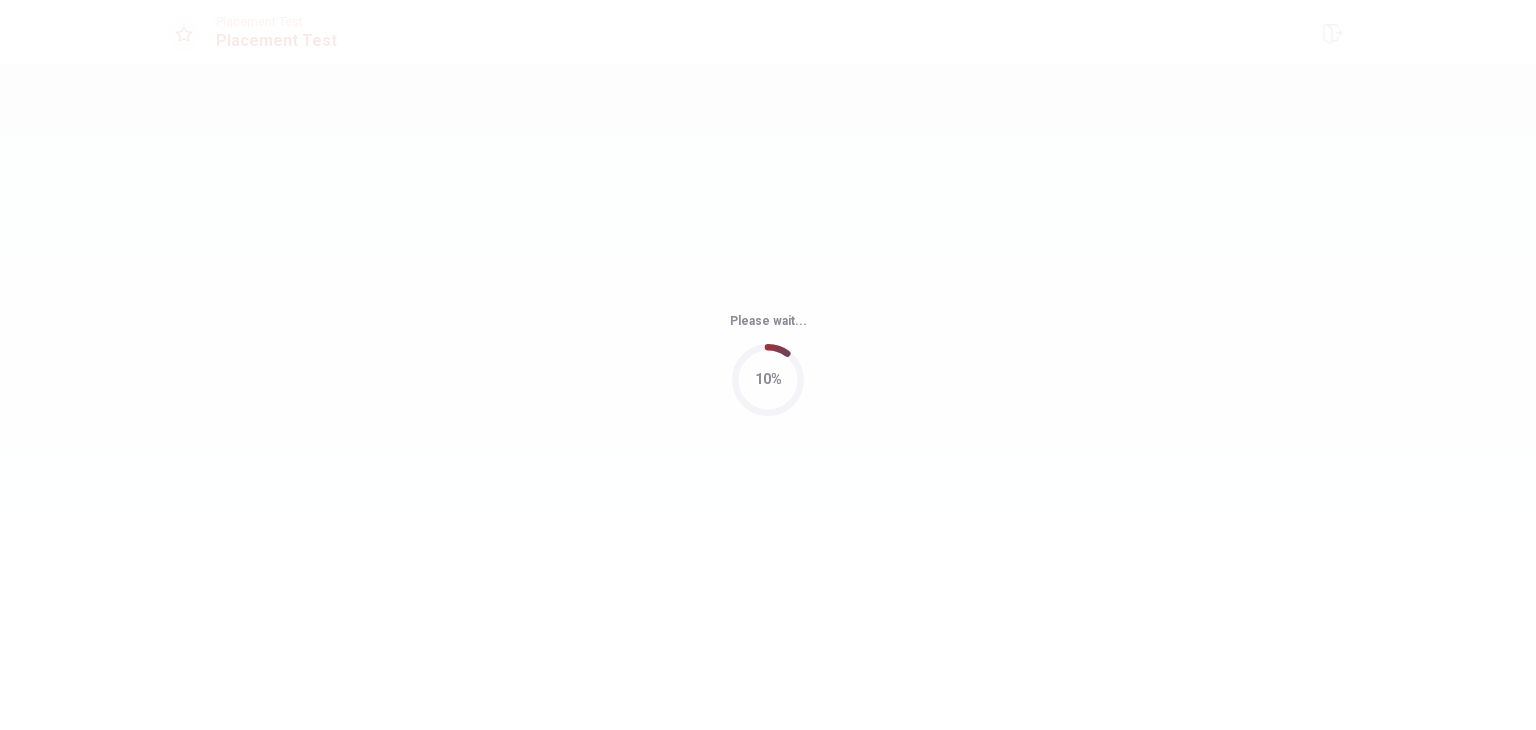 scroll, scrollTop: 0, scrollLeft: 0, axis: both 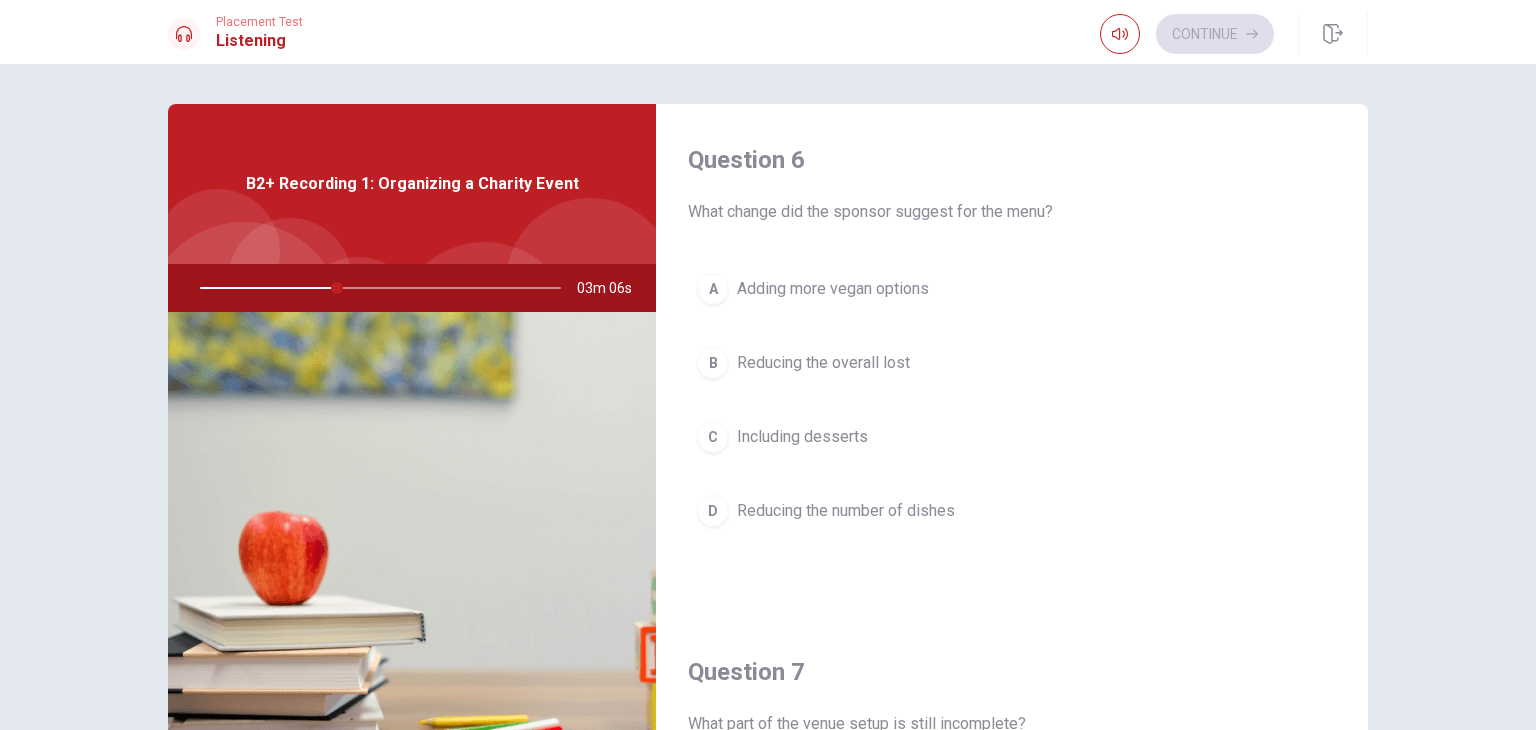 click on "Reducing the overall lost" at bounding box center (823, 363) 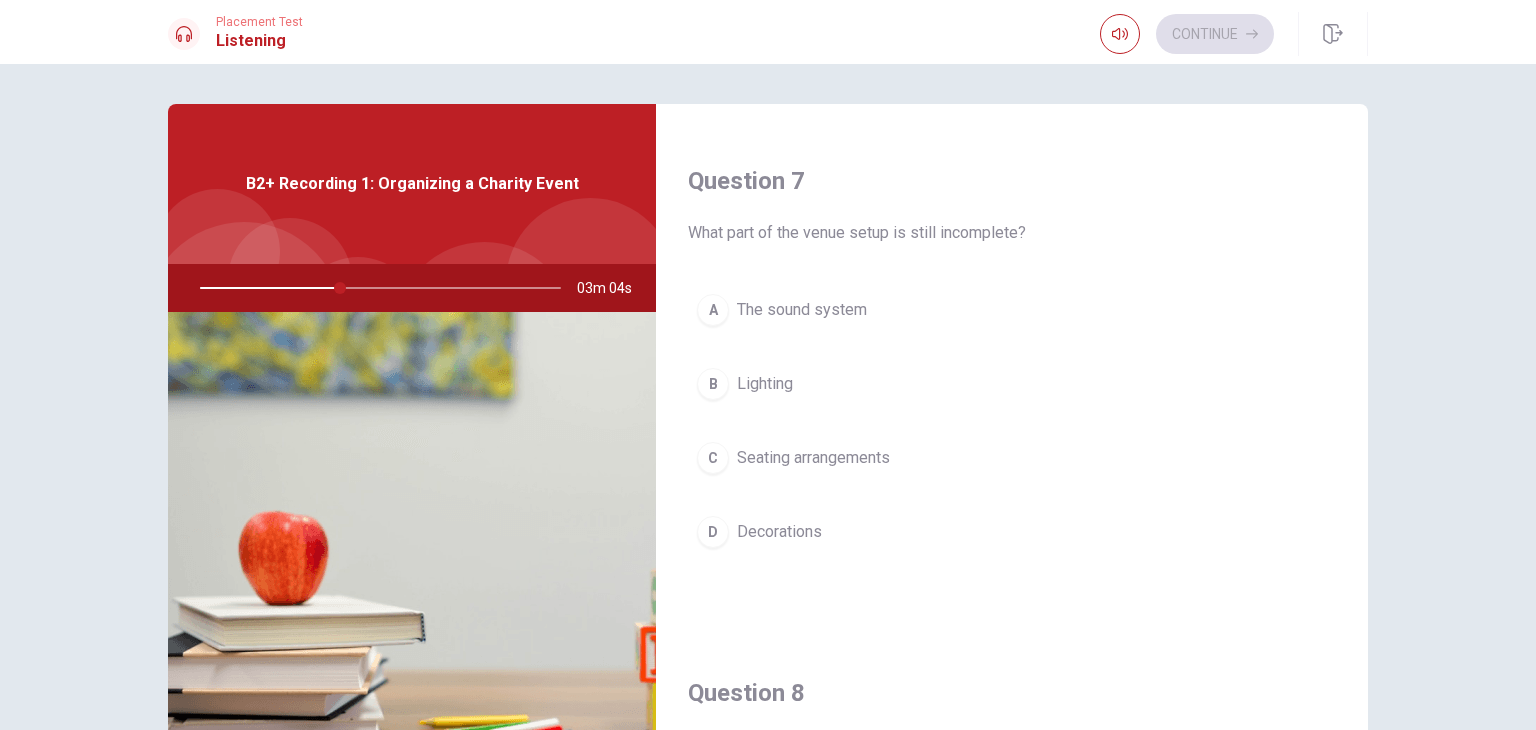 scroll, scrollTop: 522, scrollLeft: 0, axis: vertical 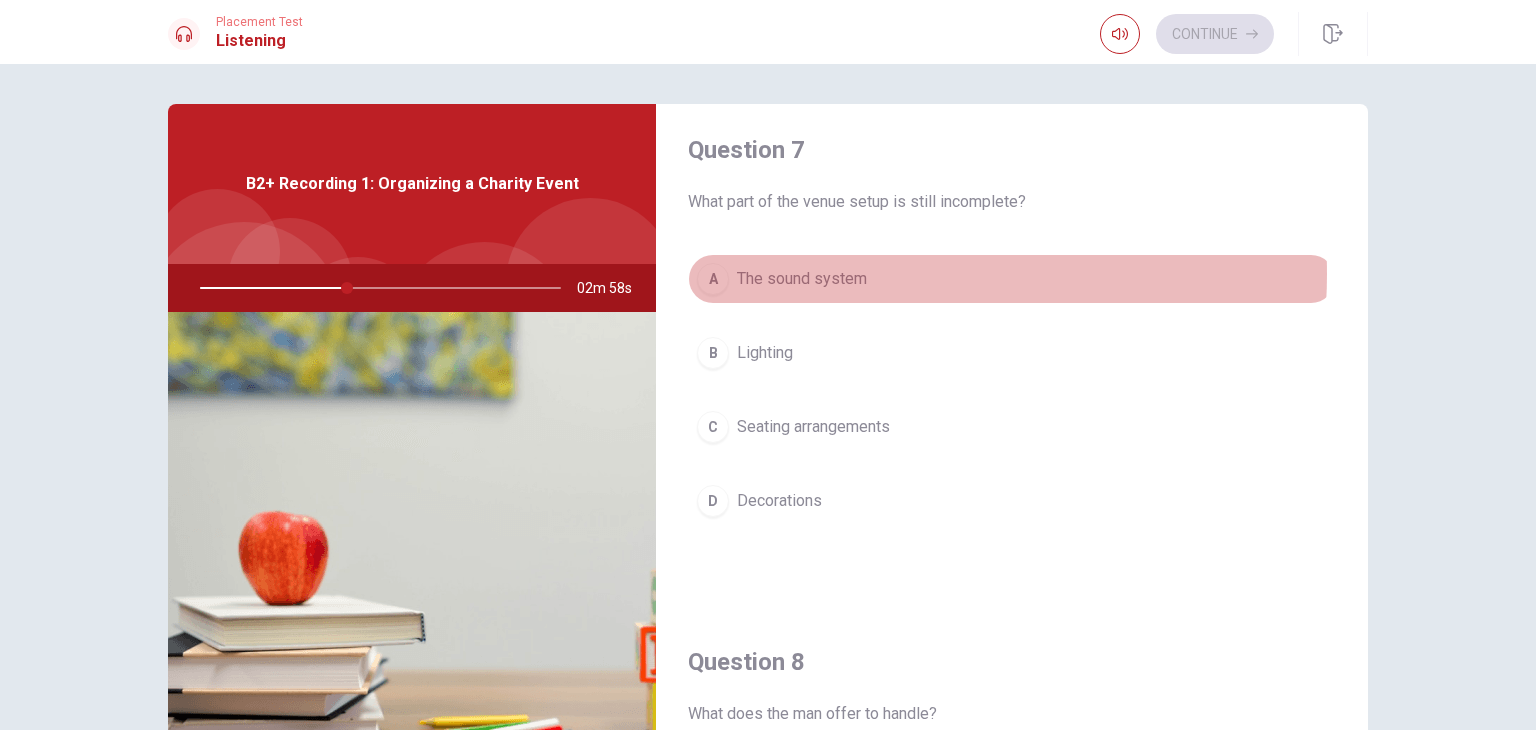 click on "The sound system" at bounding box center (802, 279) 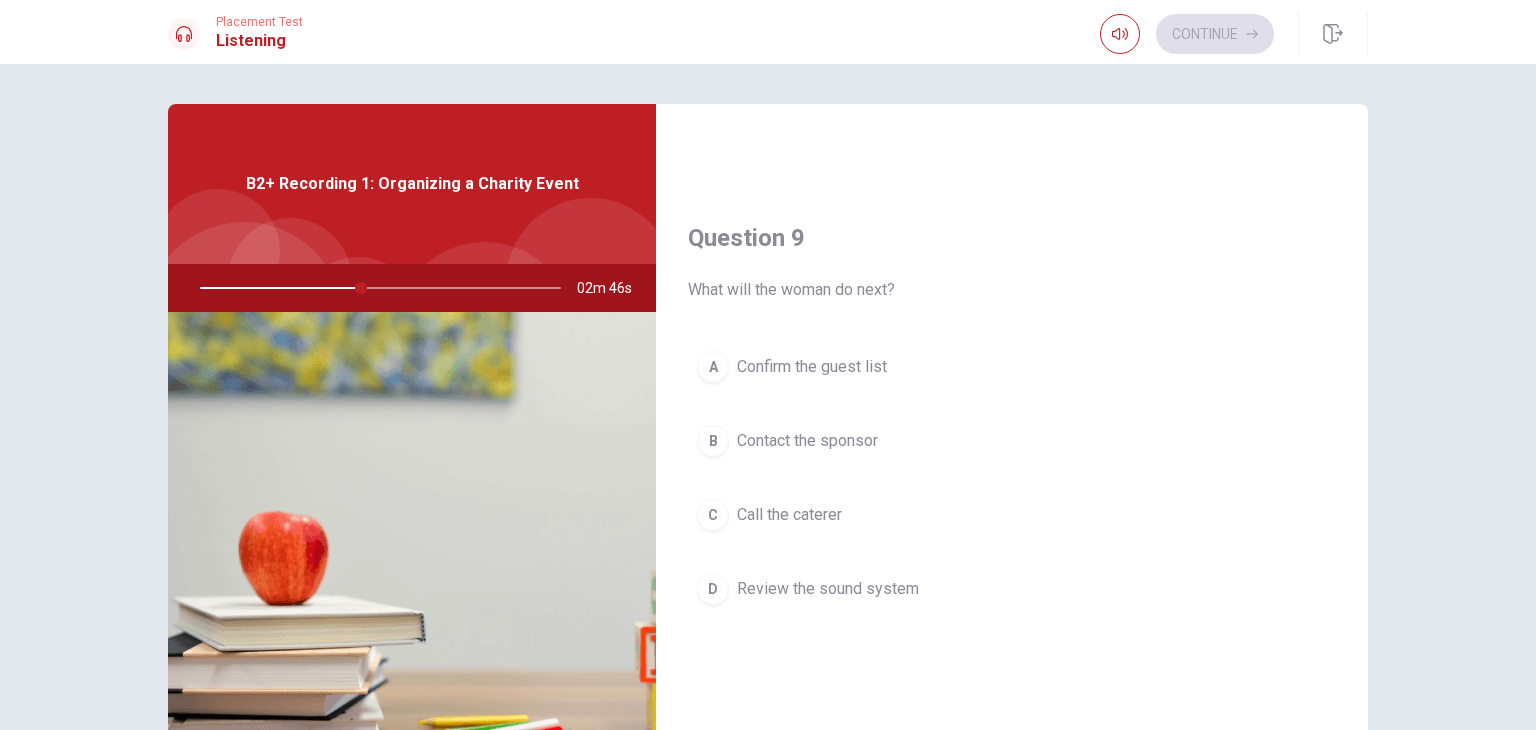 scroll, scrollTop: 1459, scrollLeft: 0, axis: vertical 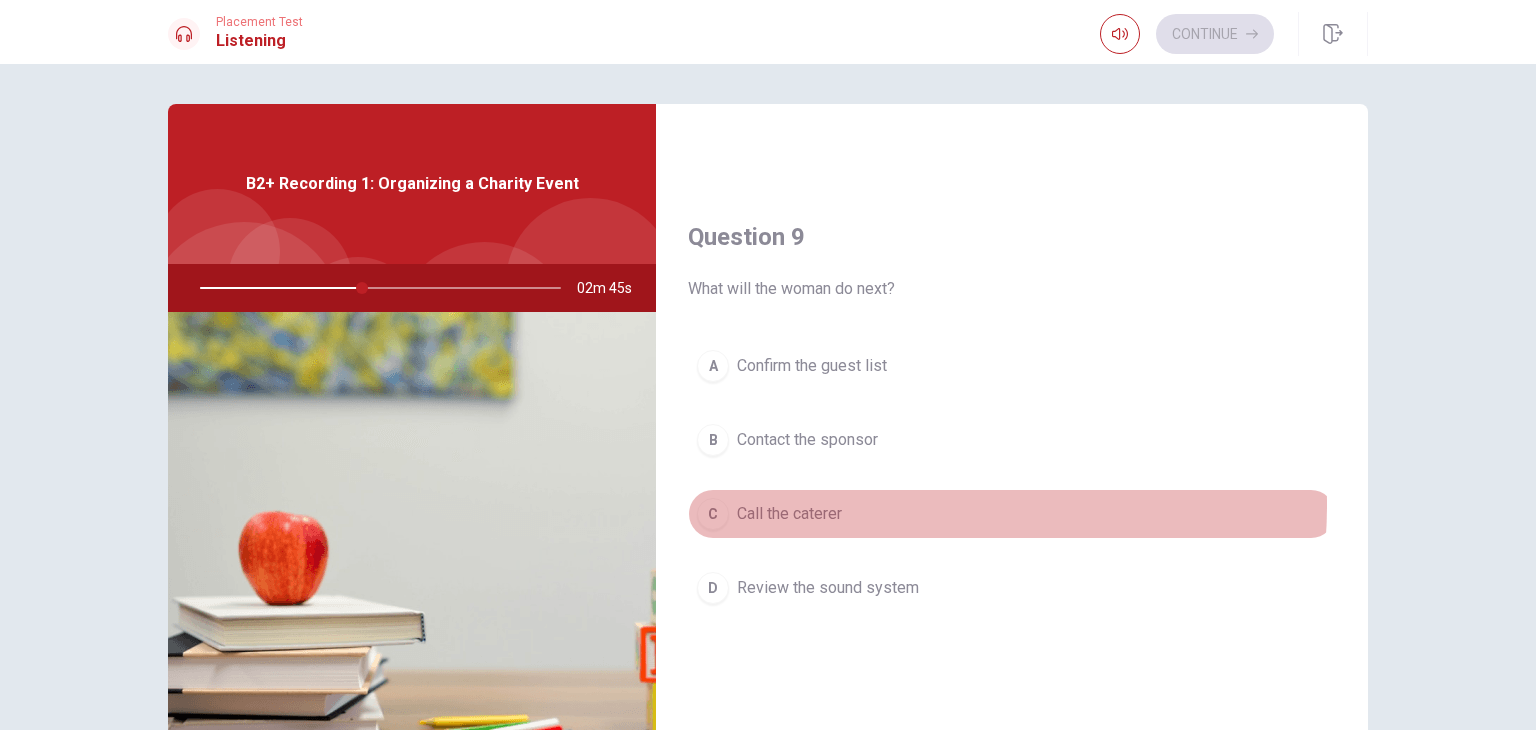 click on "Call the caterer" at bounding box center [789, 514] 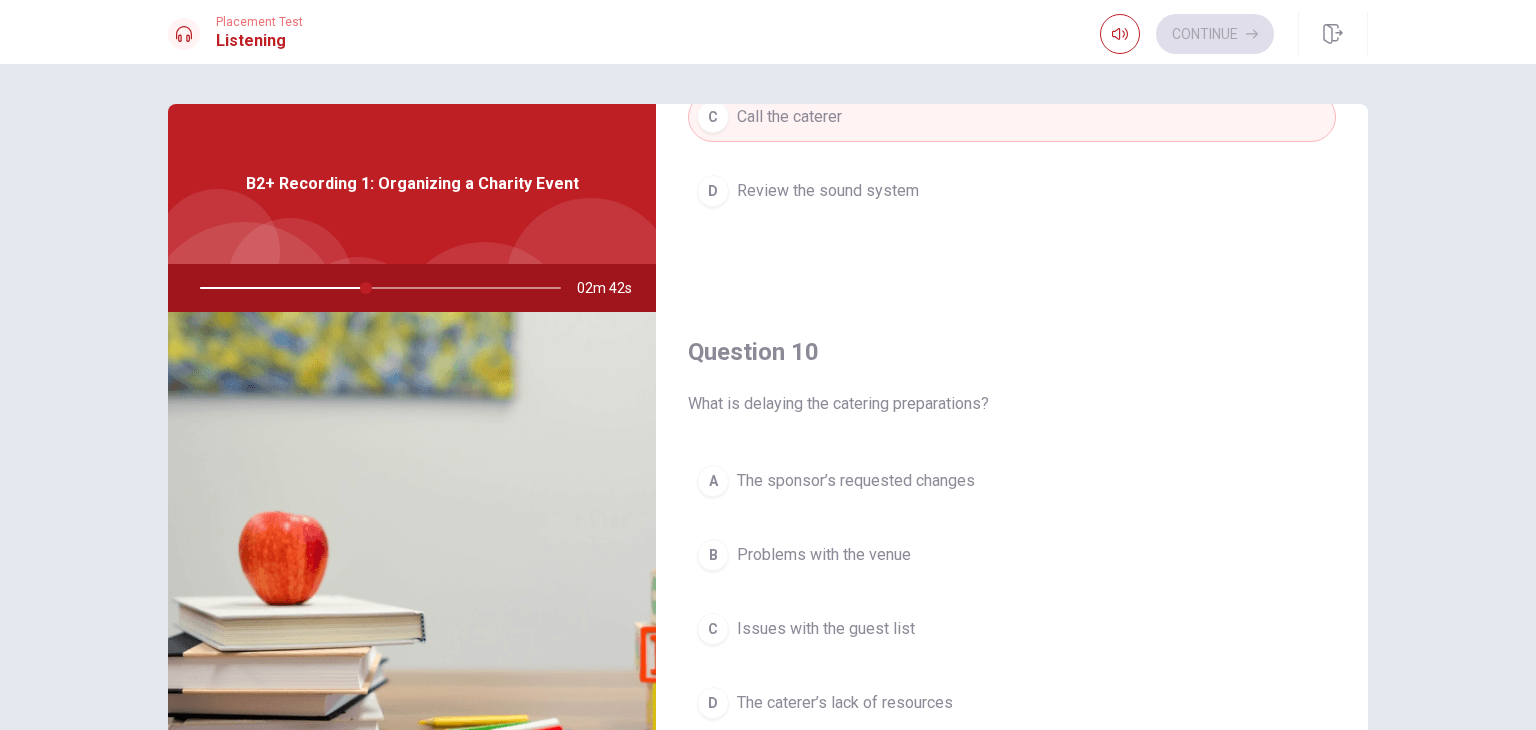 scroll, scrollTop: 1856, scrollLeft: 0, axis: vertical 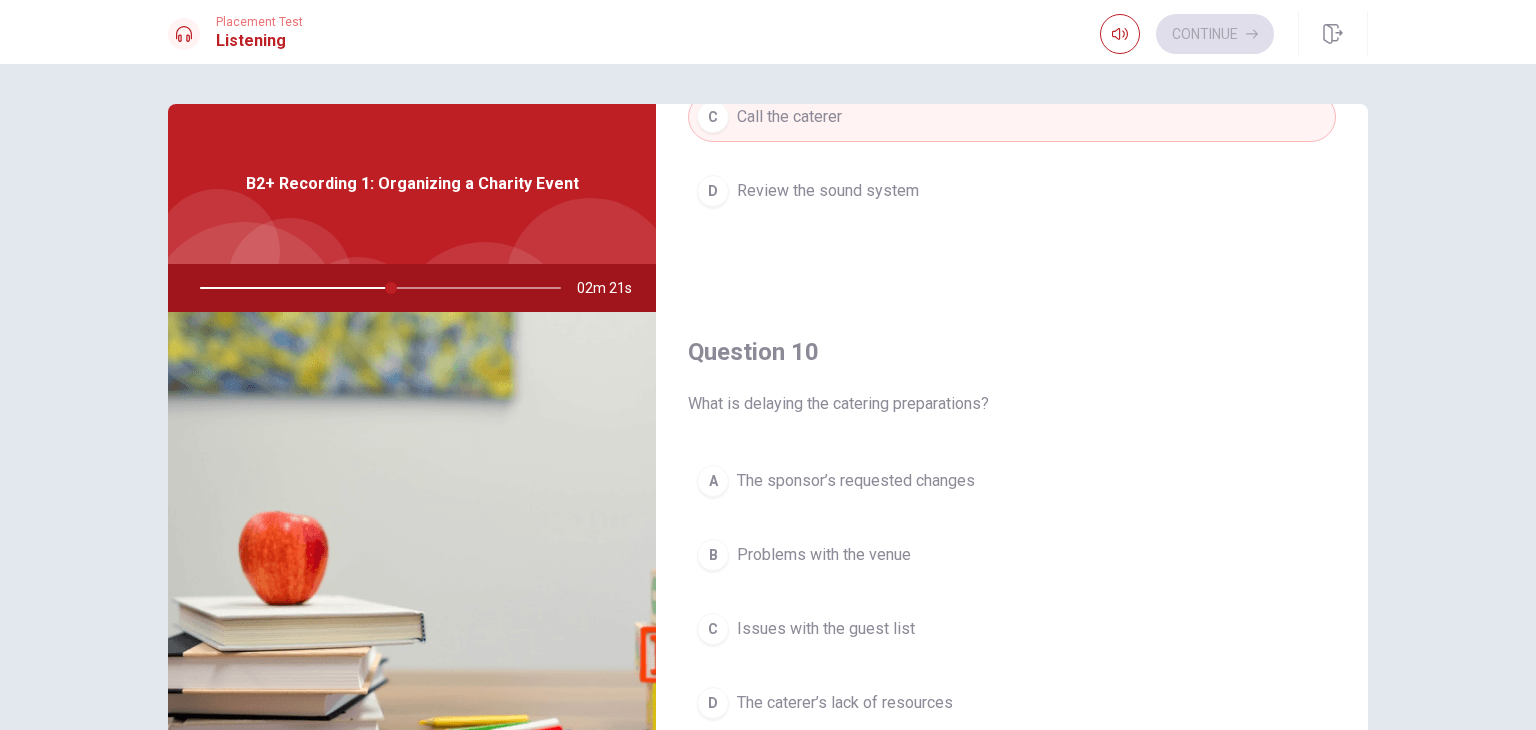 click on "The sponsor’s requested changes" at bounding box center [856, 481] 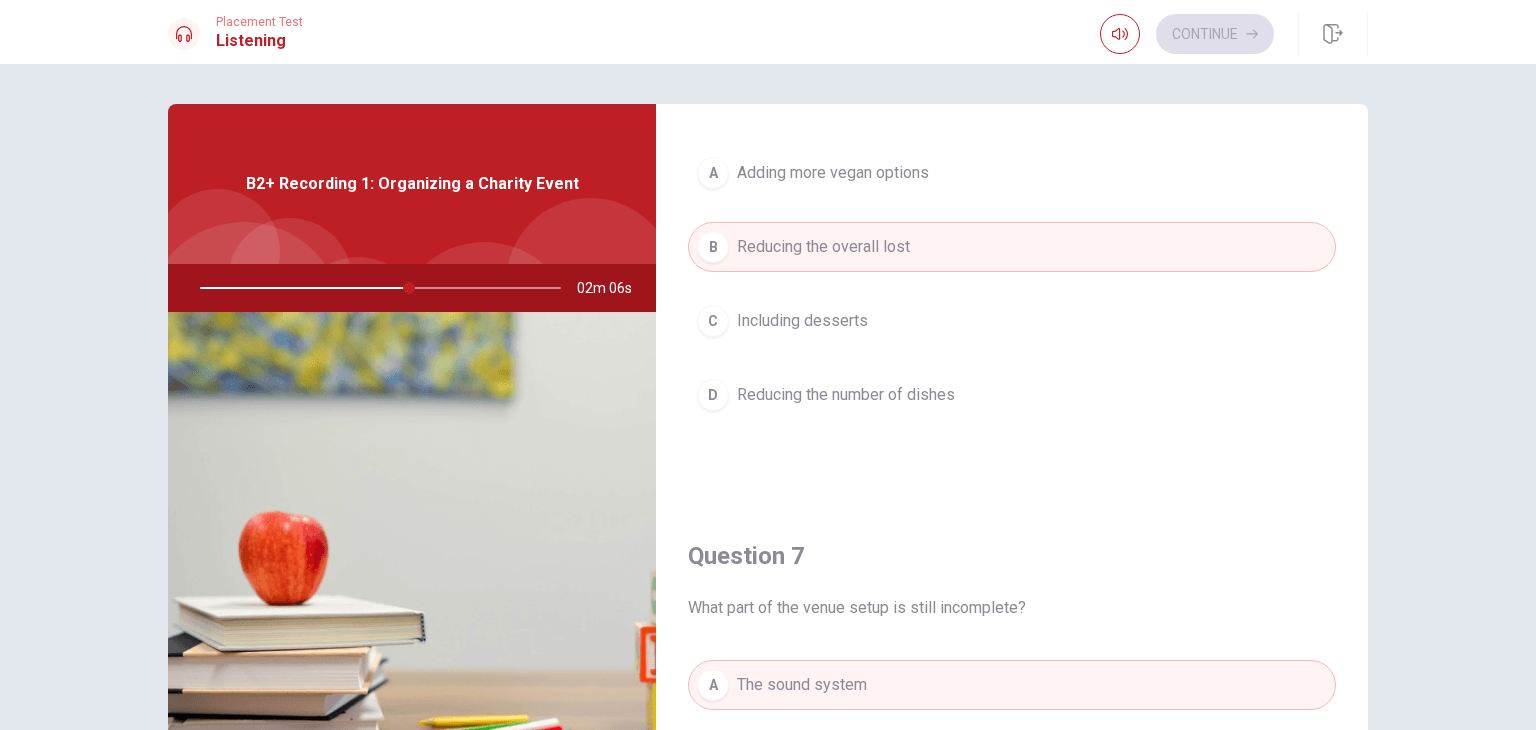 scroll, scrollTop: 120, scrollLeft: 0, axis: vertical 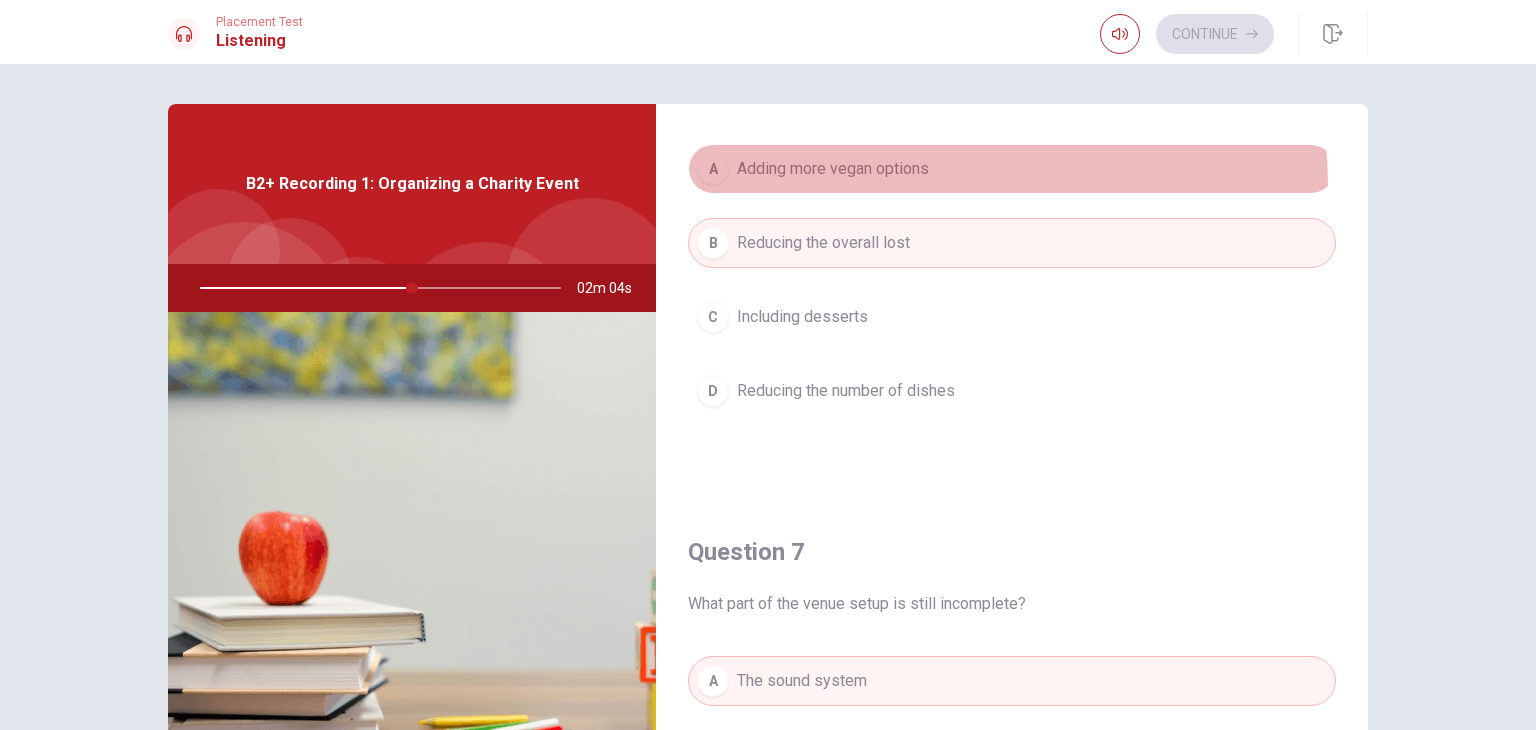 click on "A Adding more vegan options" at bounding box center (1012, 169) 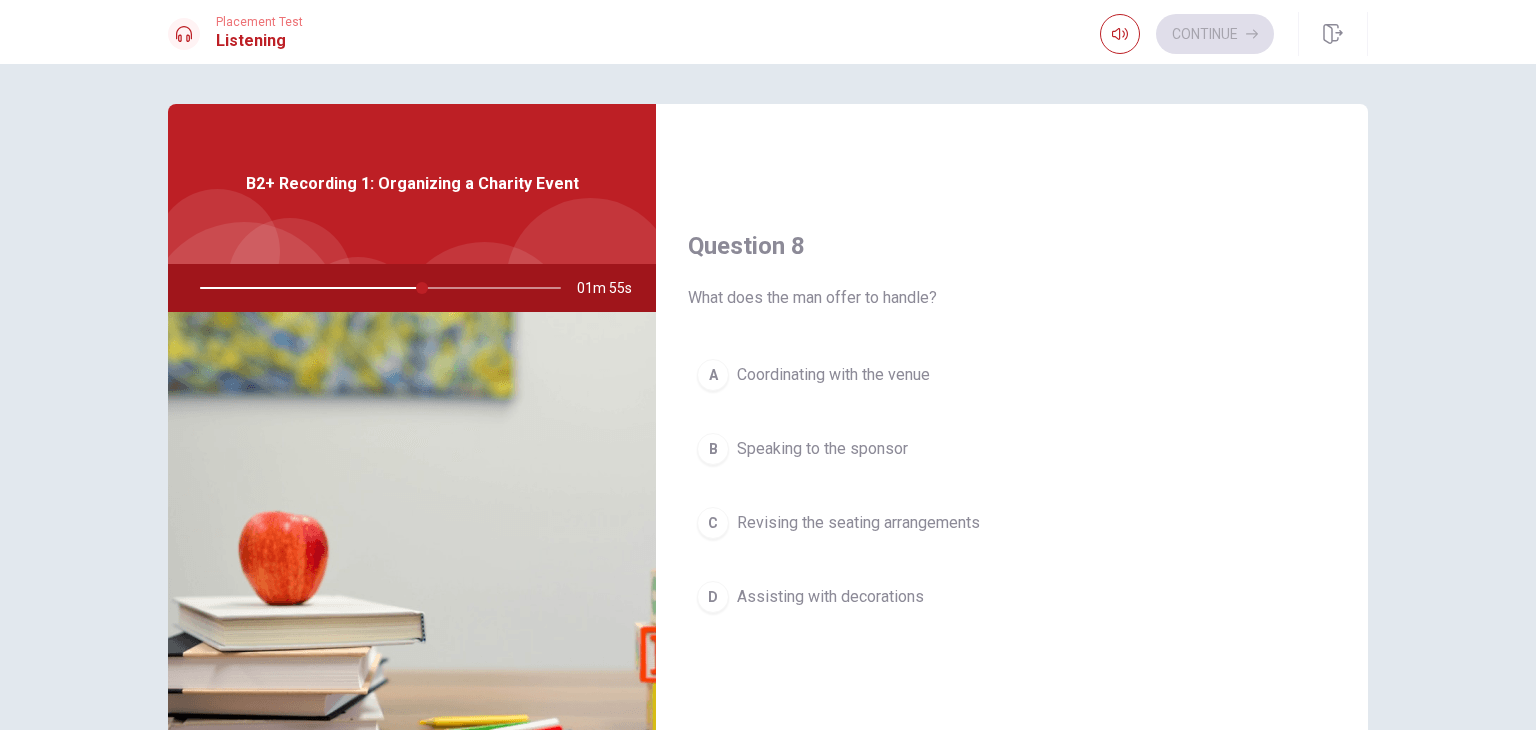 scroll, scrollTop: 940, scrollLeft: 0, axis: vertical 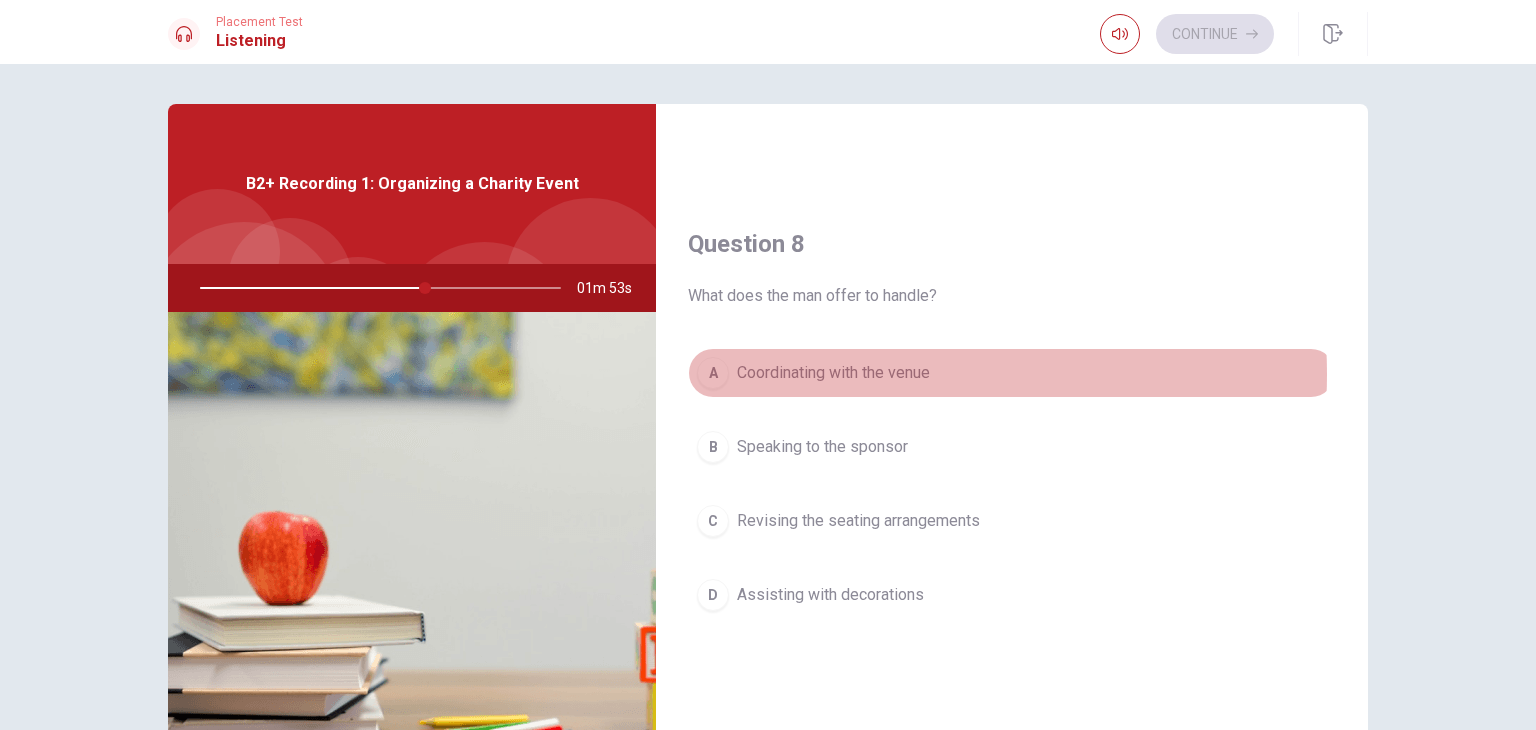 click on "Coordinating with the venue" at bounding box center (833, 373) 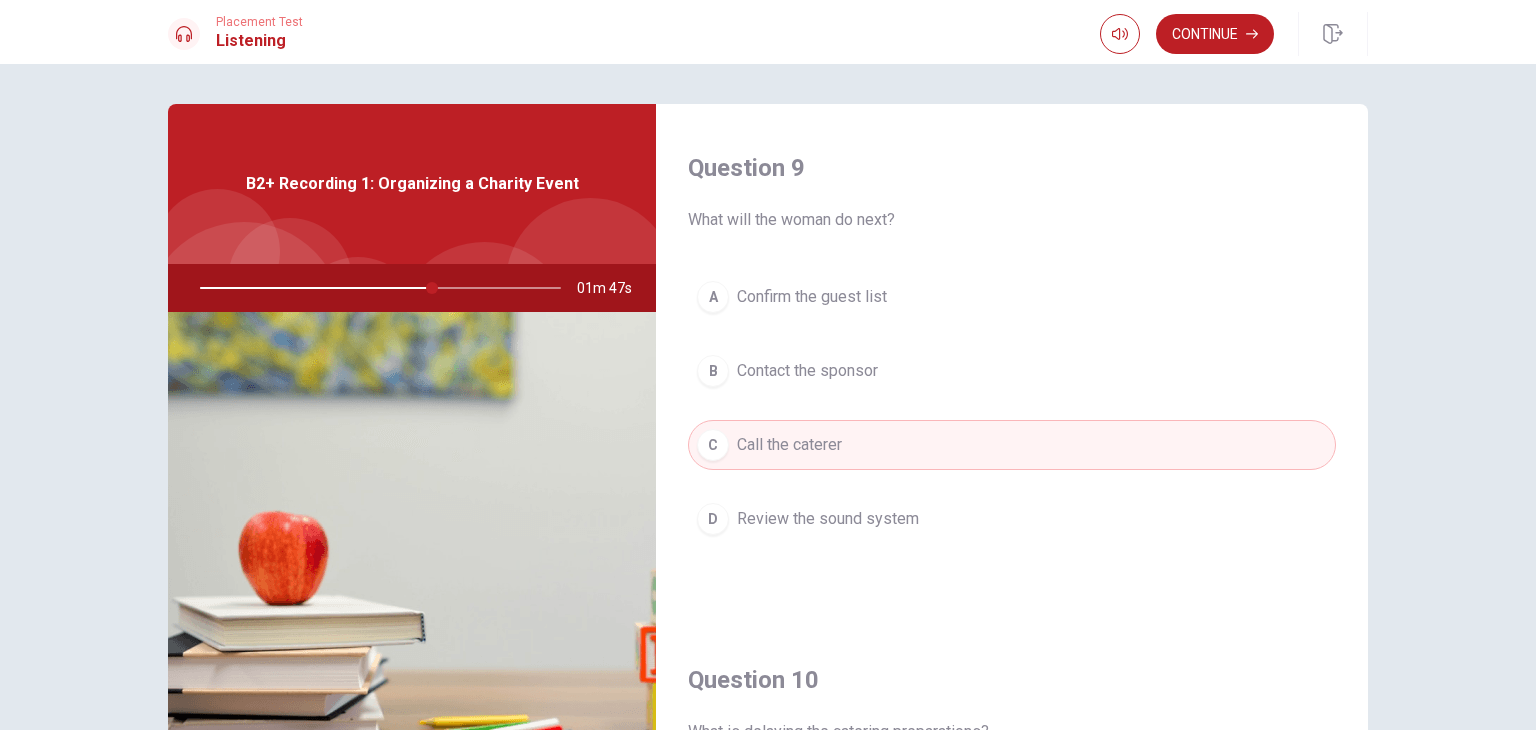 scroll, scrollTop: 1856, scrollLeft: 0, axis: vertical 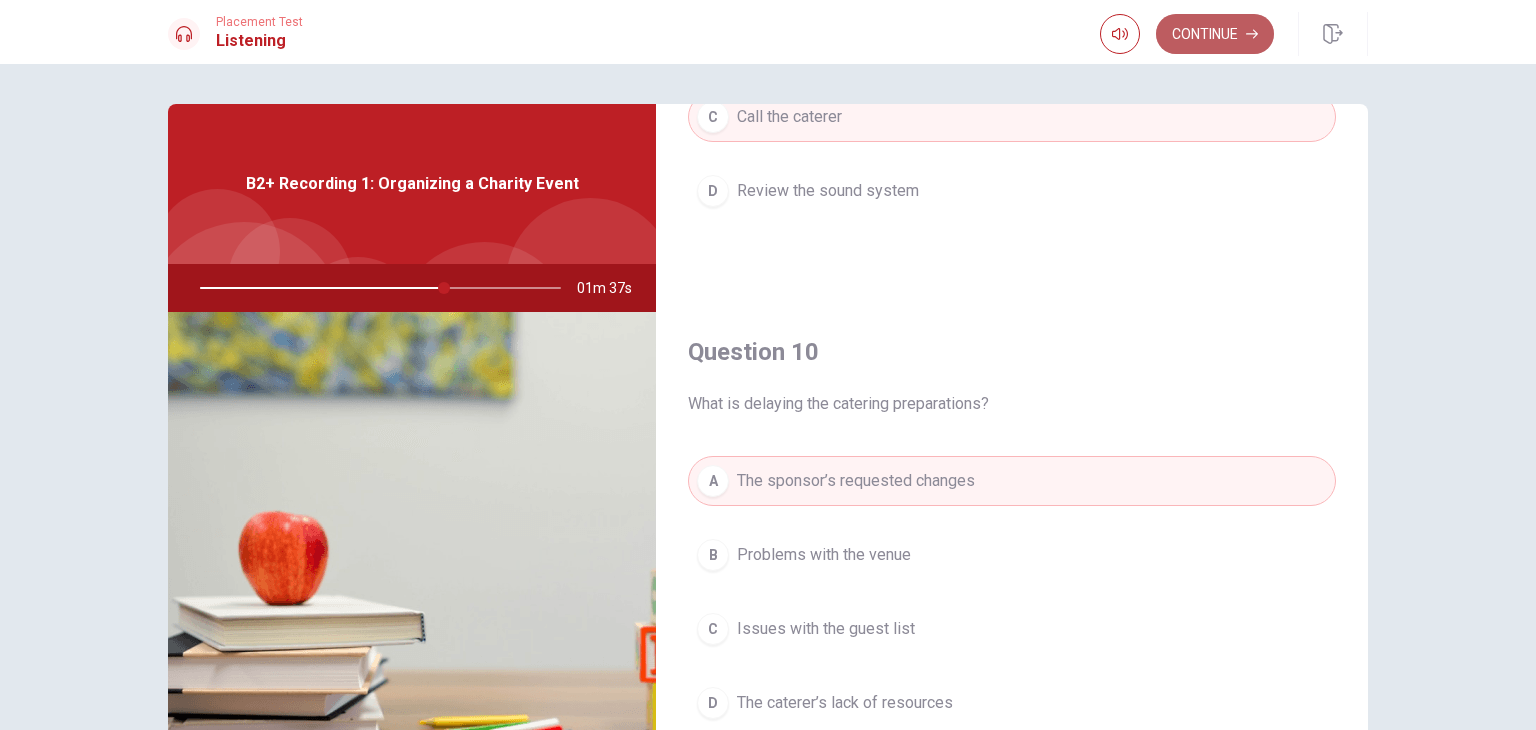 click on "Continue" at bounding box center (1215, 34) 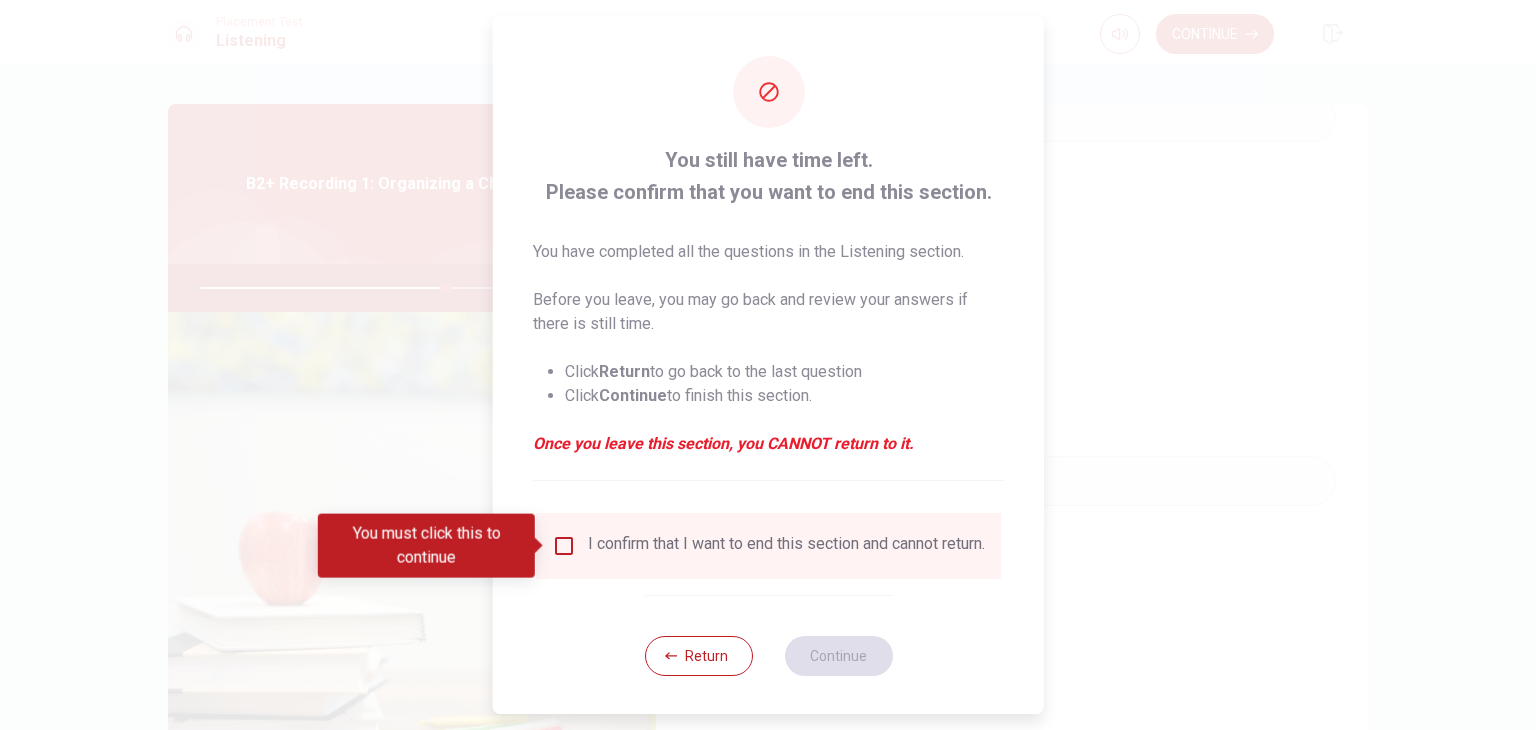 click at bounding box center [564, 546] 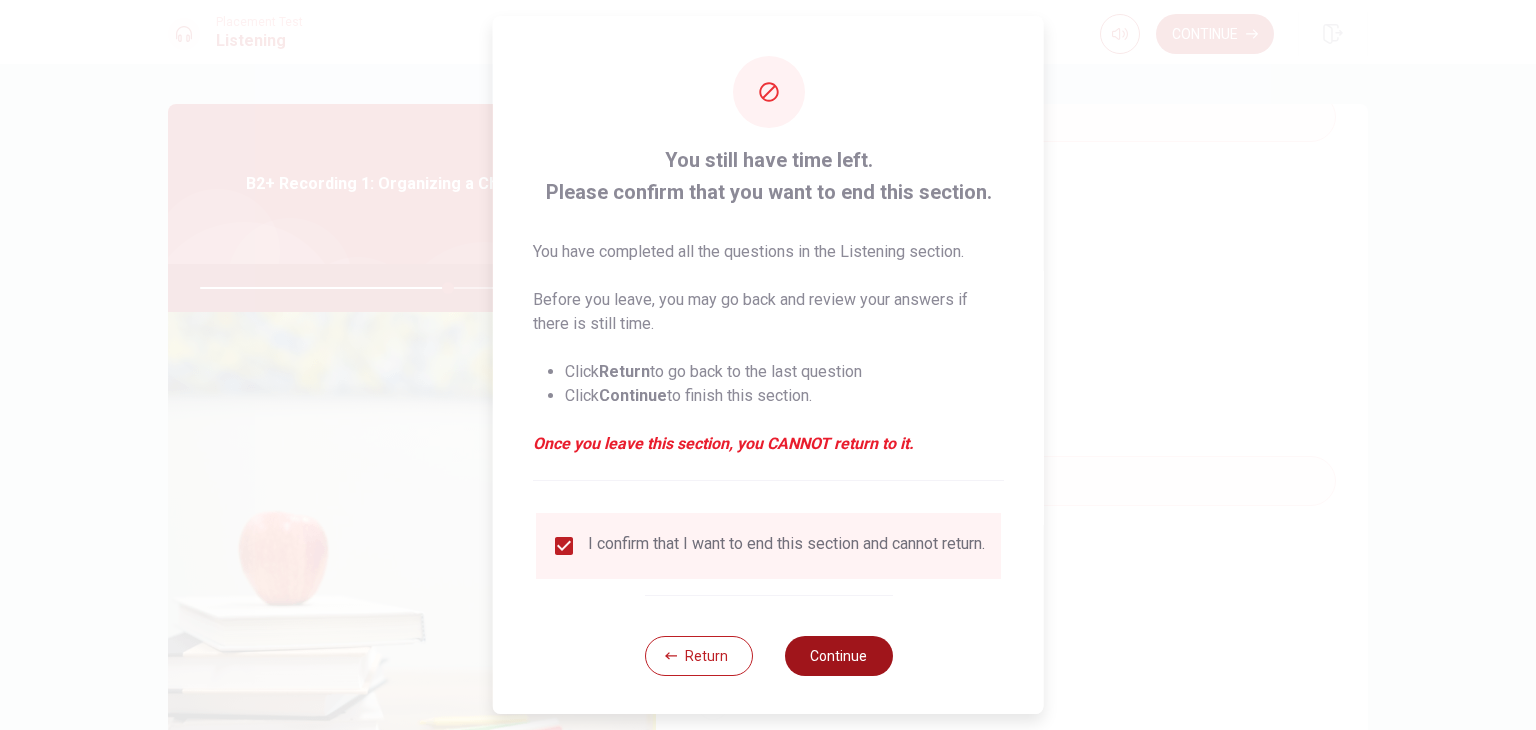 click on "Continue" at bounding box center [838, 656] 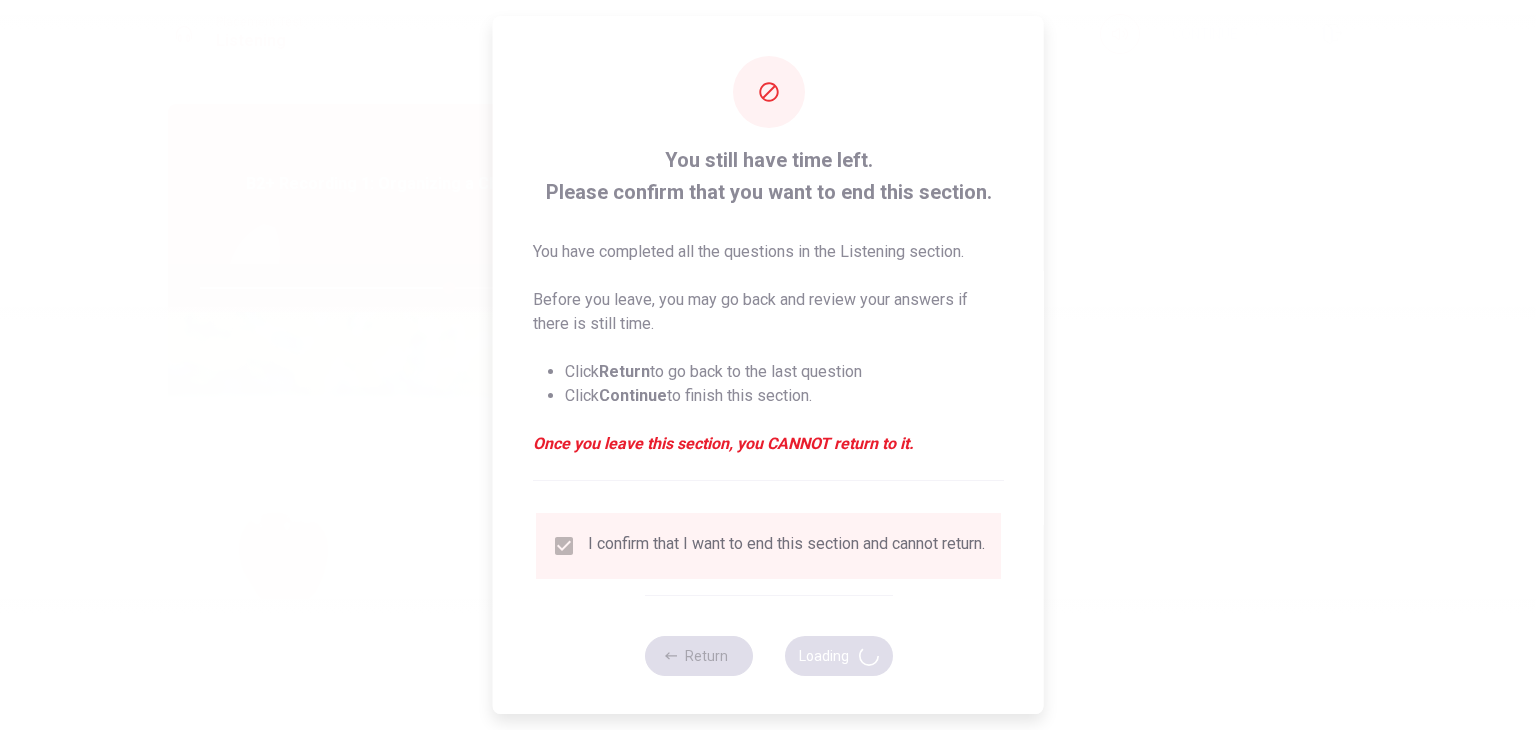 type on "69" 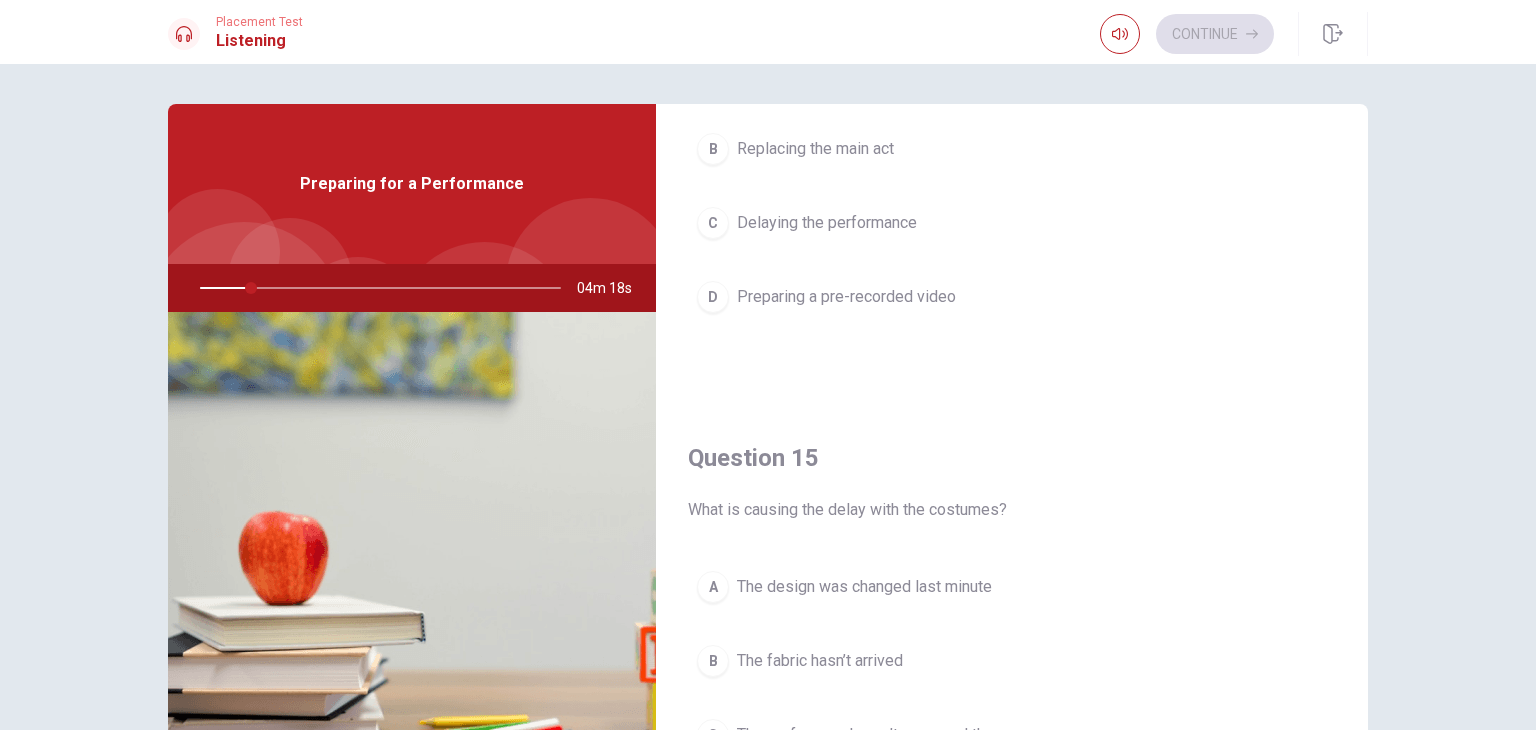 scroll, scrollTop: 1856, scrollLeft: 0, axis: vertical 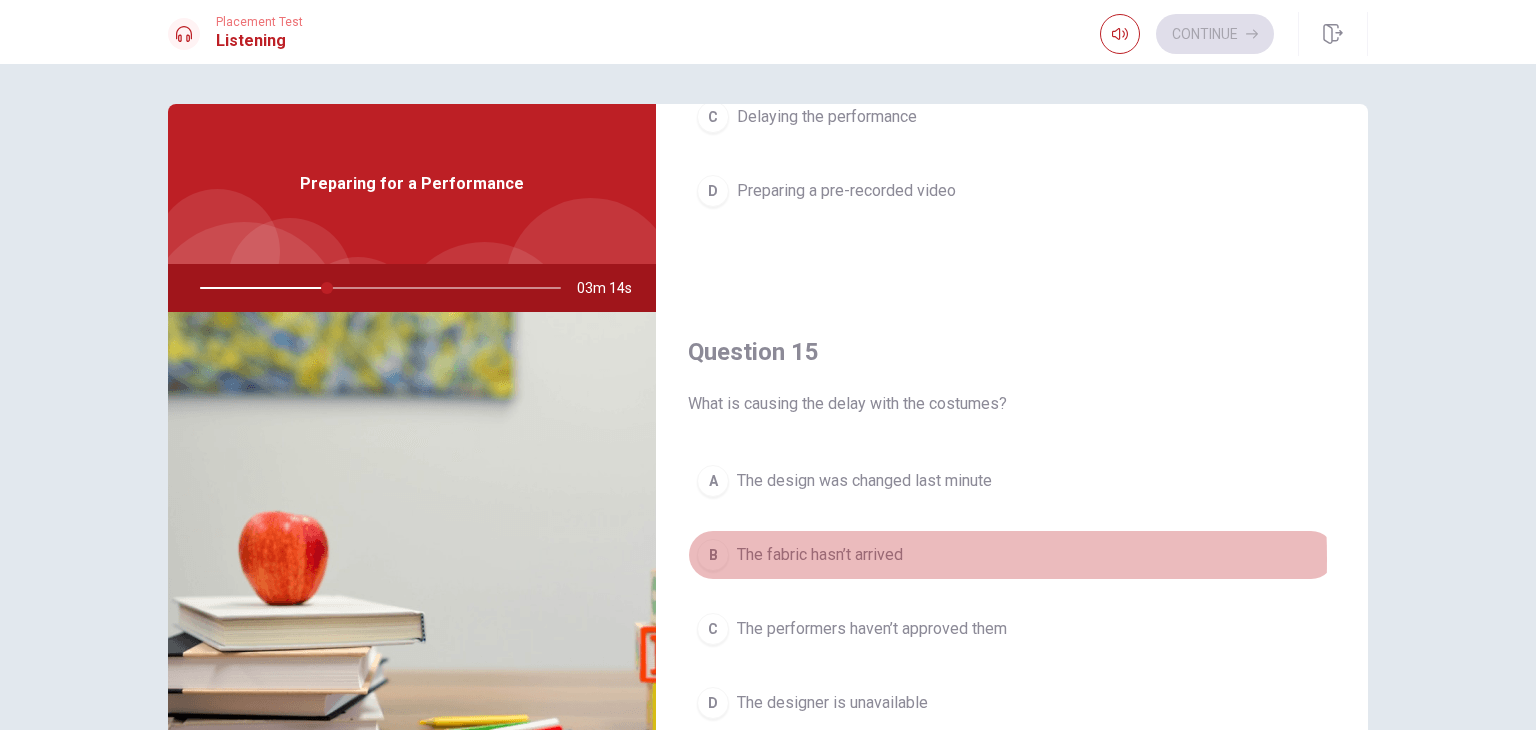 click on "B" at bounding box center (713, 555) 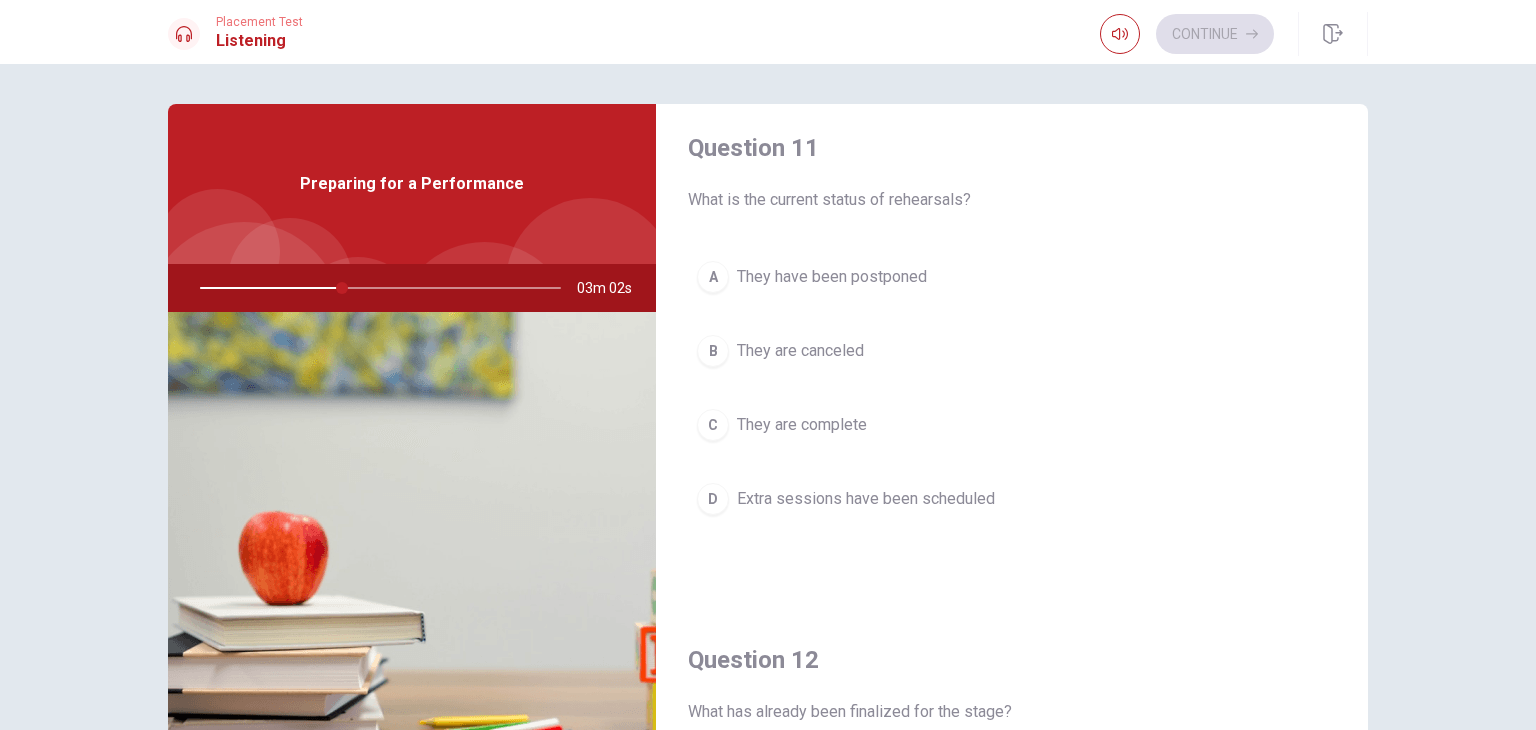 scroll, scrollTop: 7, scrollLeft: 0, axis: vertical 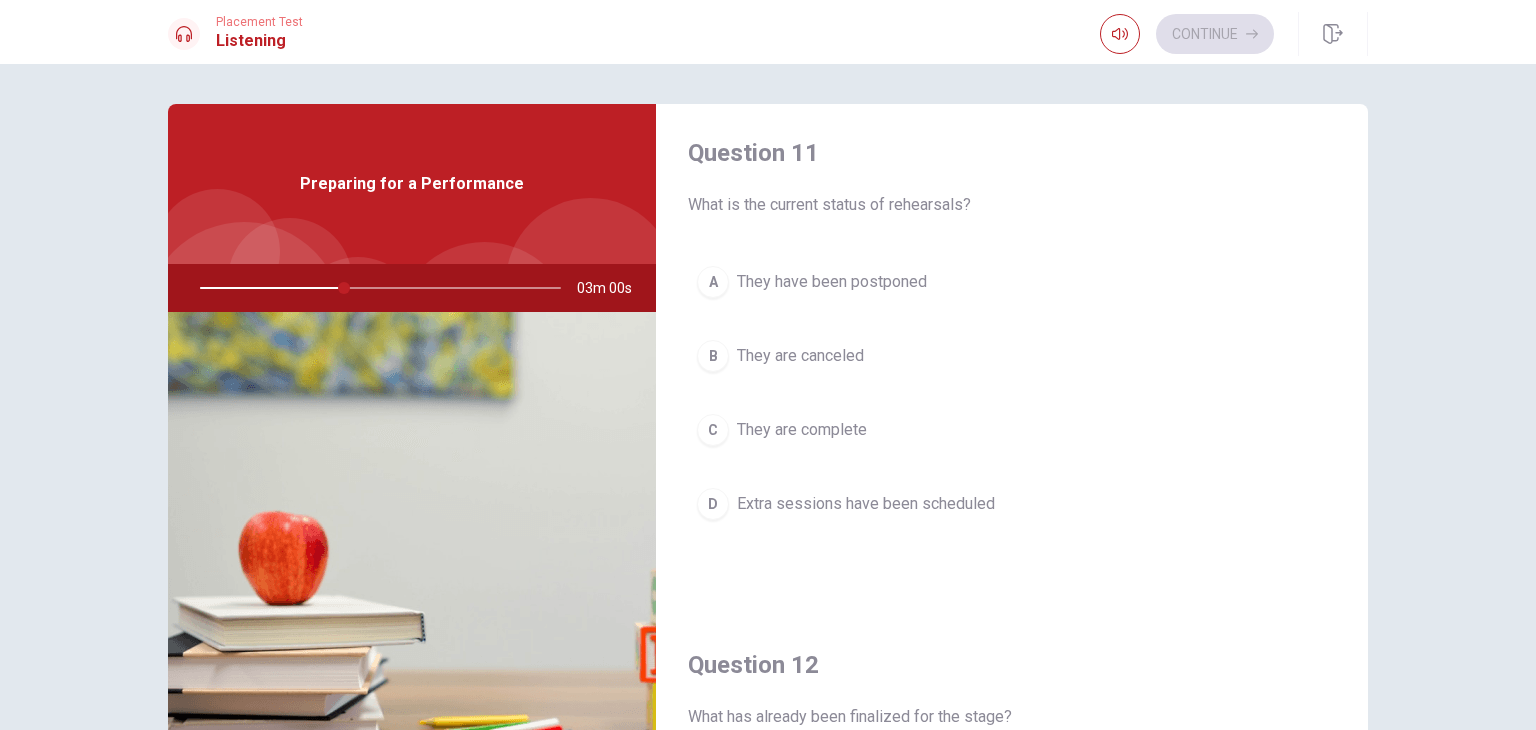 click on "Extra sessions have been scheduled" at bounding box center [866, 504] 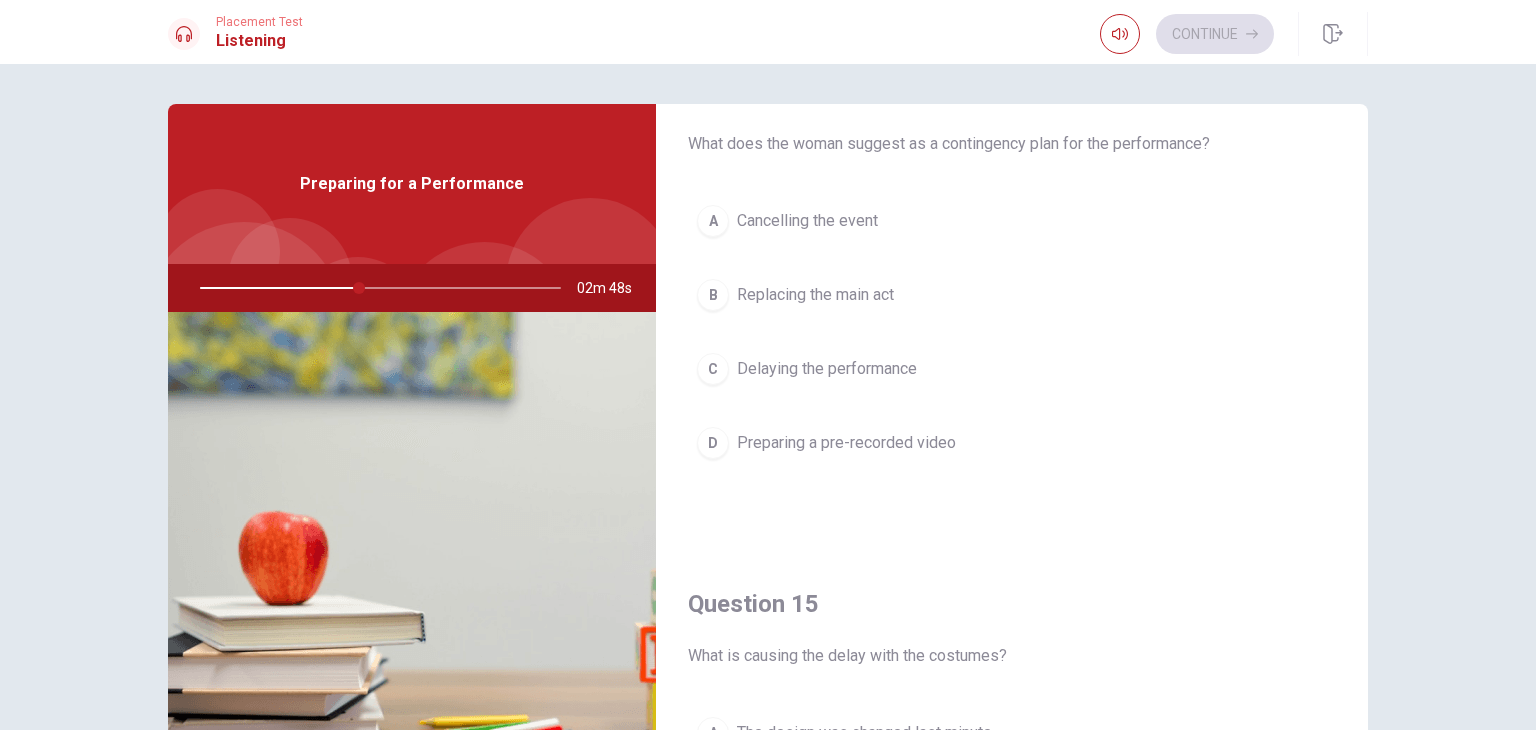 scroll, scrollTop: 1618, scrollLeft: 0, axis: vertical 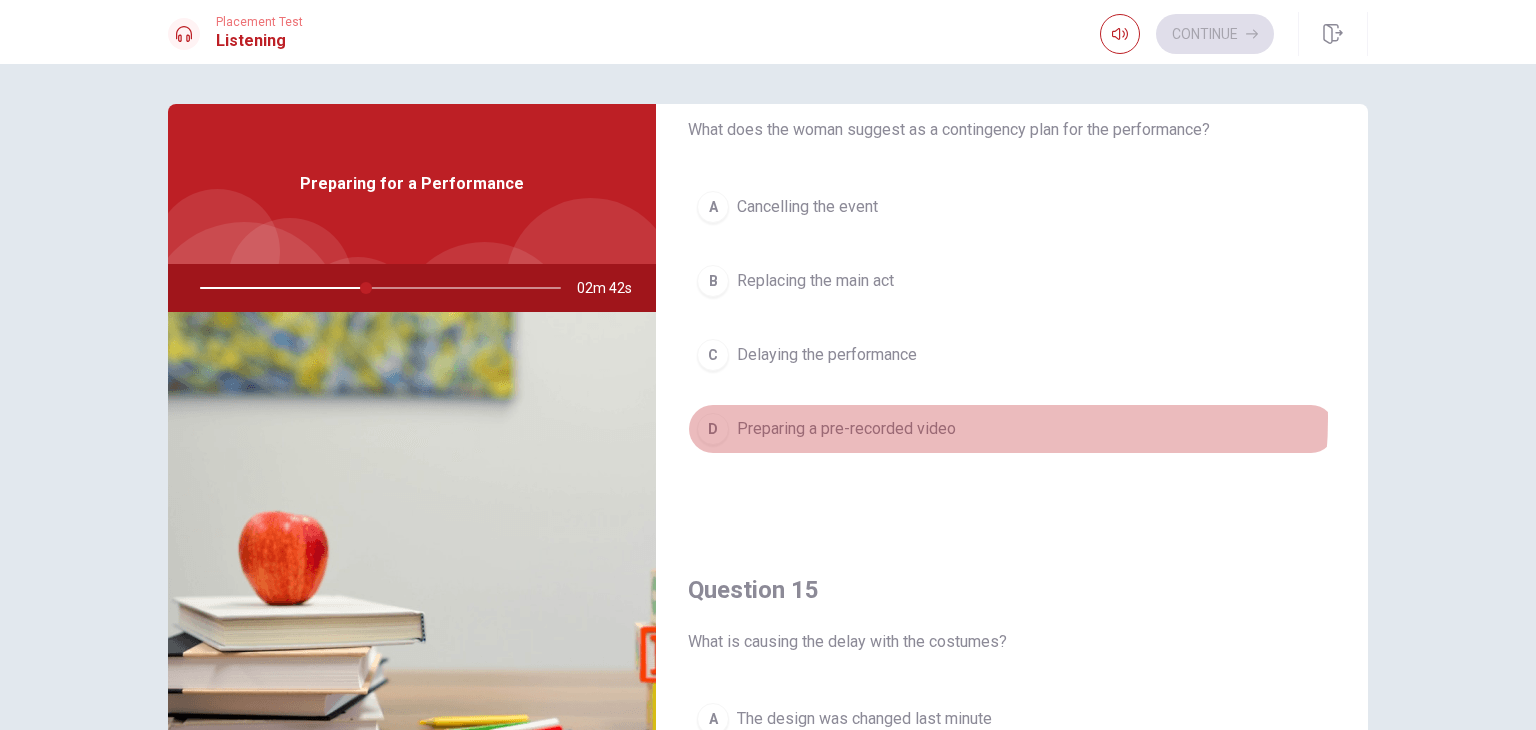click on "Preparing a pre-recorded video" at bounding box center [846, 429] 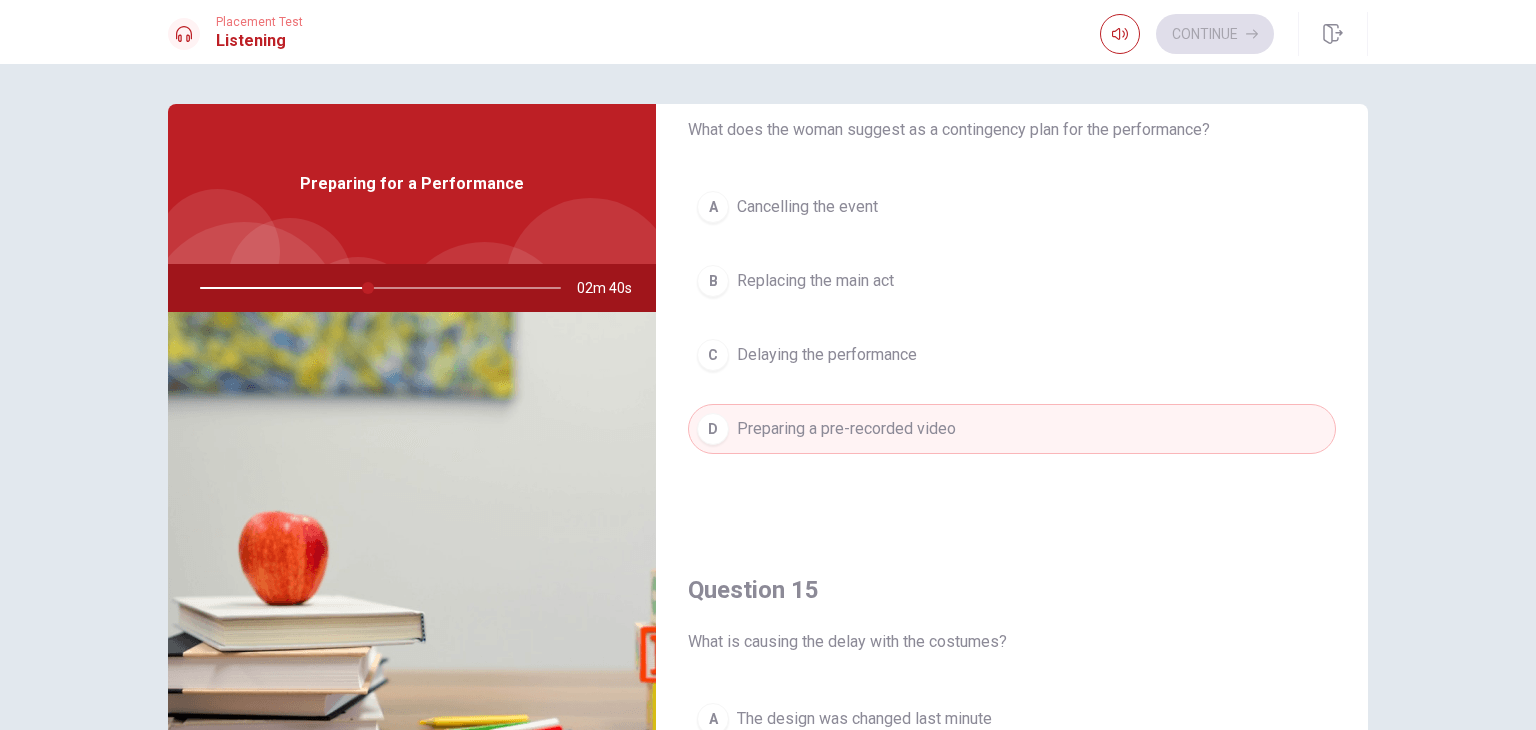 scroll, scrollTop: 1856, scrollLeft: 0, axis: vertical 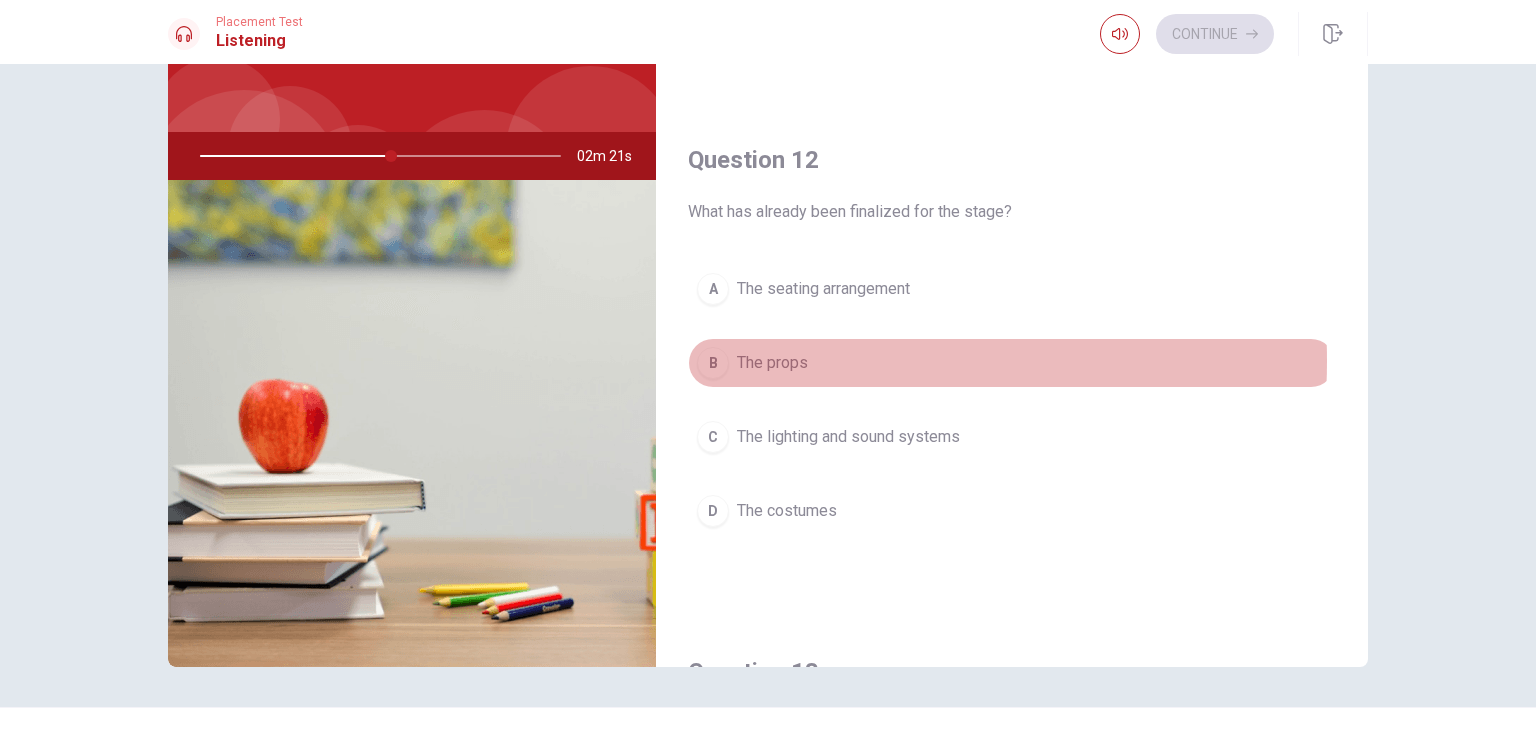 click on "The props" at bounding box center [772, 363] 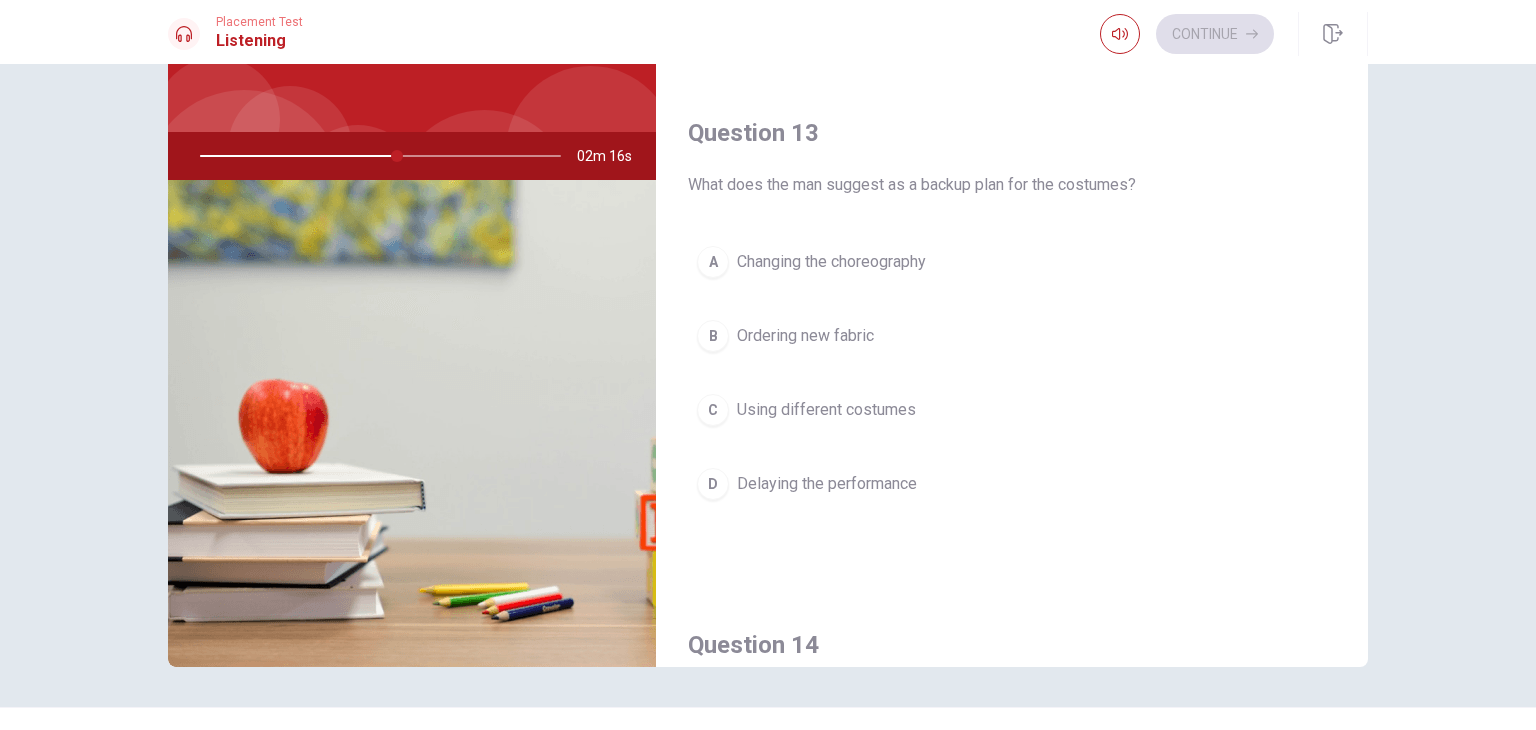 scroll, scrollTop: 920, scrollLeft: 0, axis: vertical 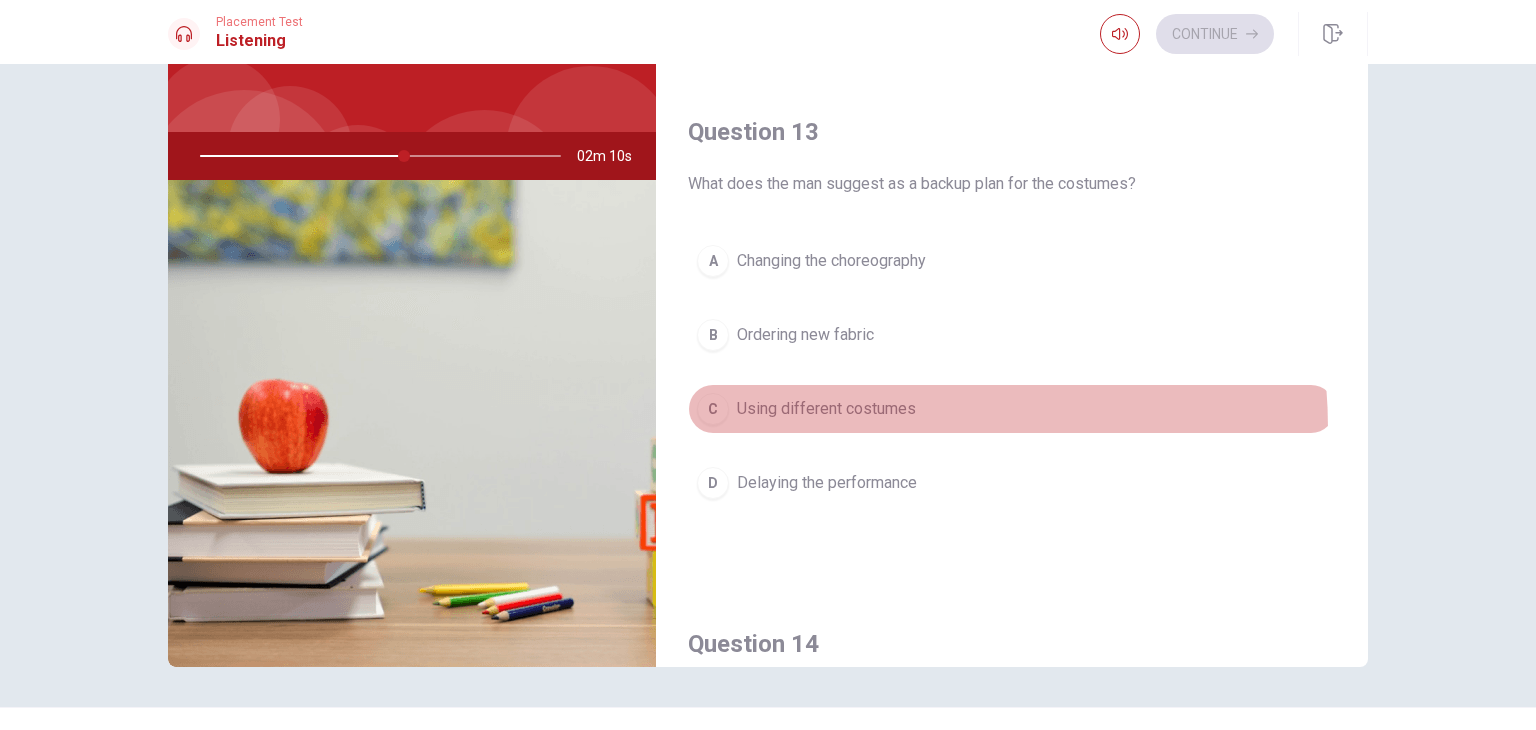 click on "C Using different costumes" at bounding box center [1012, 409] 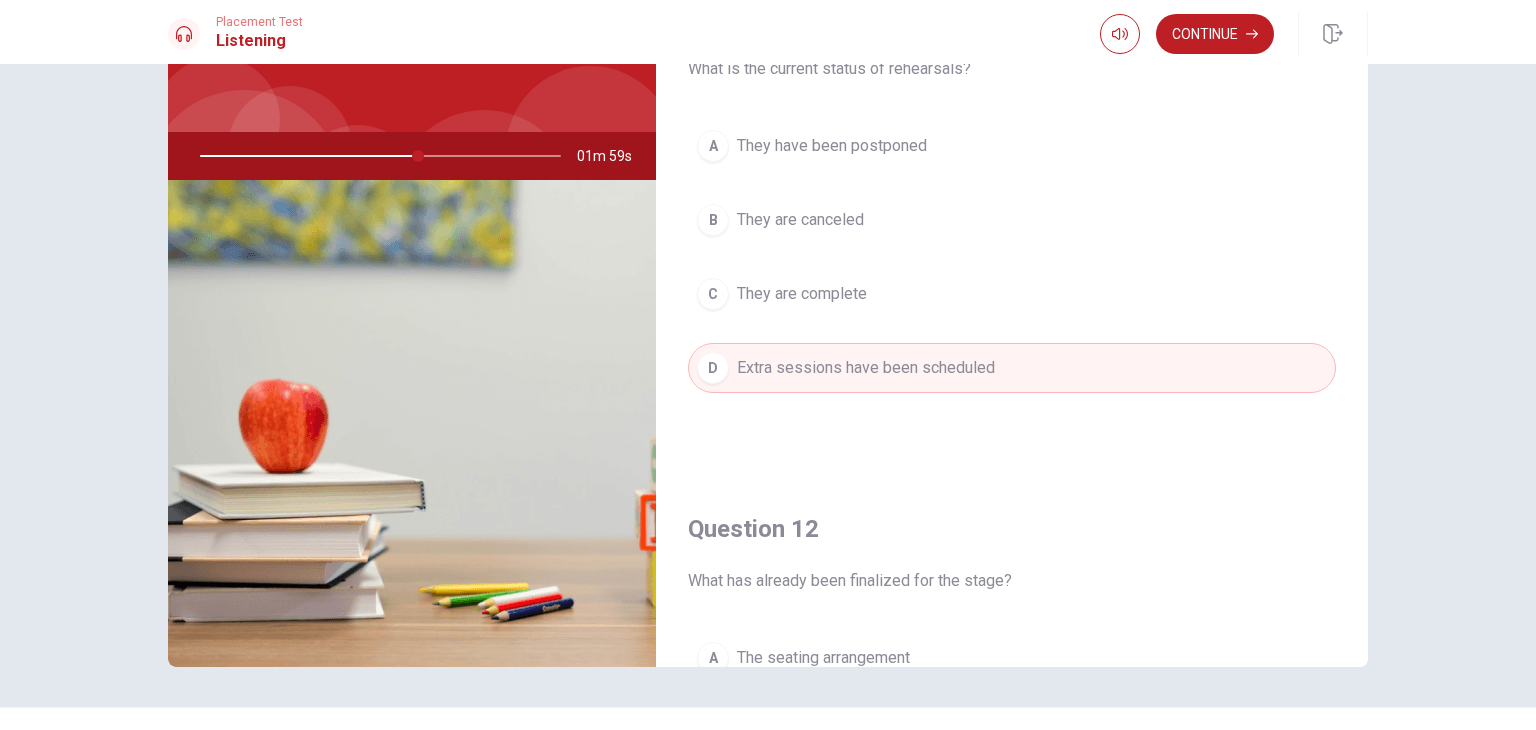scroll, scrollTop: 0, scrollLeft: 0, axis: both 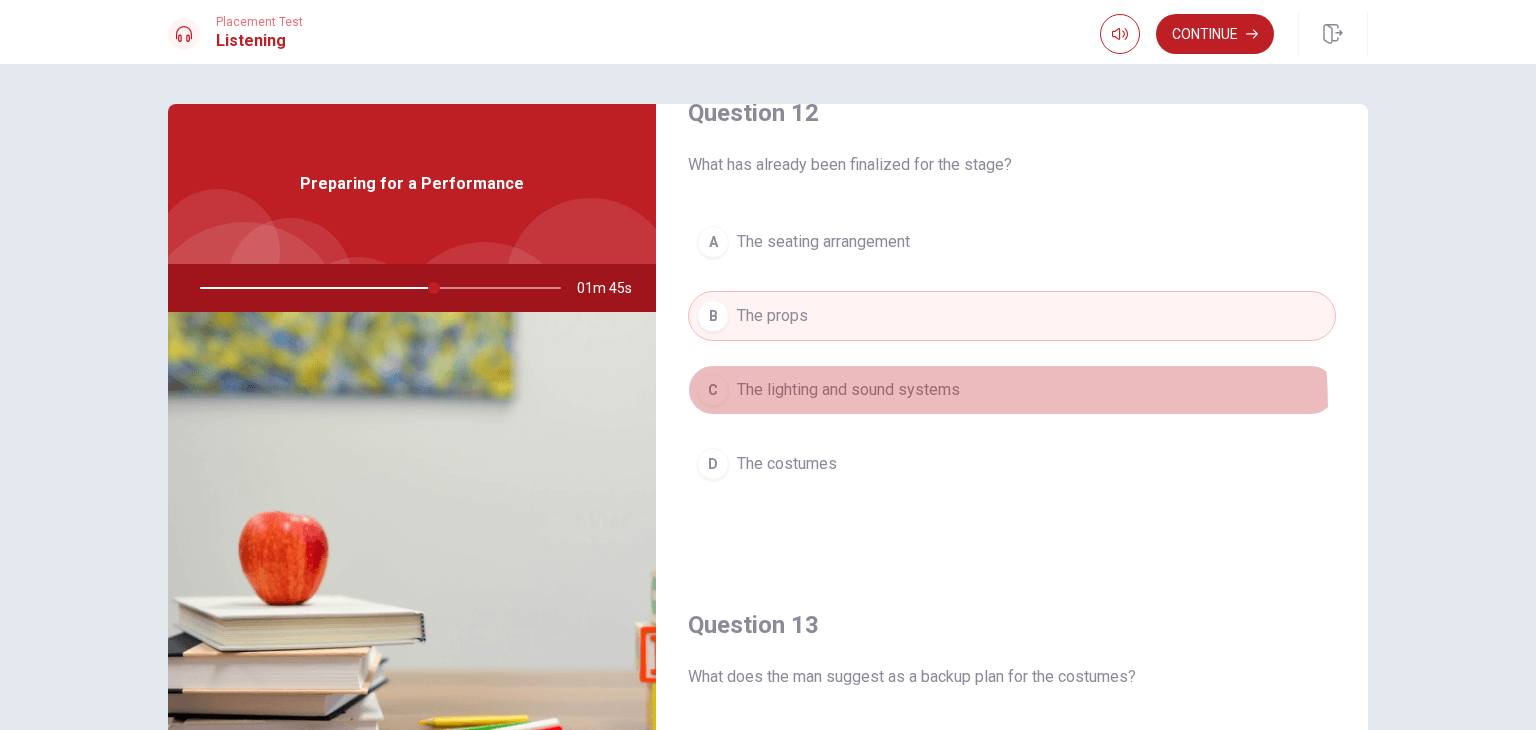 click on "C The lighting and sound systems" at bounding box center [1012, 390] 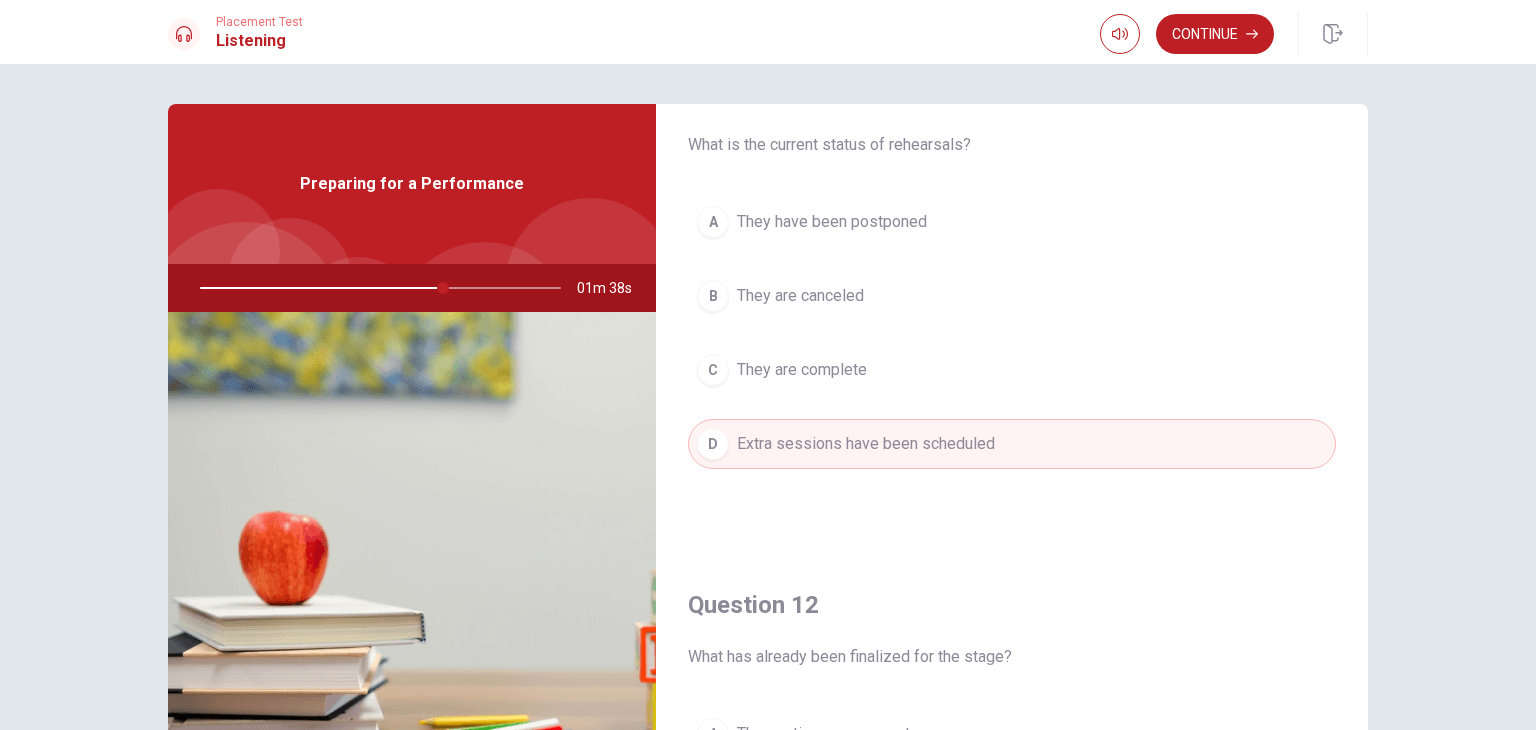 scroll, scrollTop: 0, scrollLeft: 0, axis: both 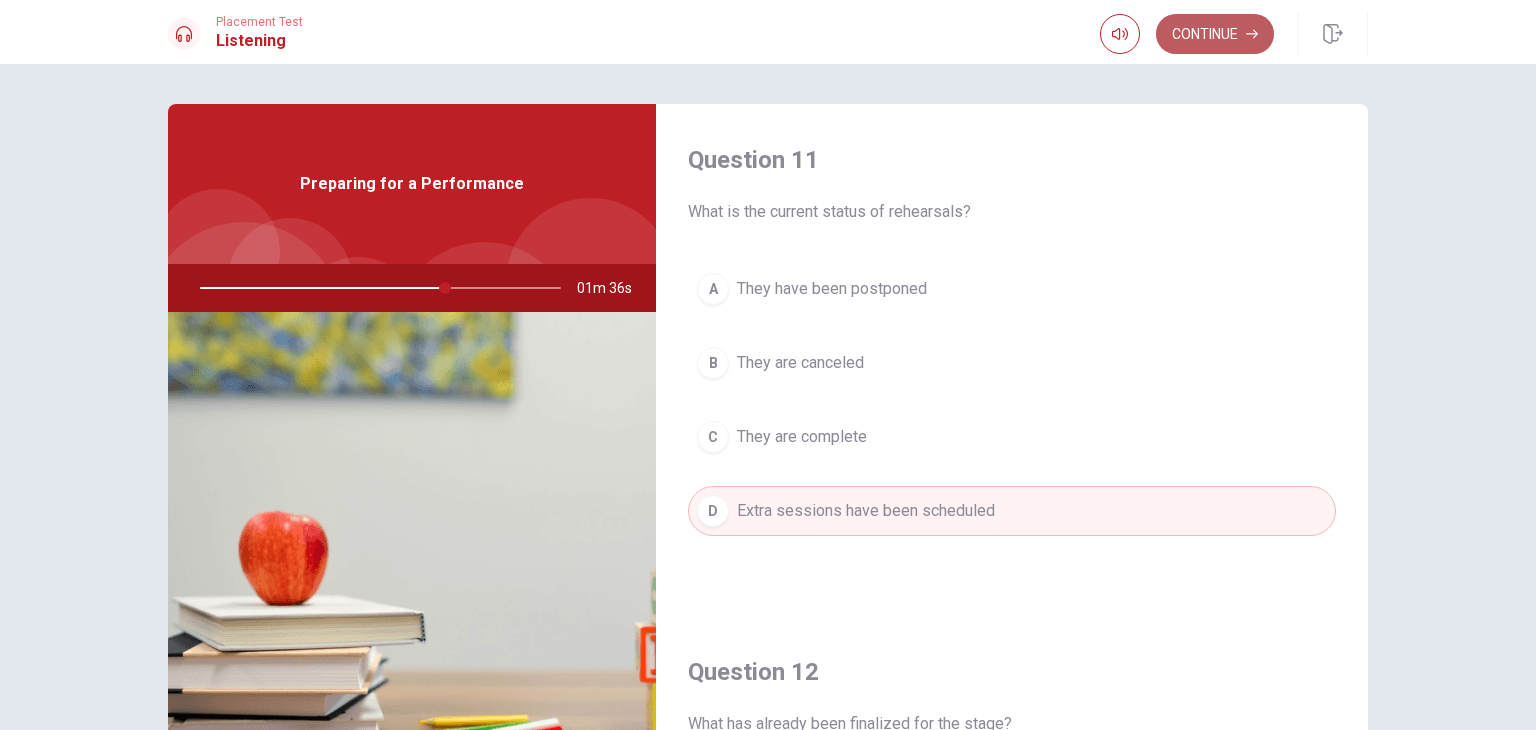 click on "Continue" at bounding box center (1215, 34) 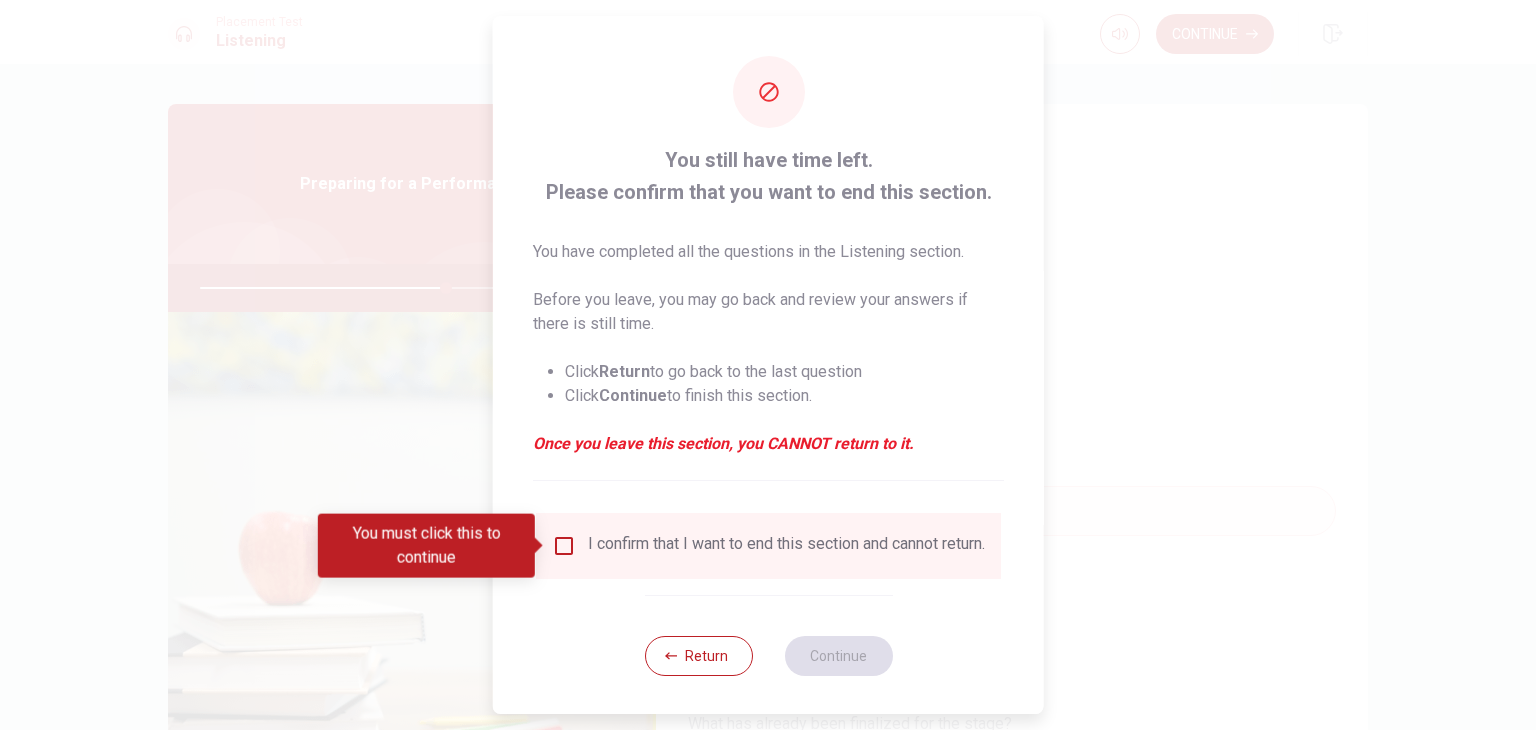 click on "I confirm that I want to end this section and cannot return." at bounding box center [768, 546] 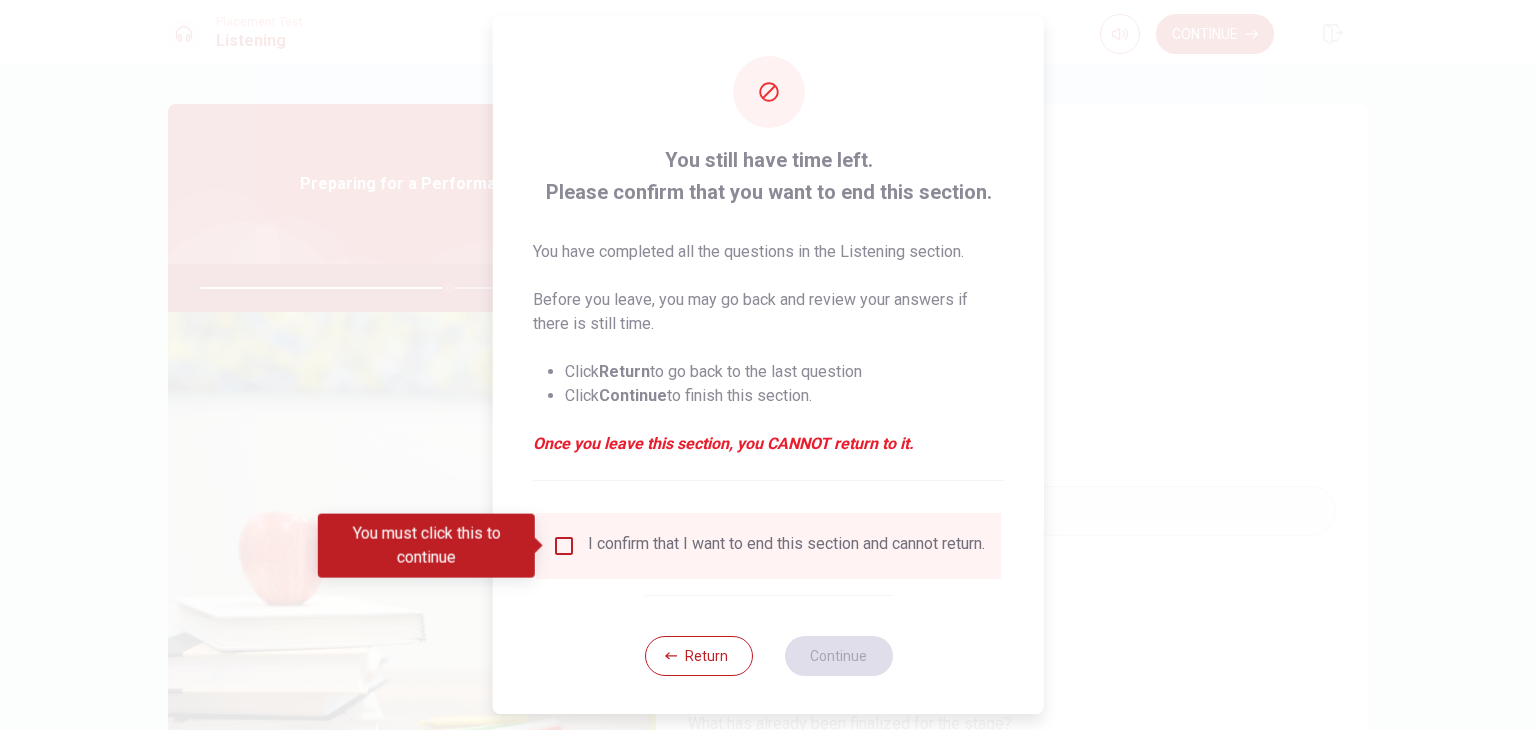 click at bounding box center (564, 546) 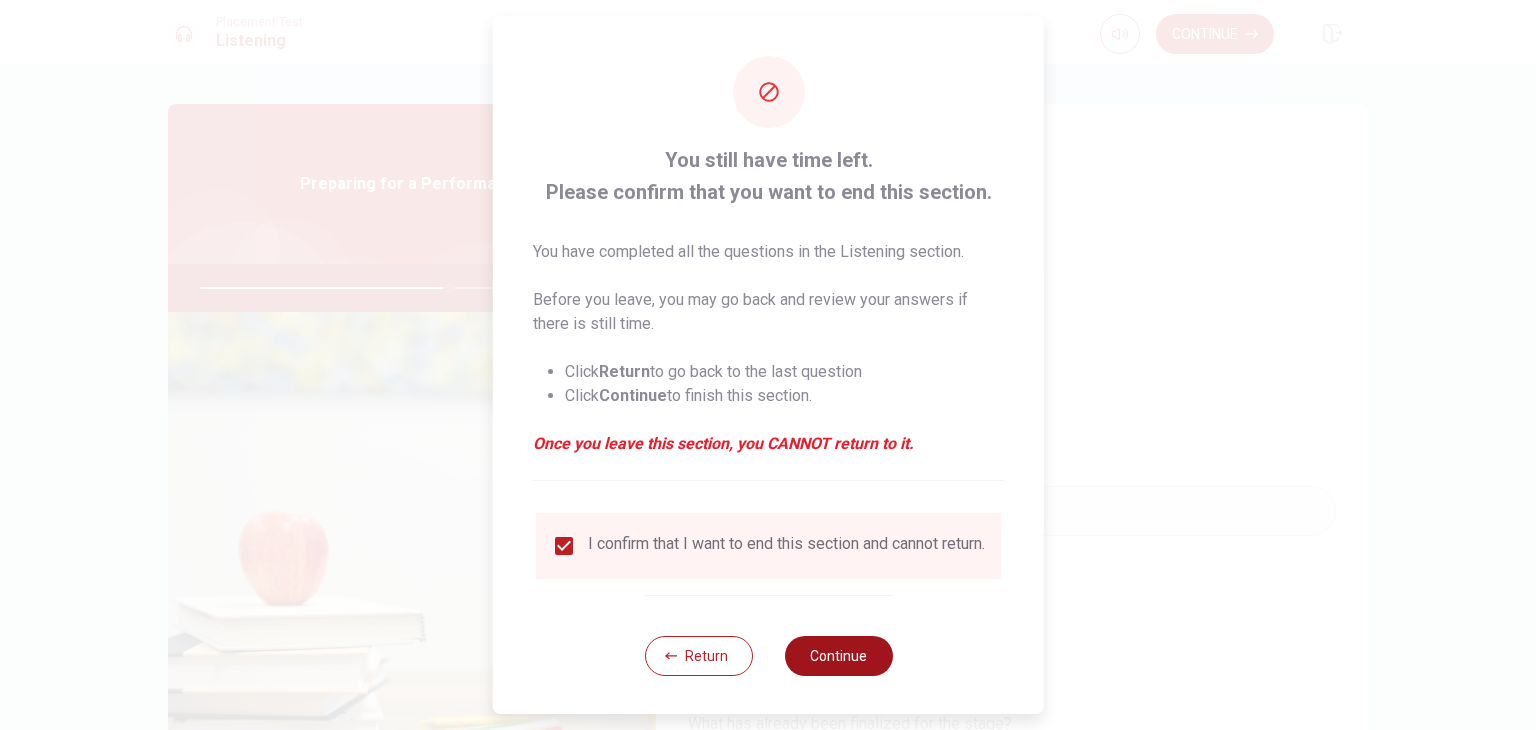 click on "Continue" at bounding box center [838, 656] 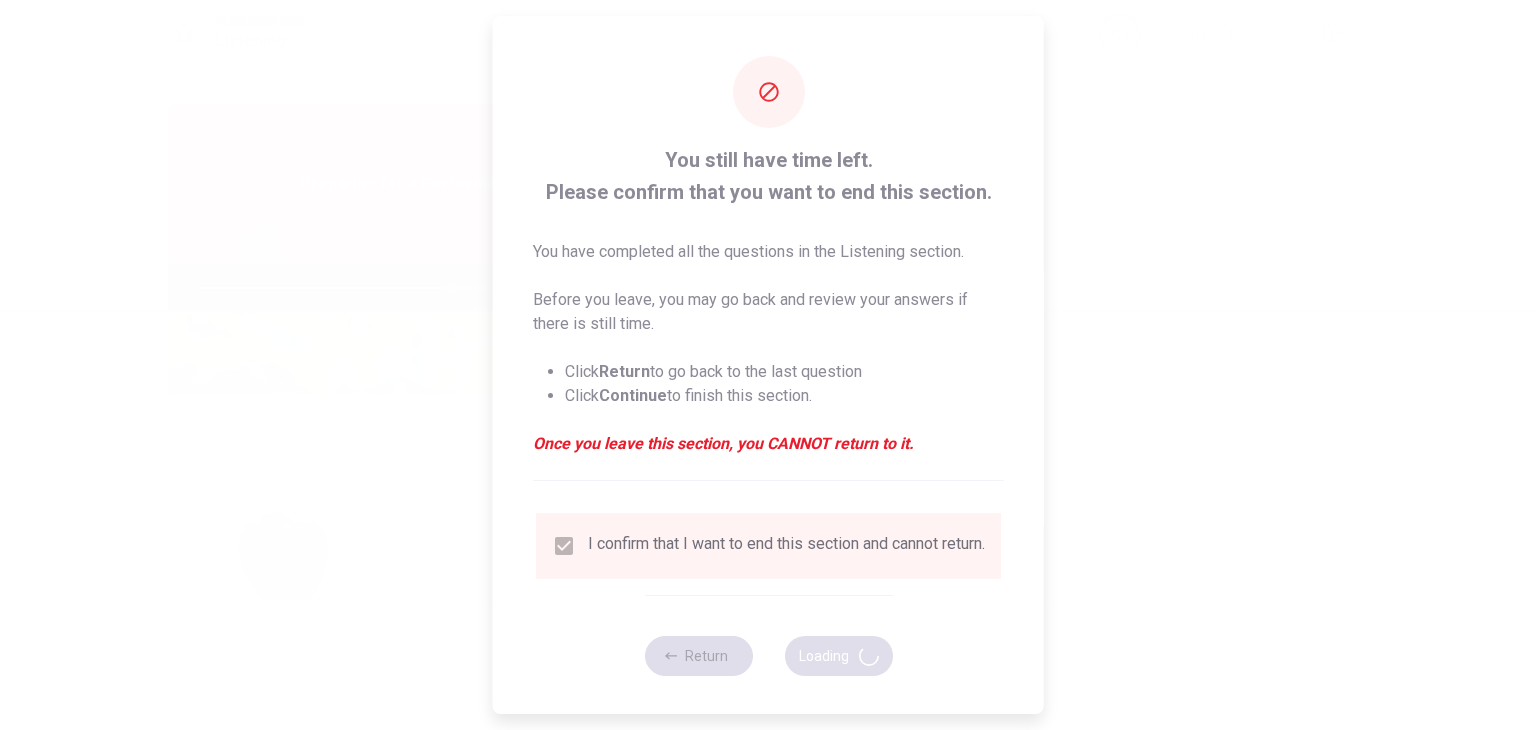 type on "70" 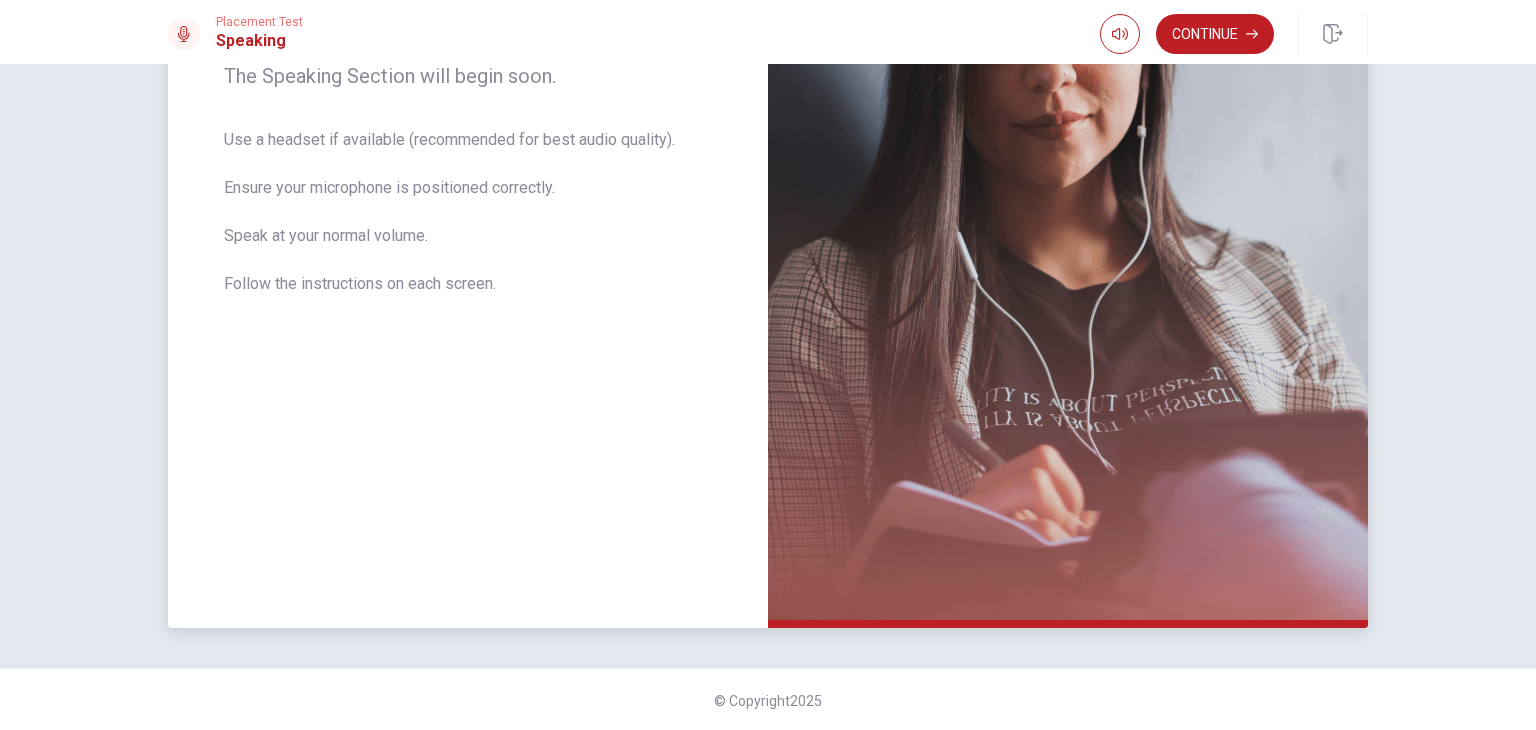 scroll, scrollTop: 0, scrollLeft: 0, axis: both 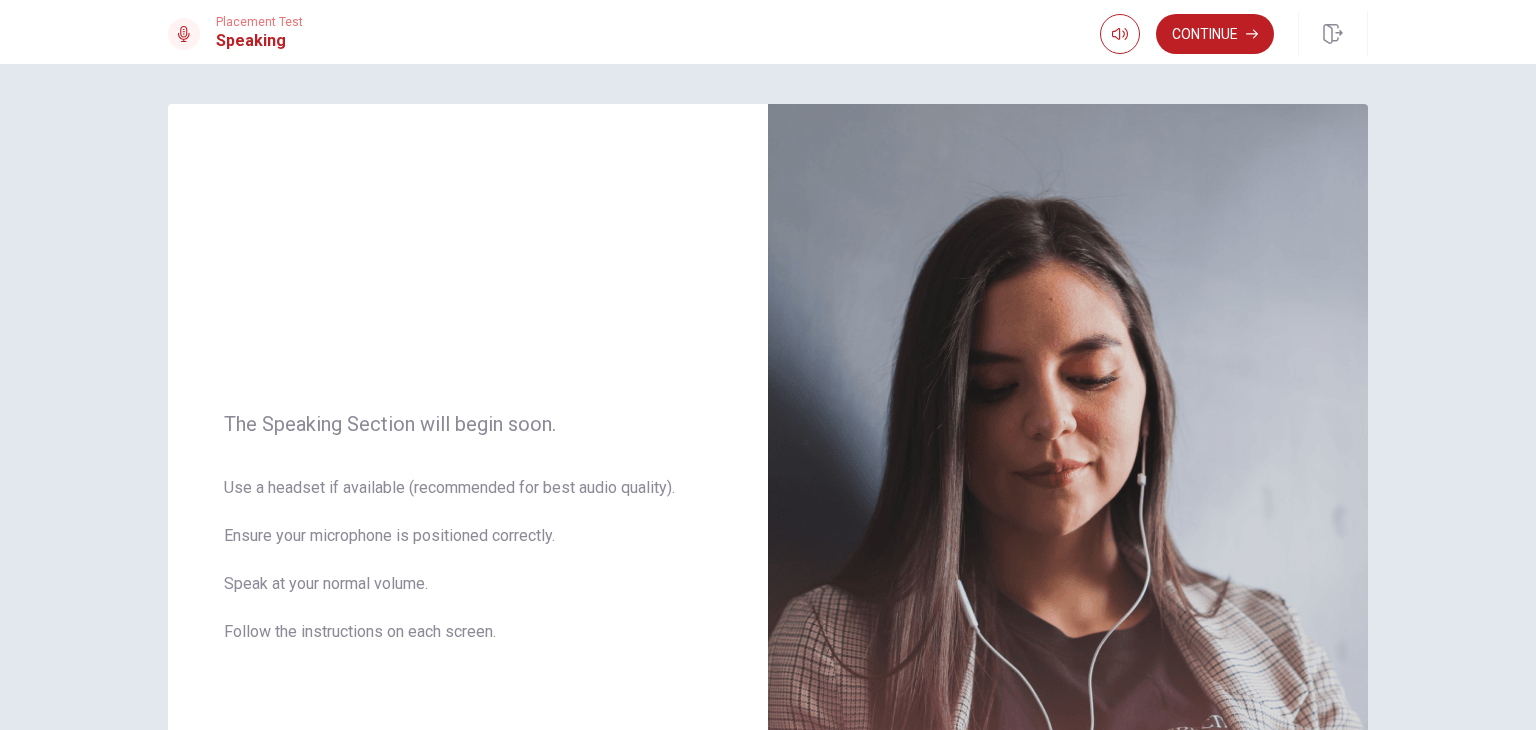 click on "Continue" at bounding box center (1234, 34) 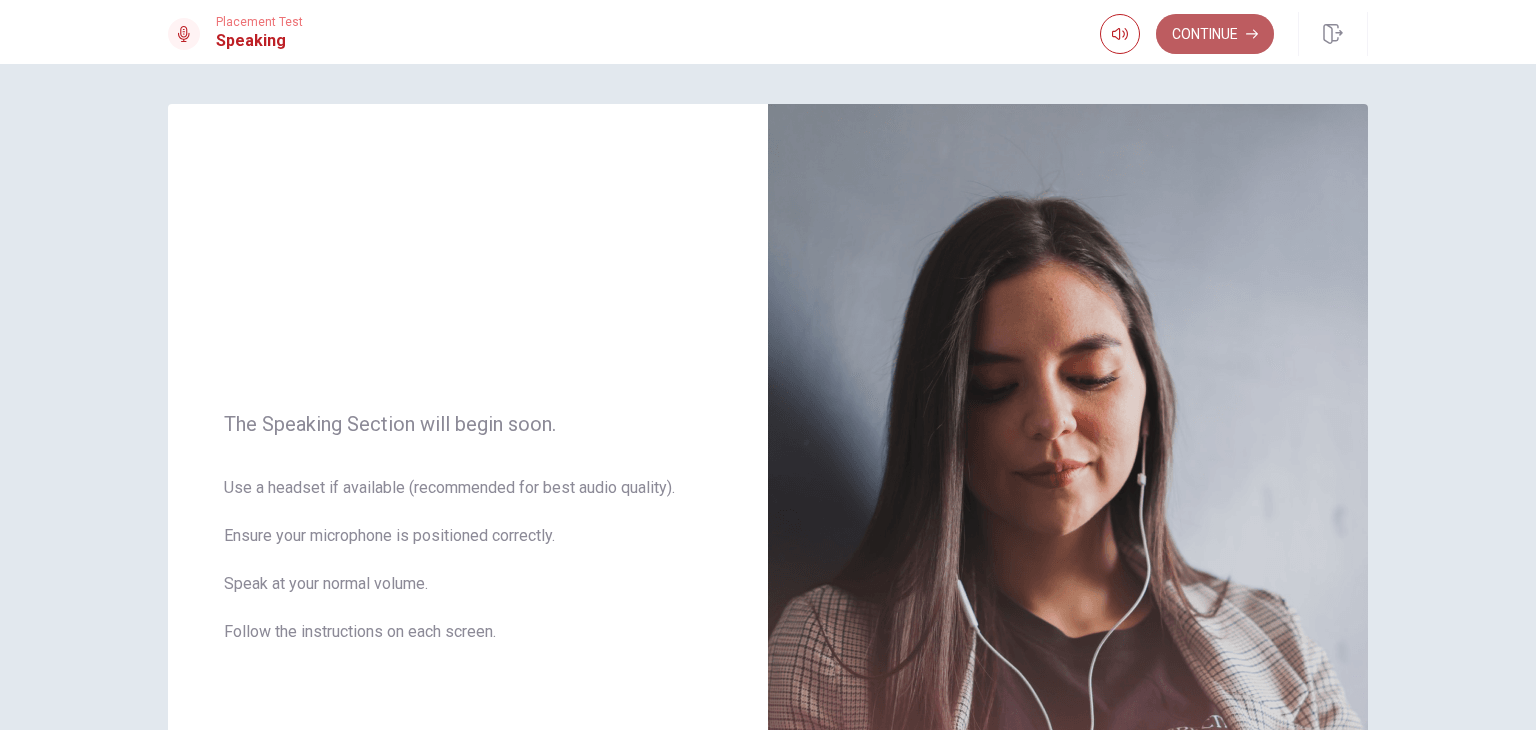 click on "Continue" at bounding box center (1215, 34) 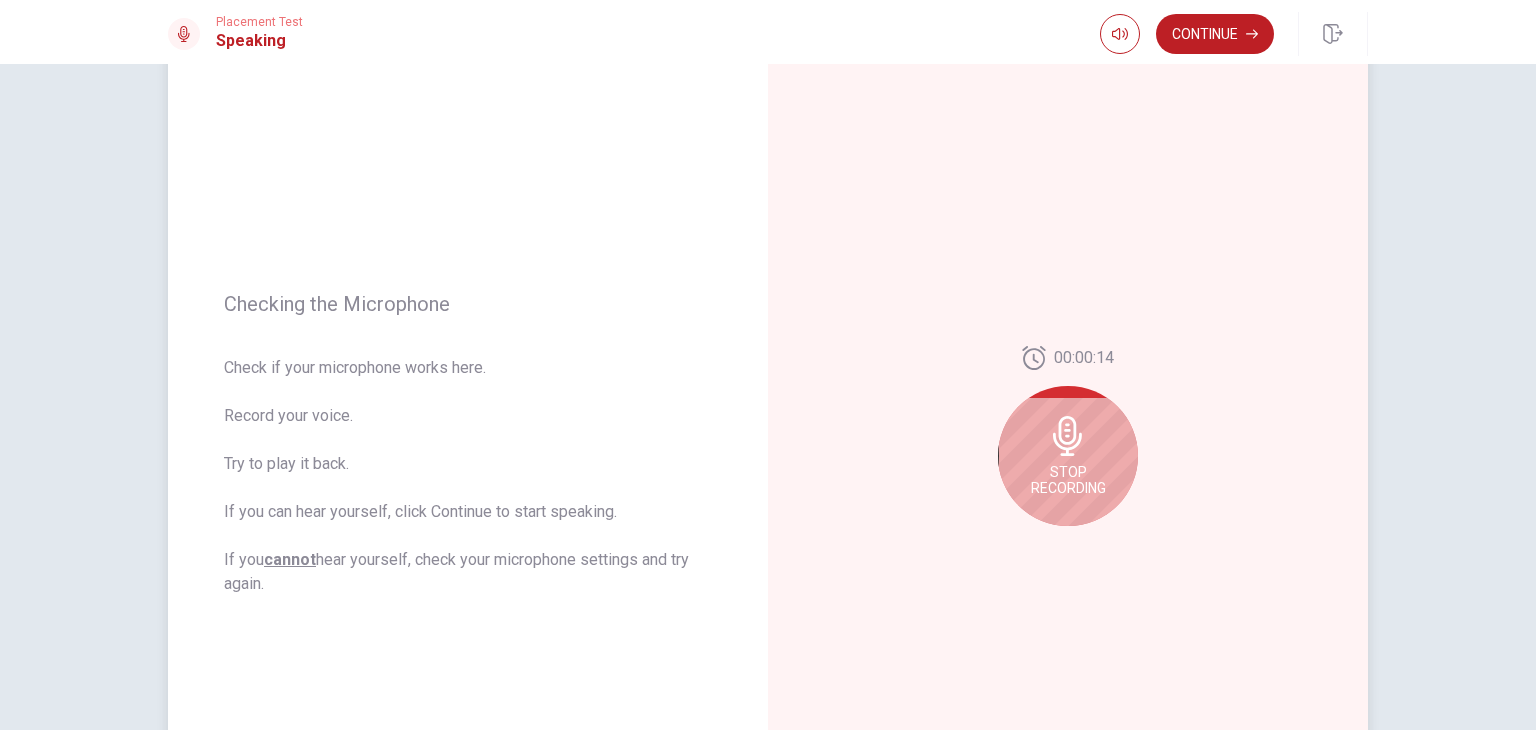 scroll, scrollTop: 96, scrollLeft: 0, axis: vertical 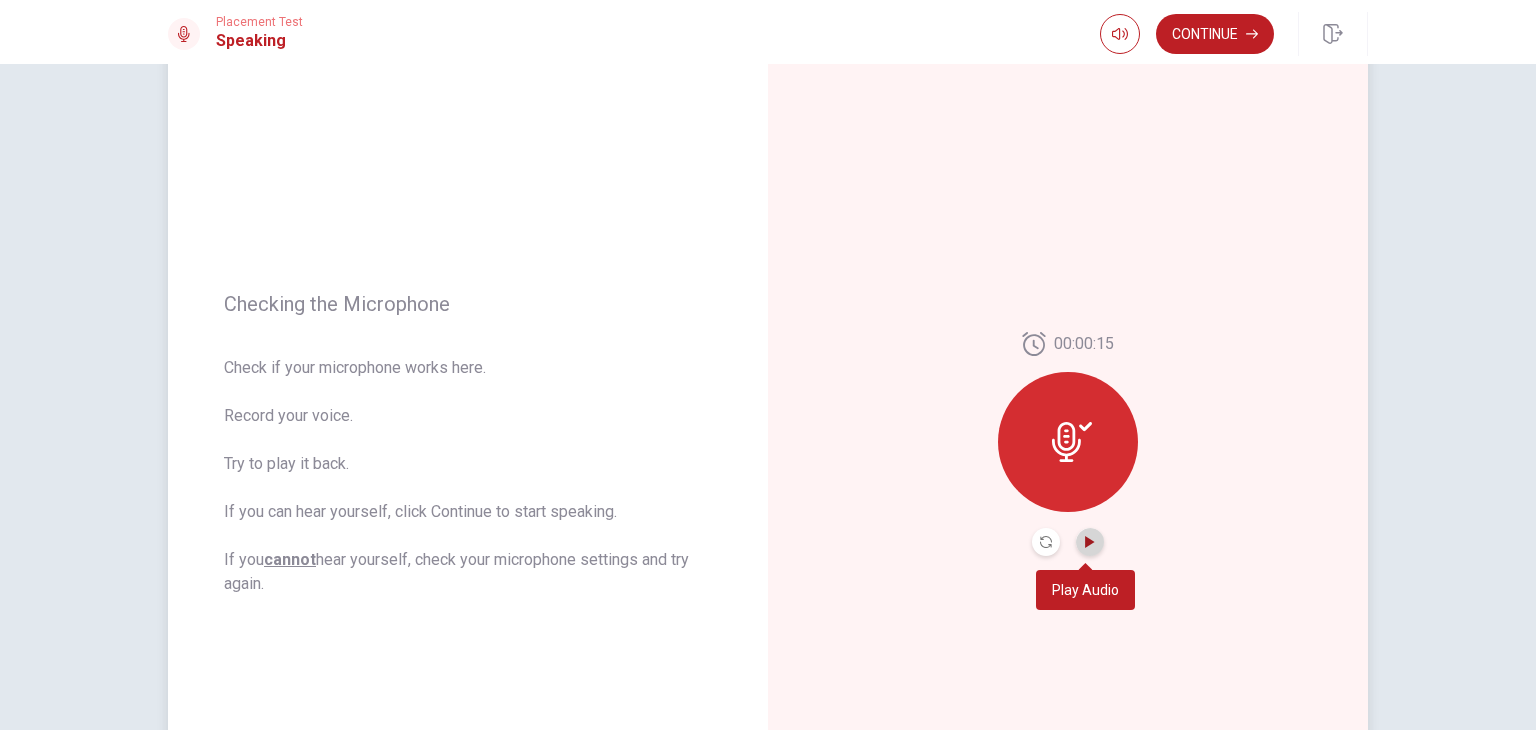 click 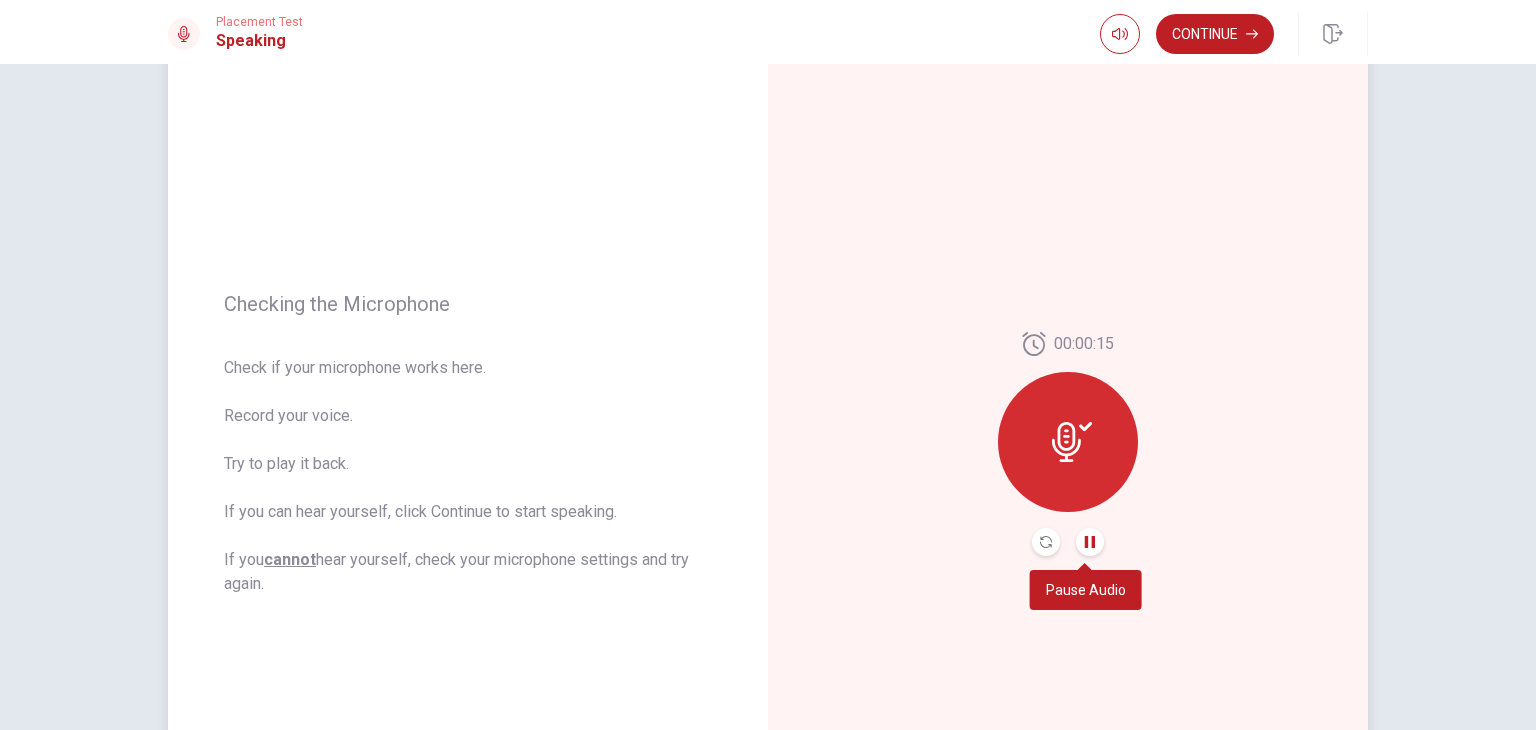 click 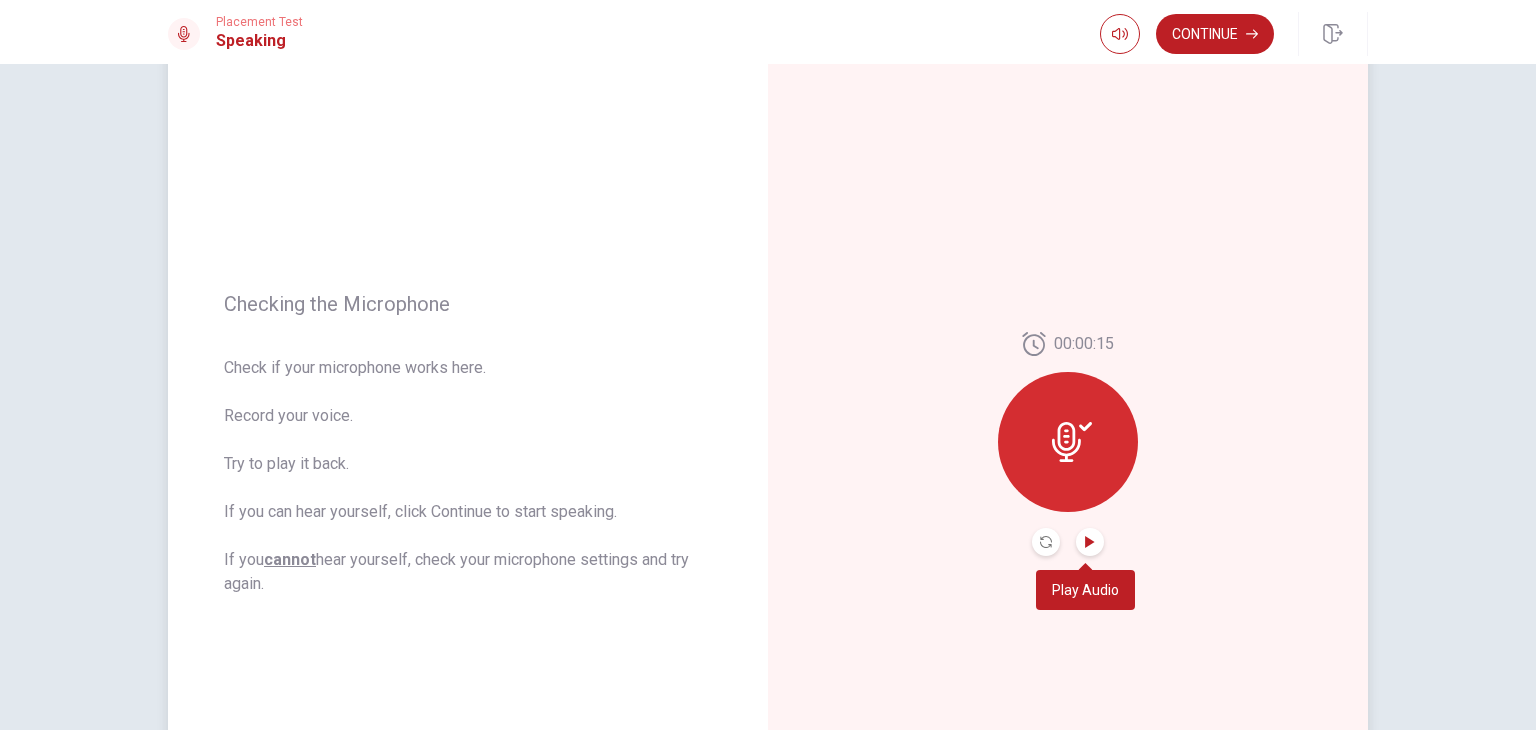 click 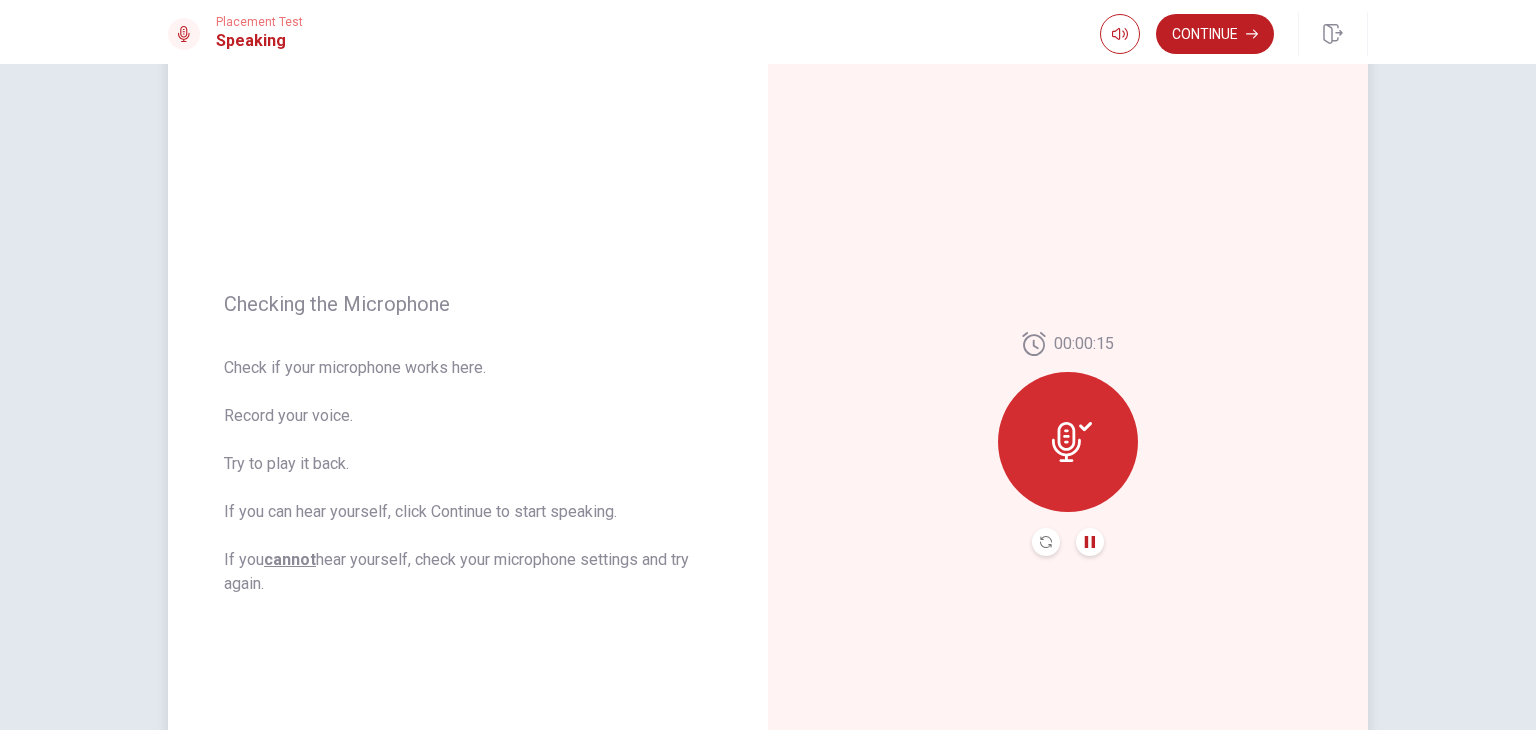 click 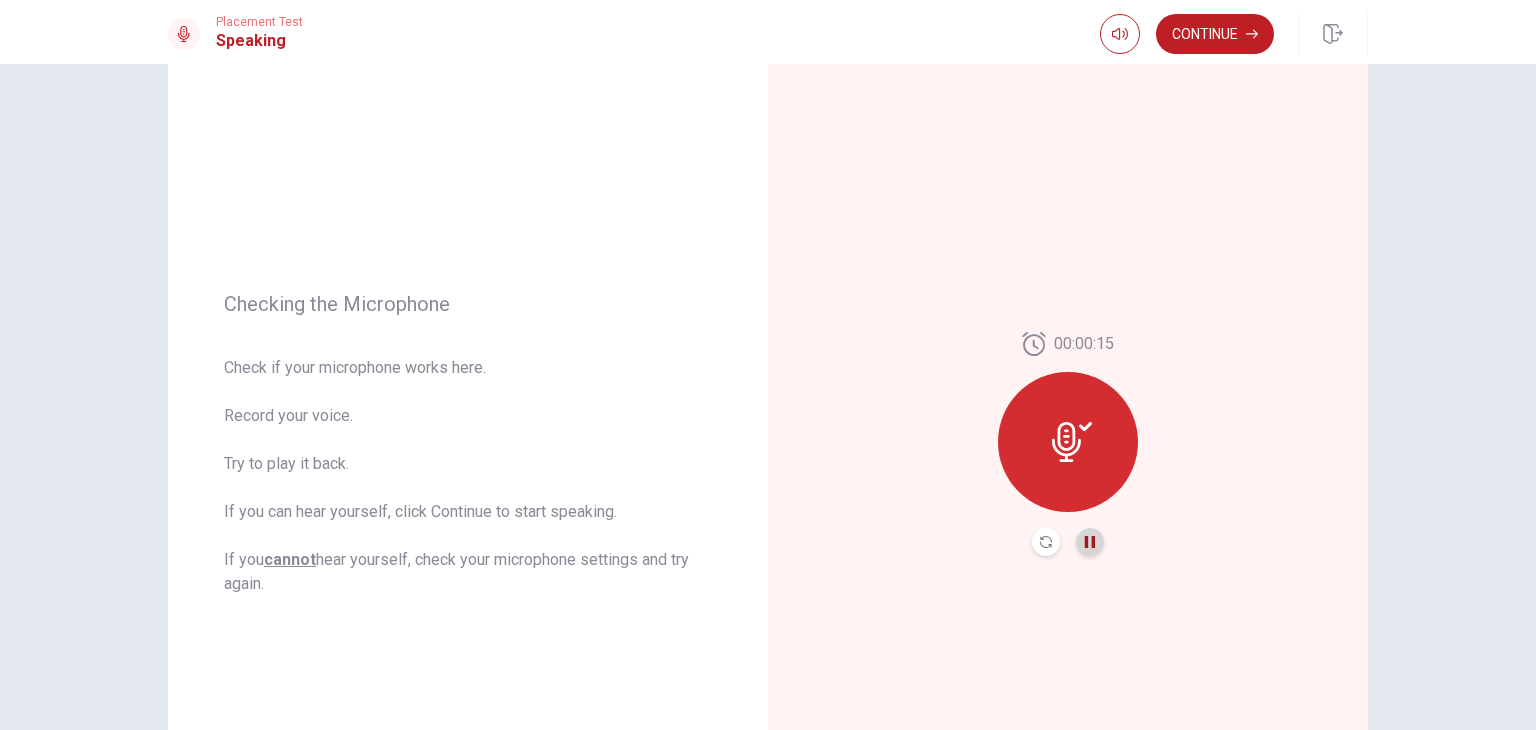click at bounding box center [1090, 542] 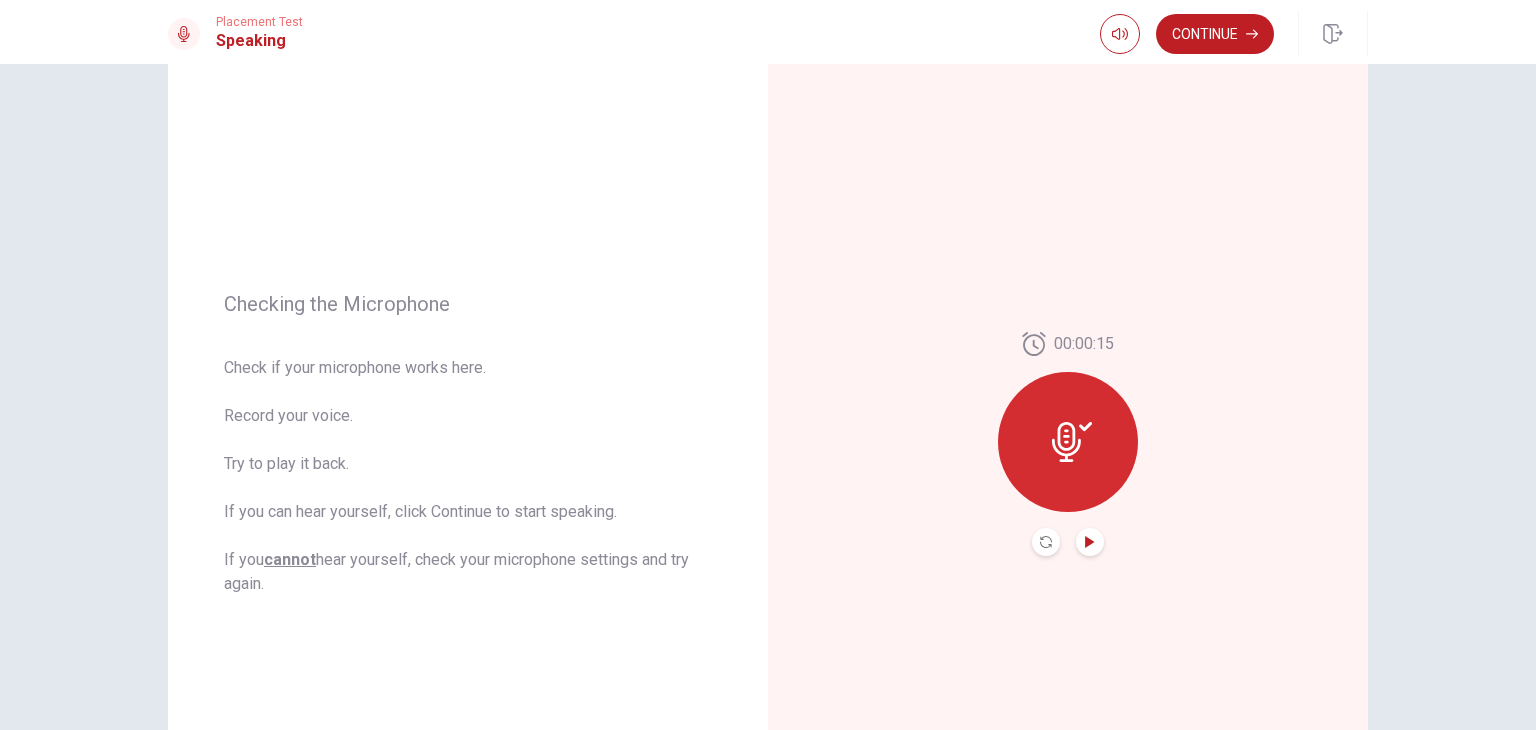 click at bounding box center (1090, 542) 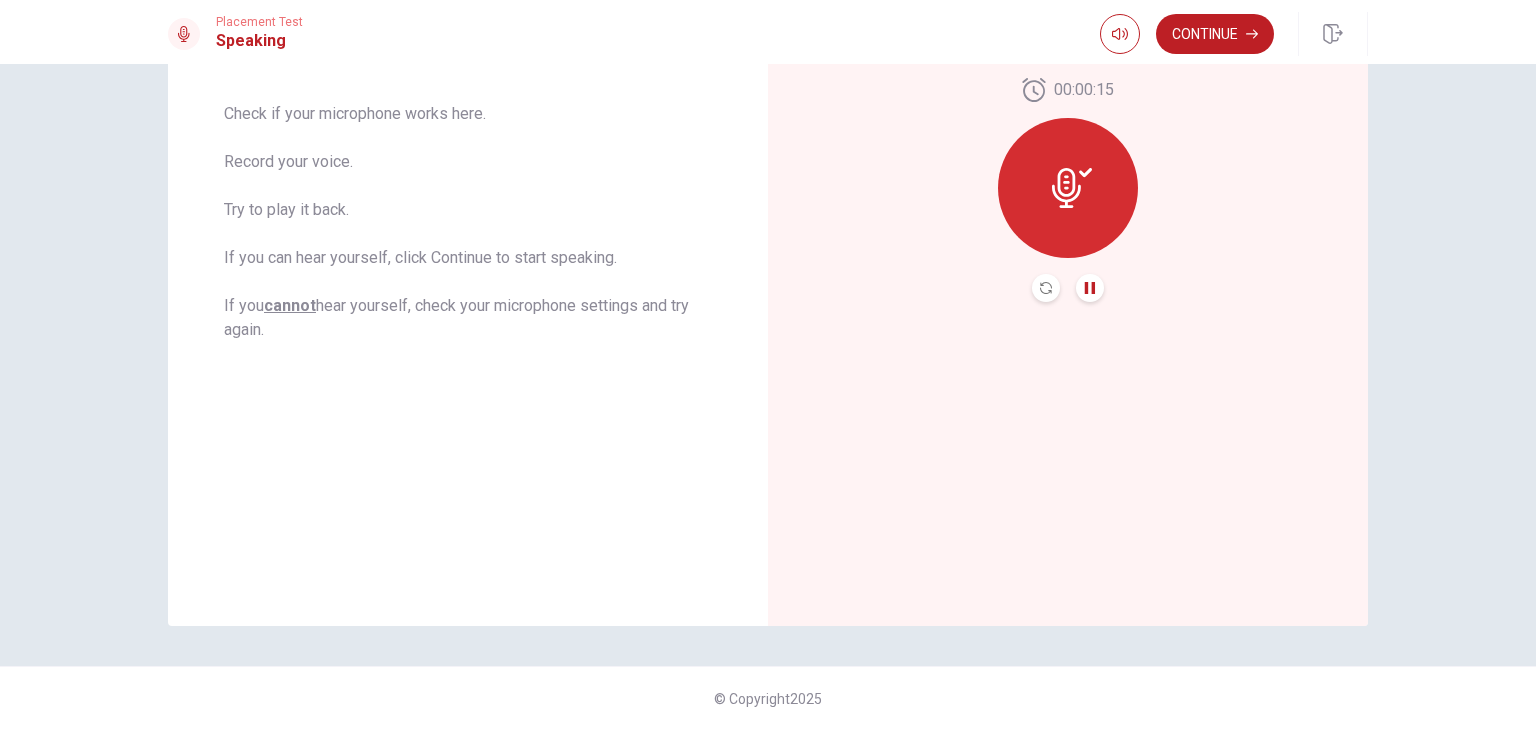 scroll, scrollTop: 127, scrollLeft: 0, axis: vertical 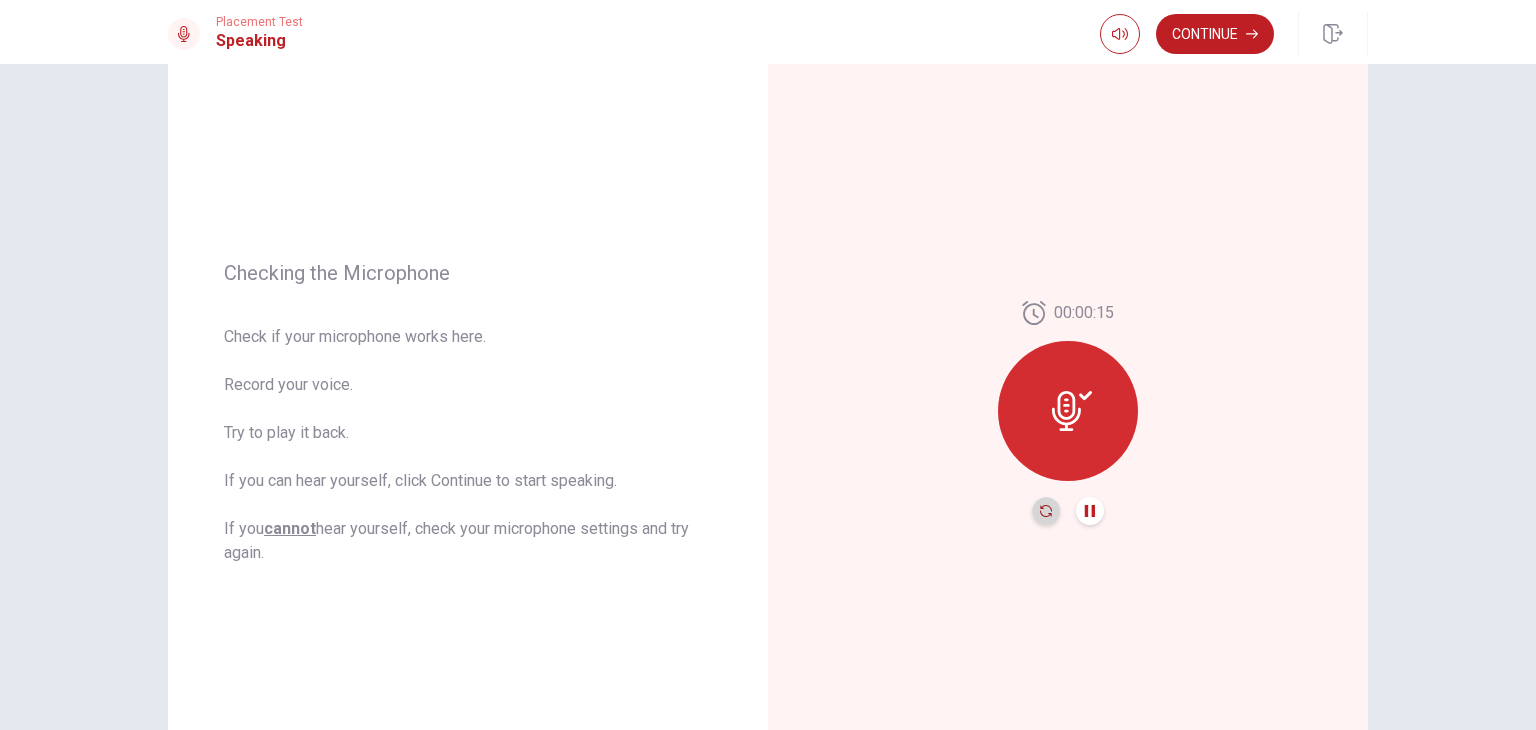 click 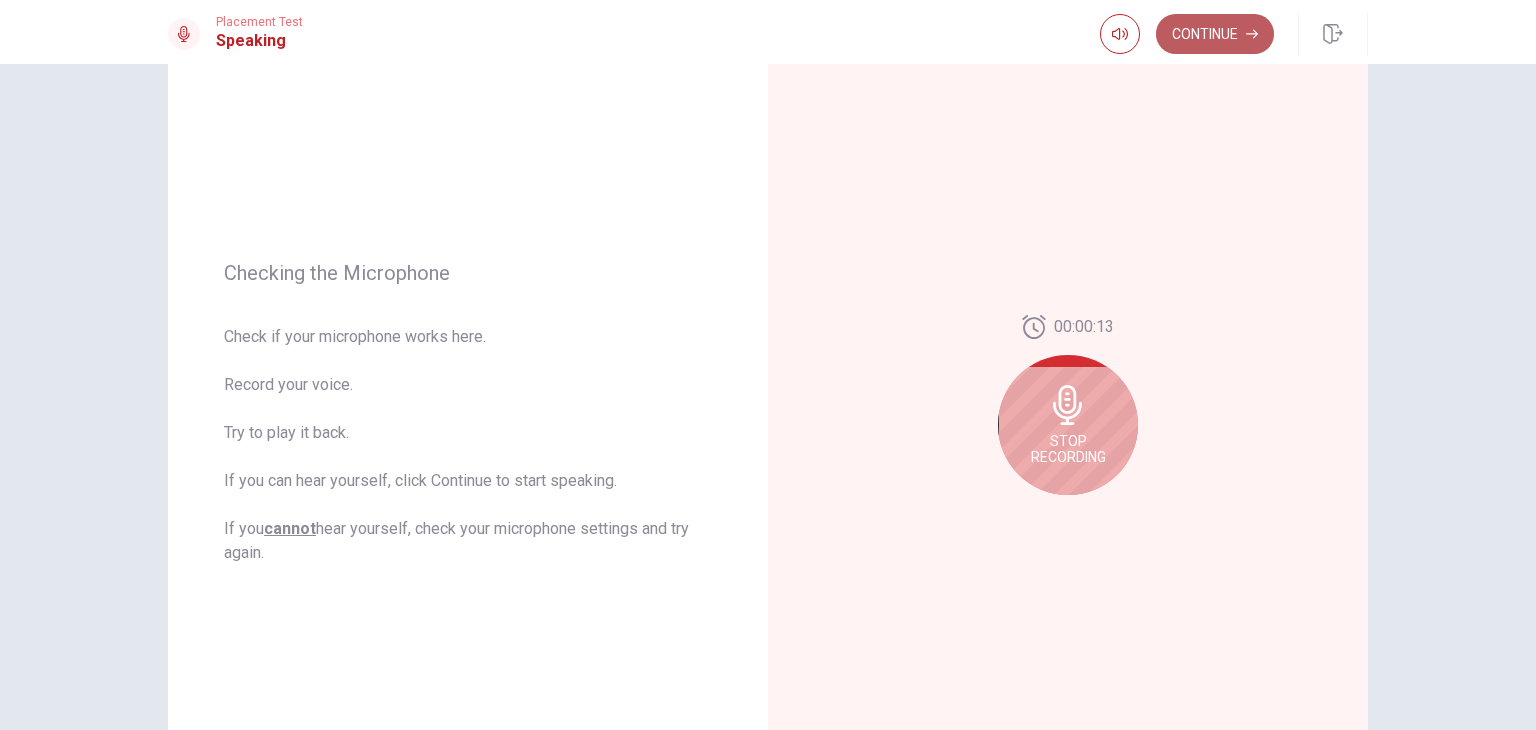 click on "Continue" at bounding box center (1215, 34) 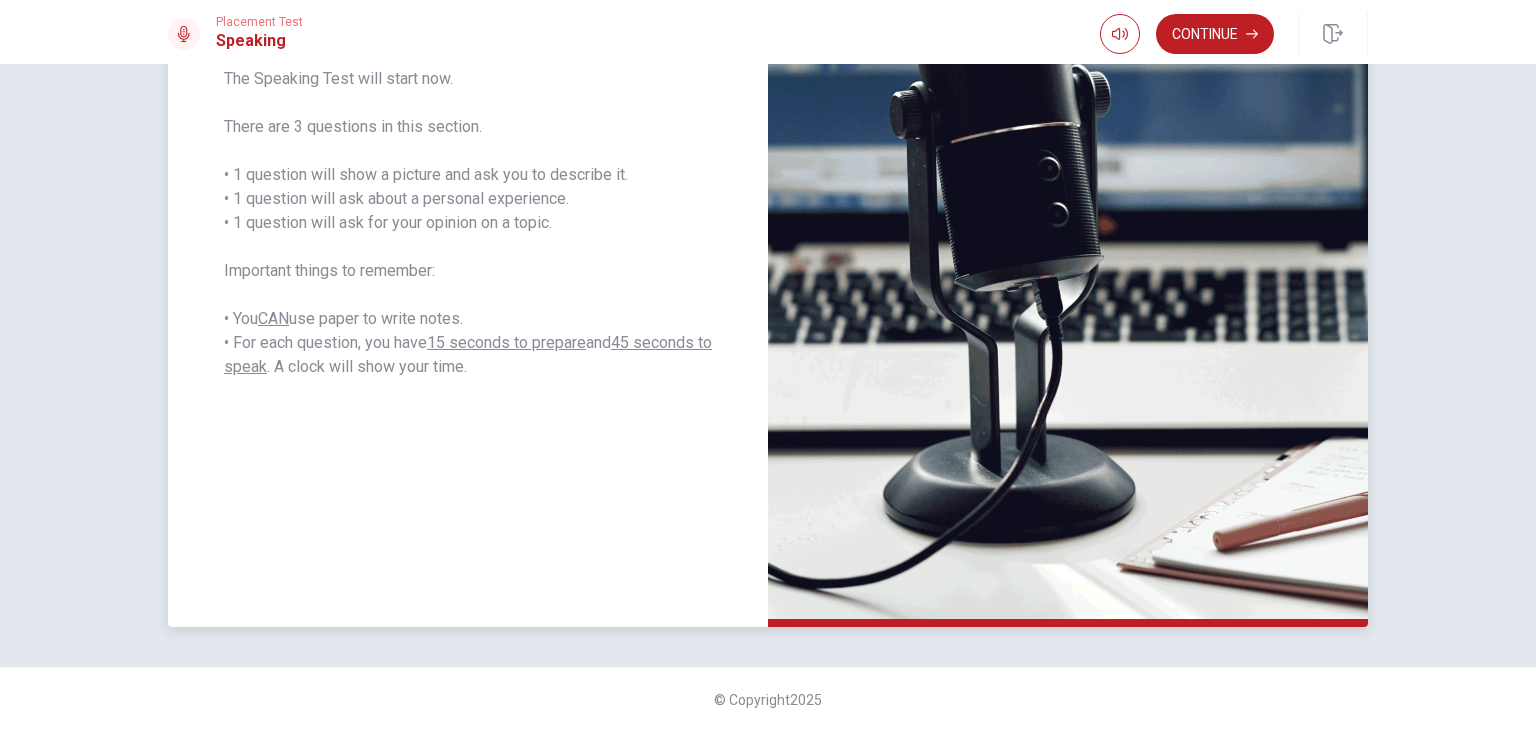 scroll, scrollTop: 118, scrollLeft: 0, axis: vertical 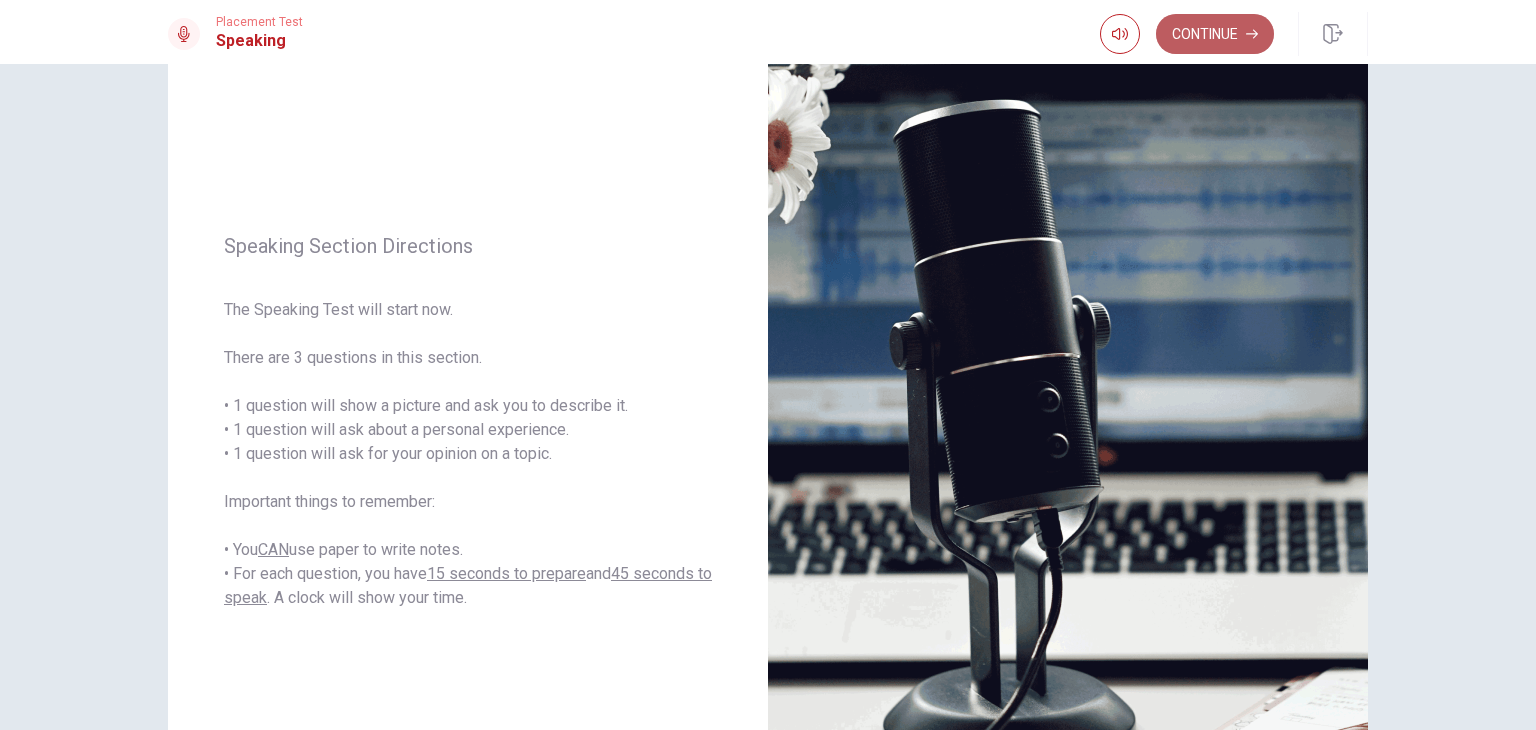 click on "Continue" at bounding box center [1215, 34] 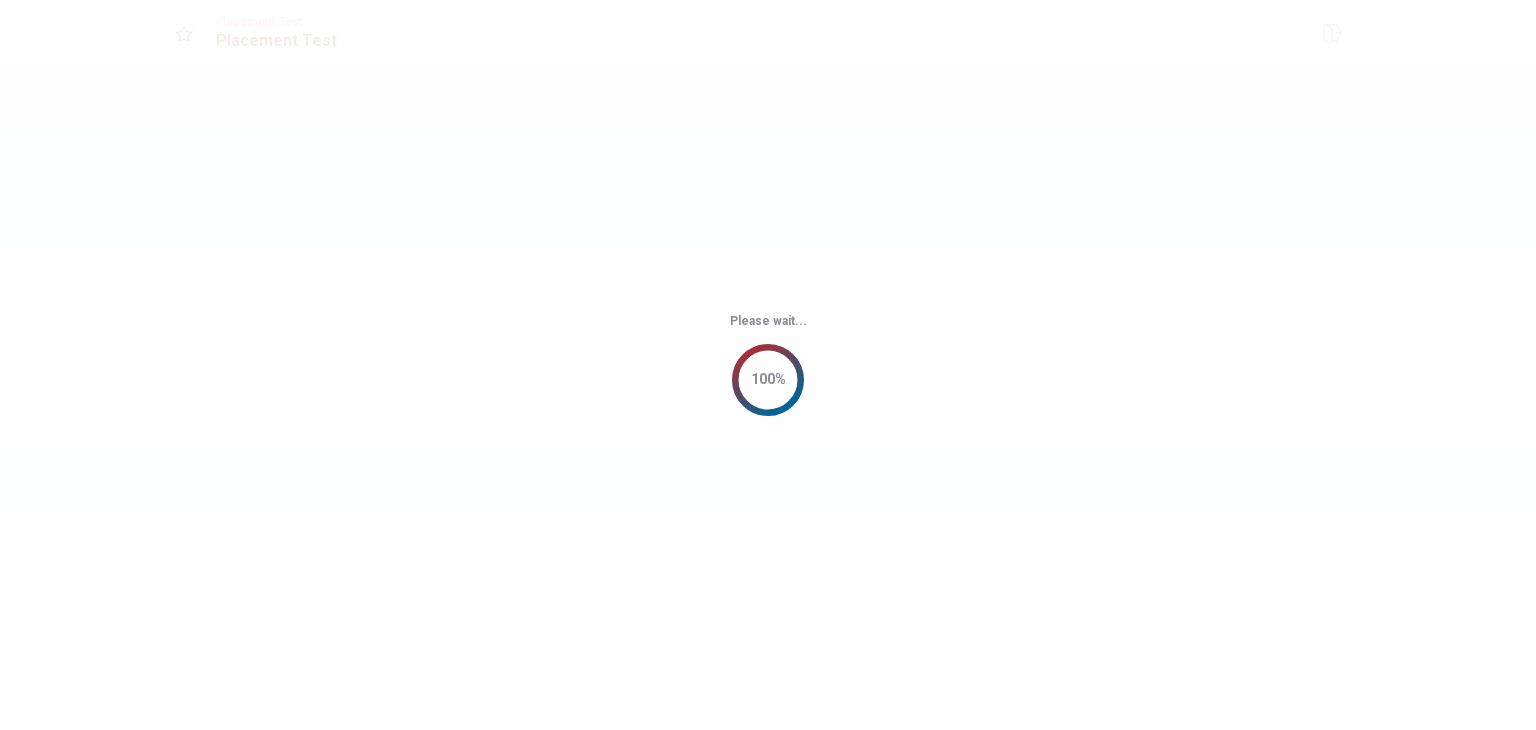 scroll, scrollTop: 0, scrollLeft: 0, axis: both 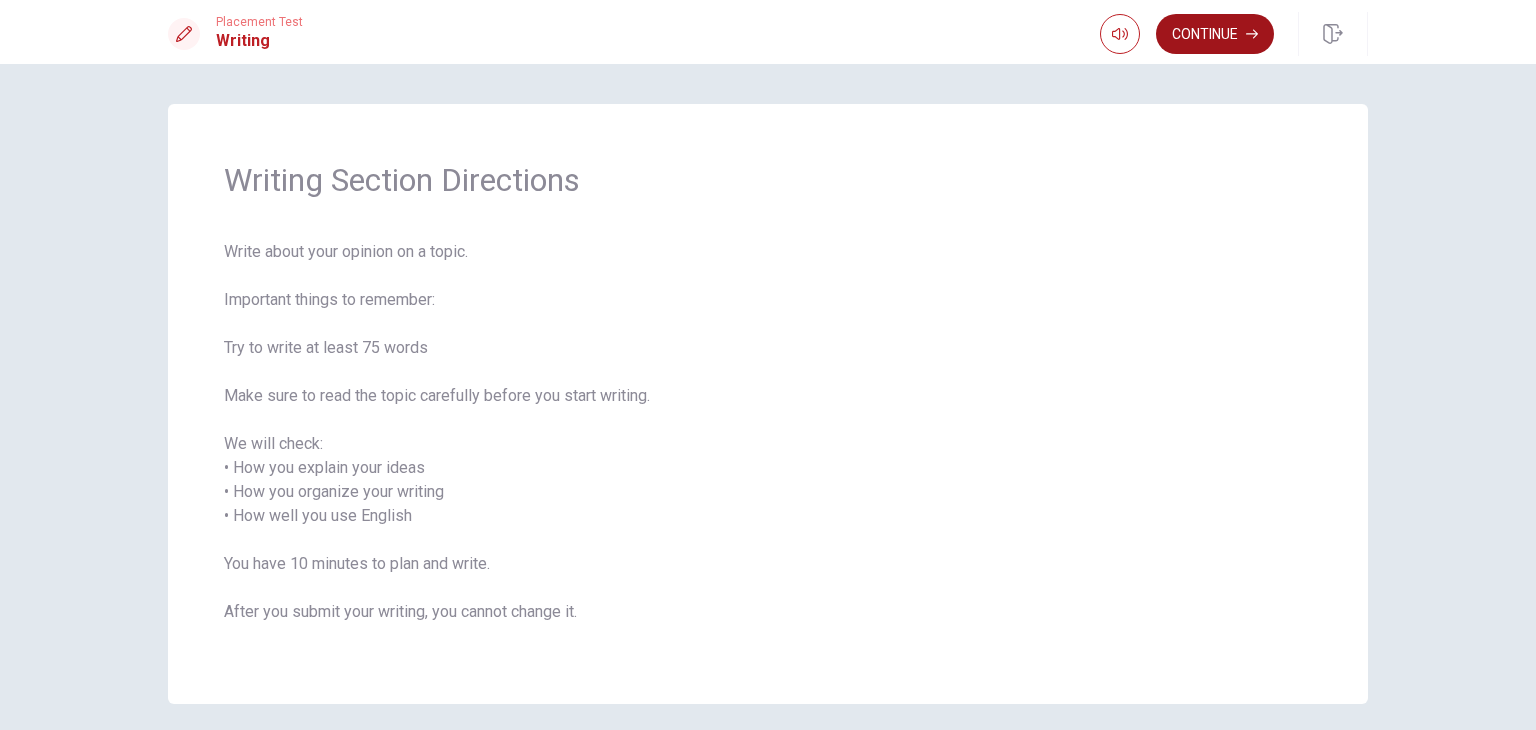 click on "Continue" at bounding box center (1215, 34) 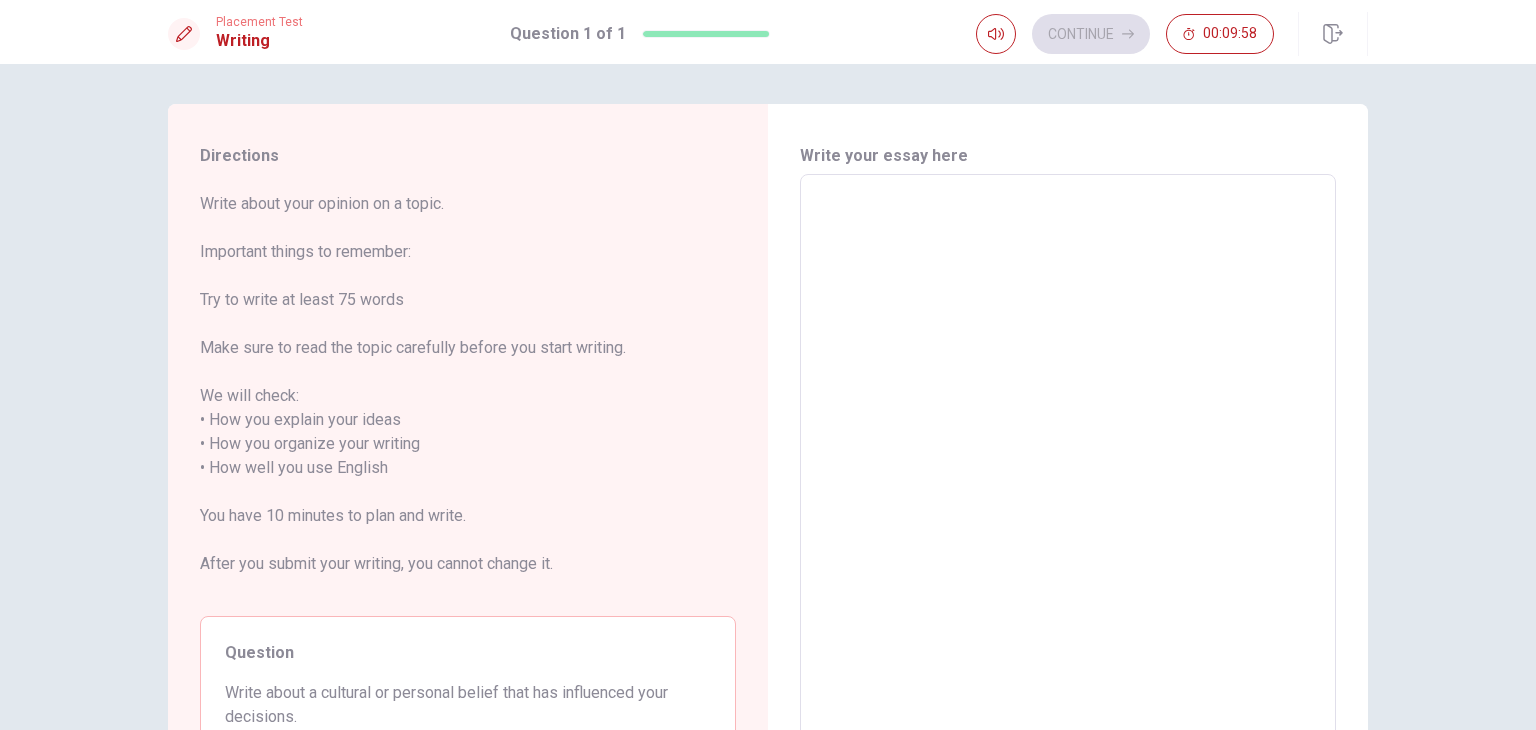 click at bounding box center (1068, 468) 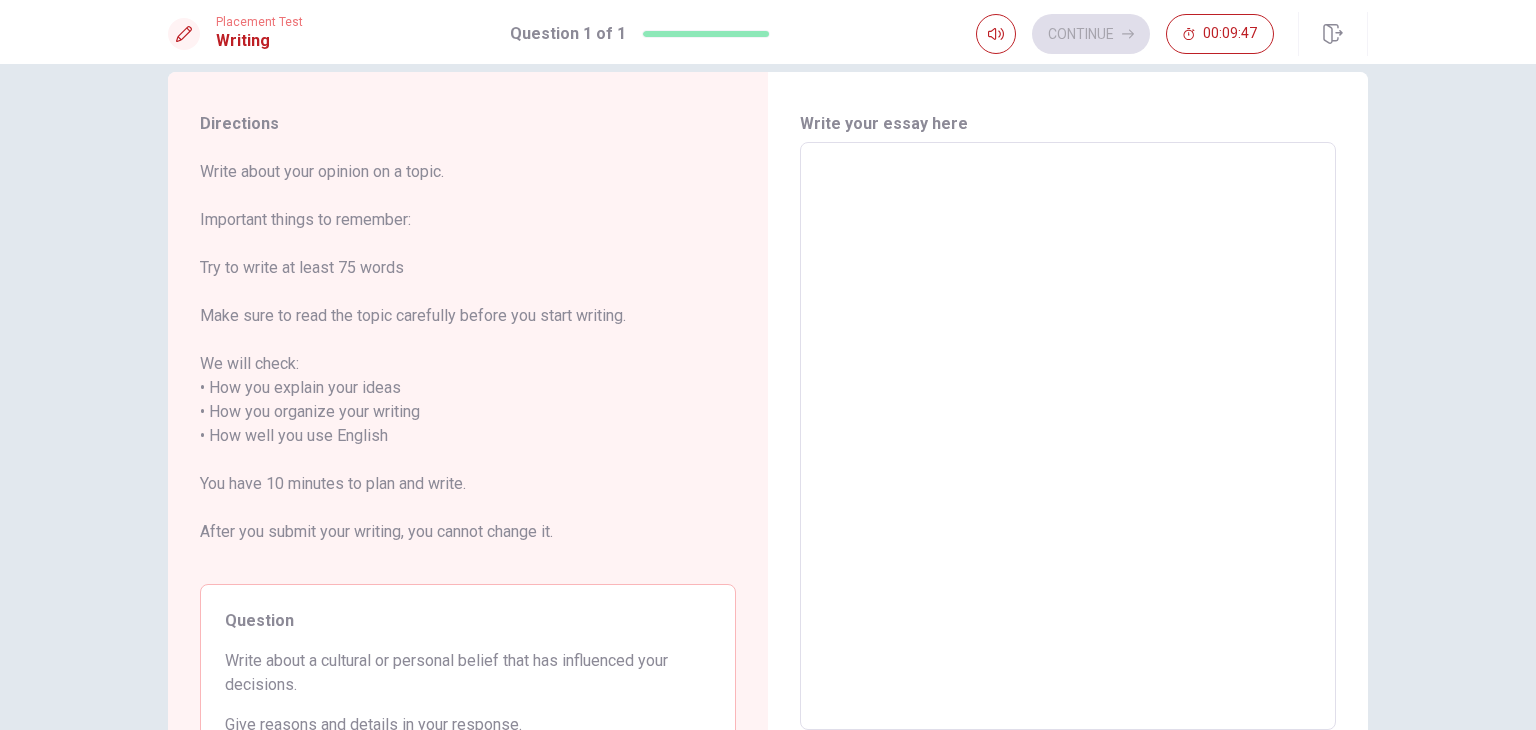 scroll, scrollTop: 208, scrollLeft: 0, axis: vertical 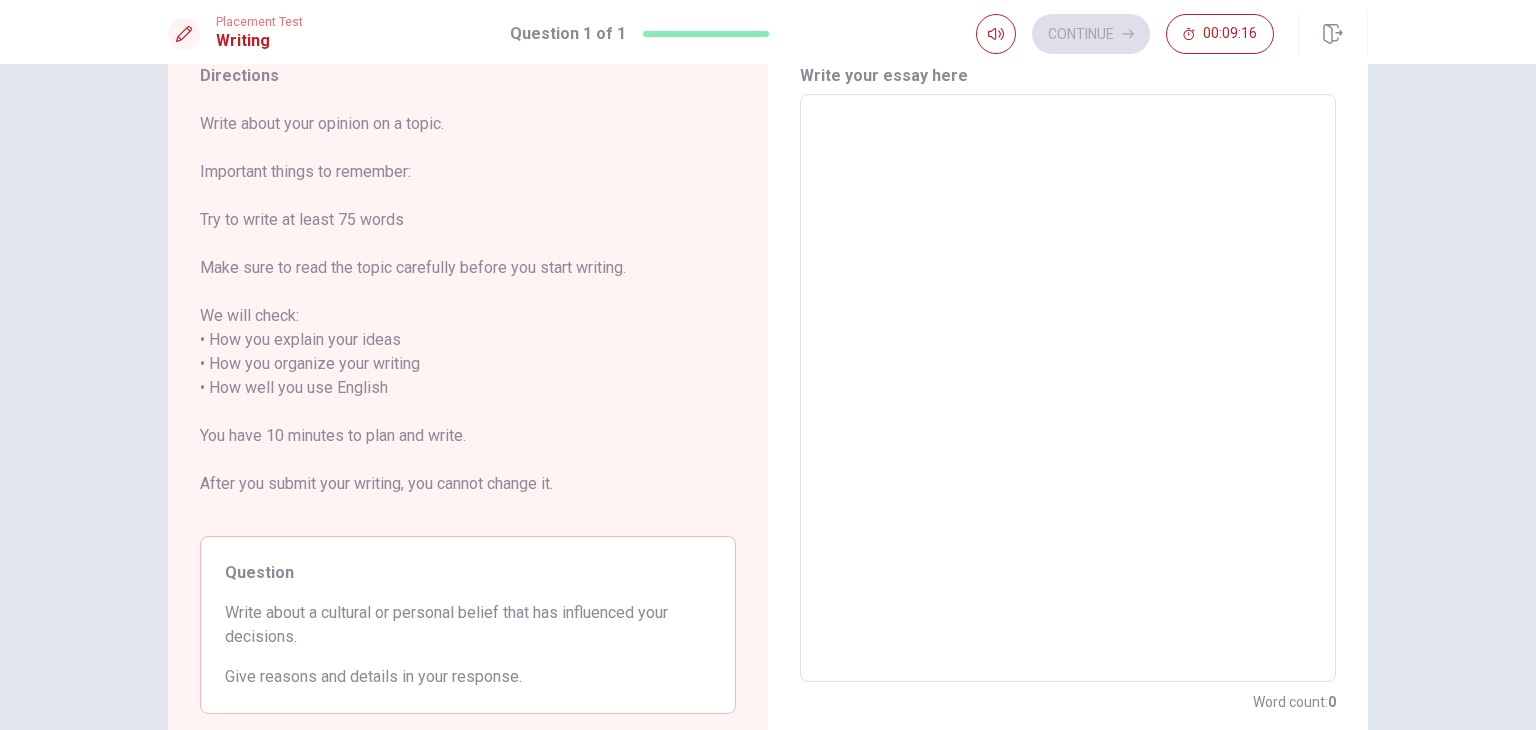 type on "I" 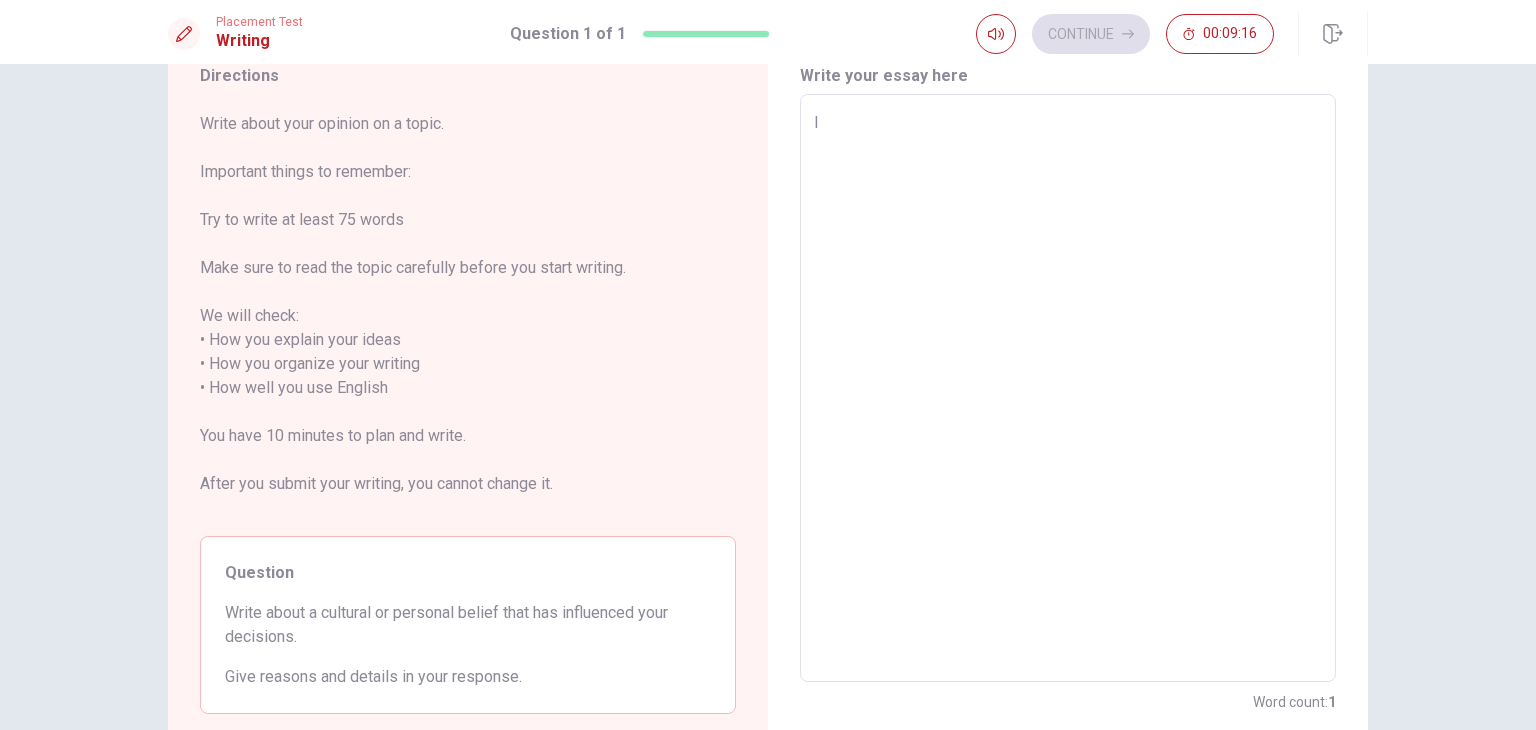 type on "x" 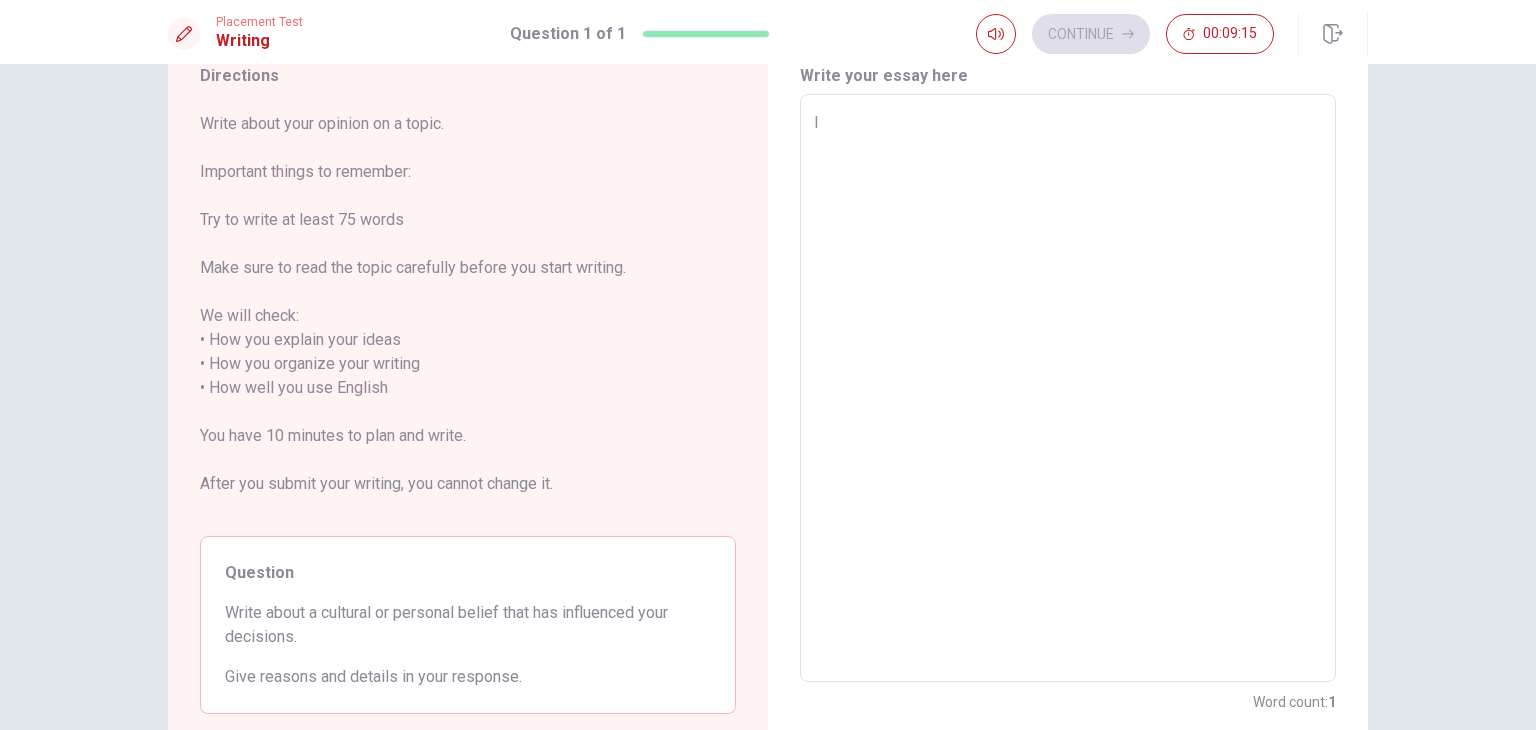 type on "It" 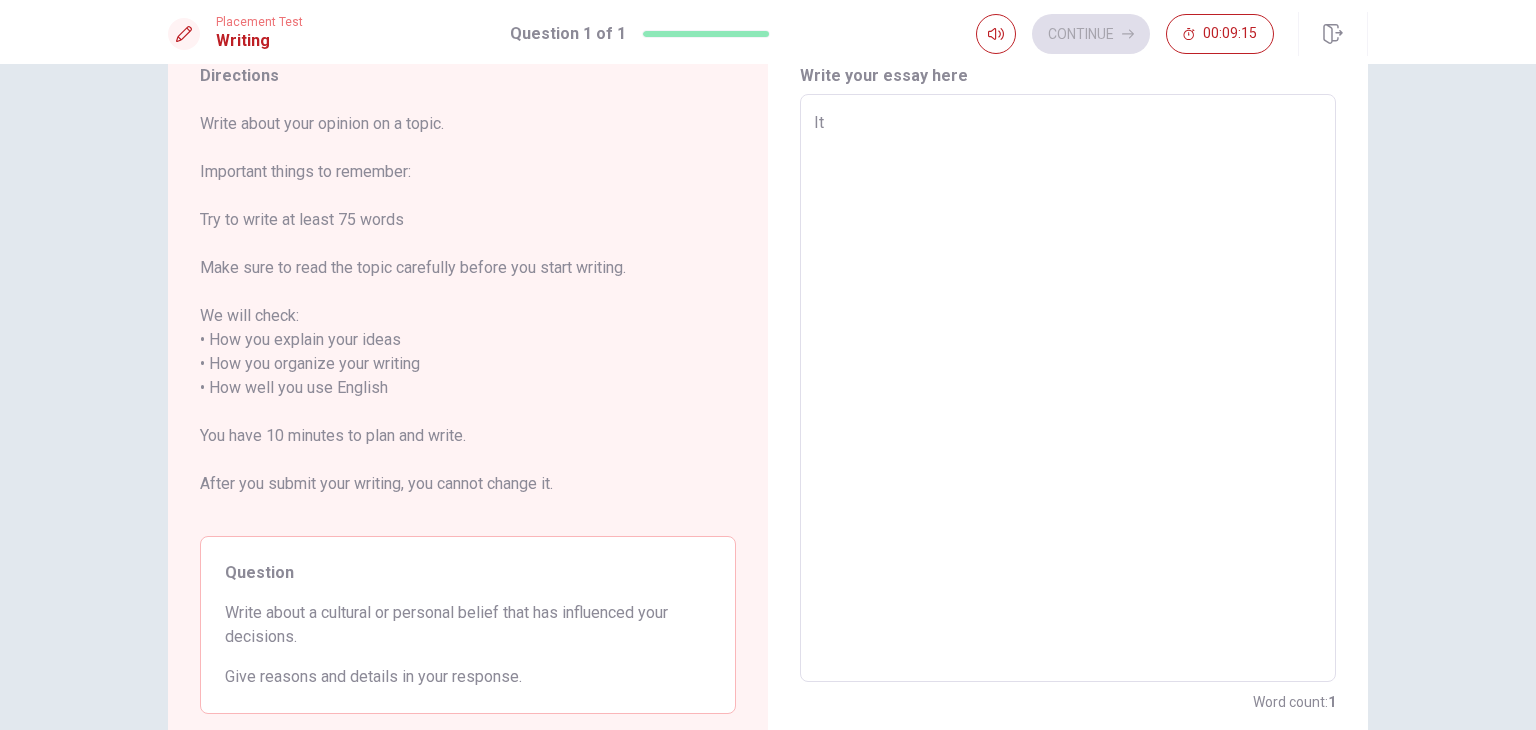 type on "x" 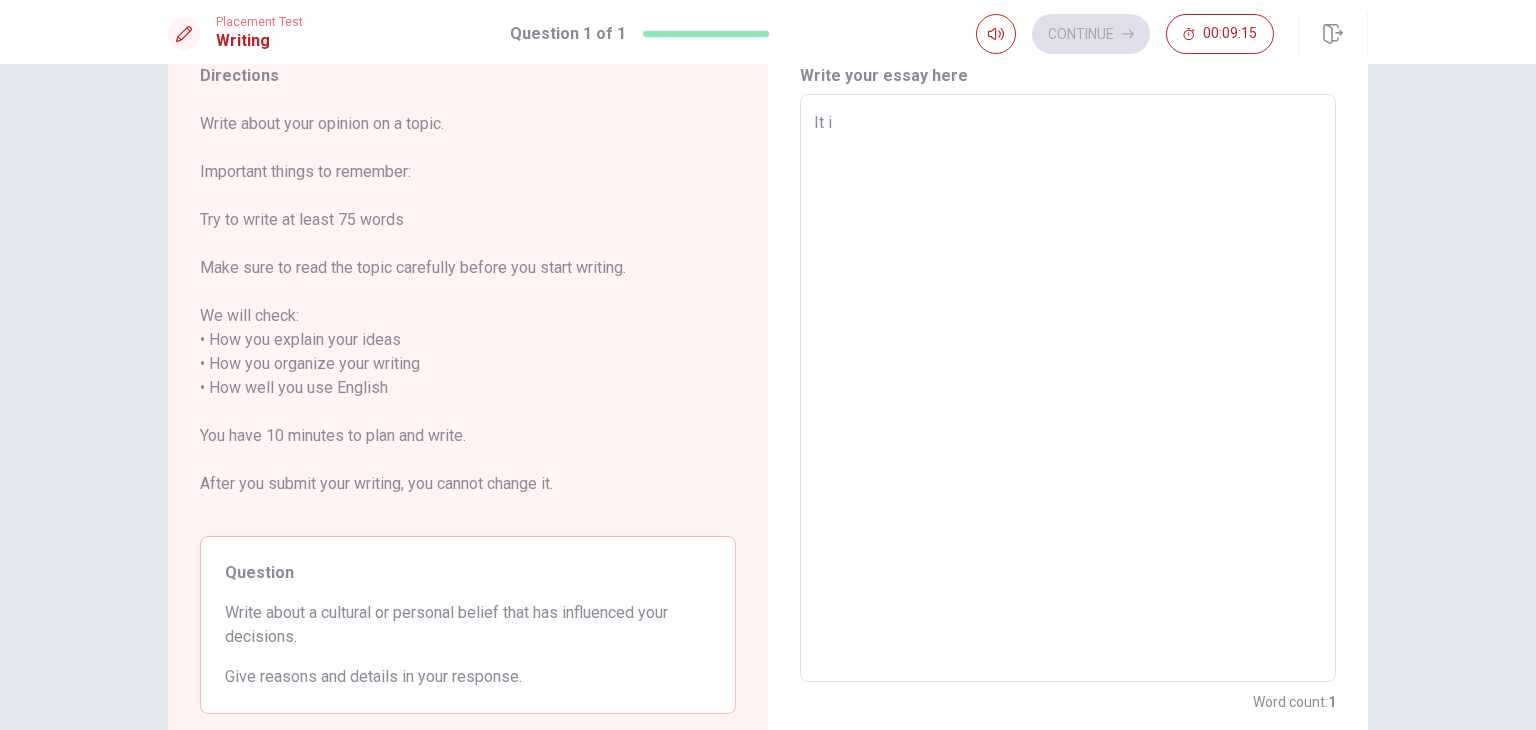 type on "x" 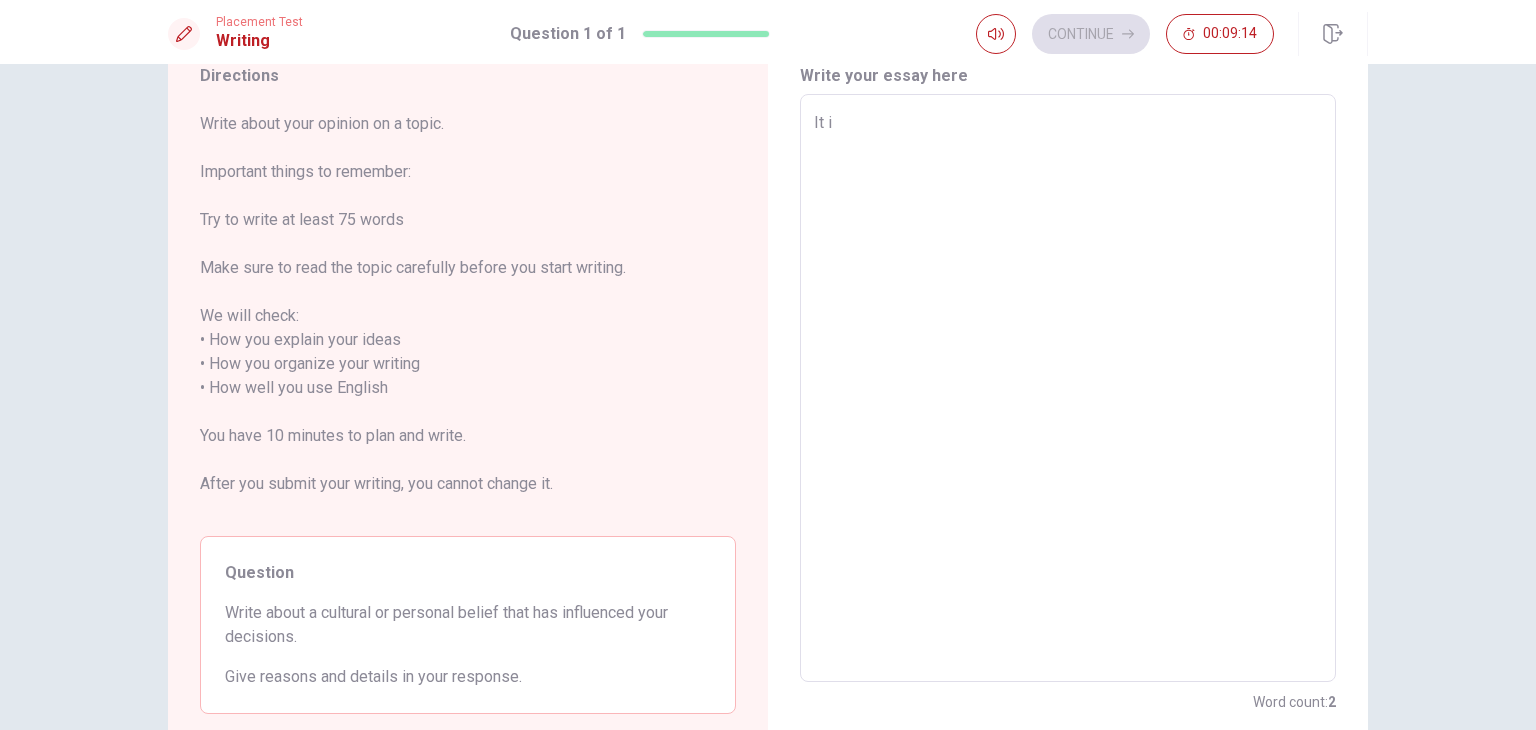 type on "It is" 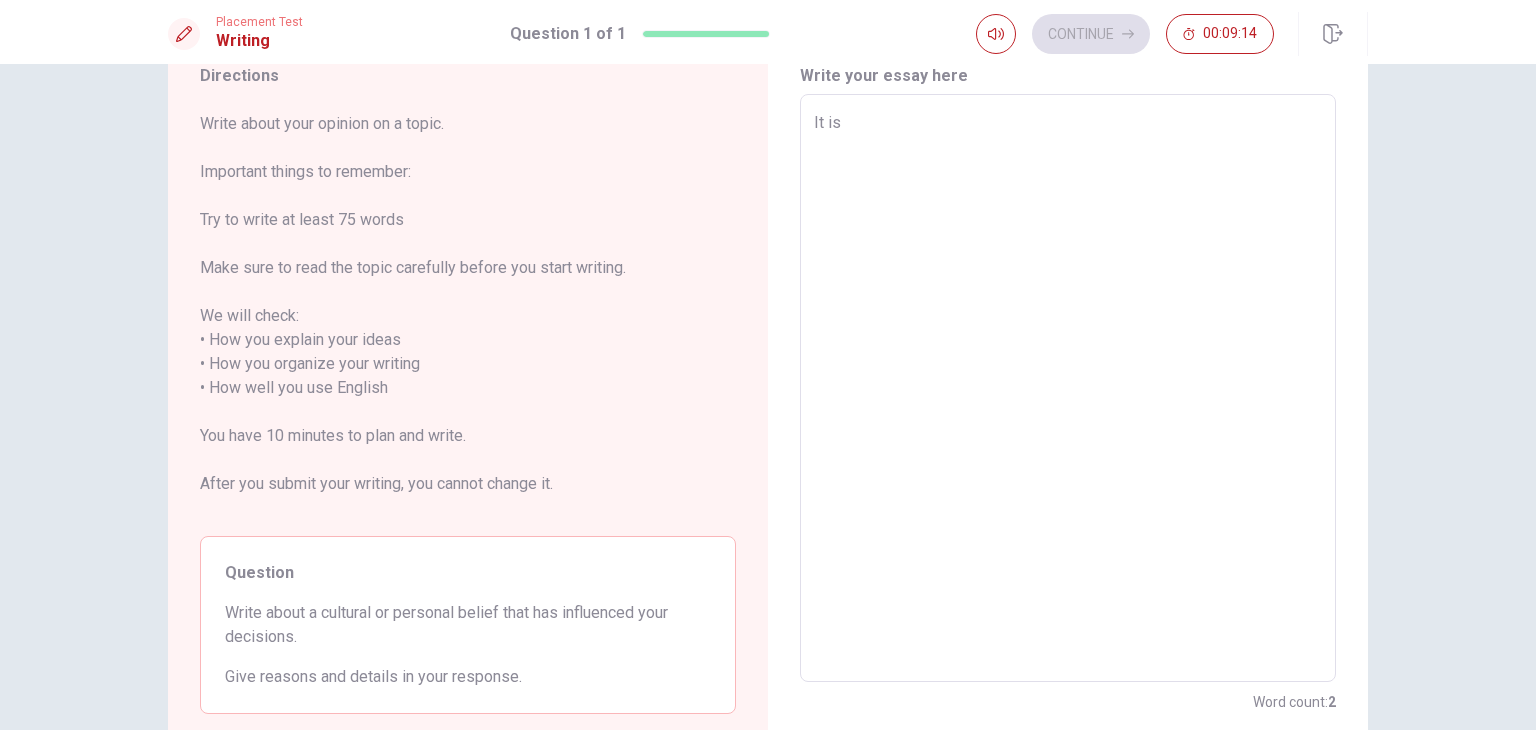 type on "It is" 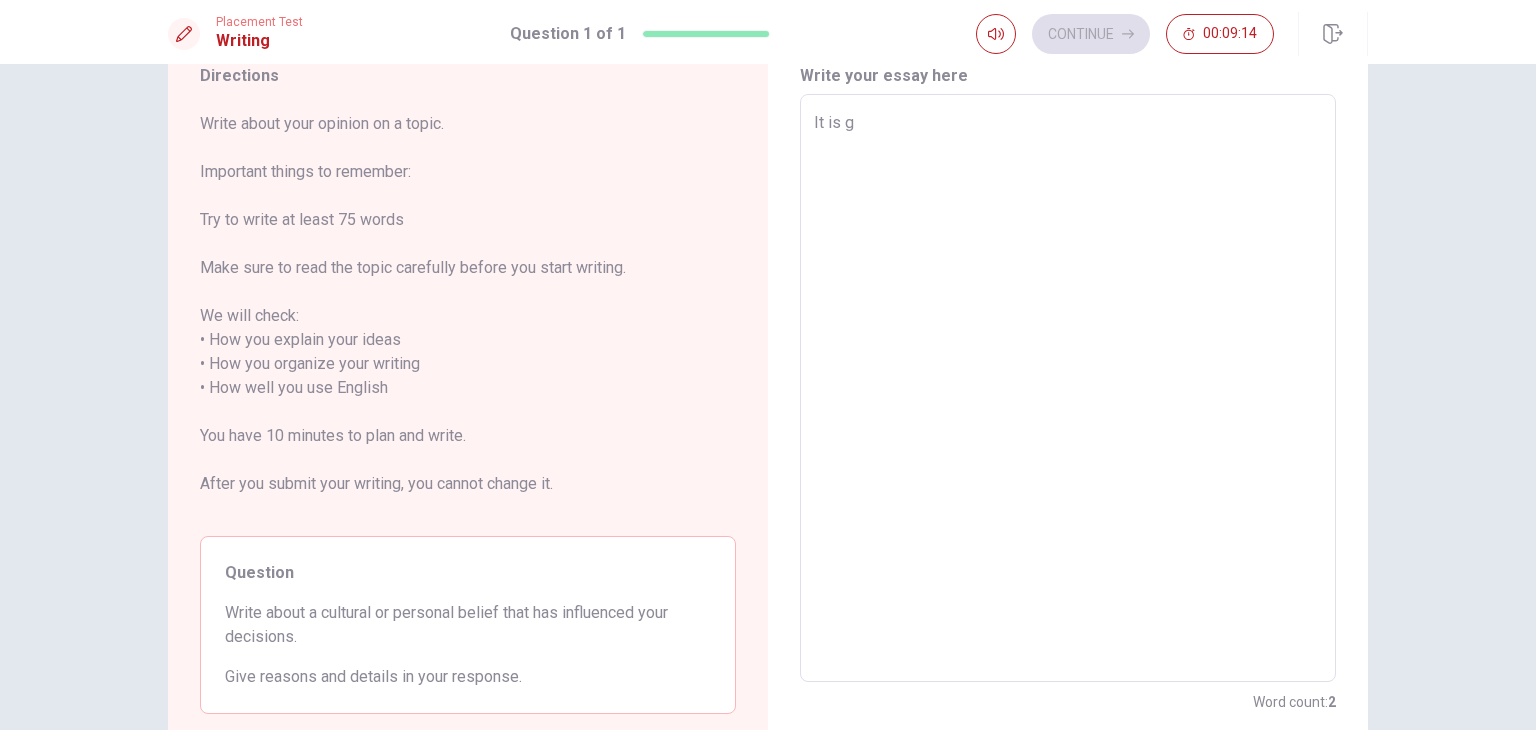 type on "x" 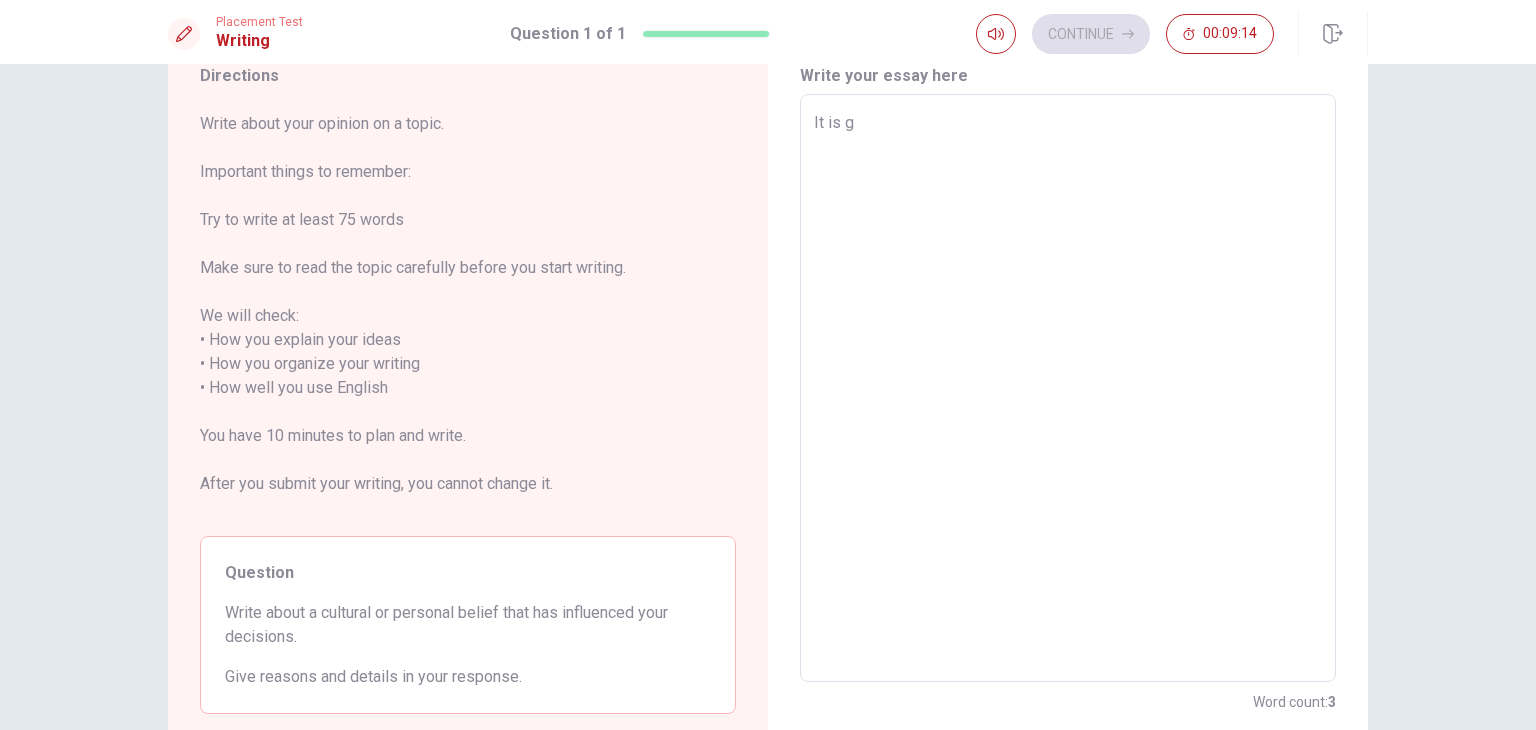type on "It is ge" 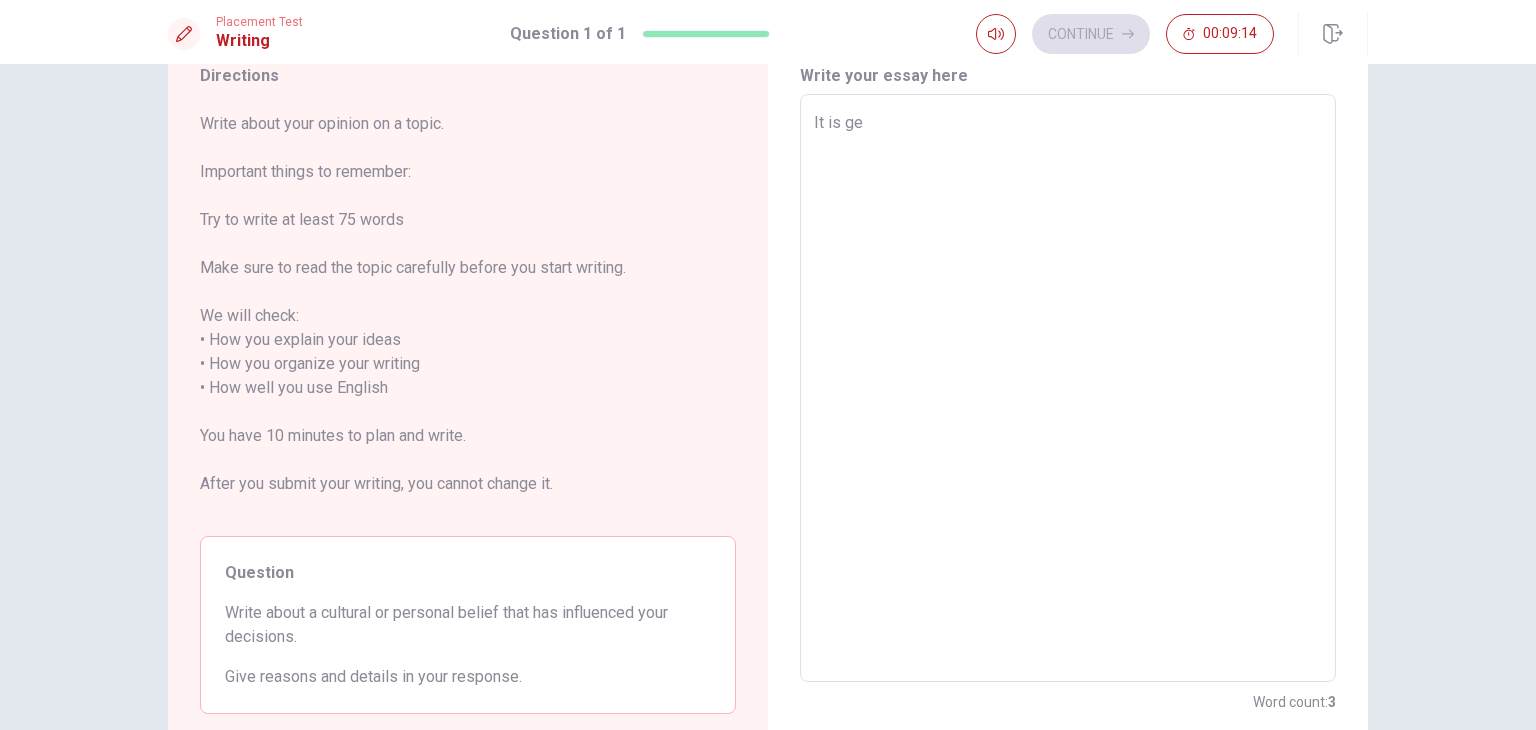 type on "x" 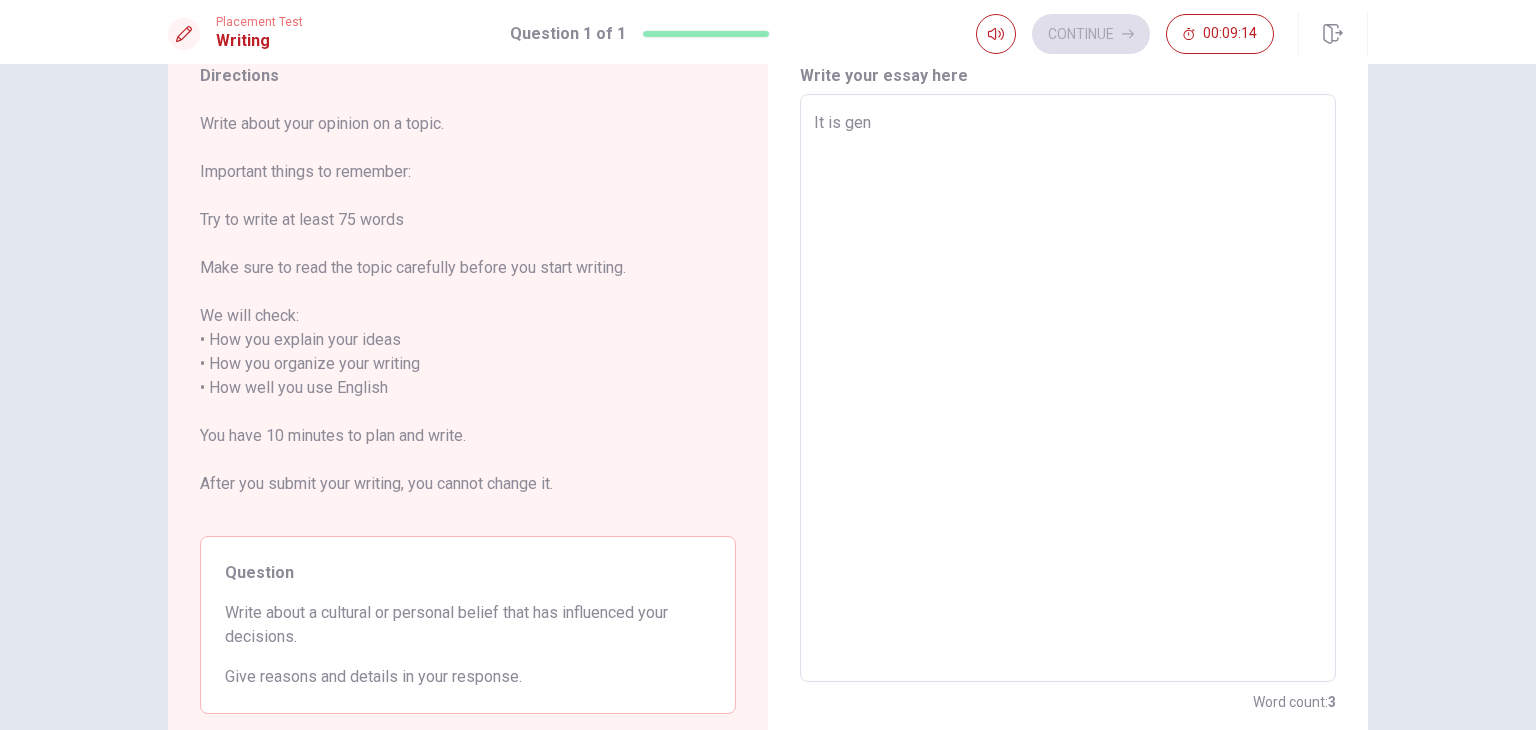 type on "x" 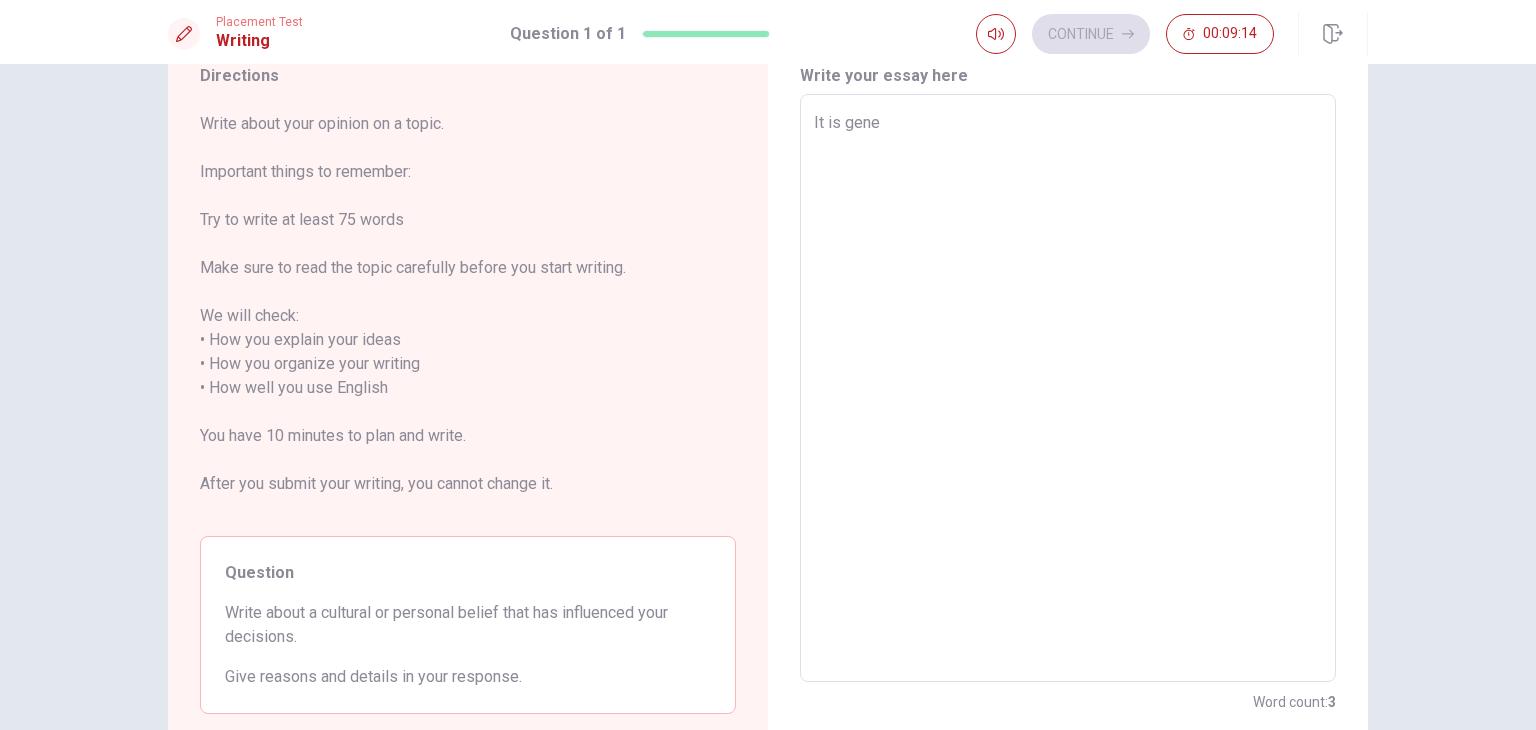 type on "x" 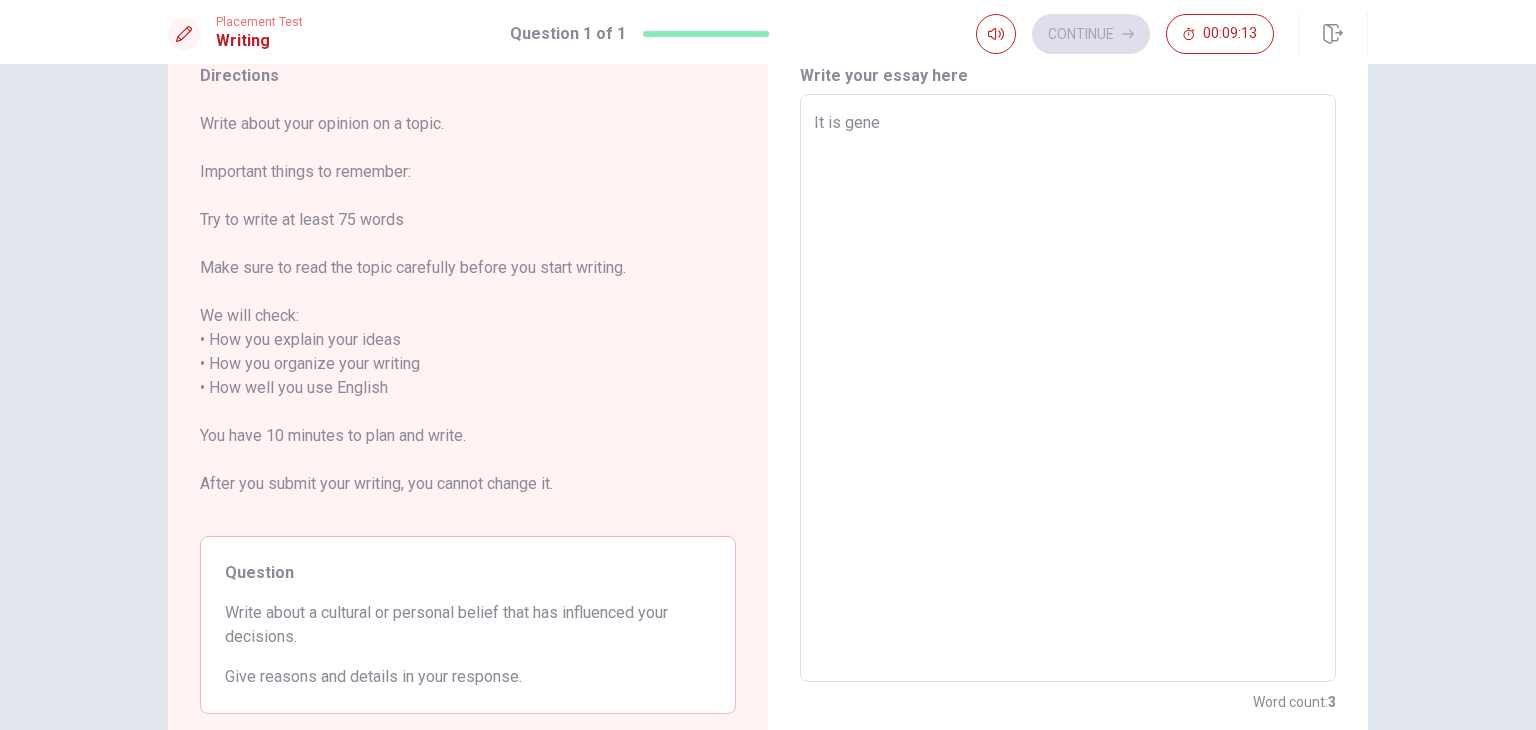 type on "It is gener" 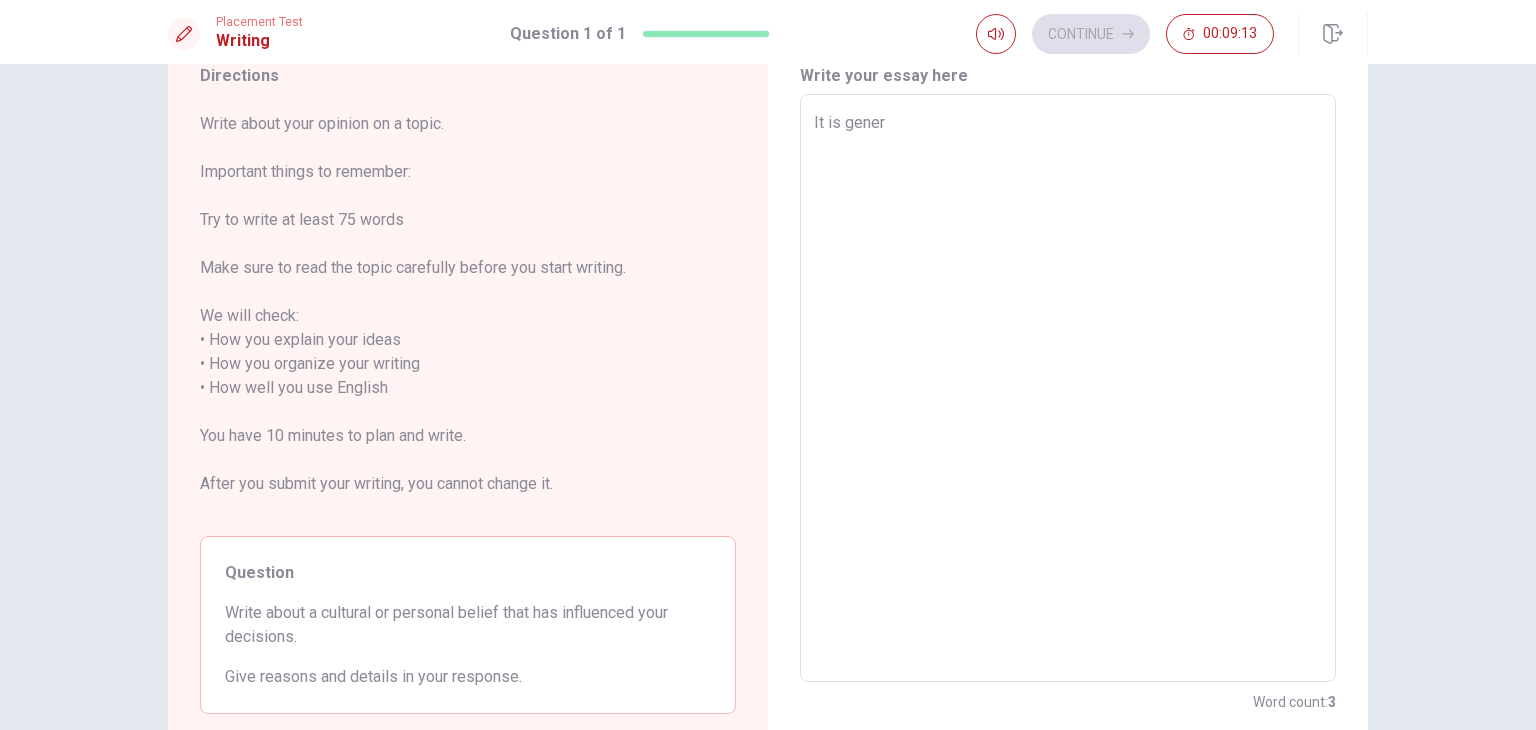 type on "x" 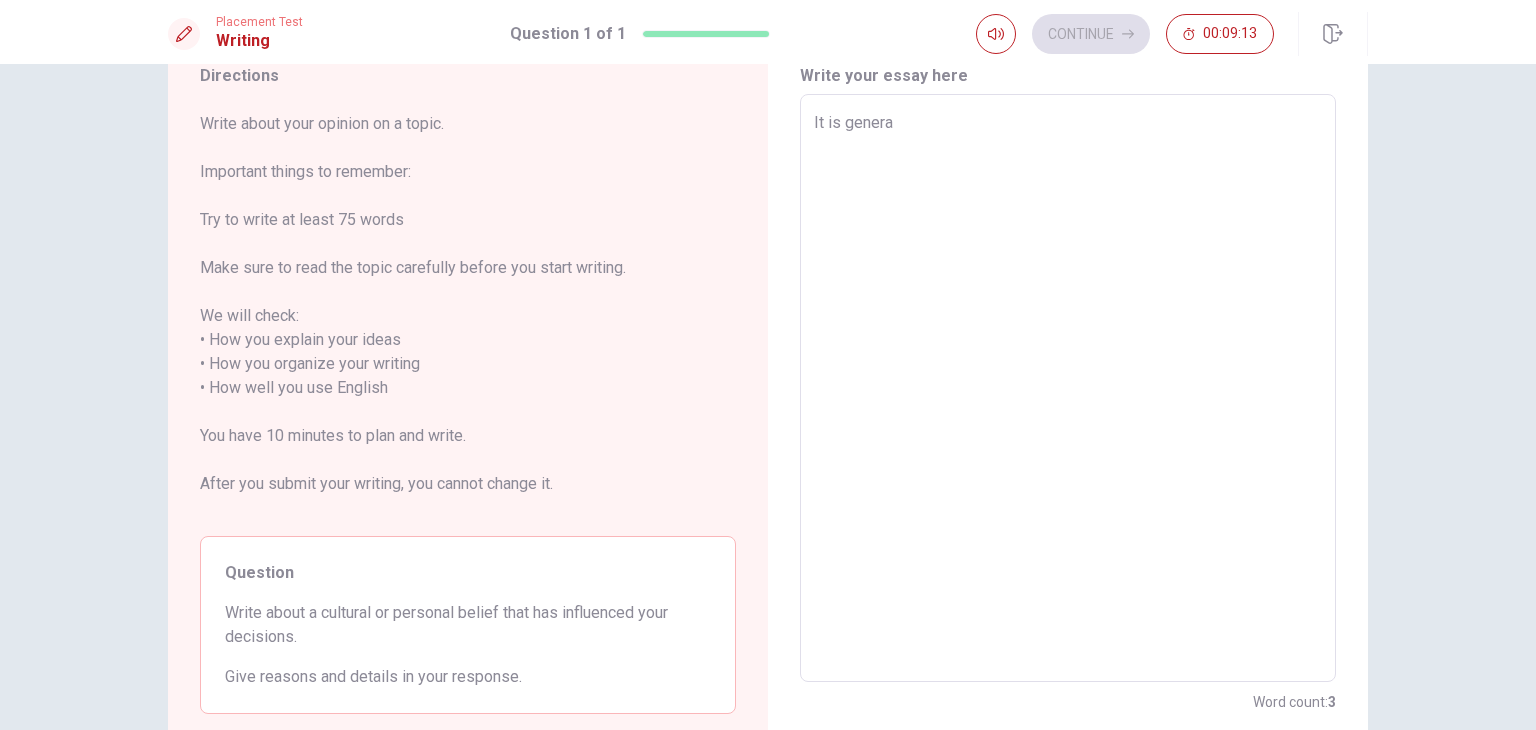 type on "x" 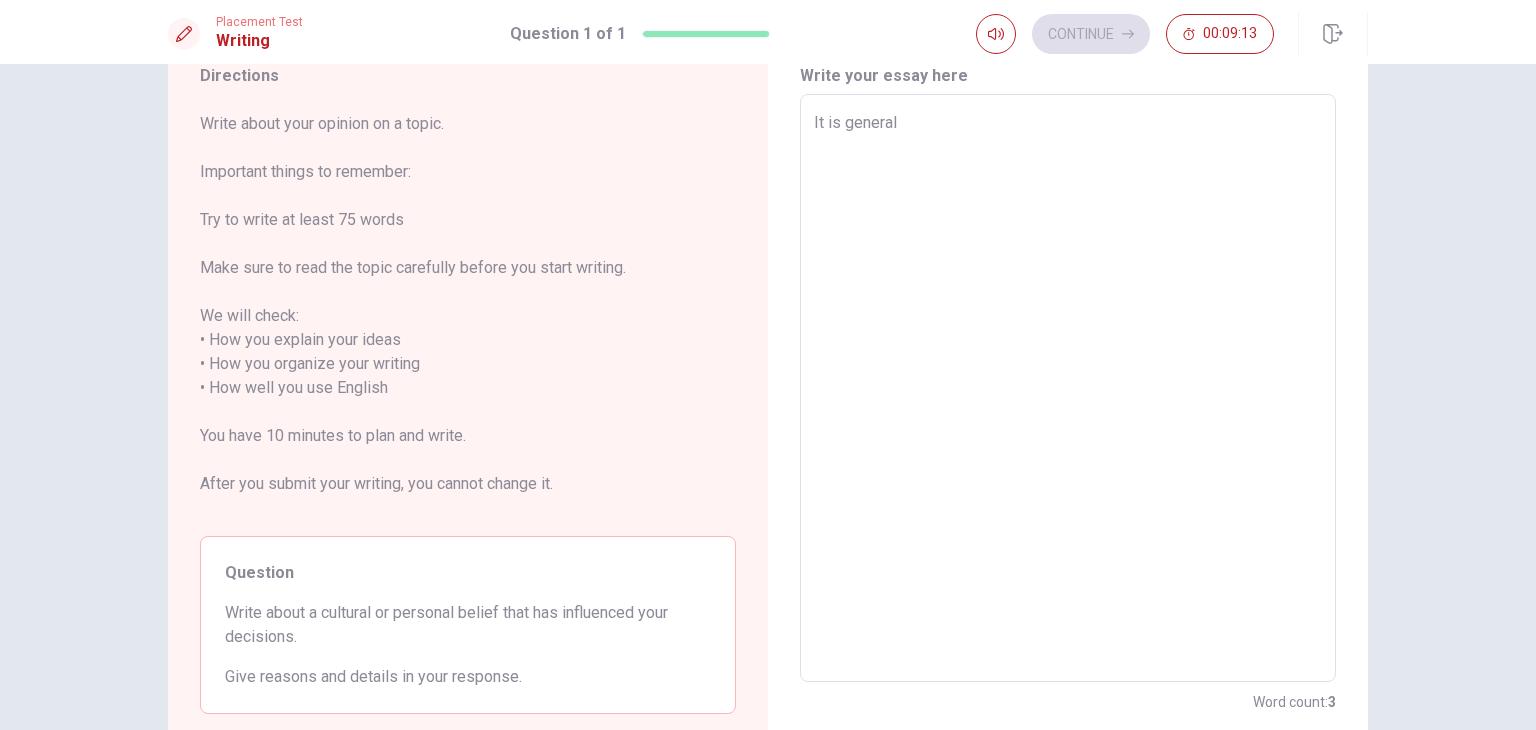 type on "x" 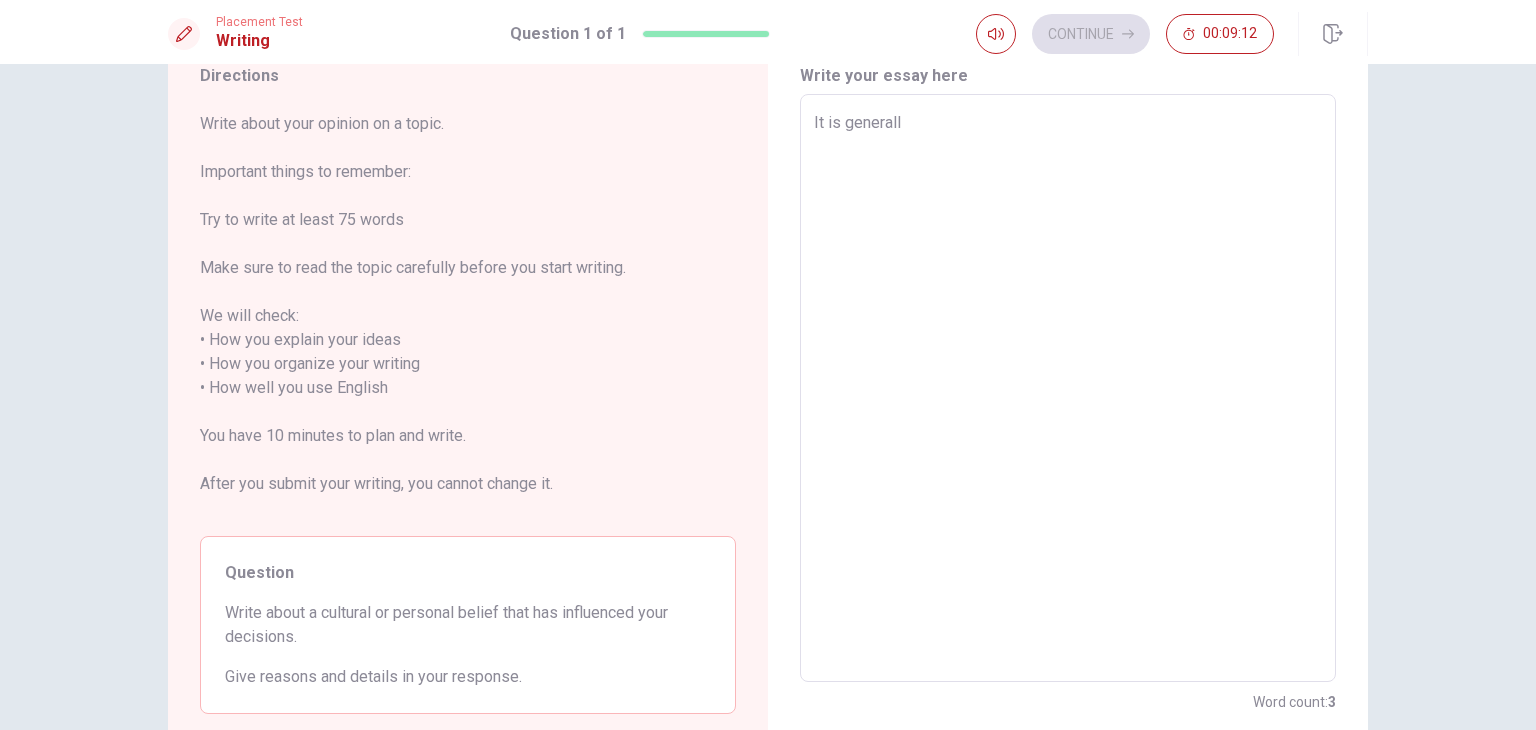 type on "x" 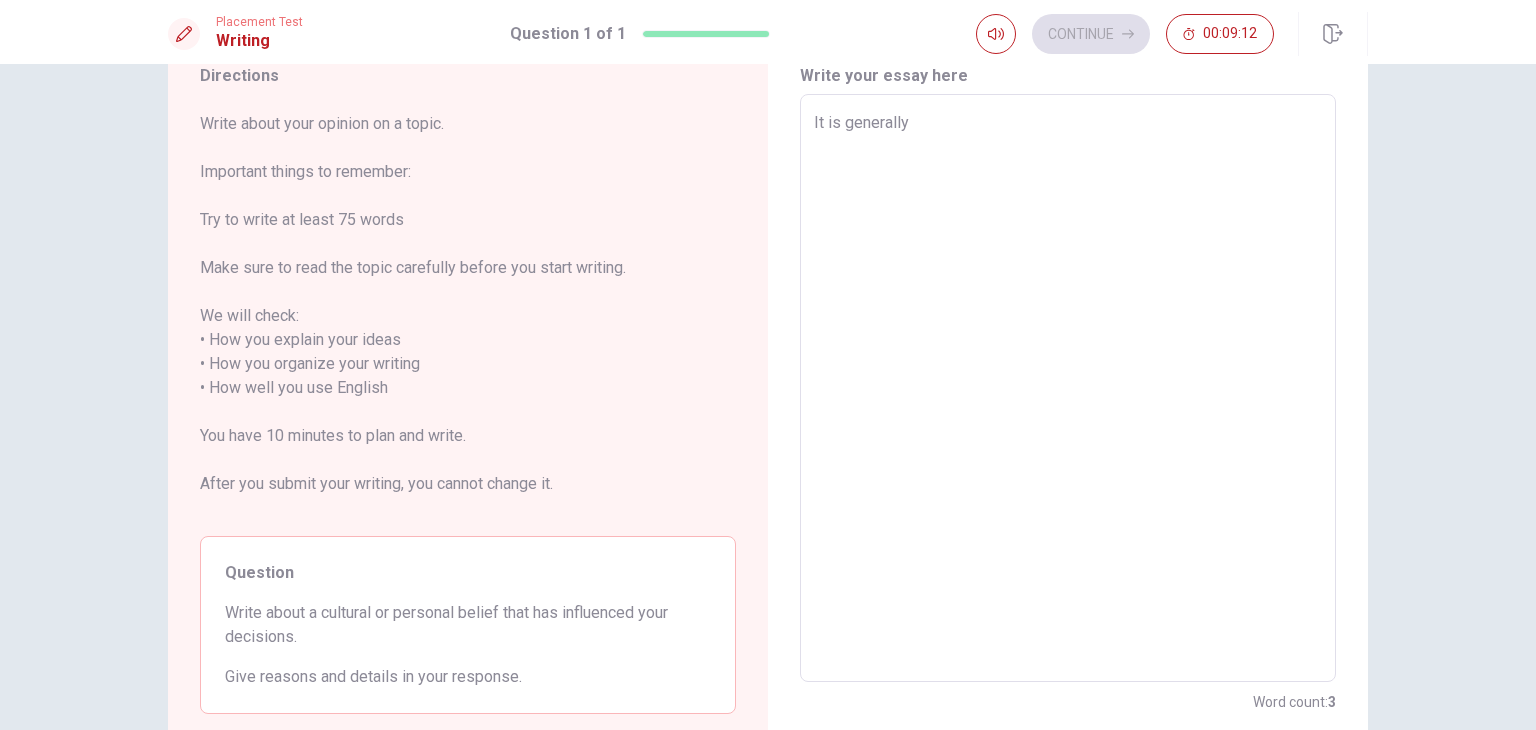 type on "x" 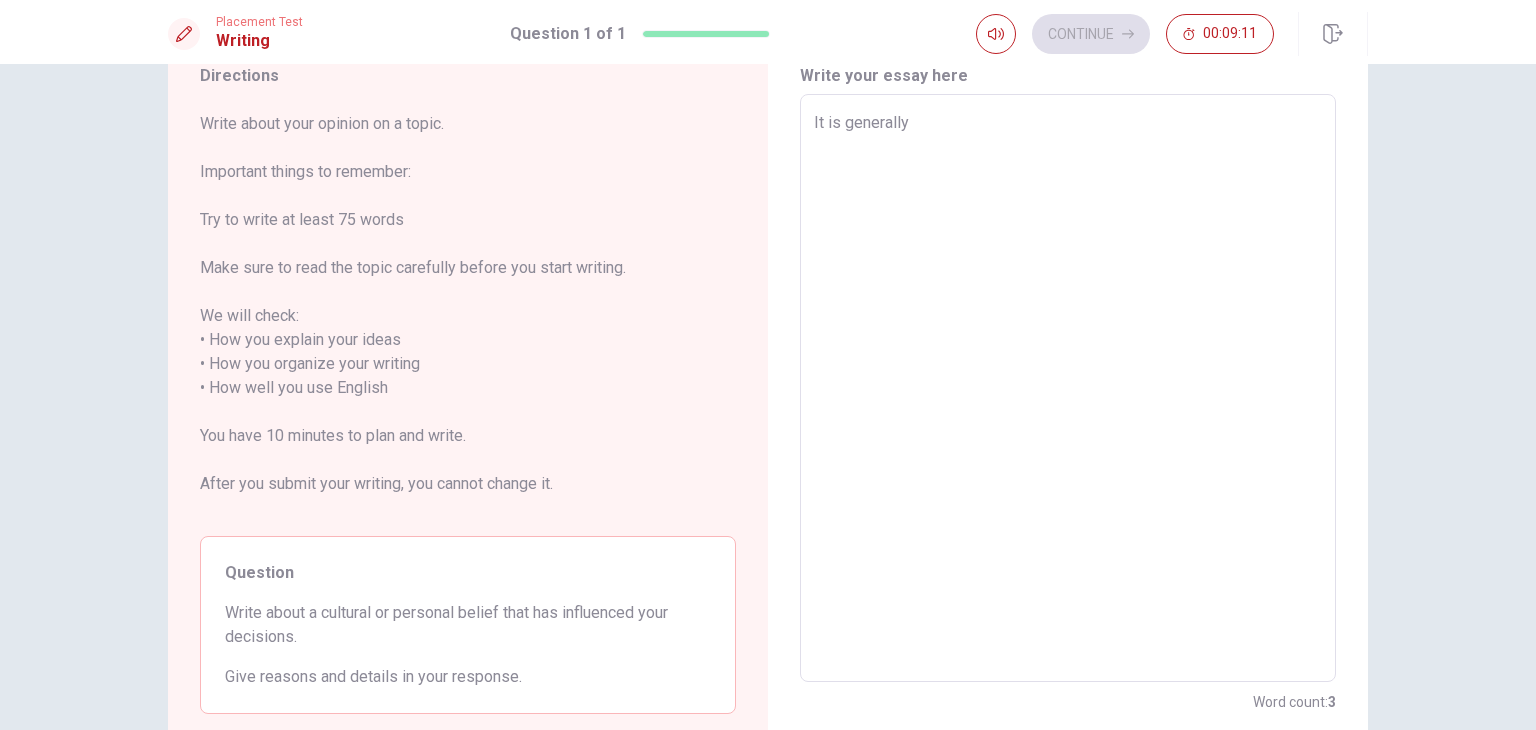 type on "It is generally" 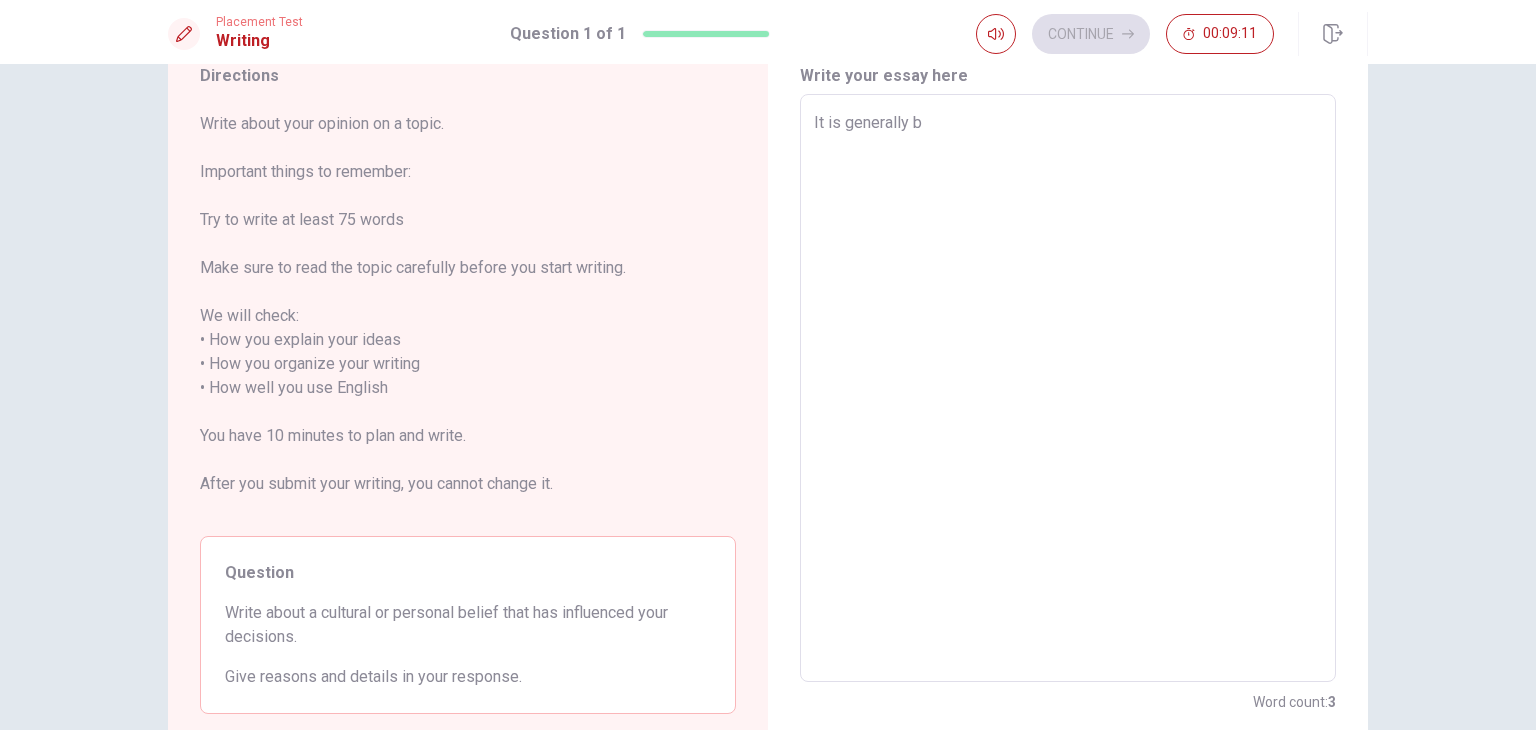 type on "x" 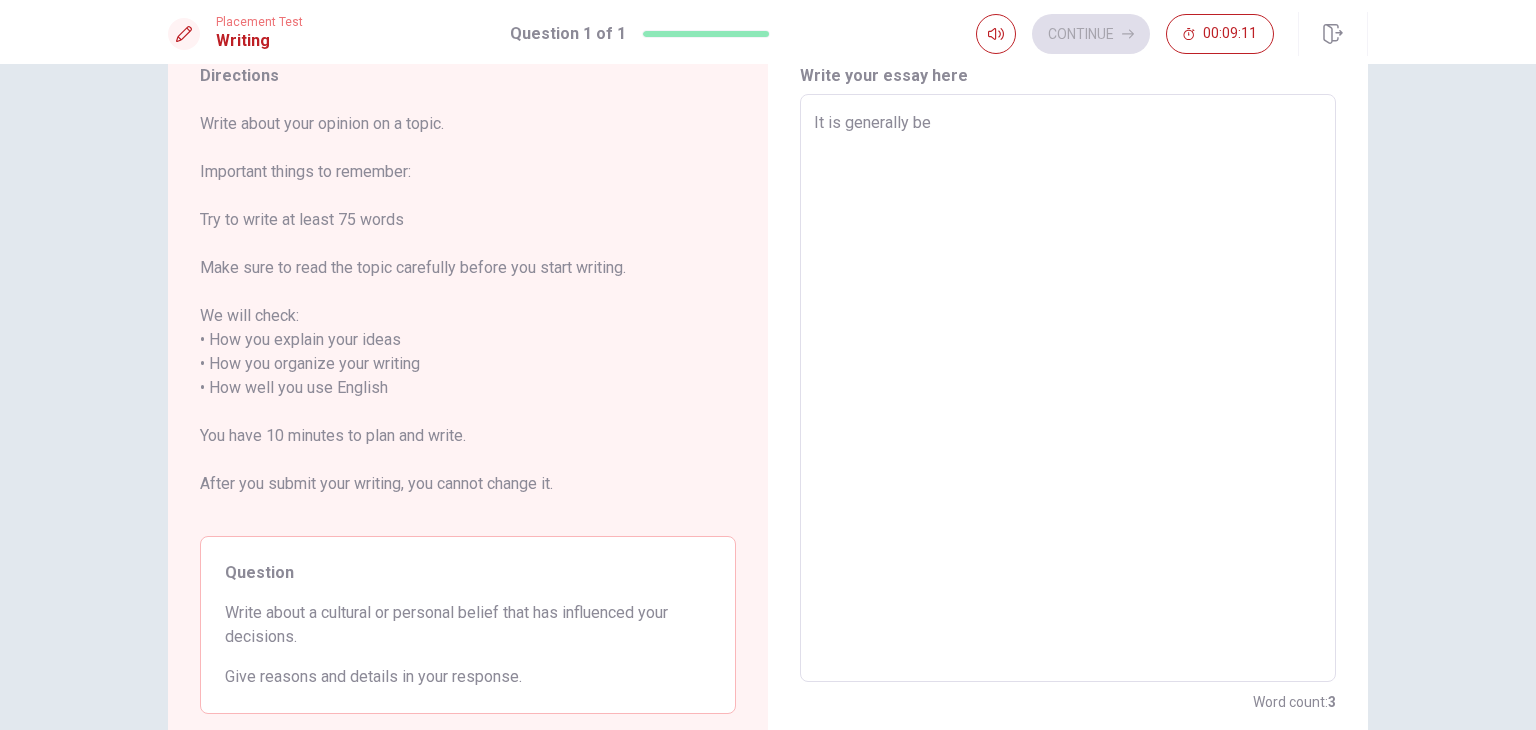 type on "x" 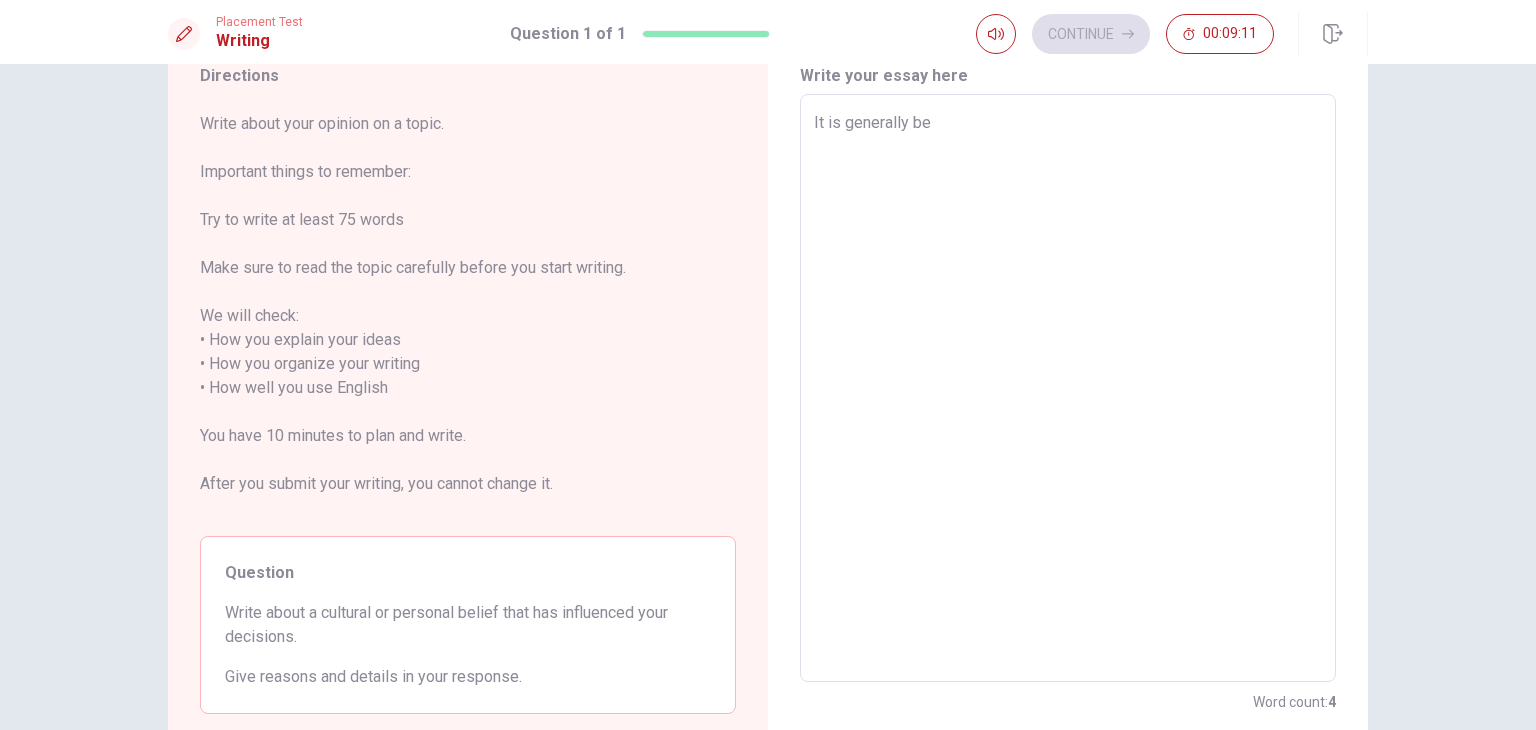 type on "It is generally bel" 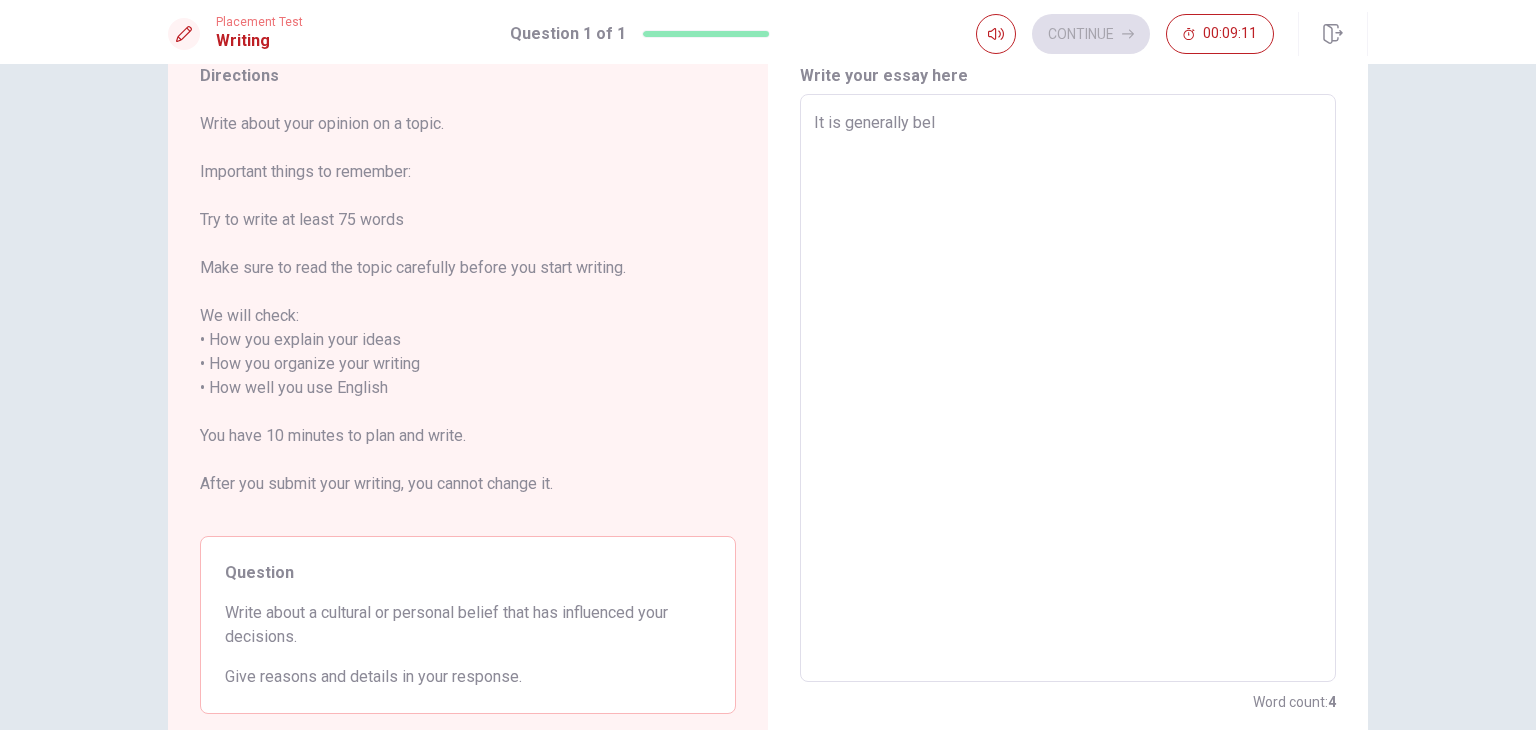 type on "x" 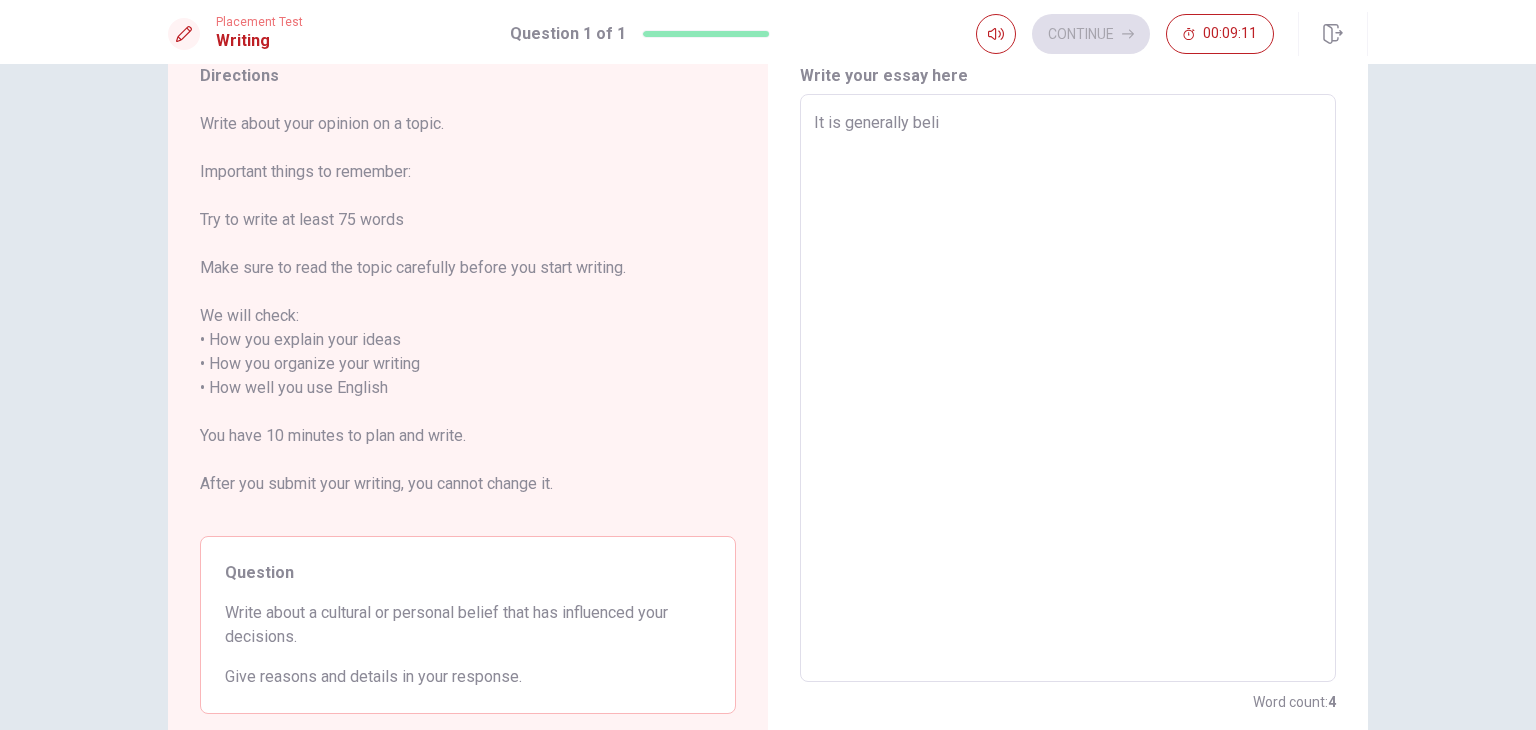 type on "x" 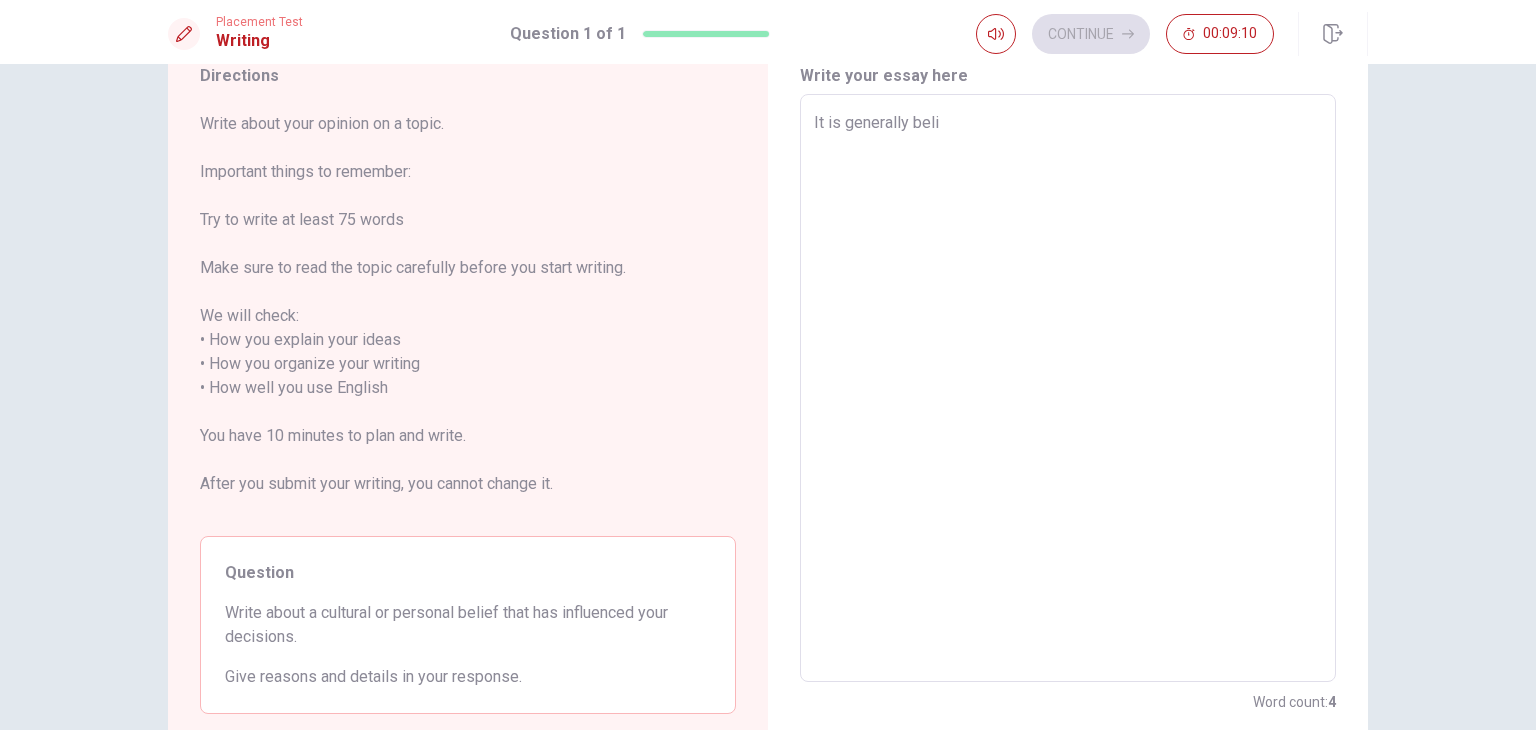 type on "It is generally belie" 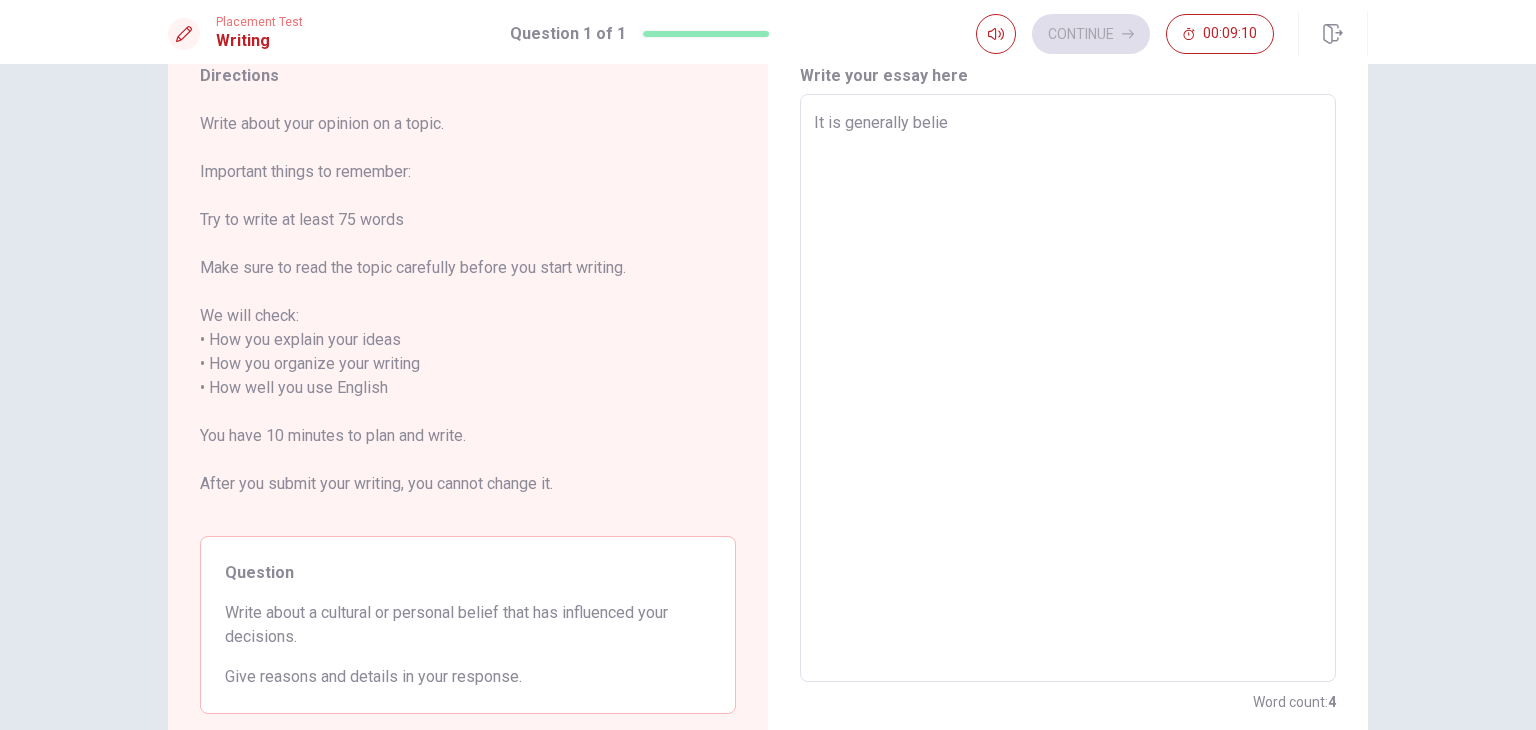type on "x" 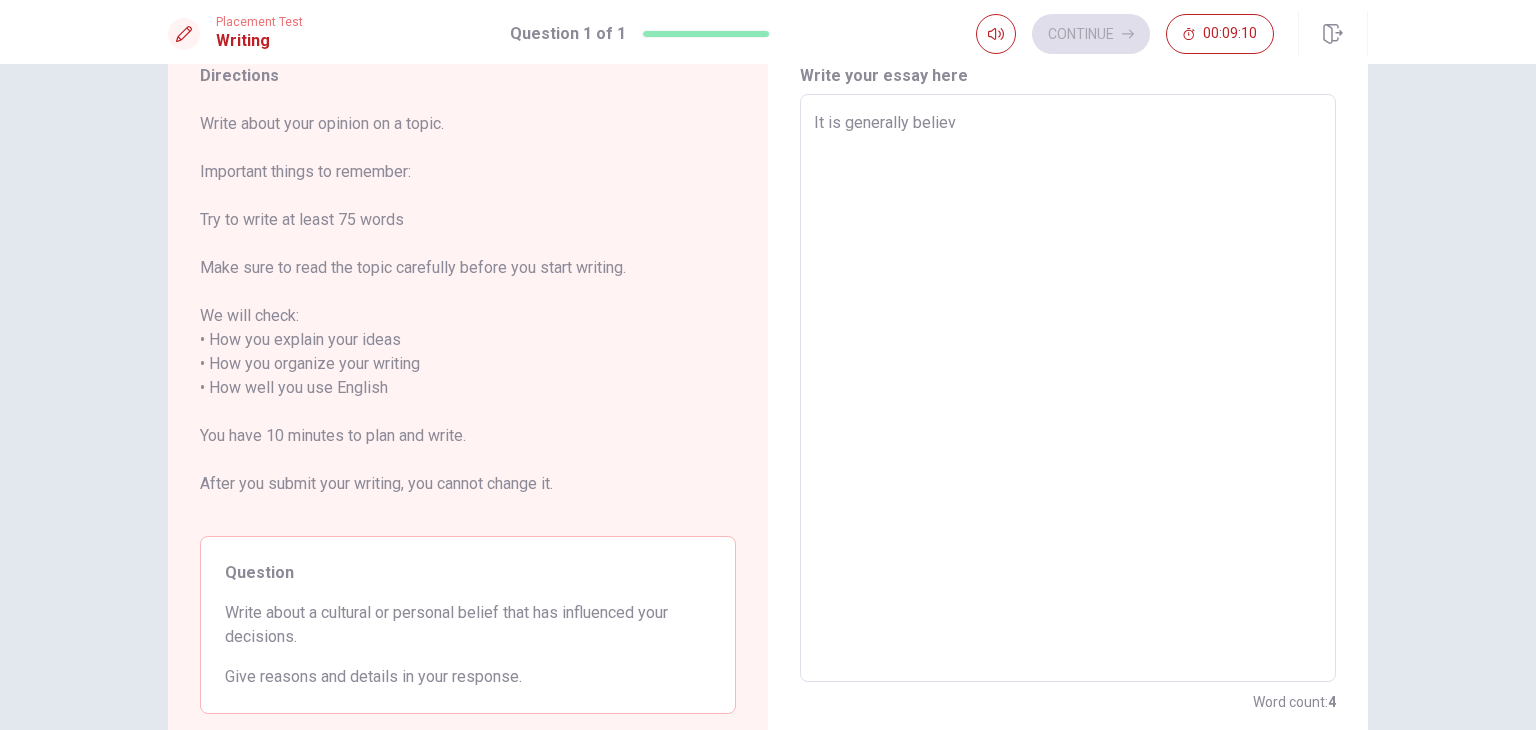 type on "x" 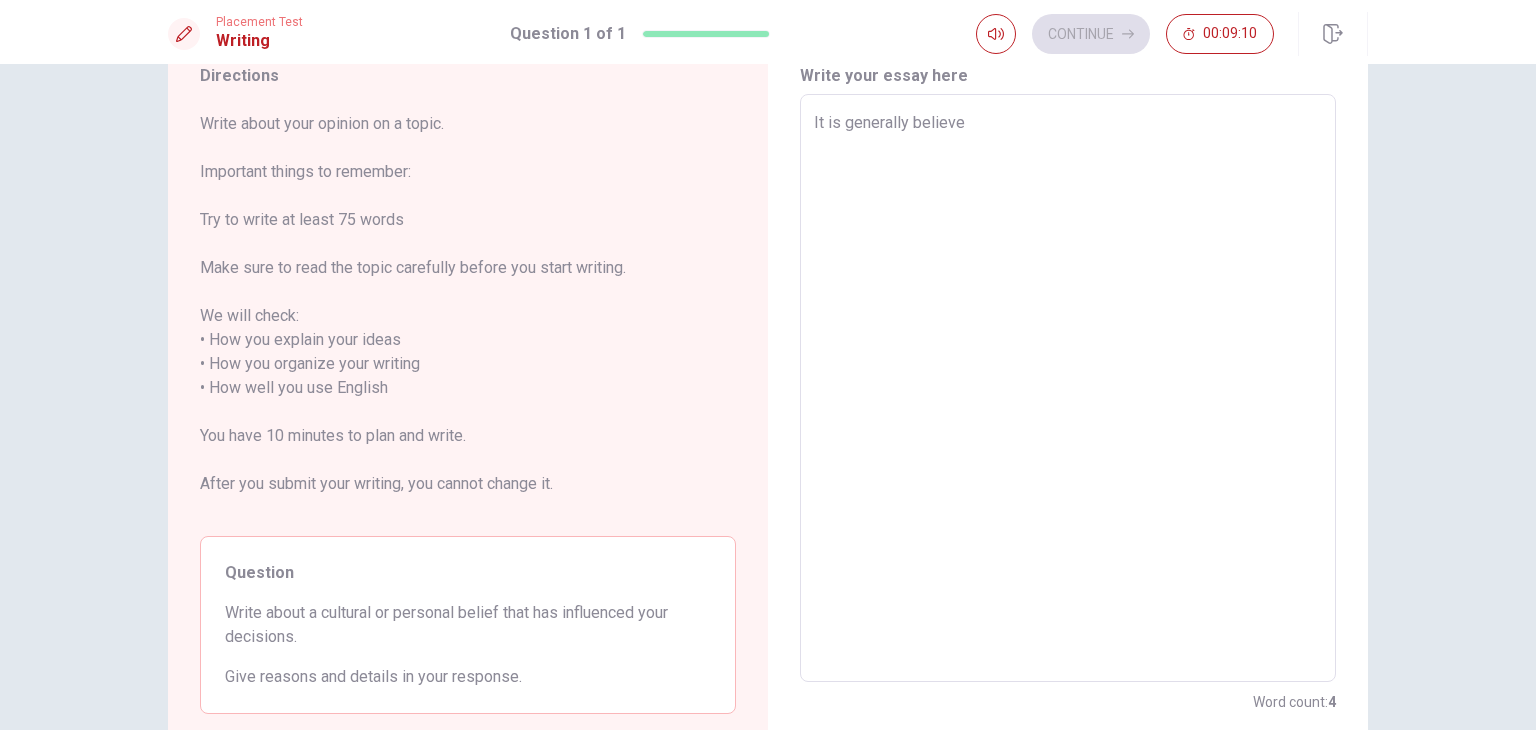 type on "x" 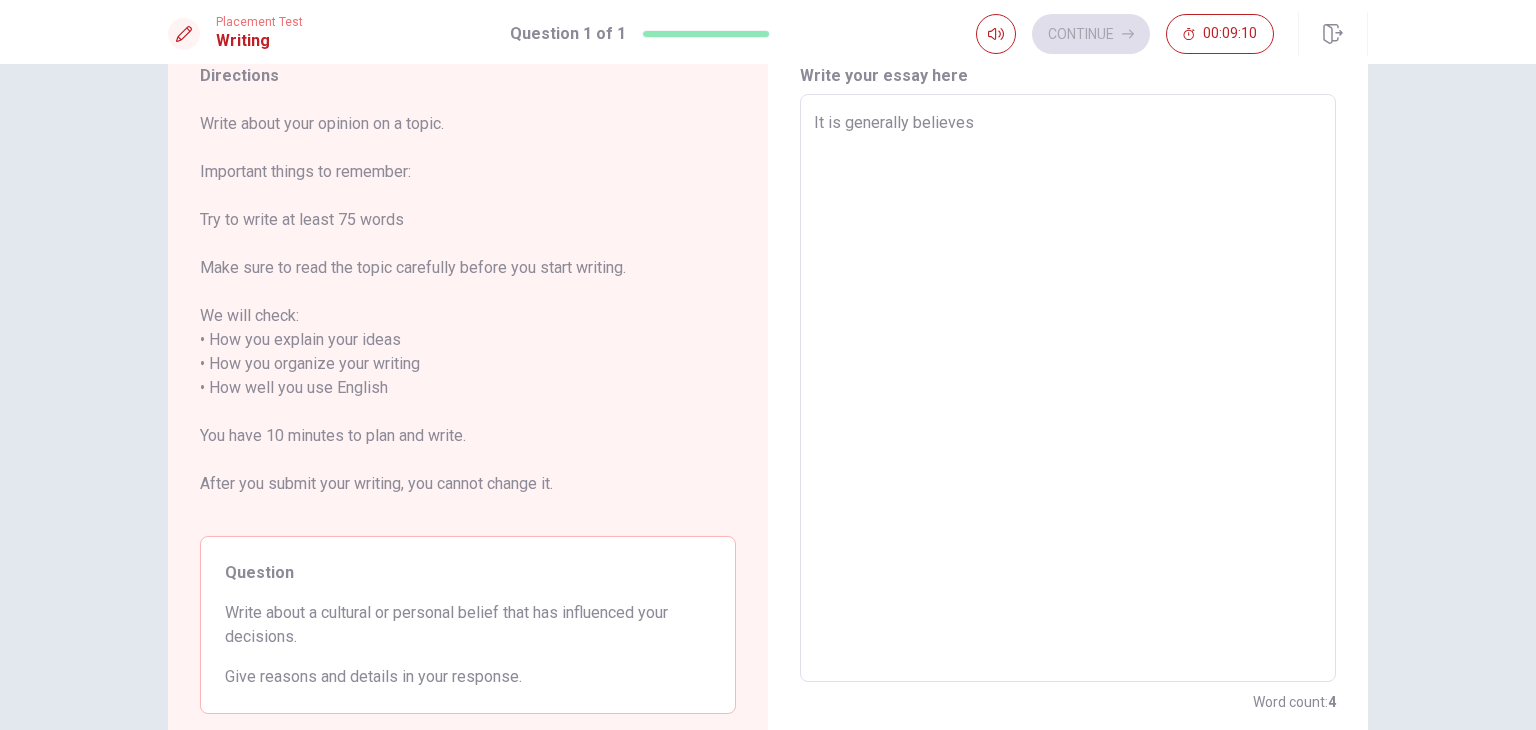 type on "x" 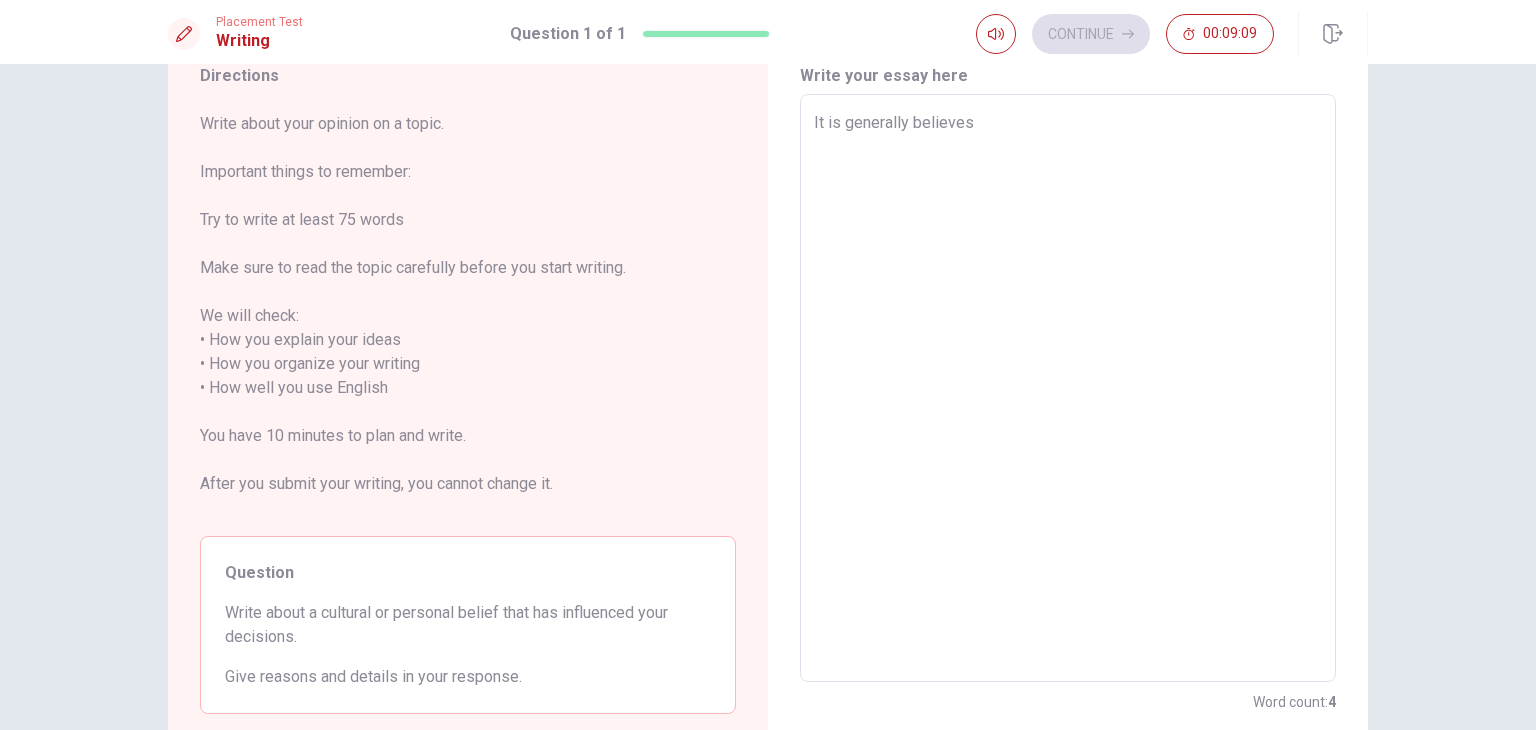 type on "It is generally believes t" 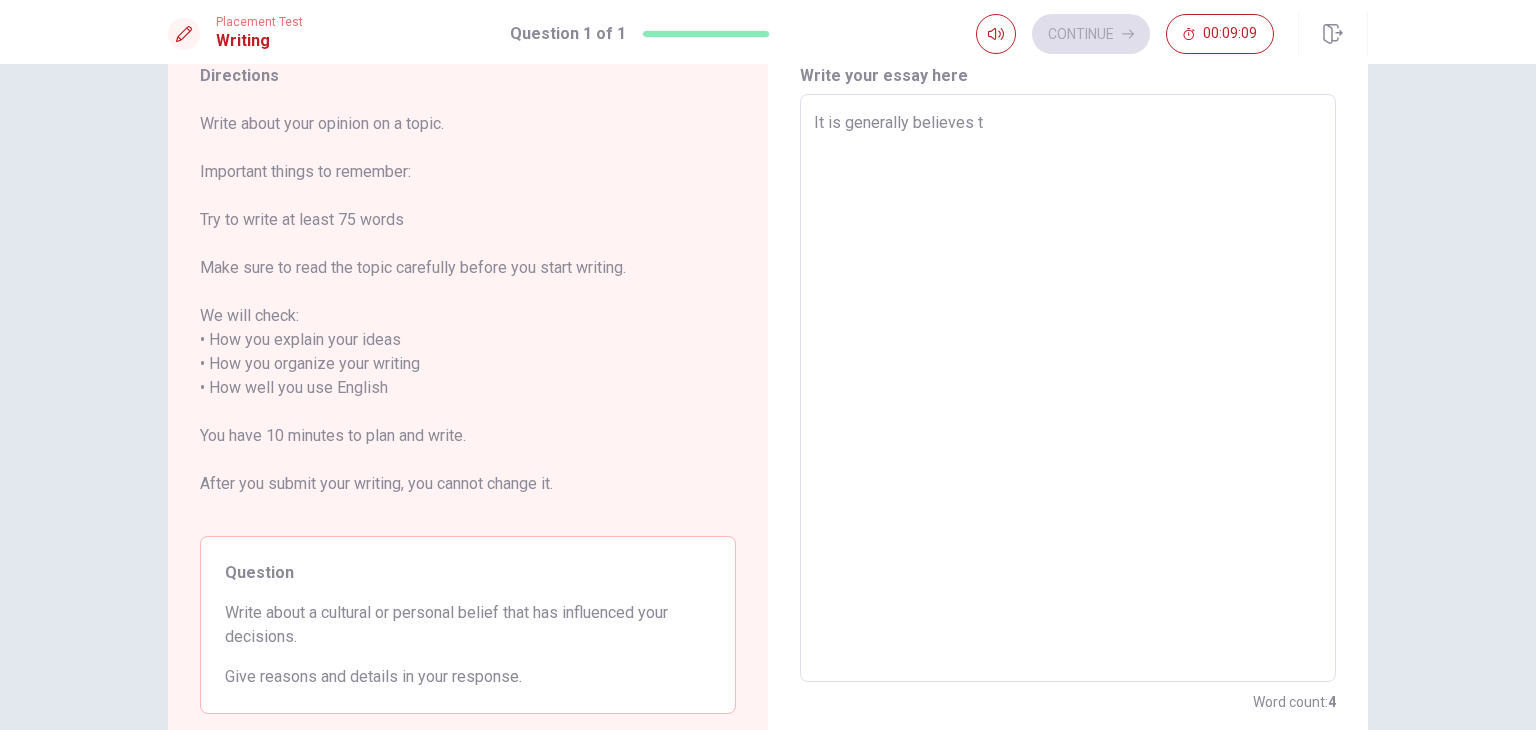 type on "x" 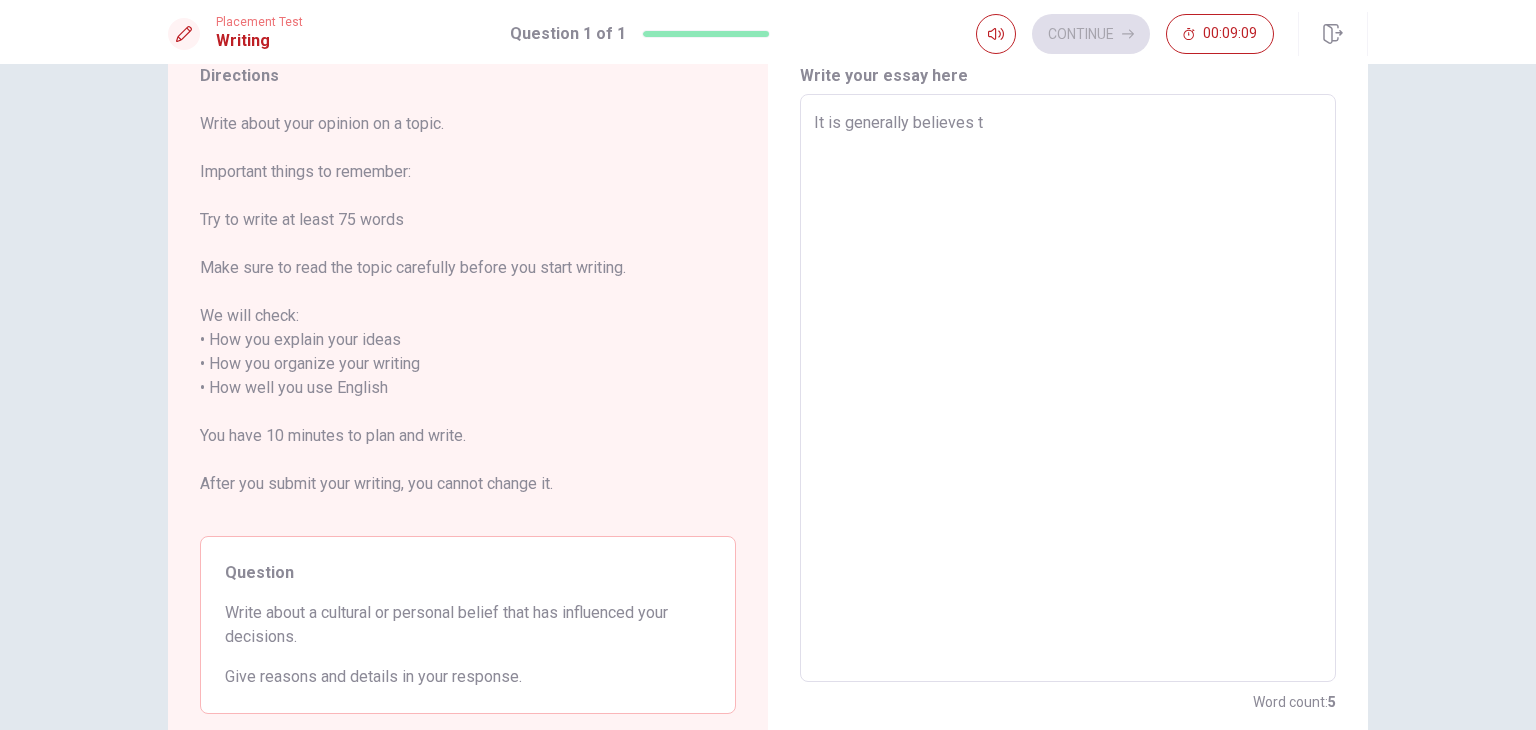 type on "It is generally believes th" 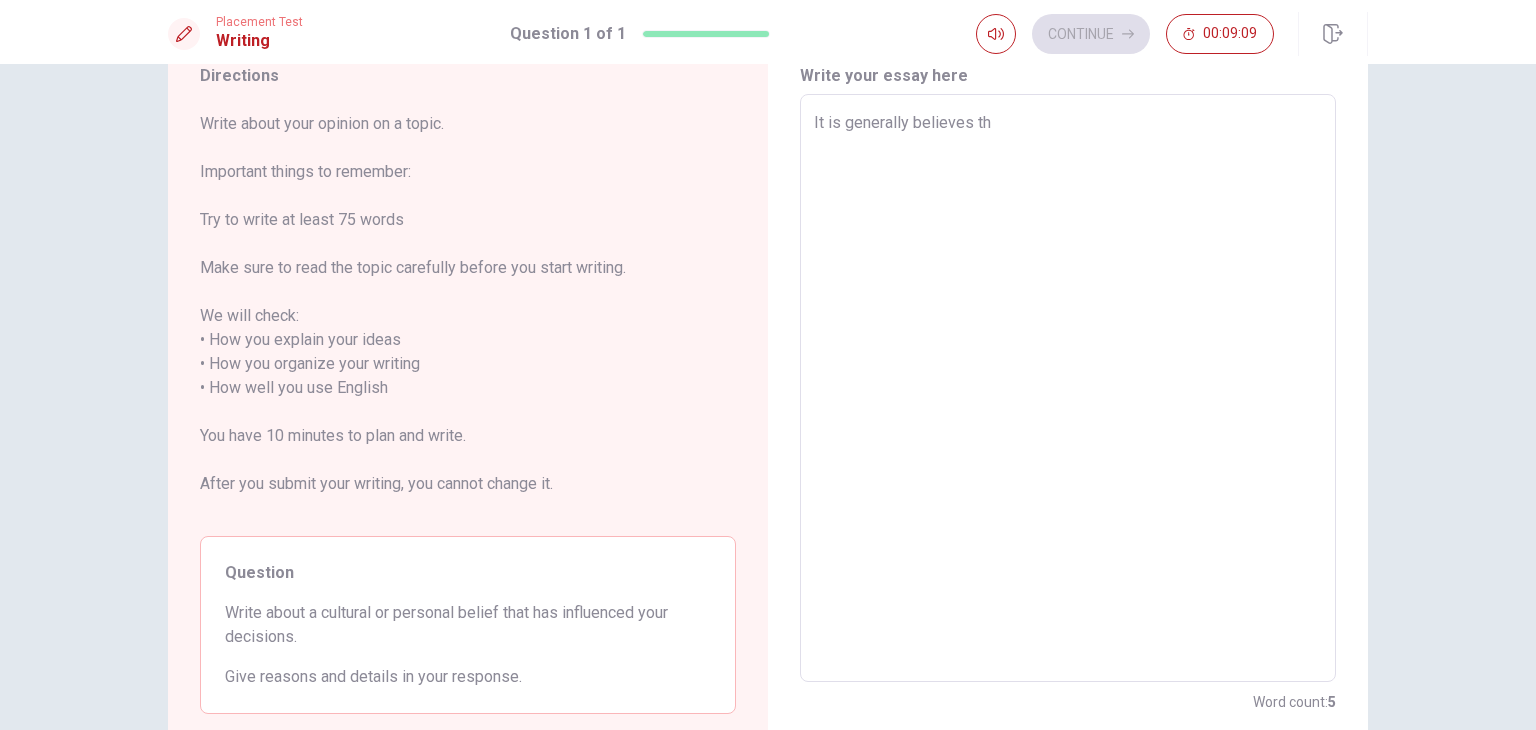type on "x" 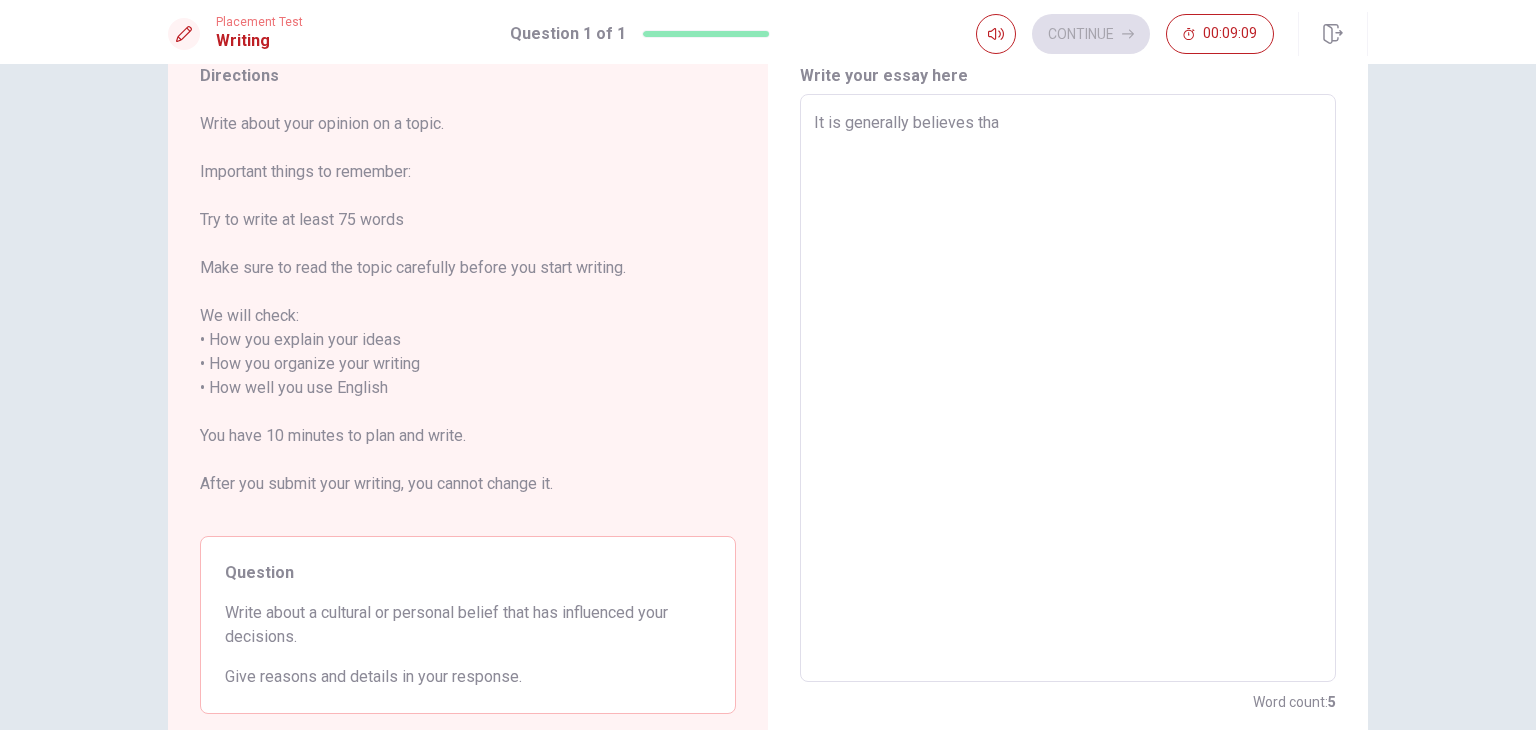 type on "x" 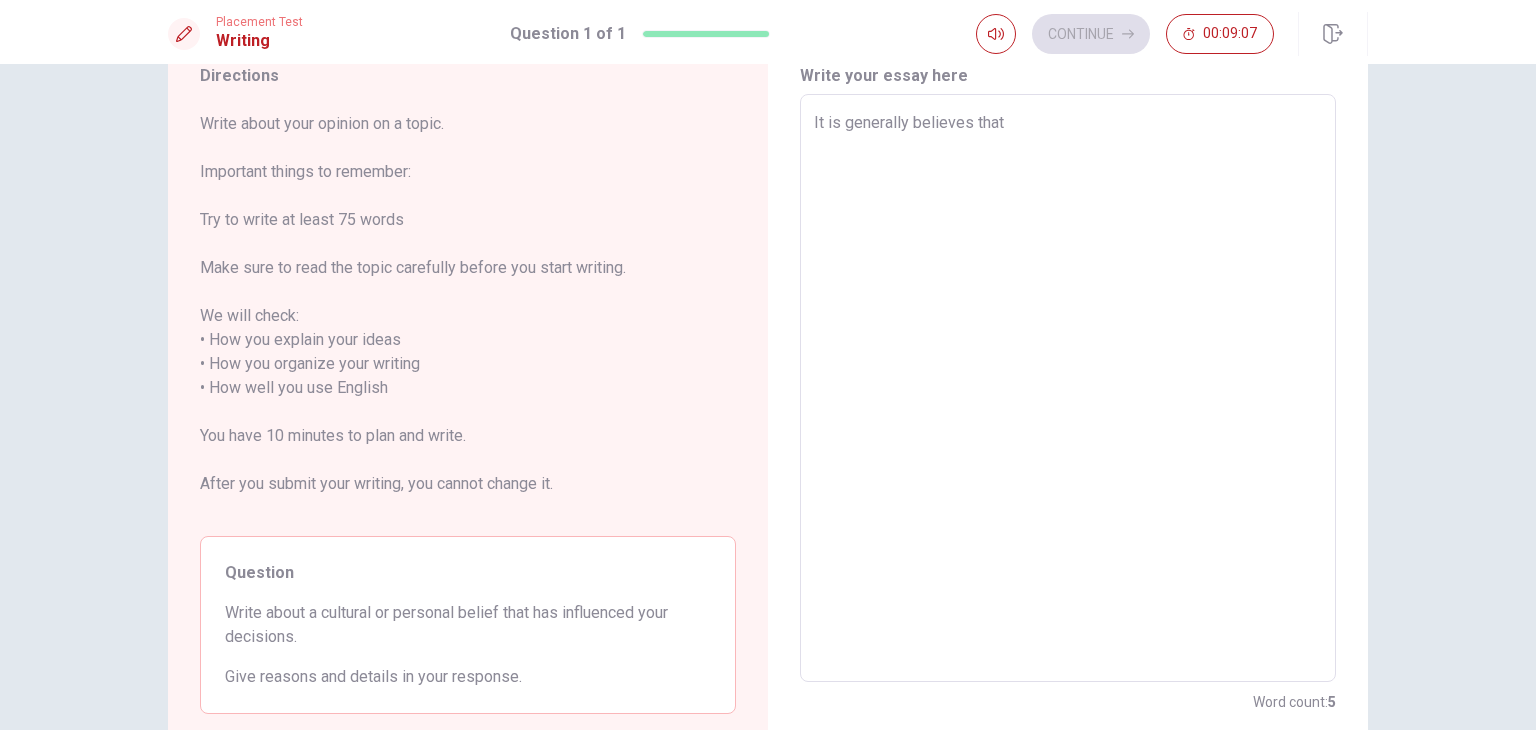 type on "x" 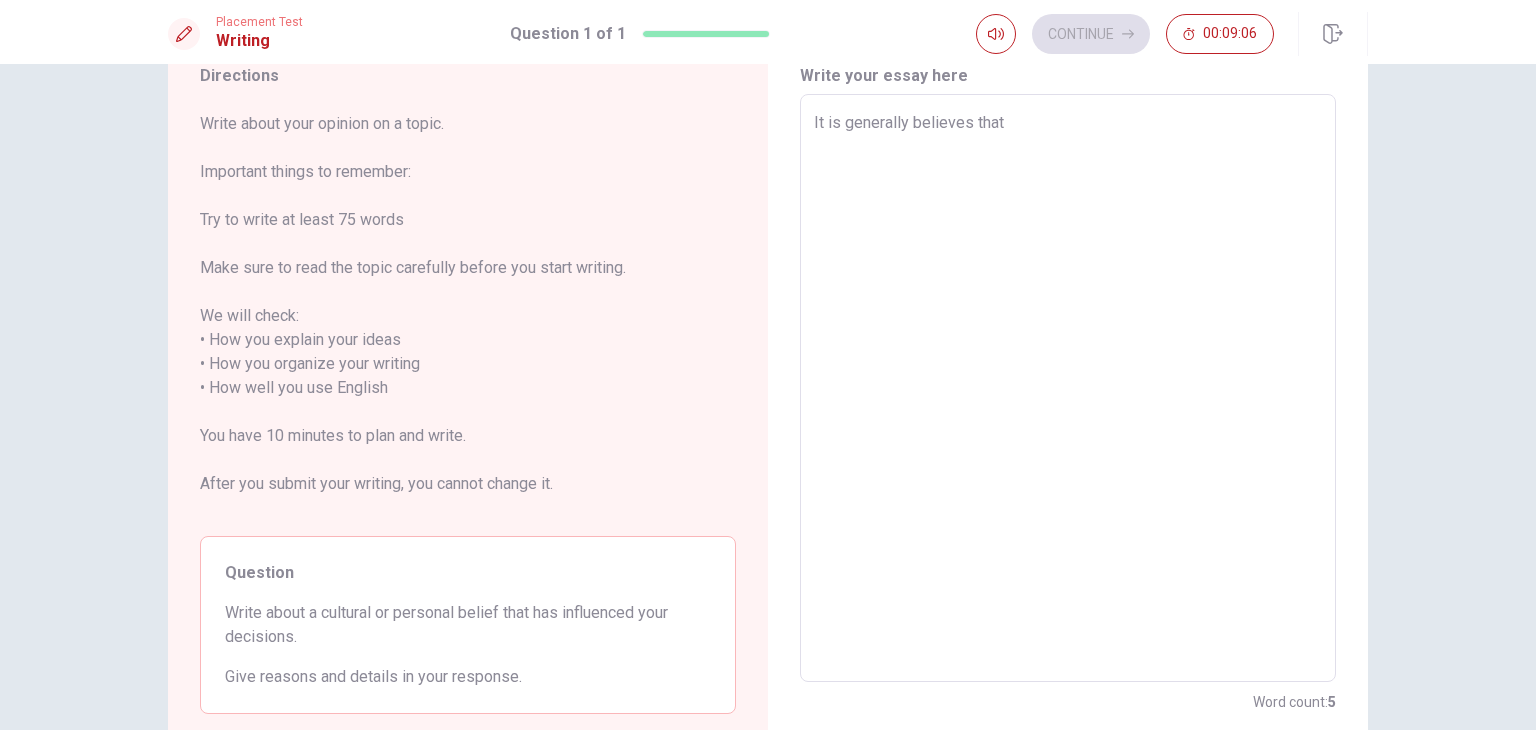 type on "It is generally believes that" 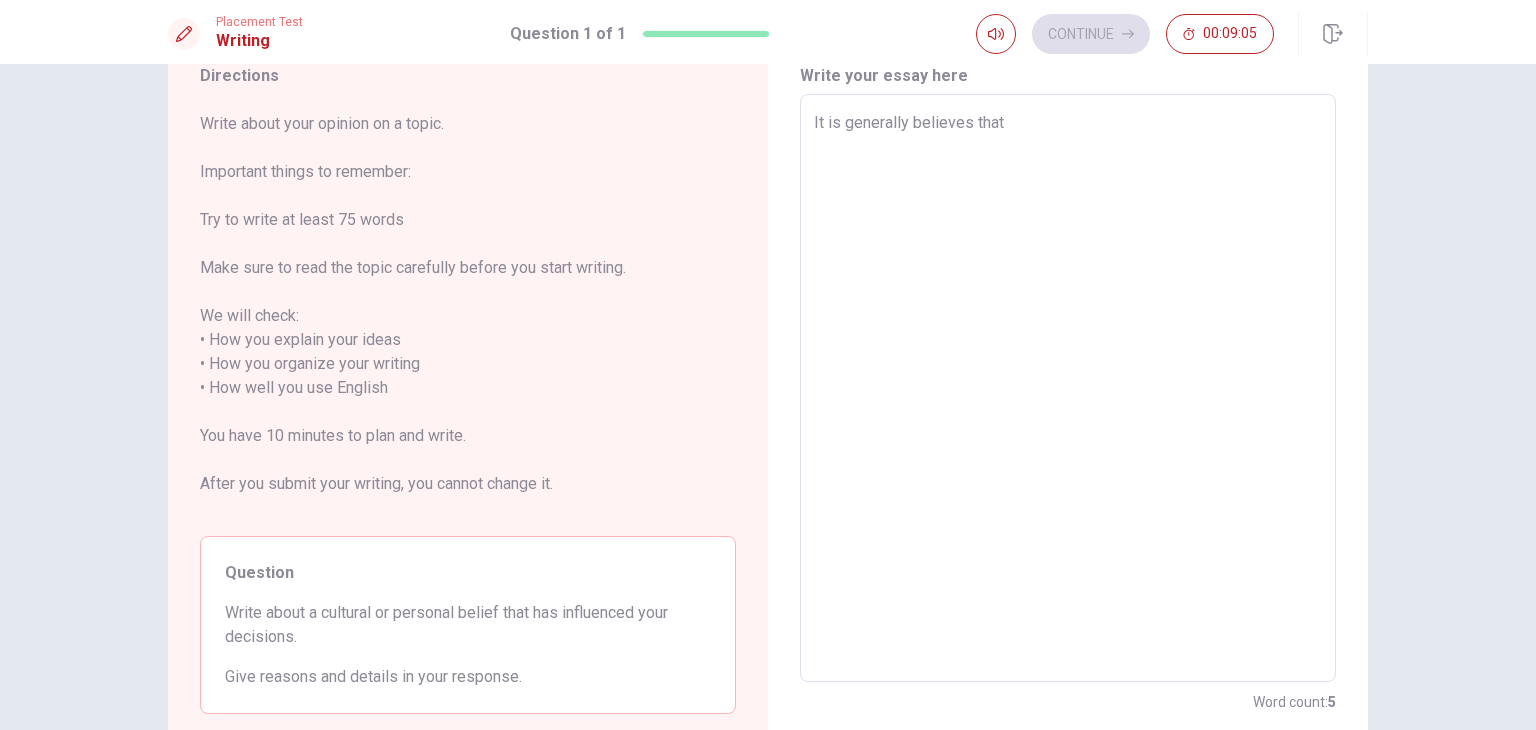 type on "It is generally believes thatN" 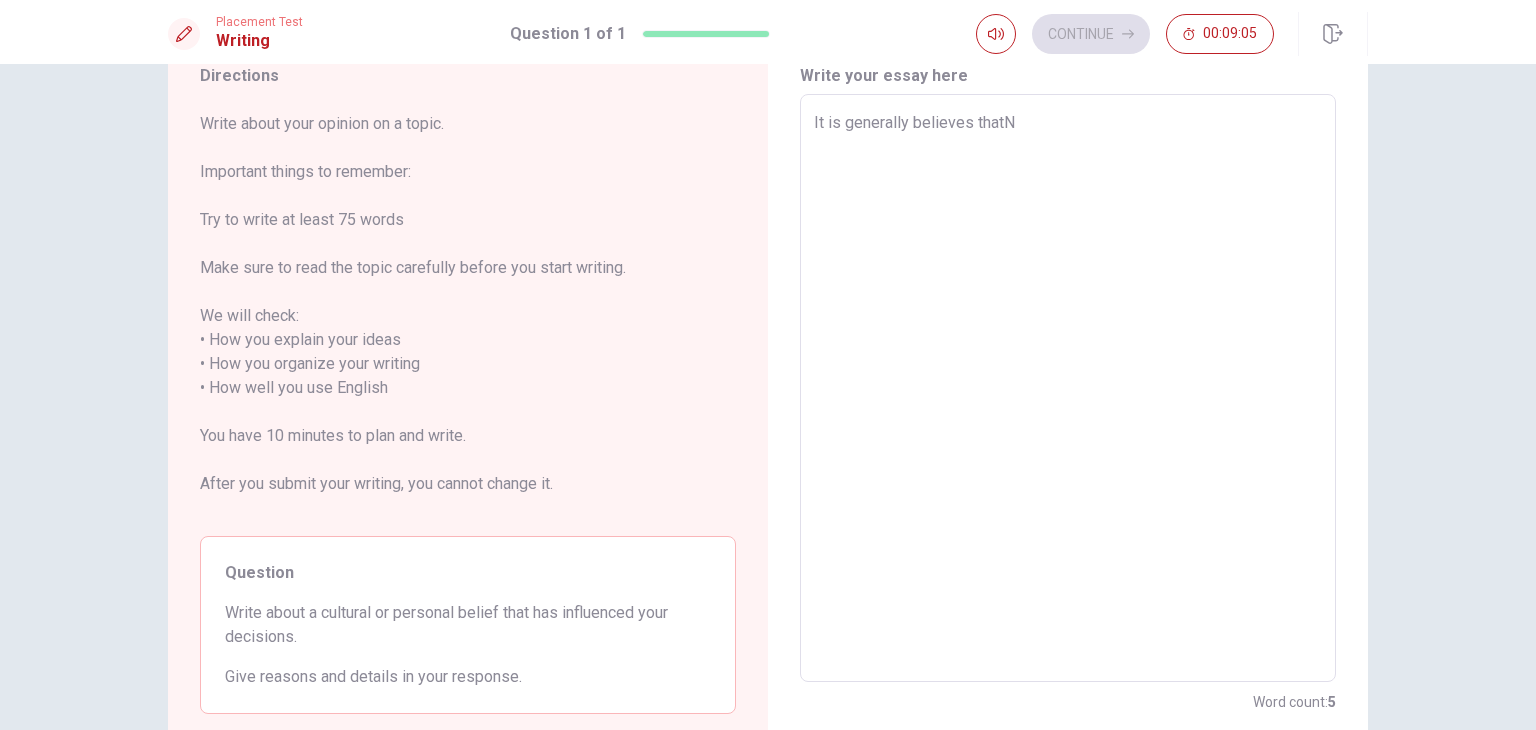 type on "x" 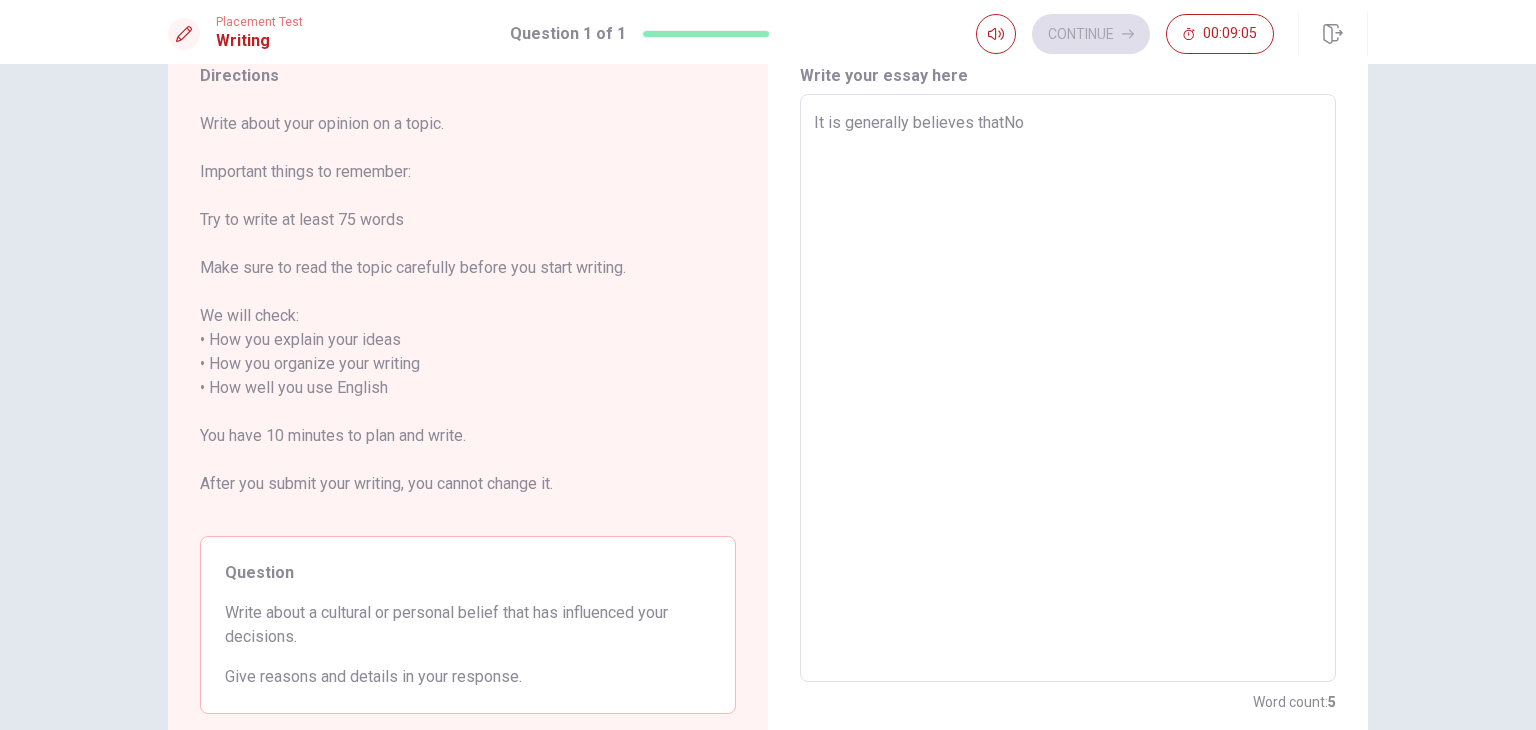 type on "x" 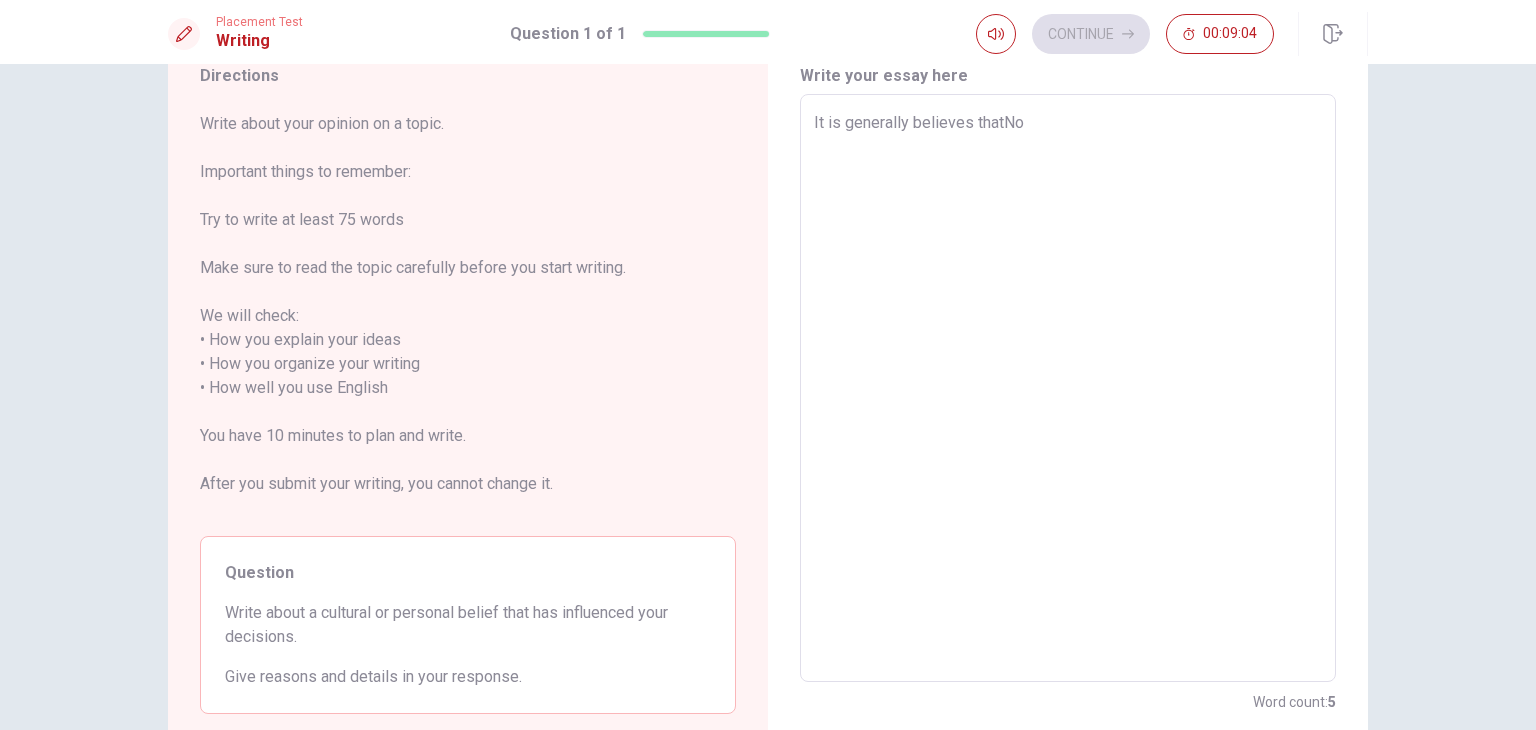 type on "It is generally believes thatNow" 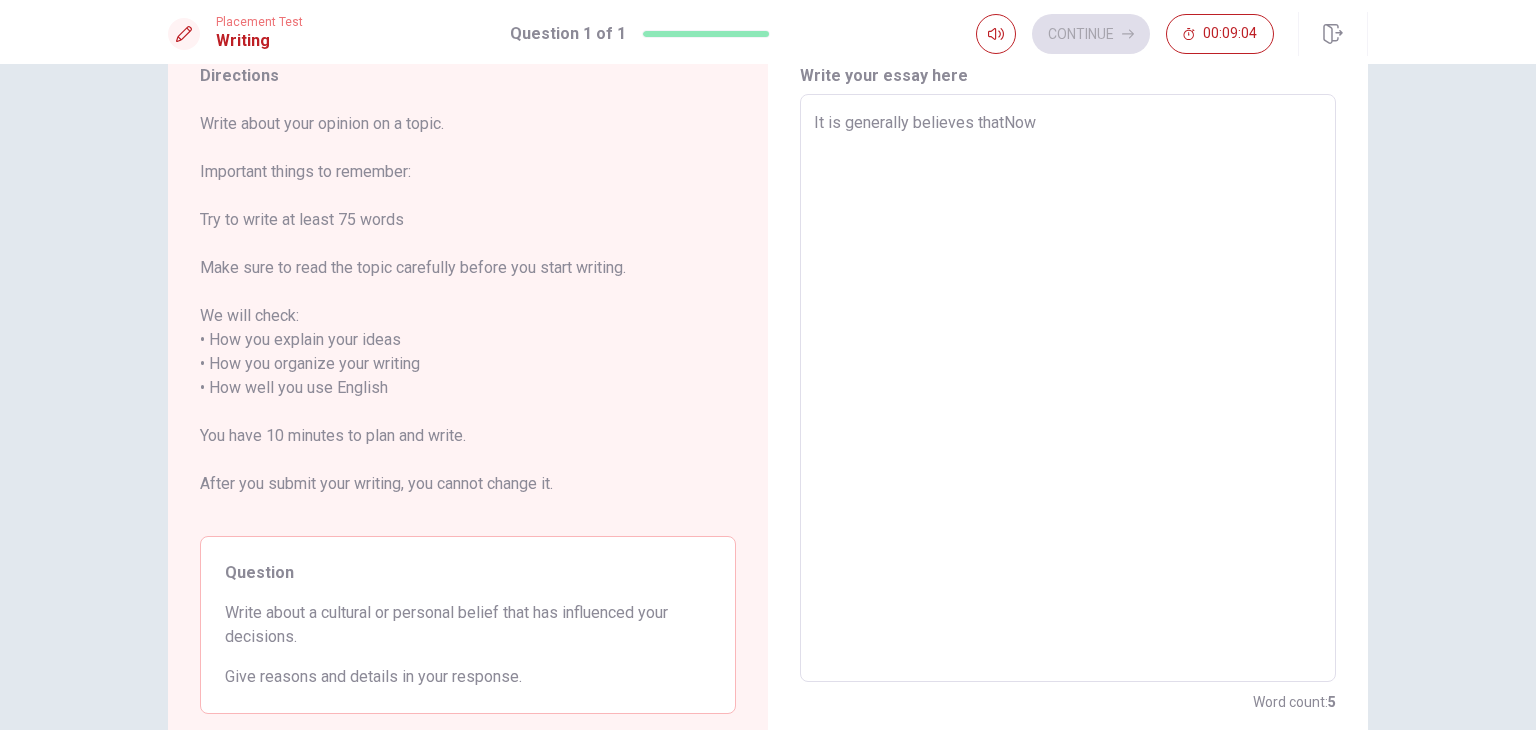type on "x" 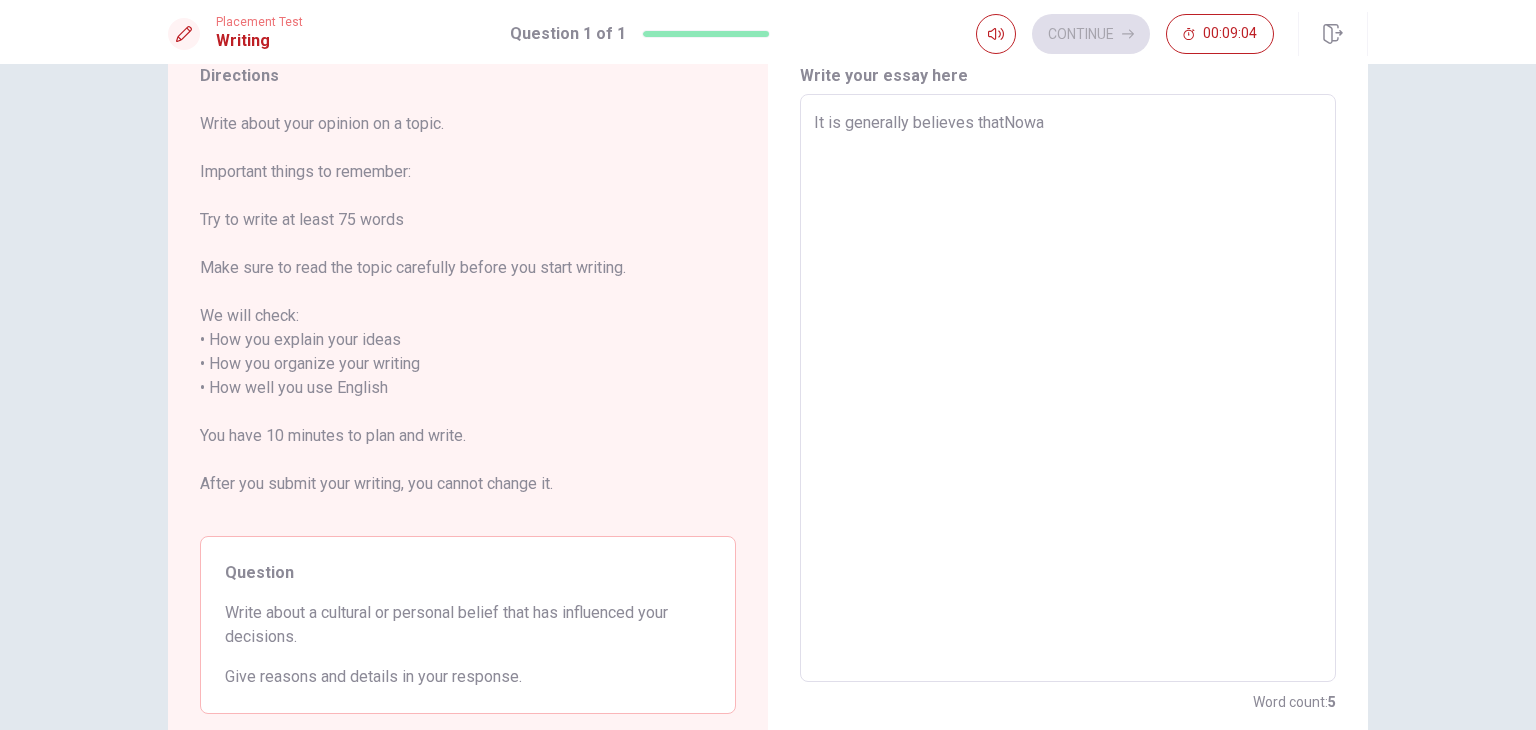 type on "x" 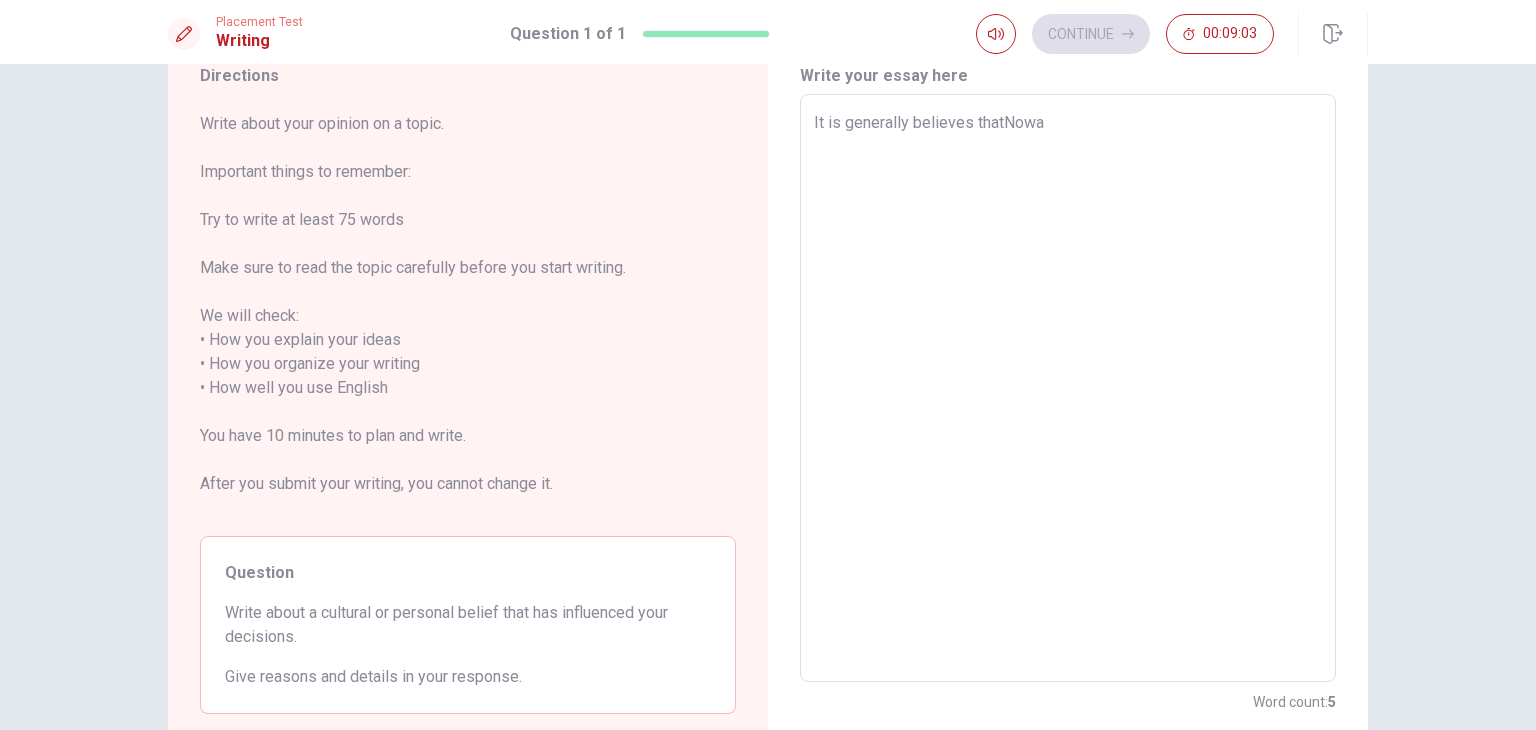 type on "It is generally believes thatNowad" 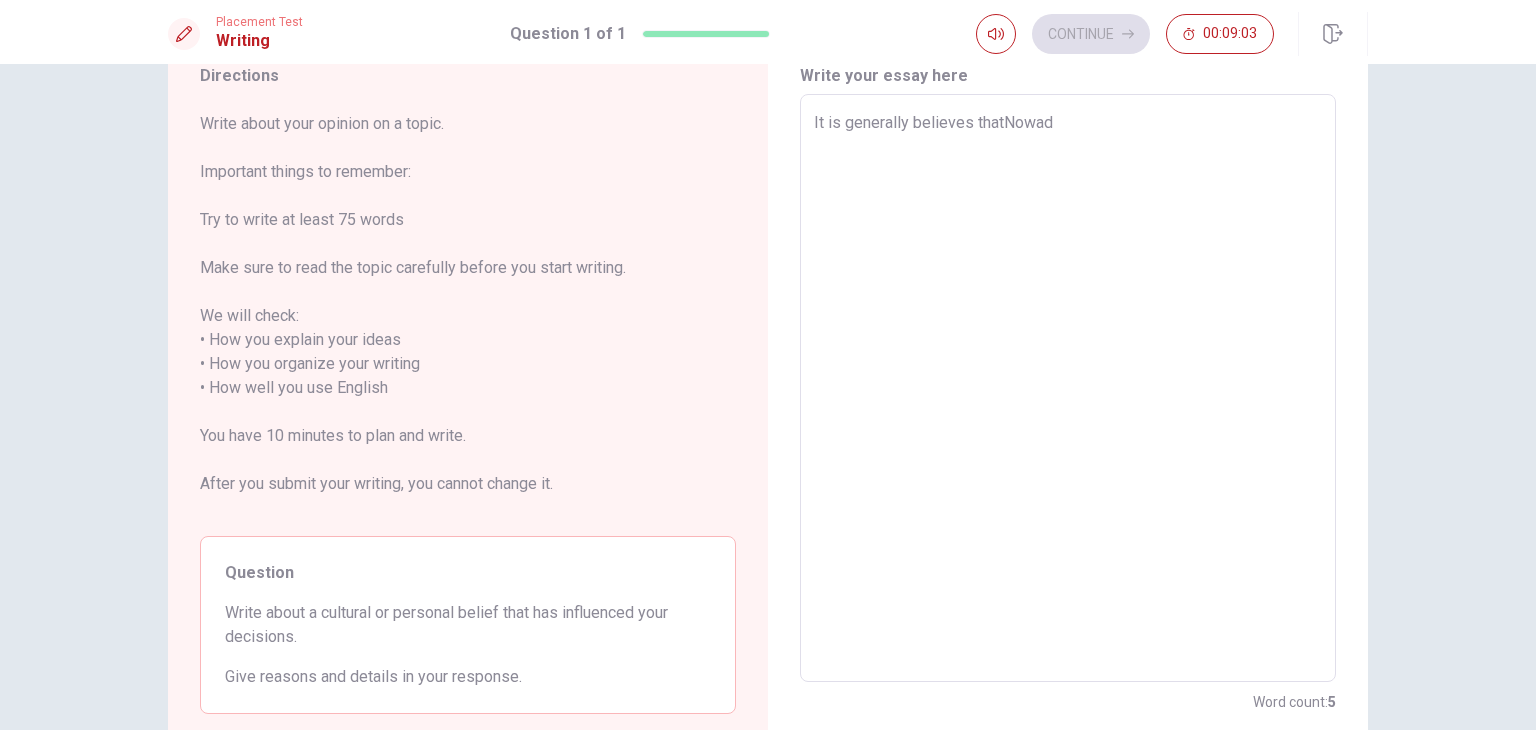 type on "x" 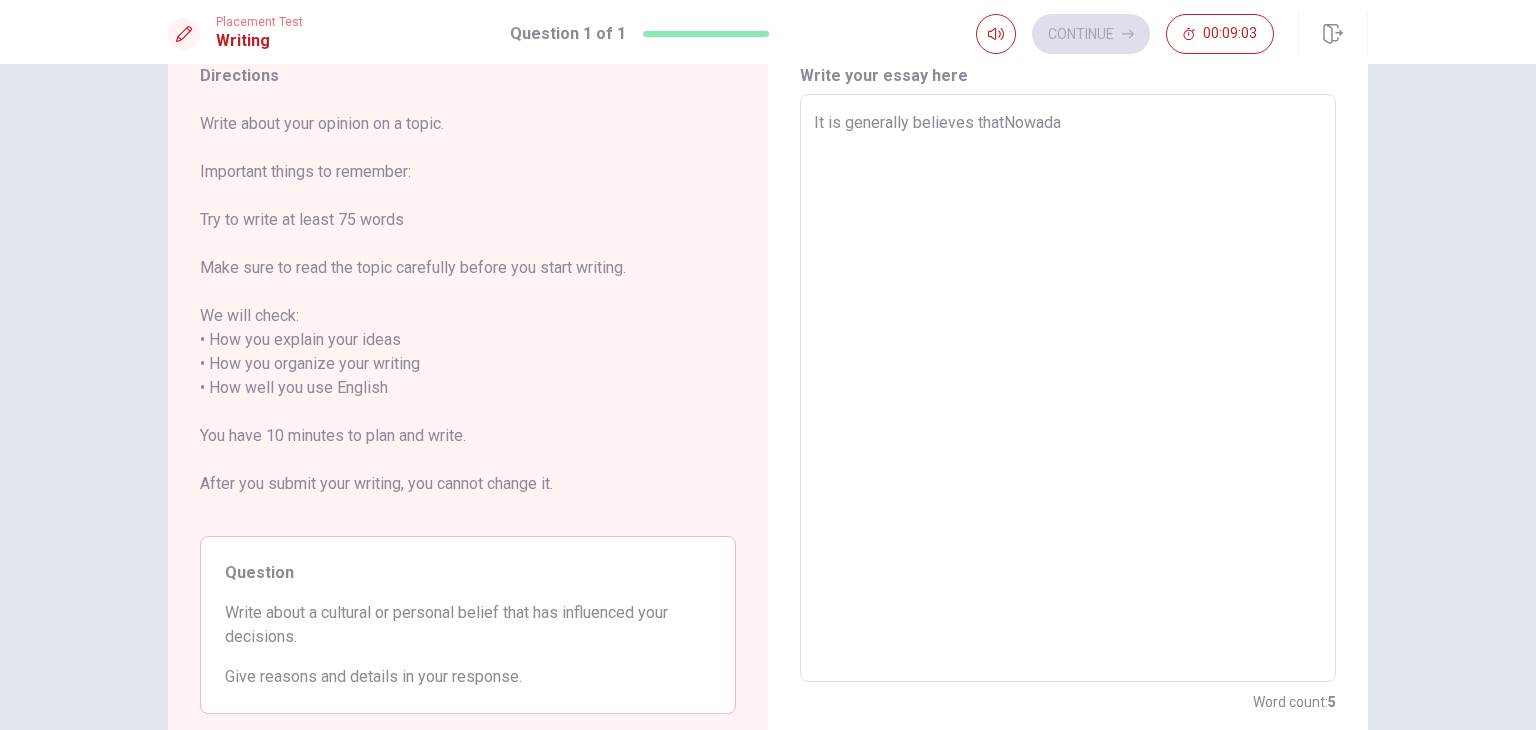 type on "x" 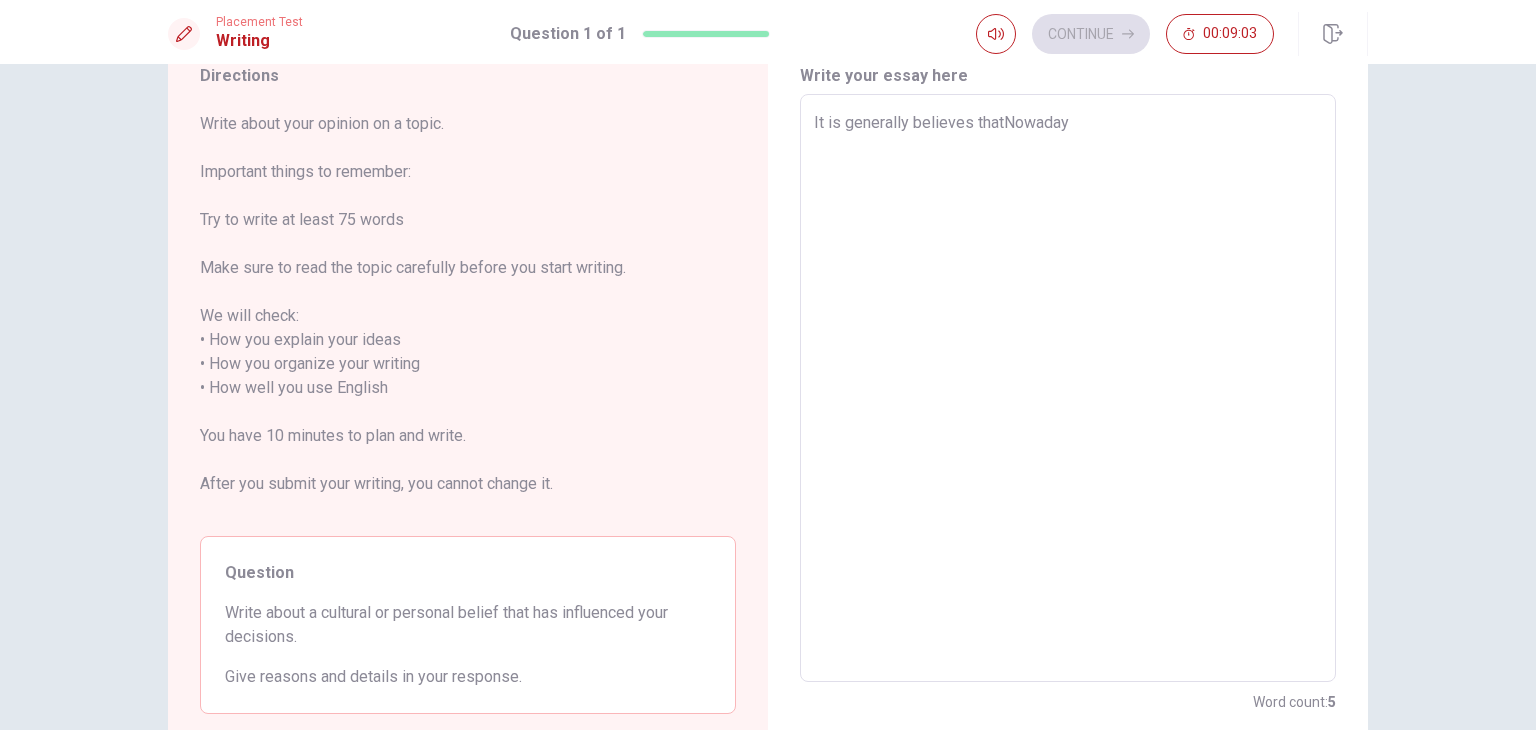 type on "x" 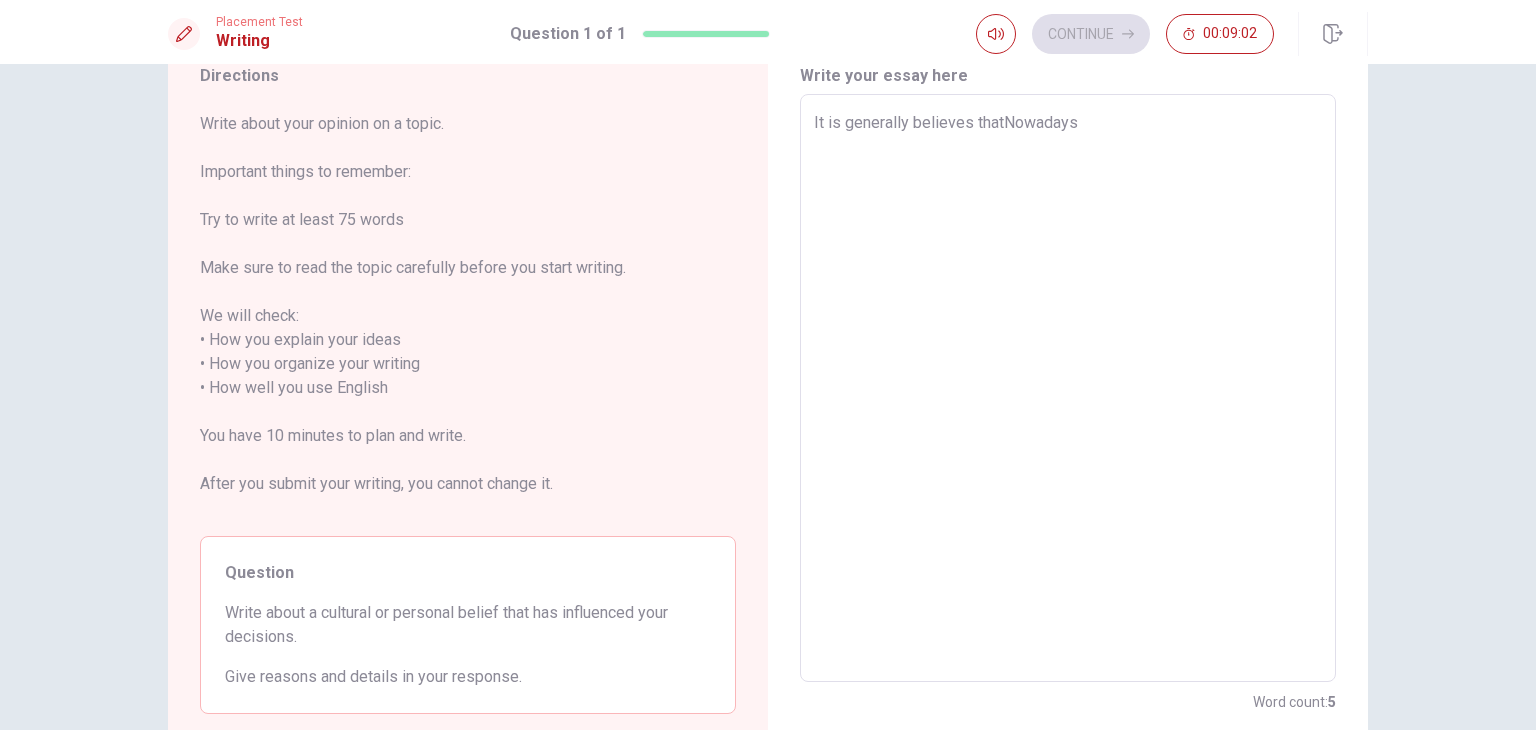 type on "x" 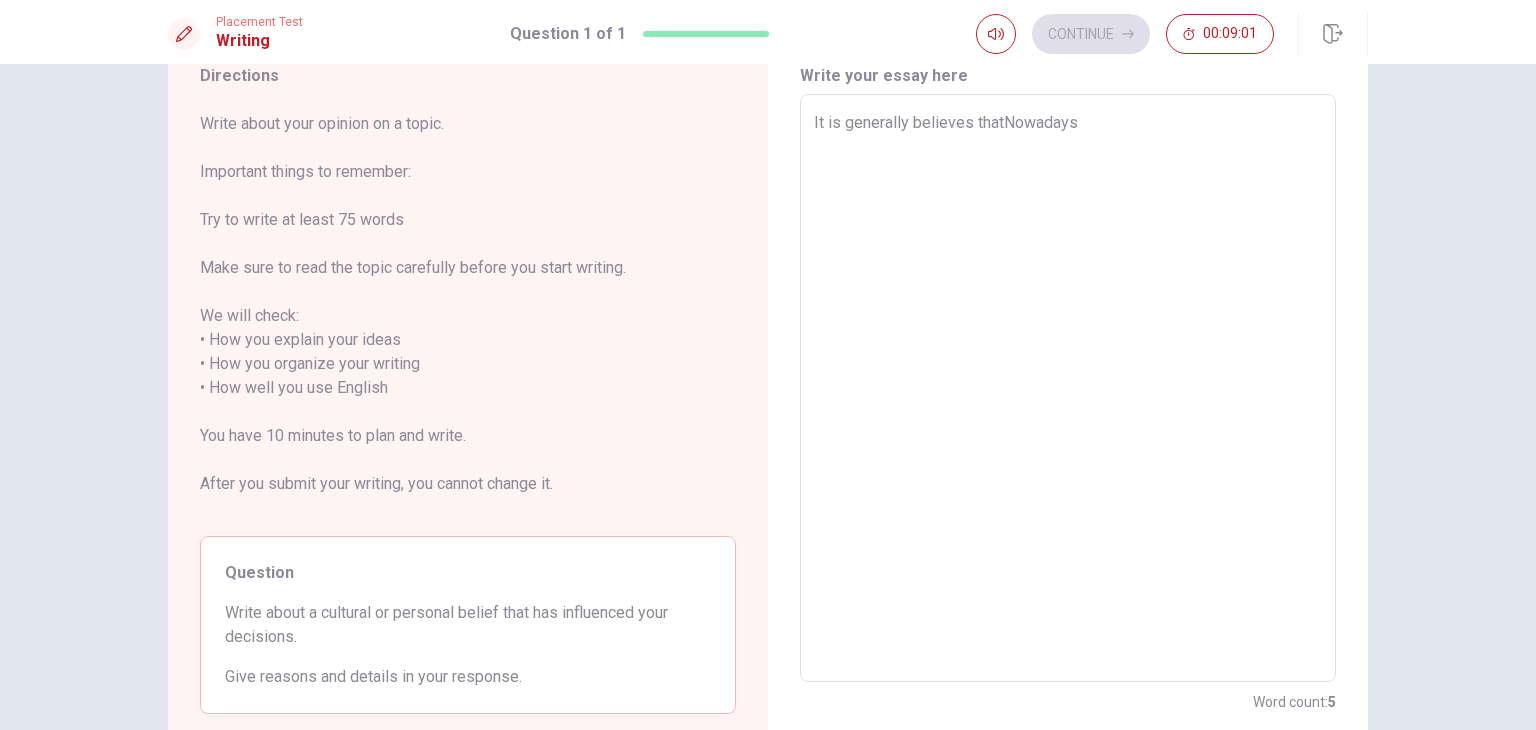 type on "It is generally believes thatNowaday" 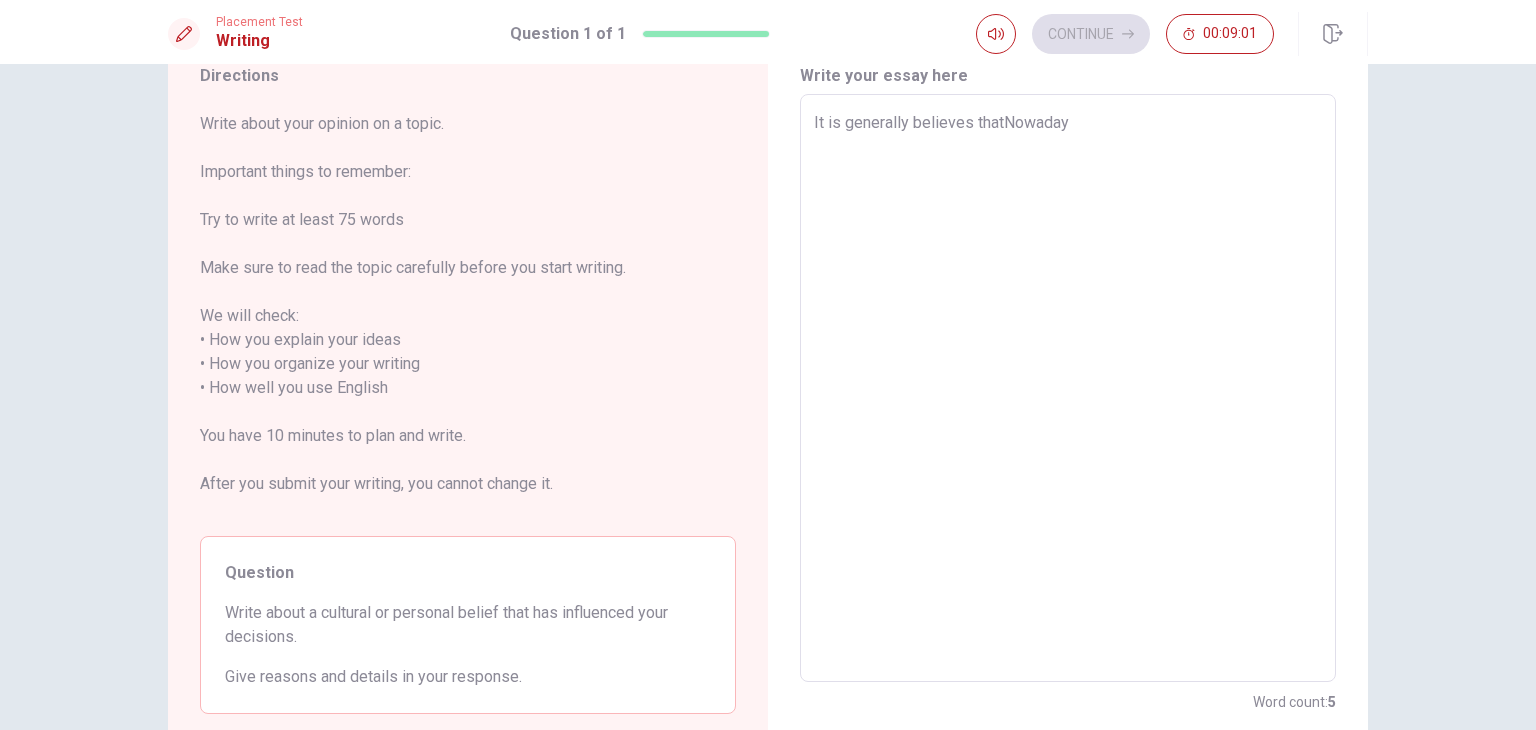 type on "x" 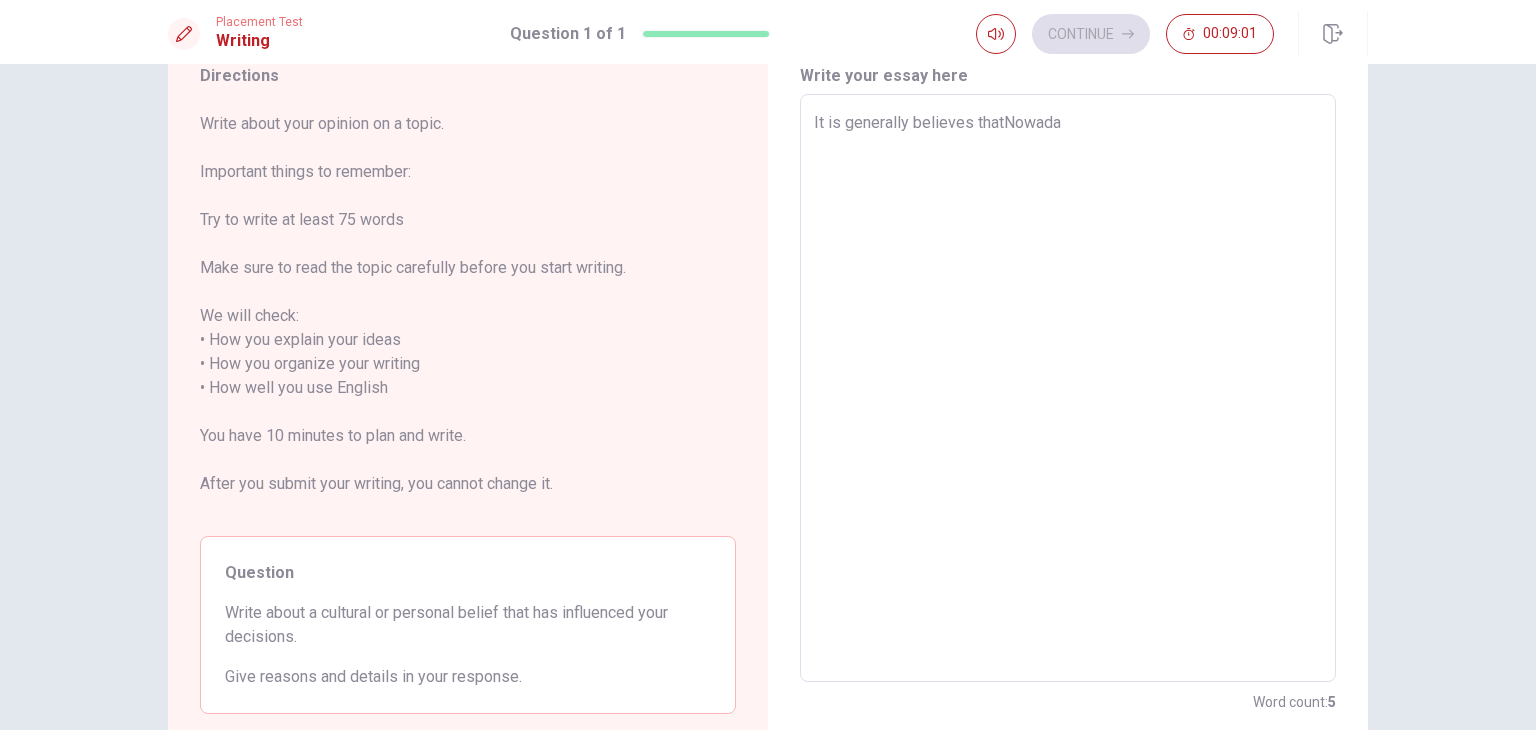 type on "x" 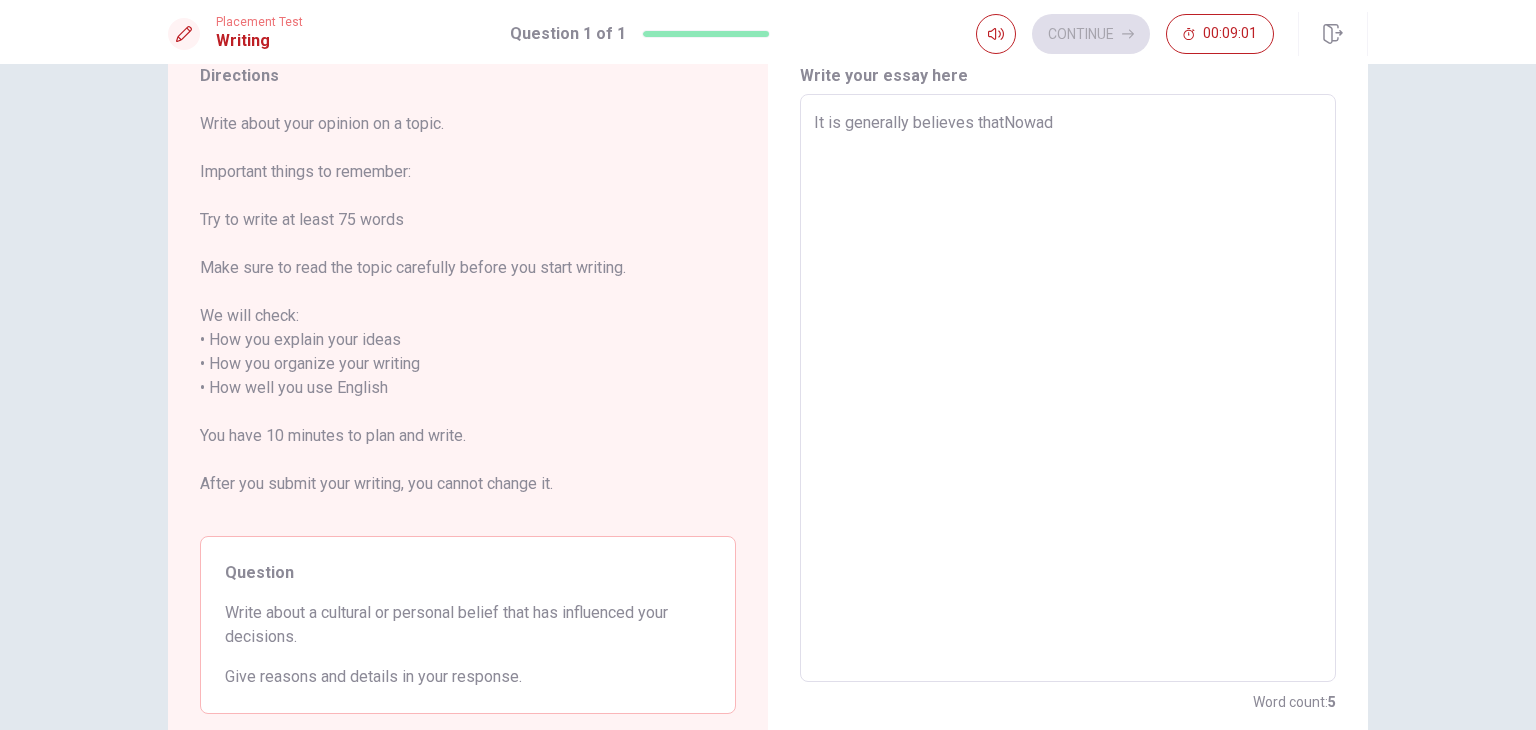type on "x" 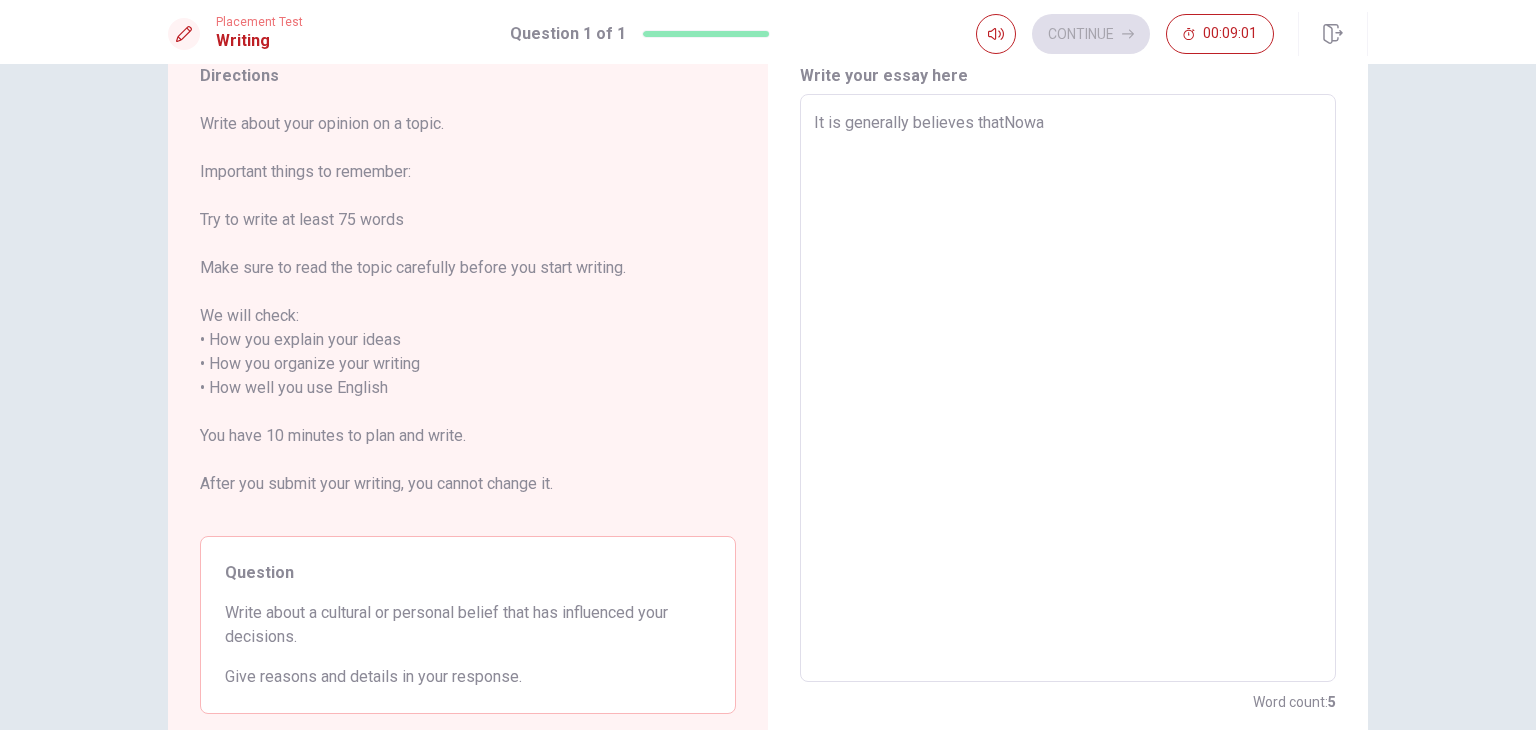 type on "x" 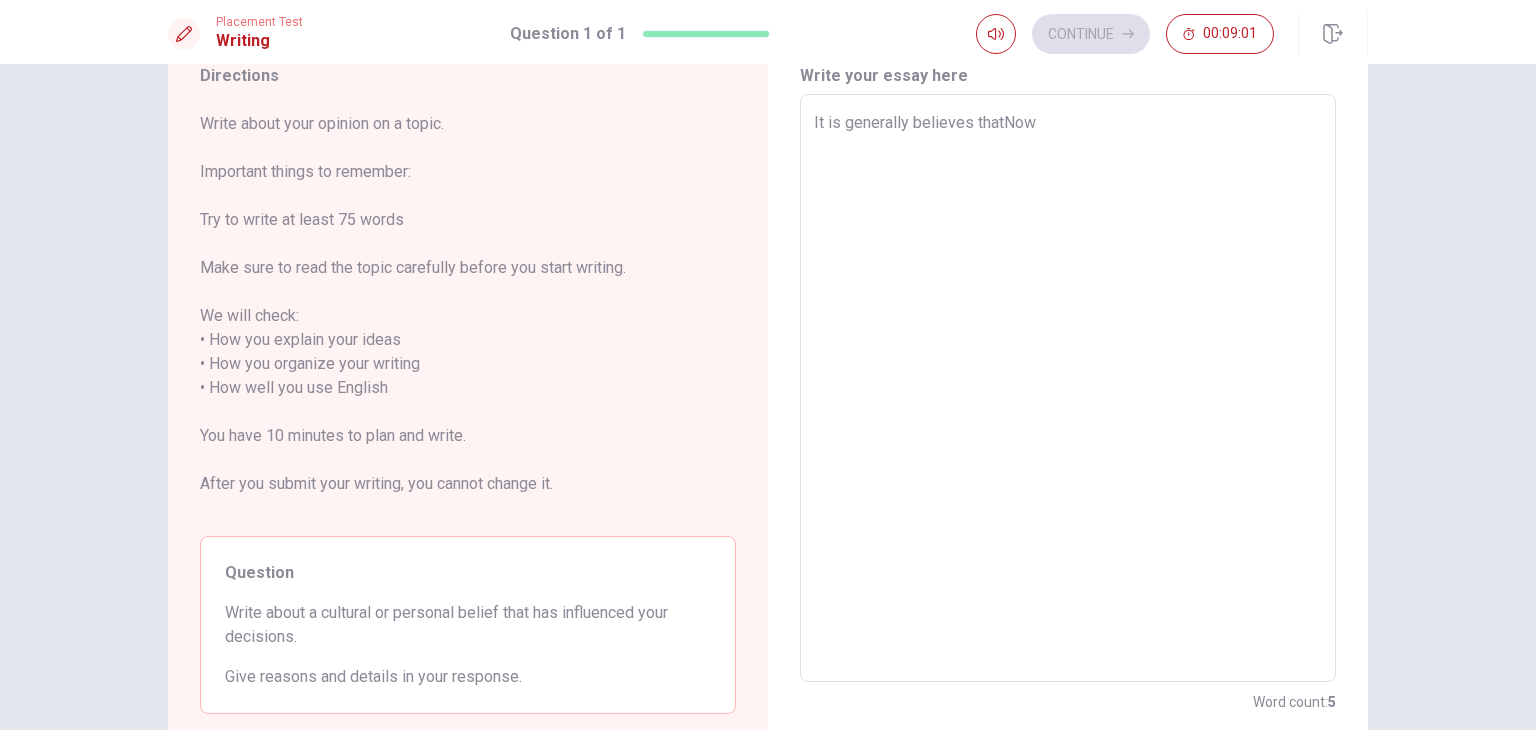 type on "It is generally believes thatNo" 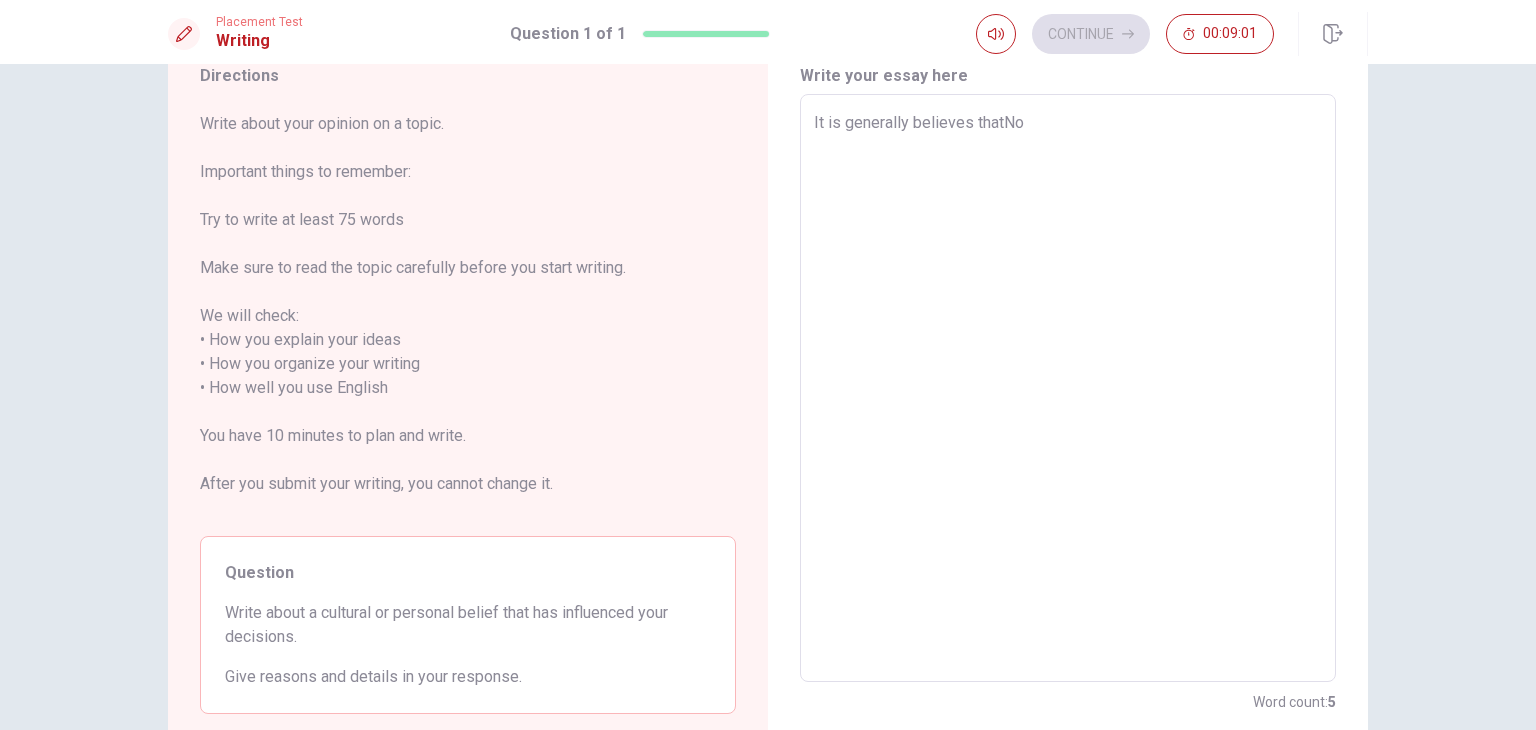 type on "x" 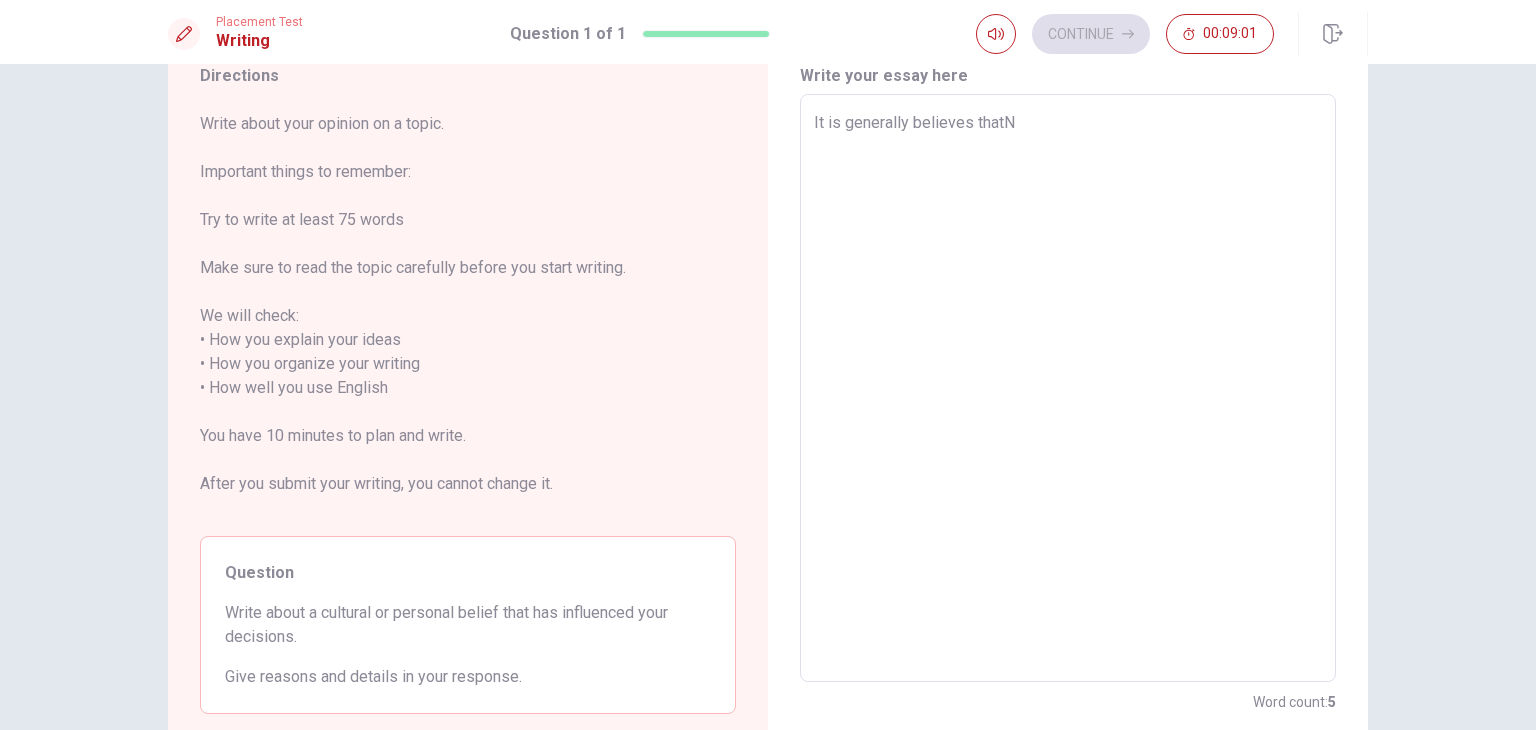 type on "x" 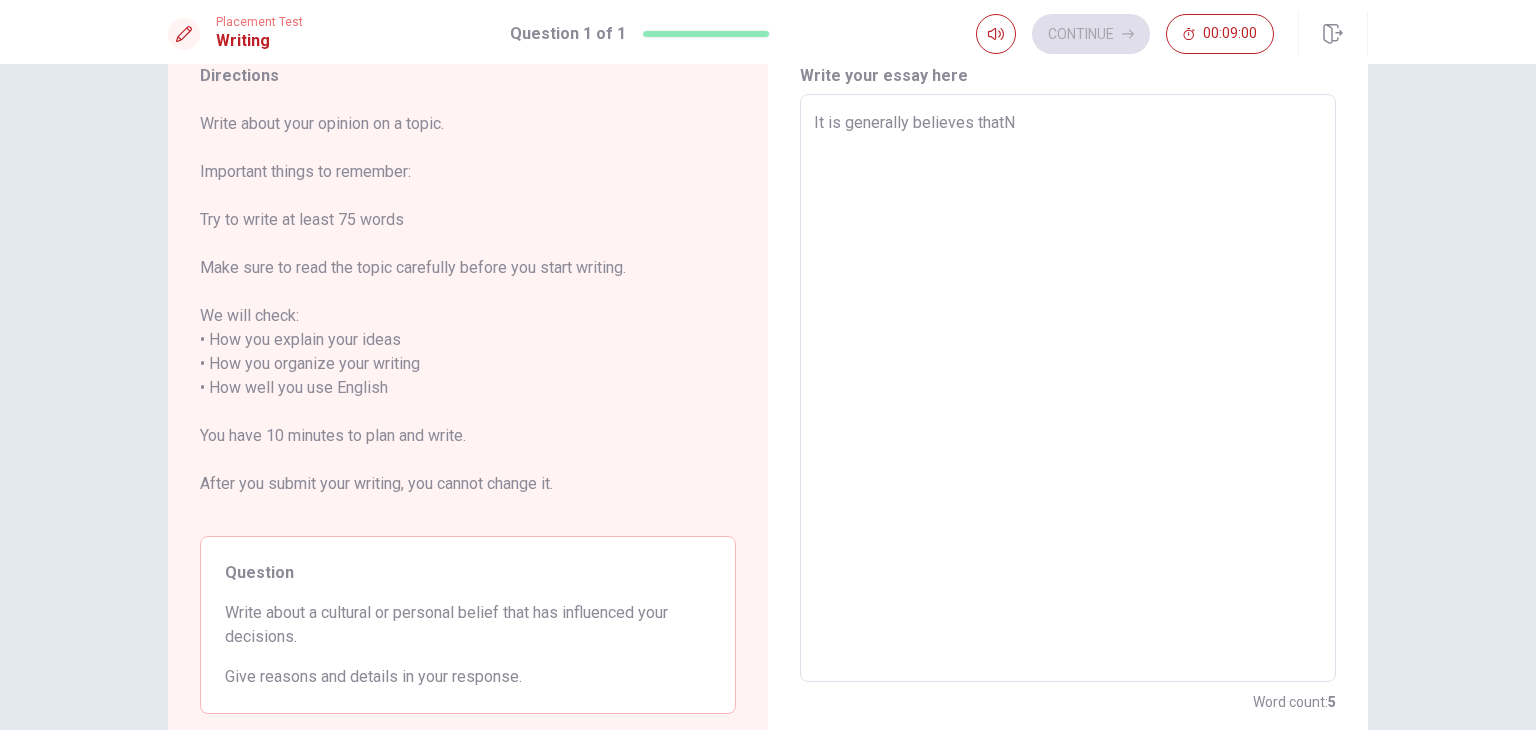 type on "It is generally believes that" 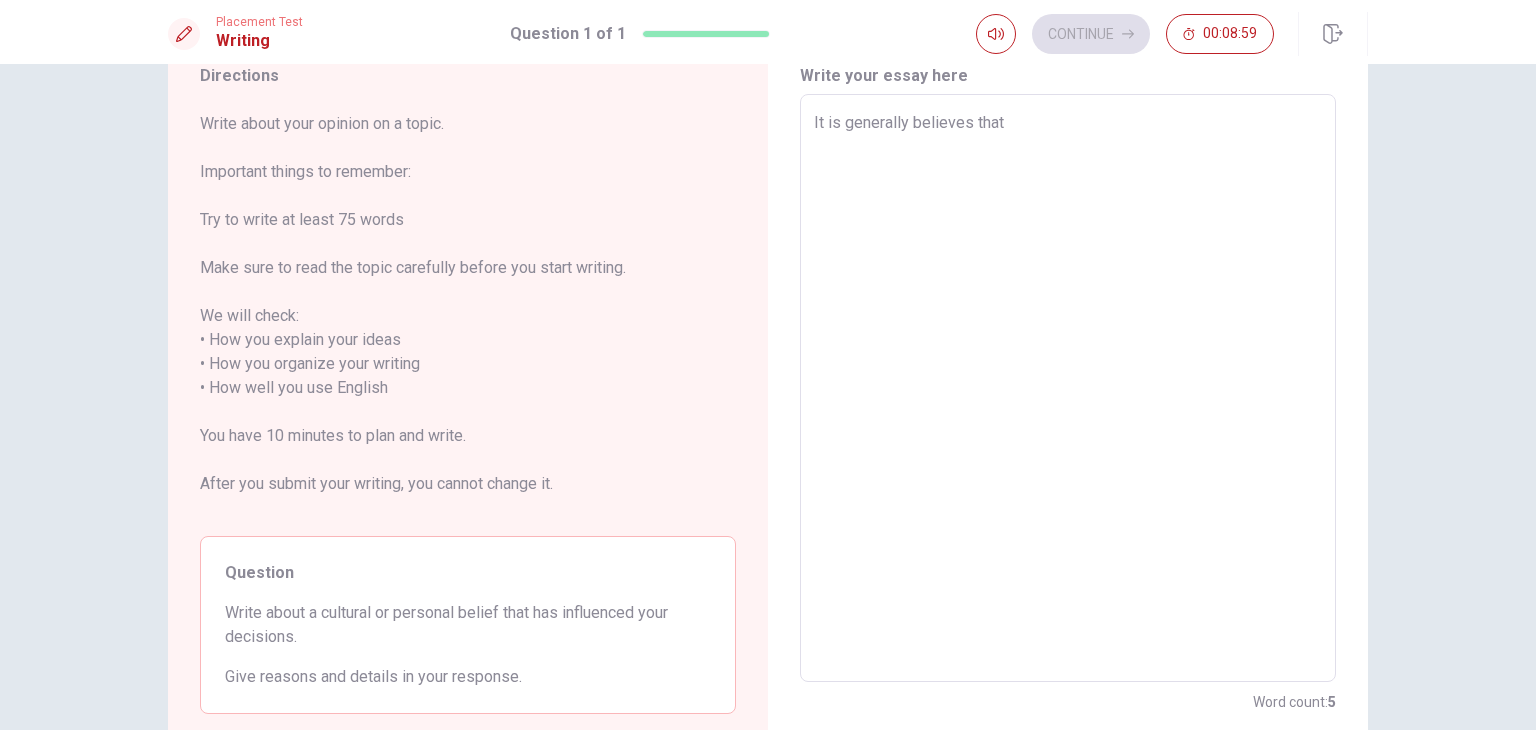 click on "It is generally believes that" at bounding box center [1068, 388] 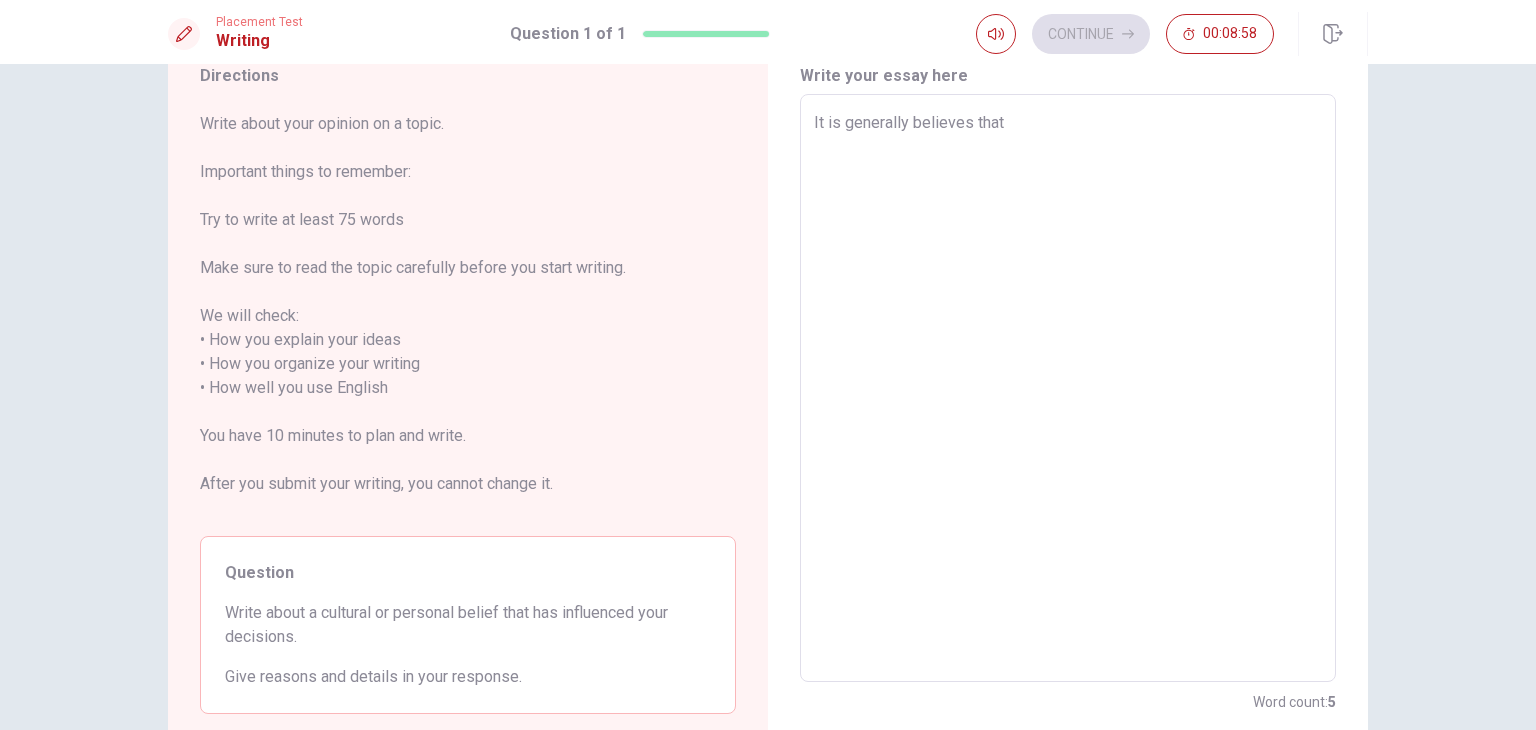 type on "x" 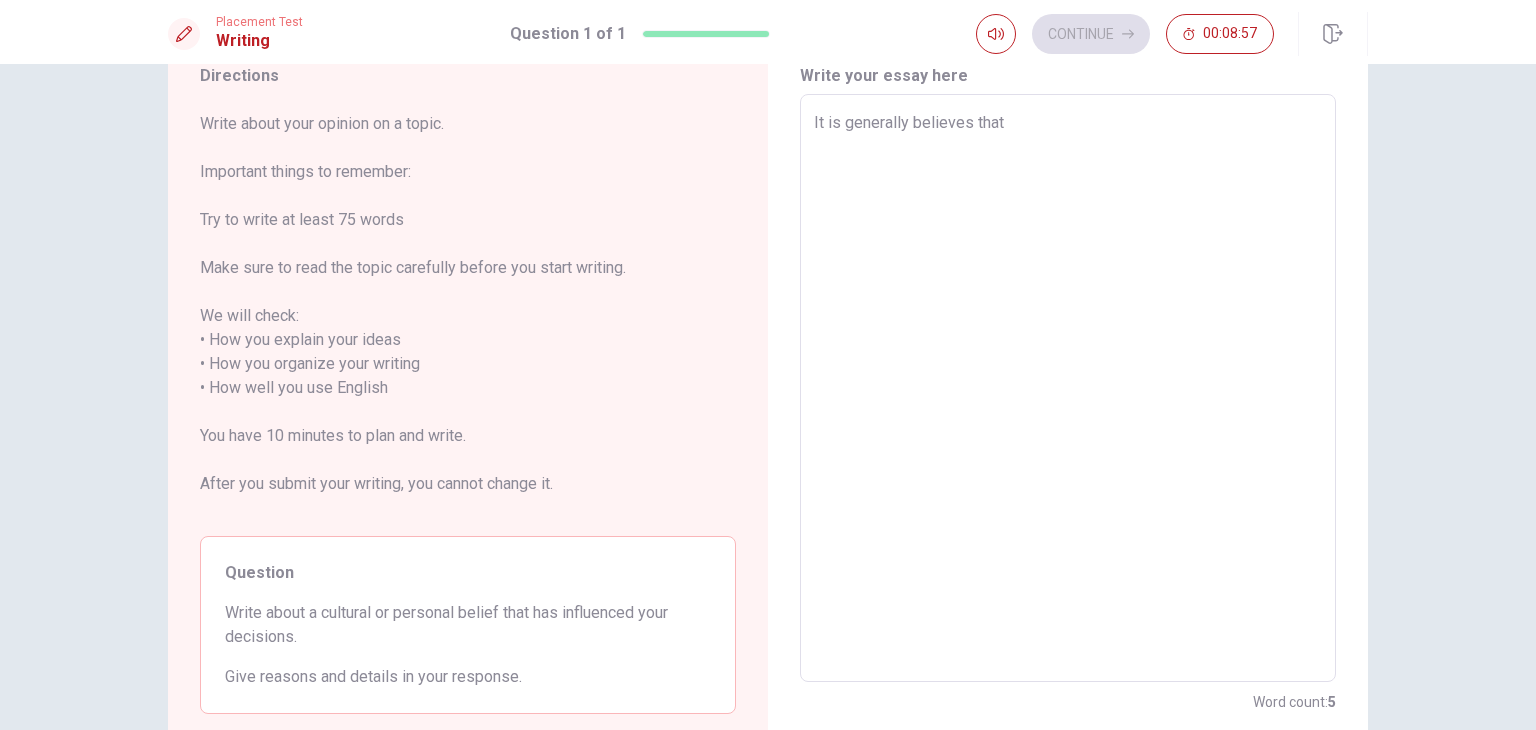 type on "NIt is generally believes that" 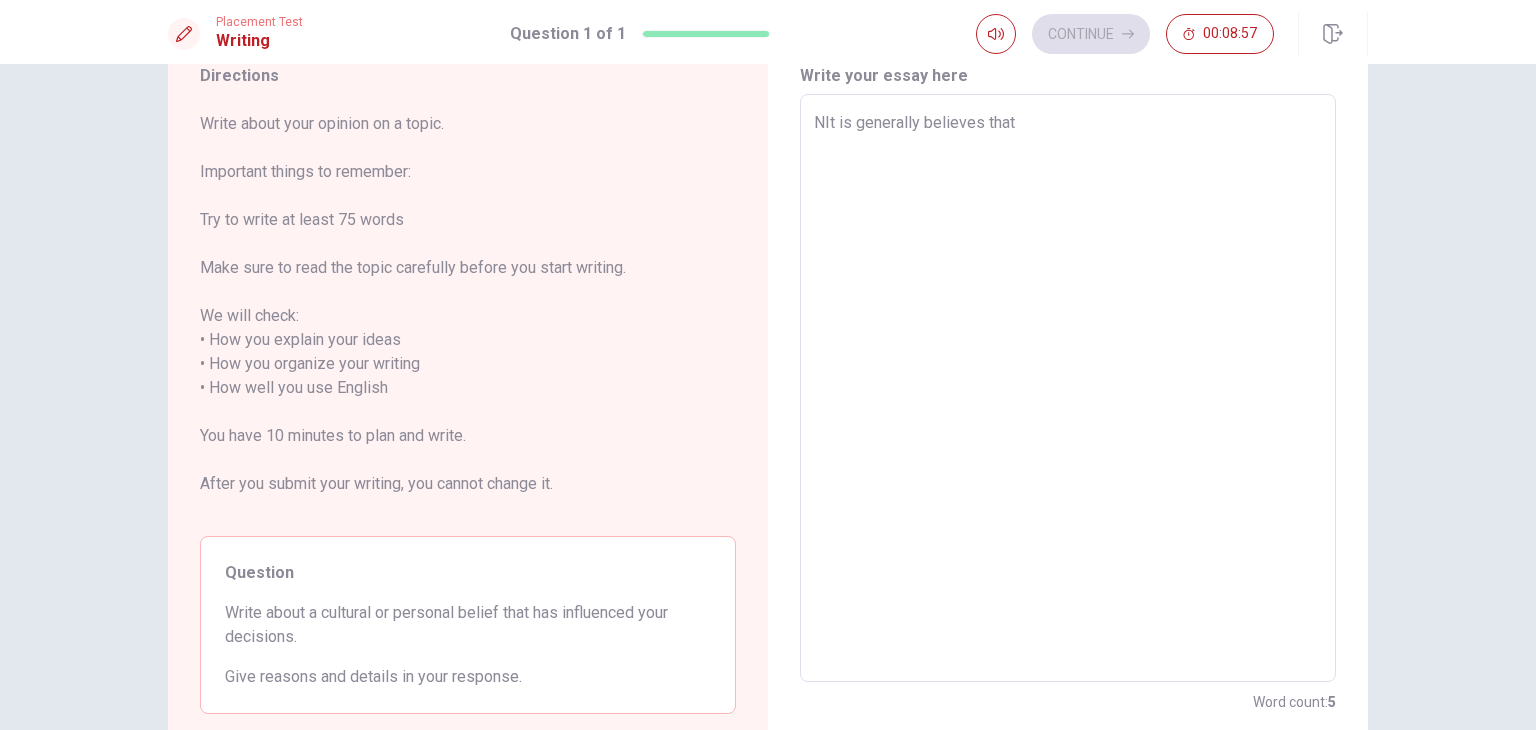 type on "x" 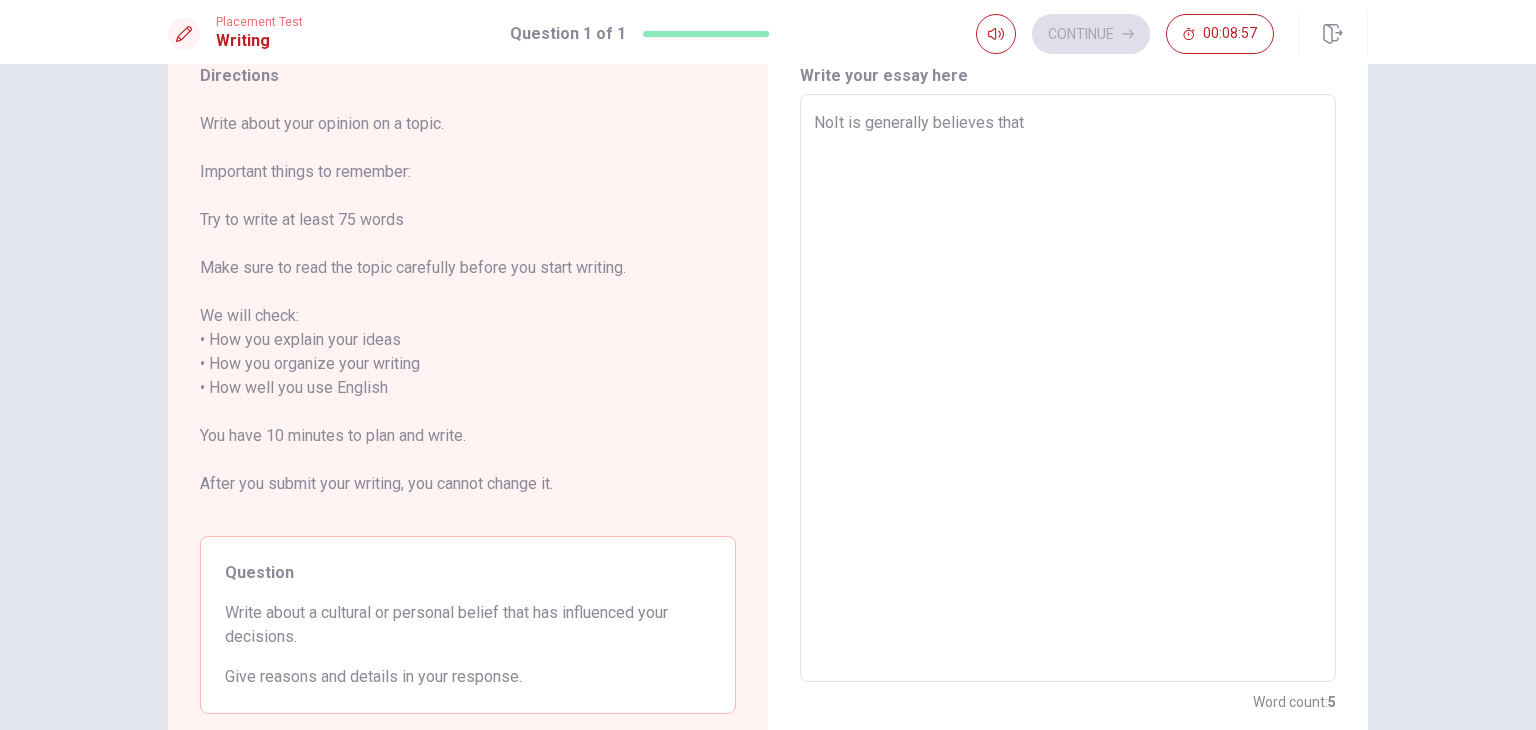 type on "x" 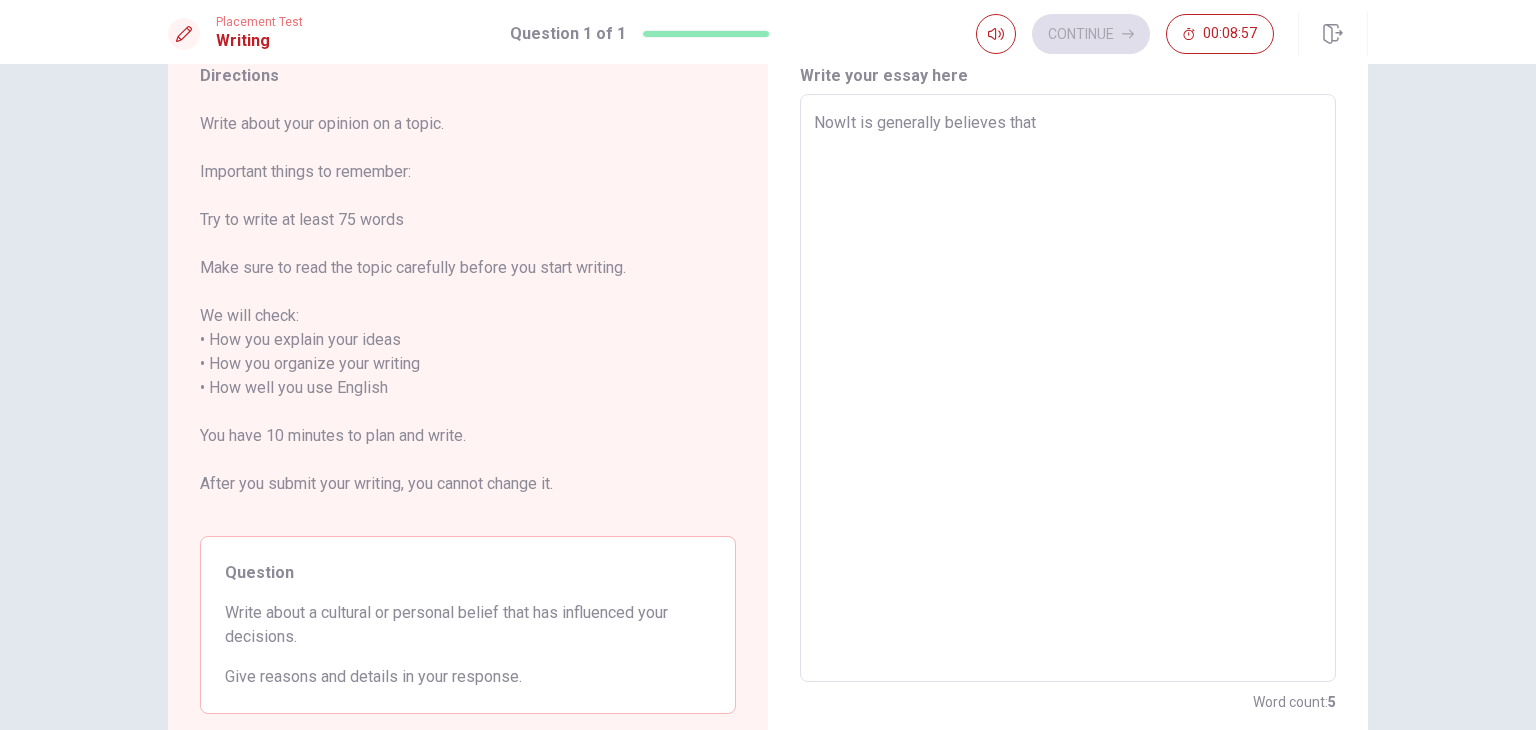 type on "x" 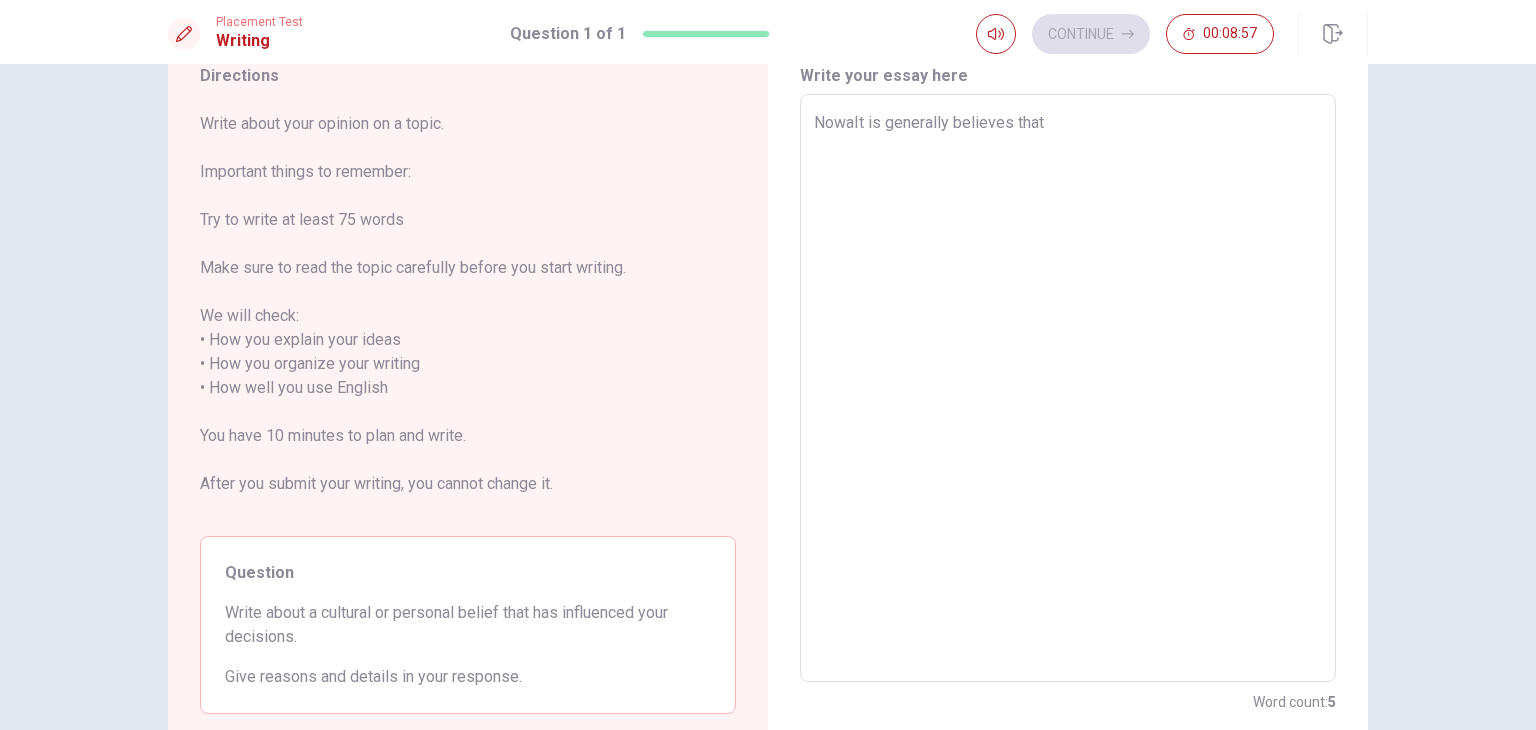 type on "x" 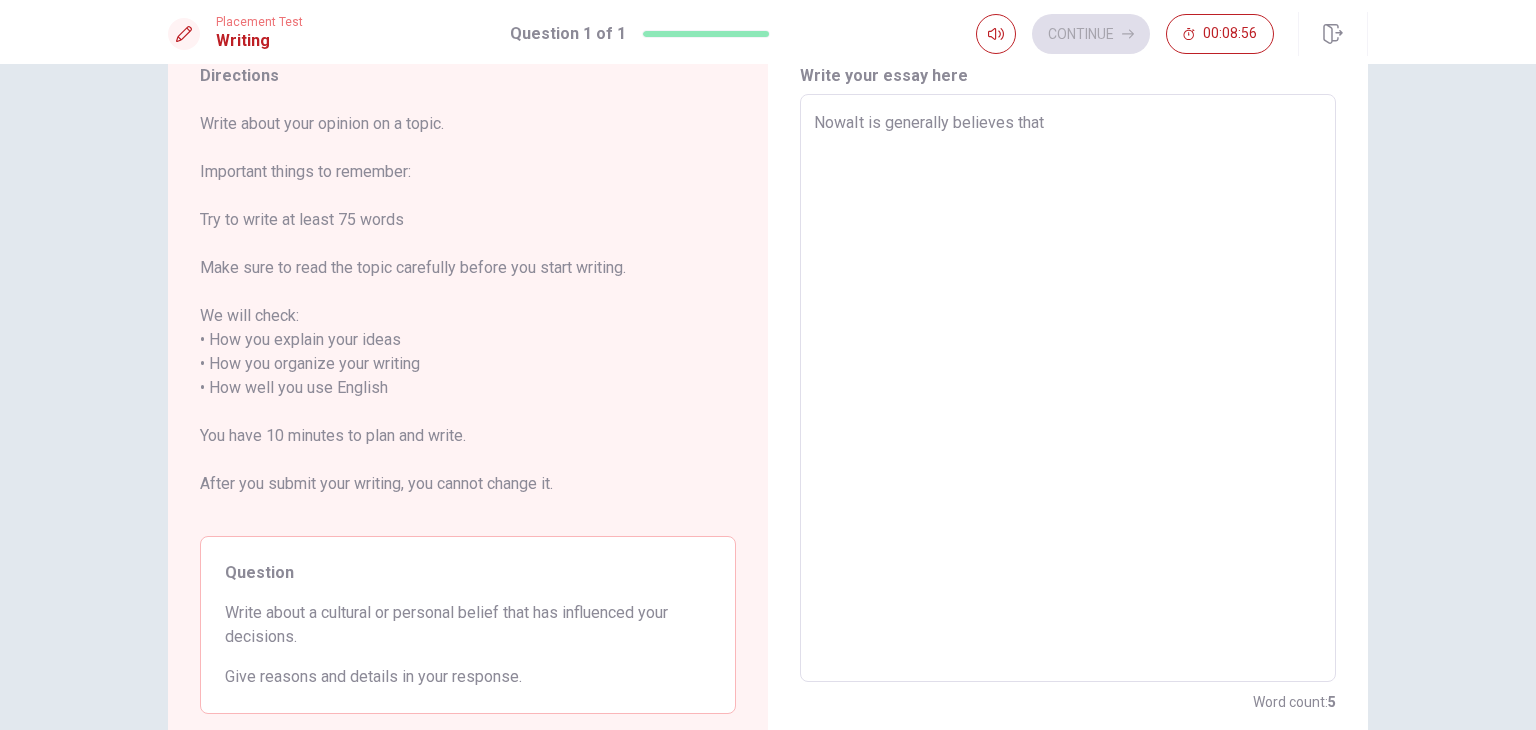 type on "NowadIt is generally believes that" 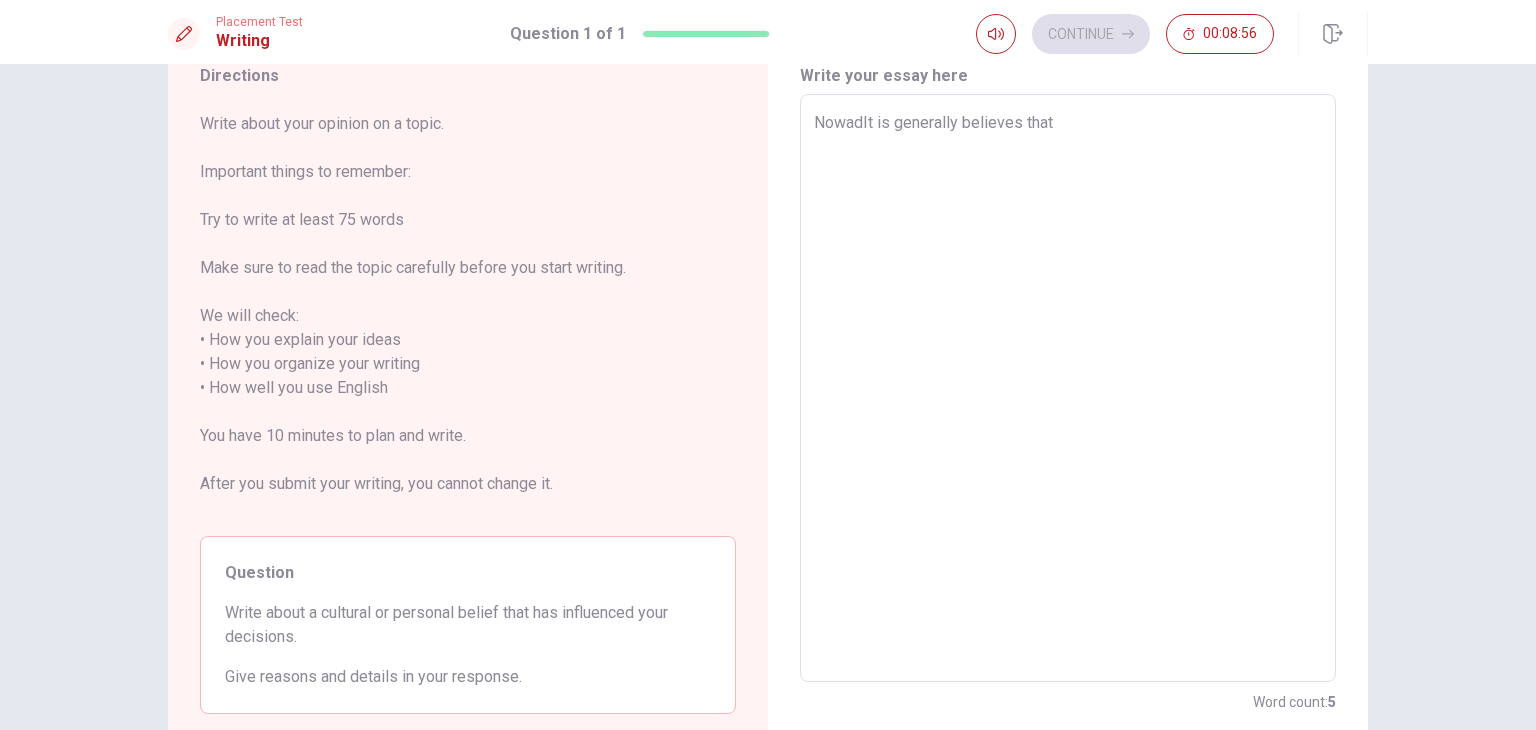 type on "x" 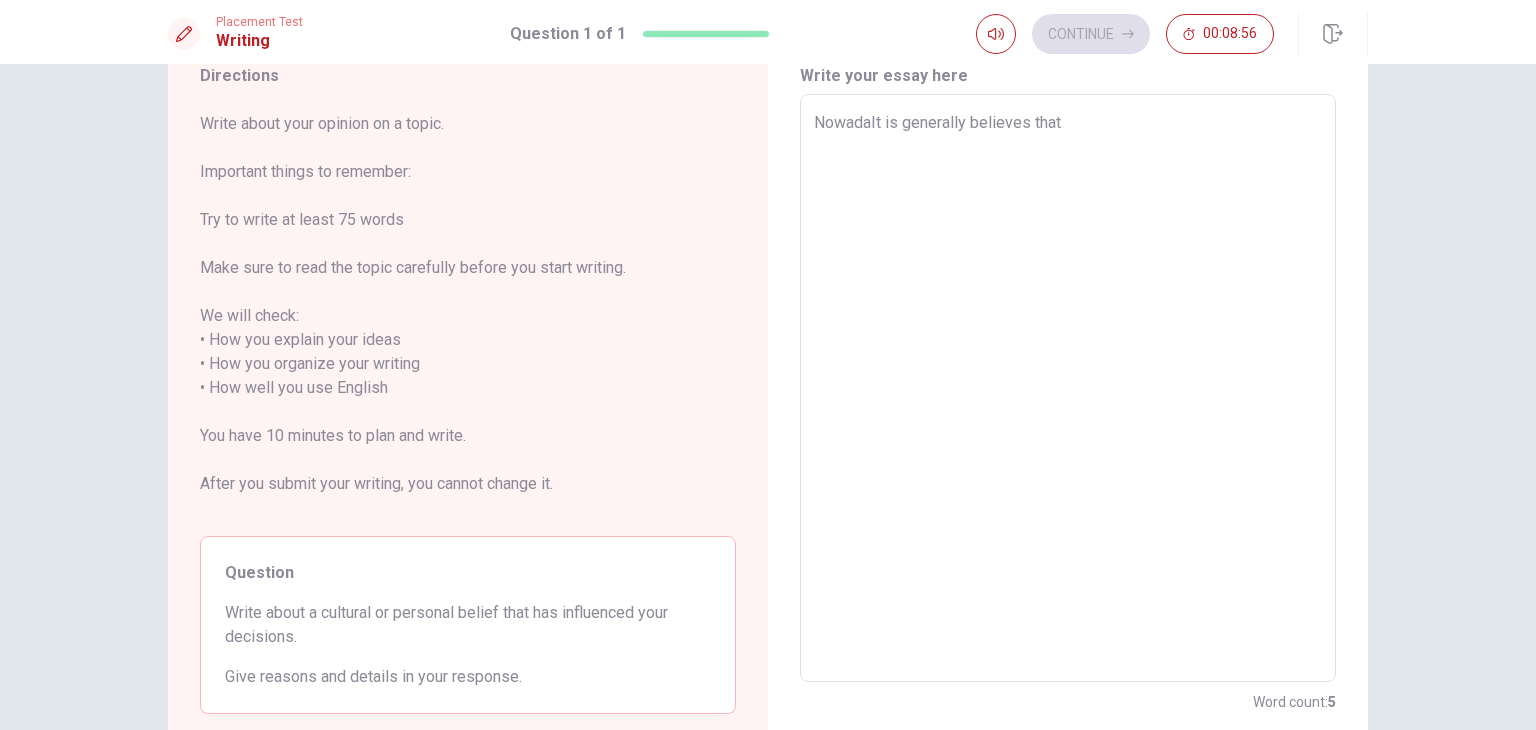 type on "x" 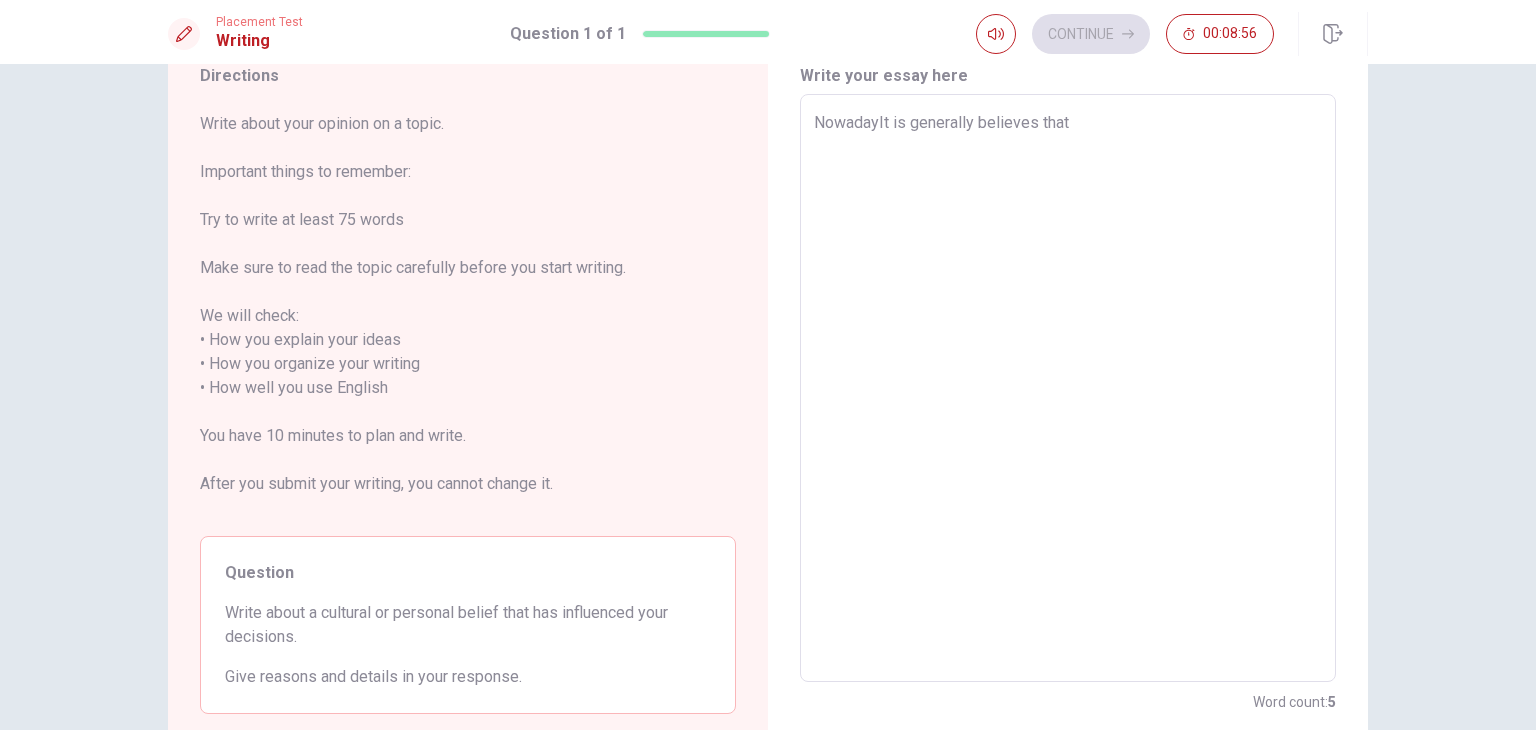 type on "x" 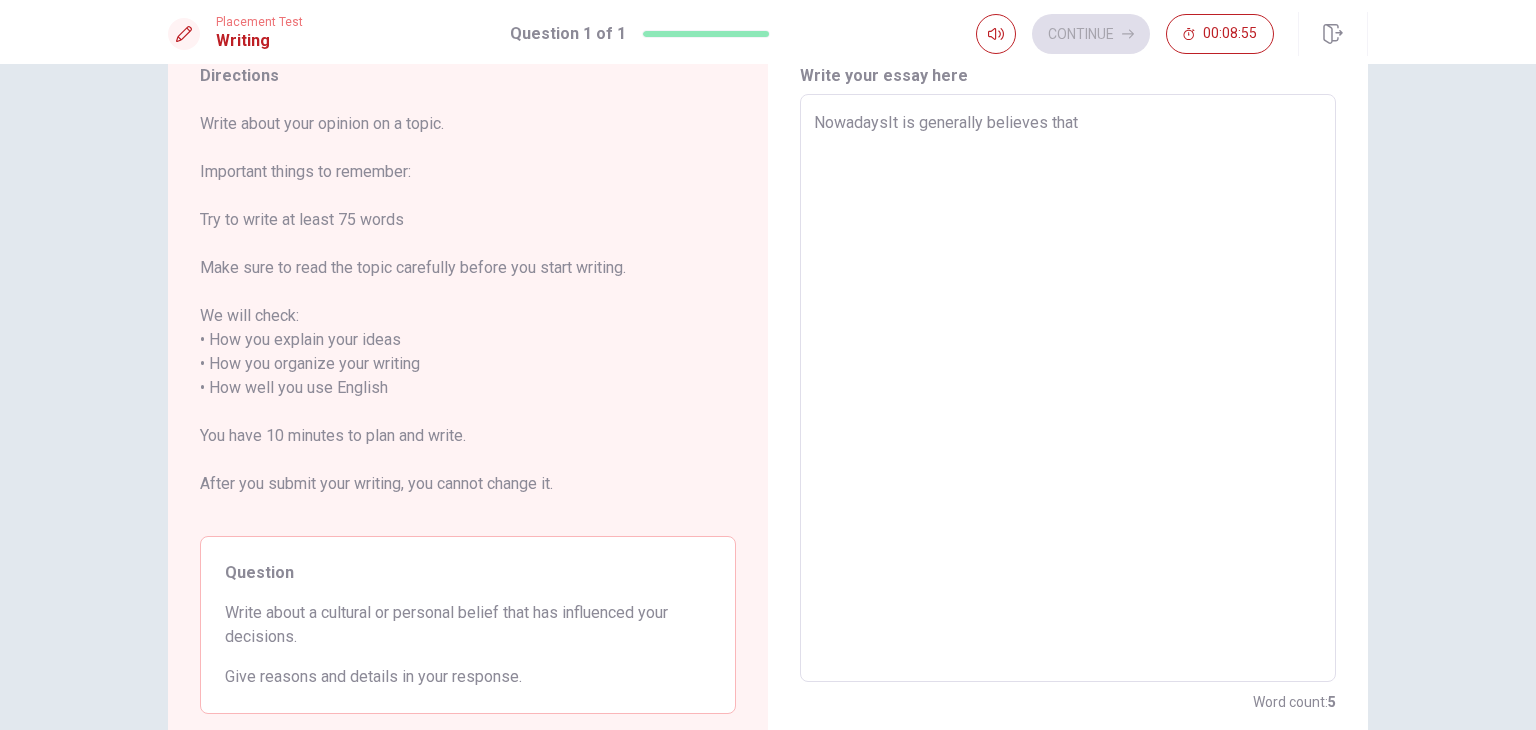 type on "x" 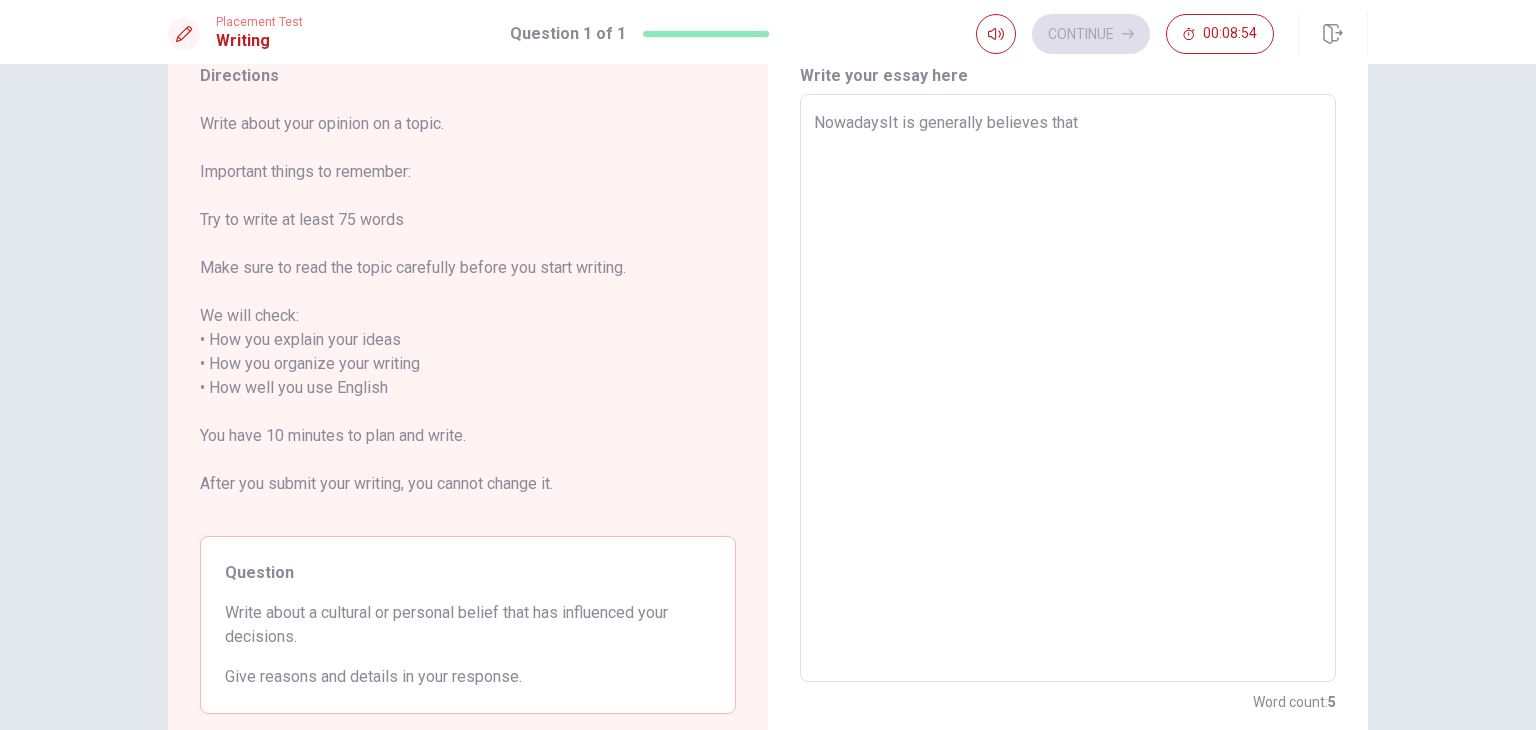 type on "Nowadays,It is generally believes that" 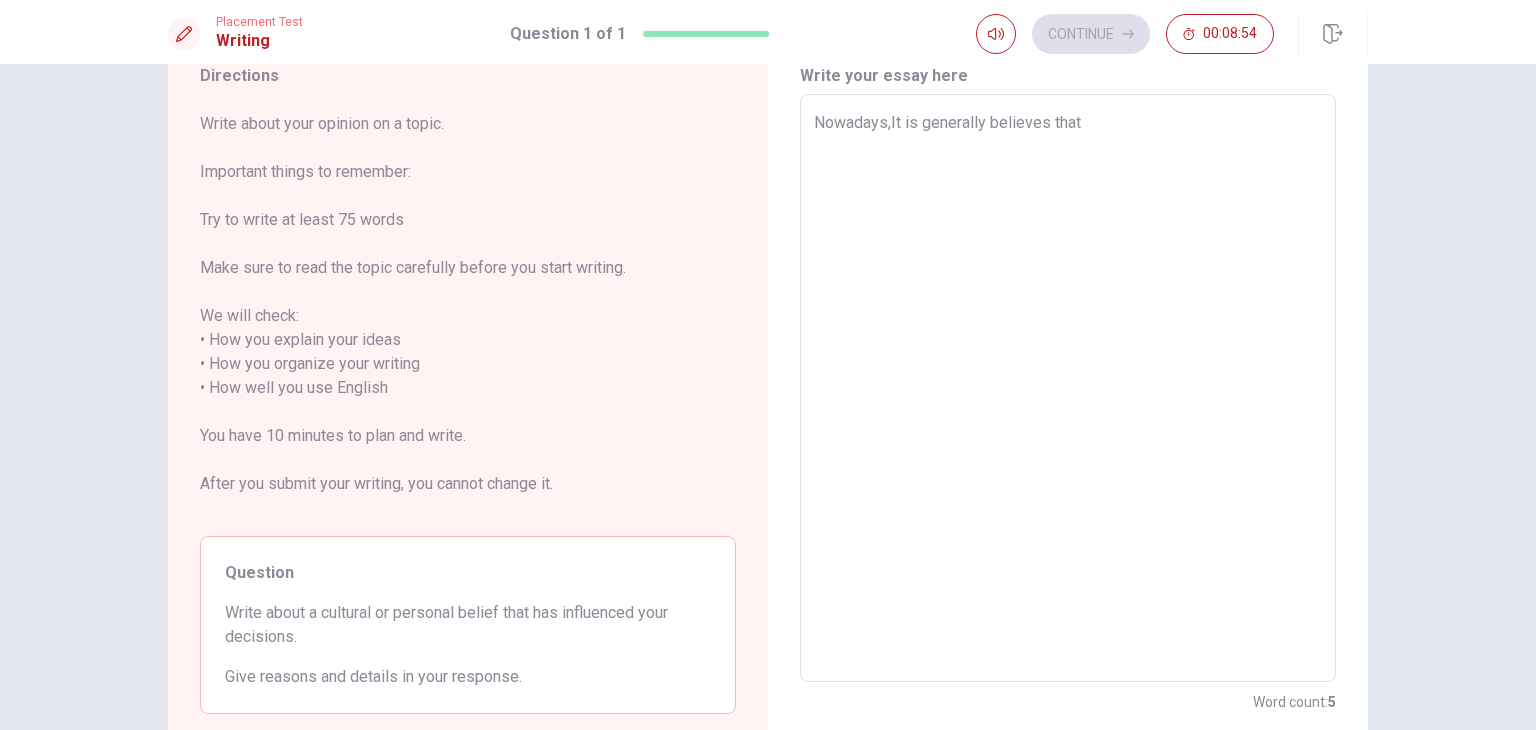 type on "x" 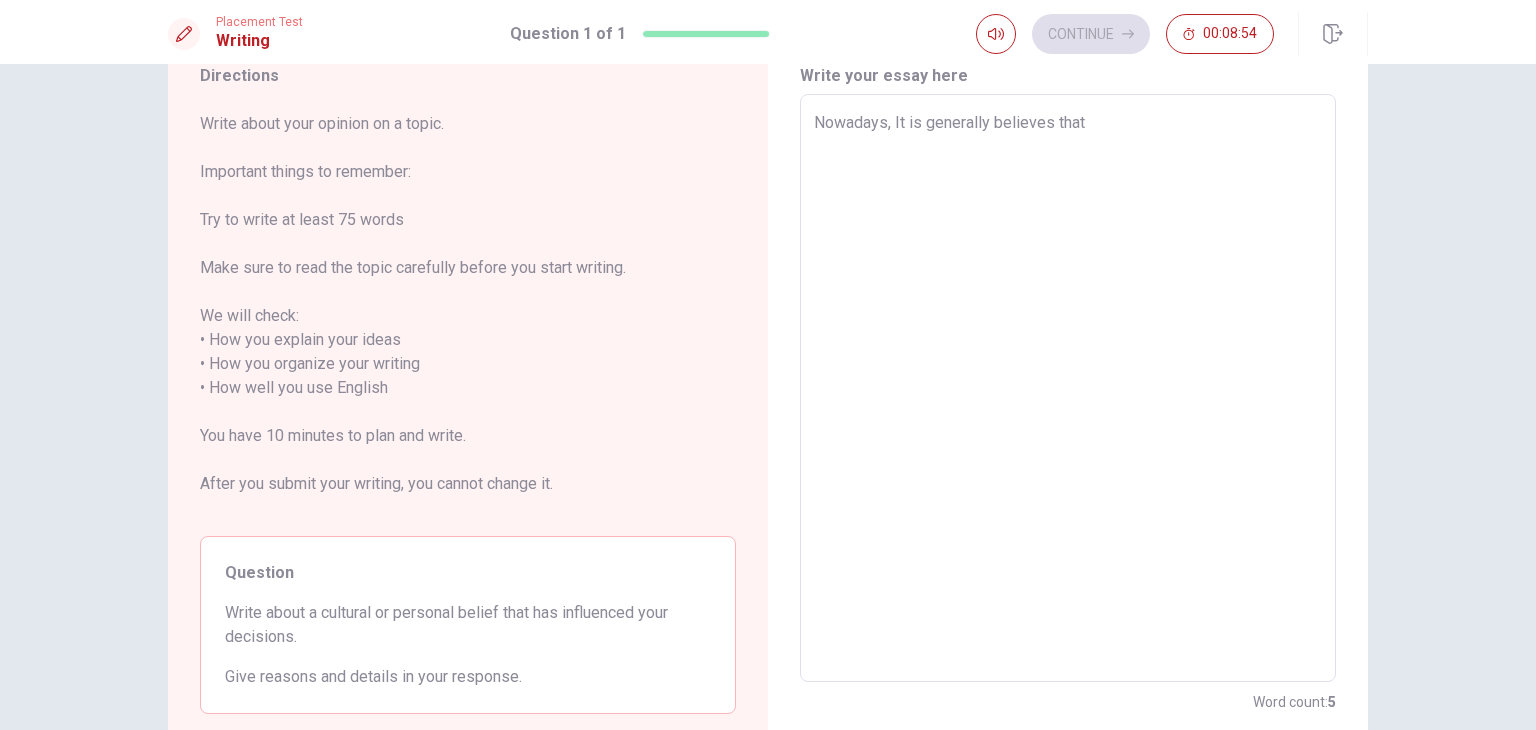 type on "x" 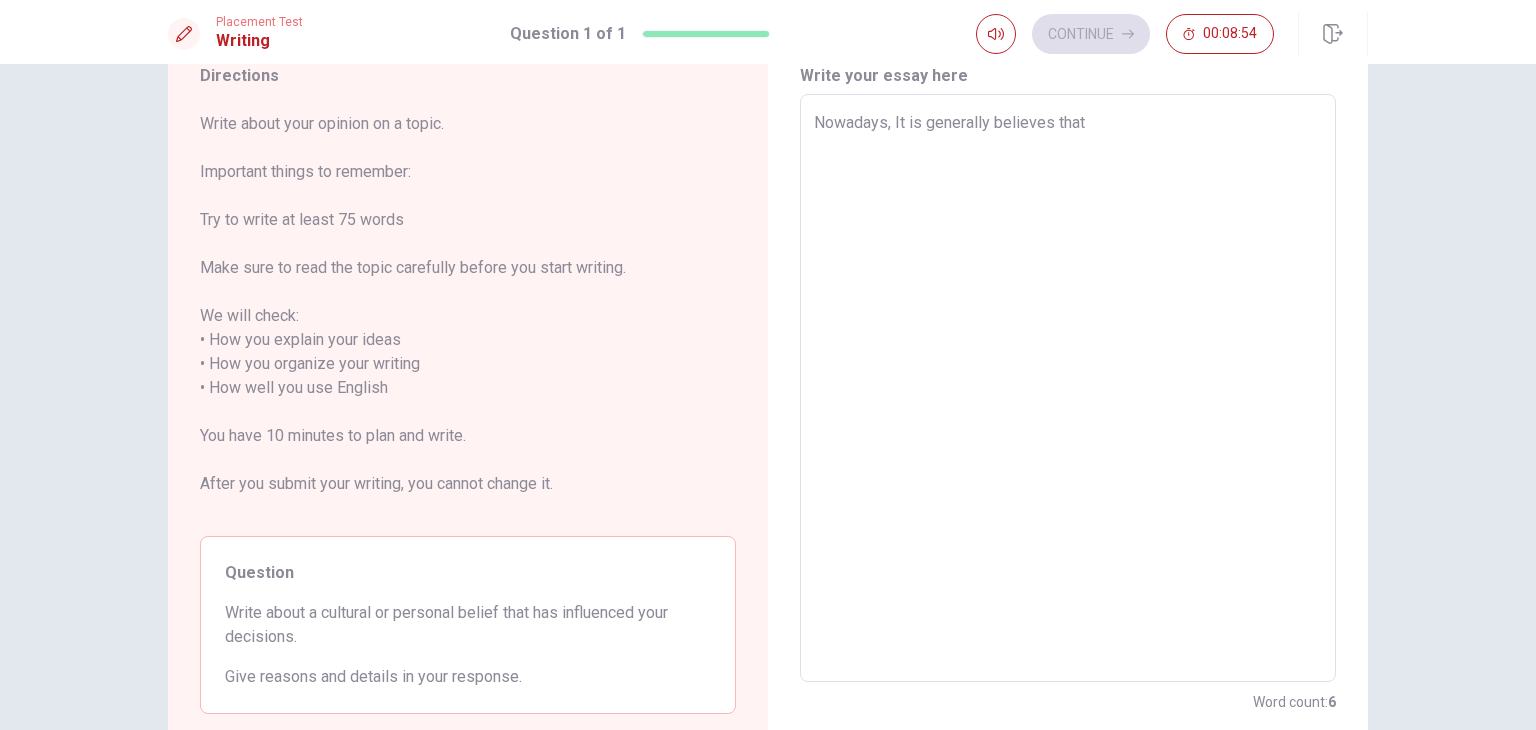 type on "Nowadays, iIt is generally believes that" 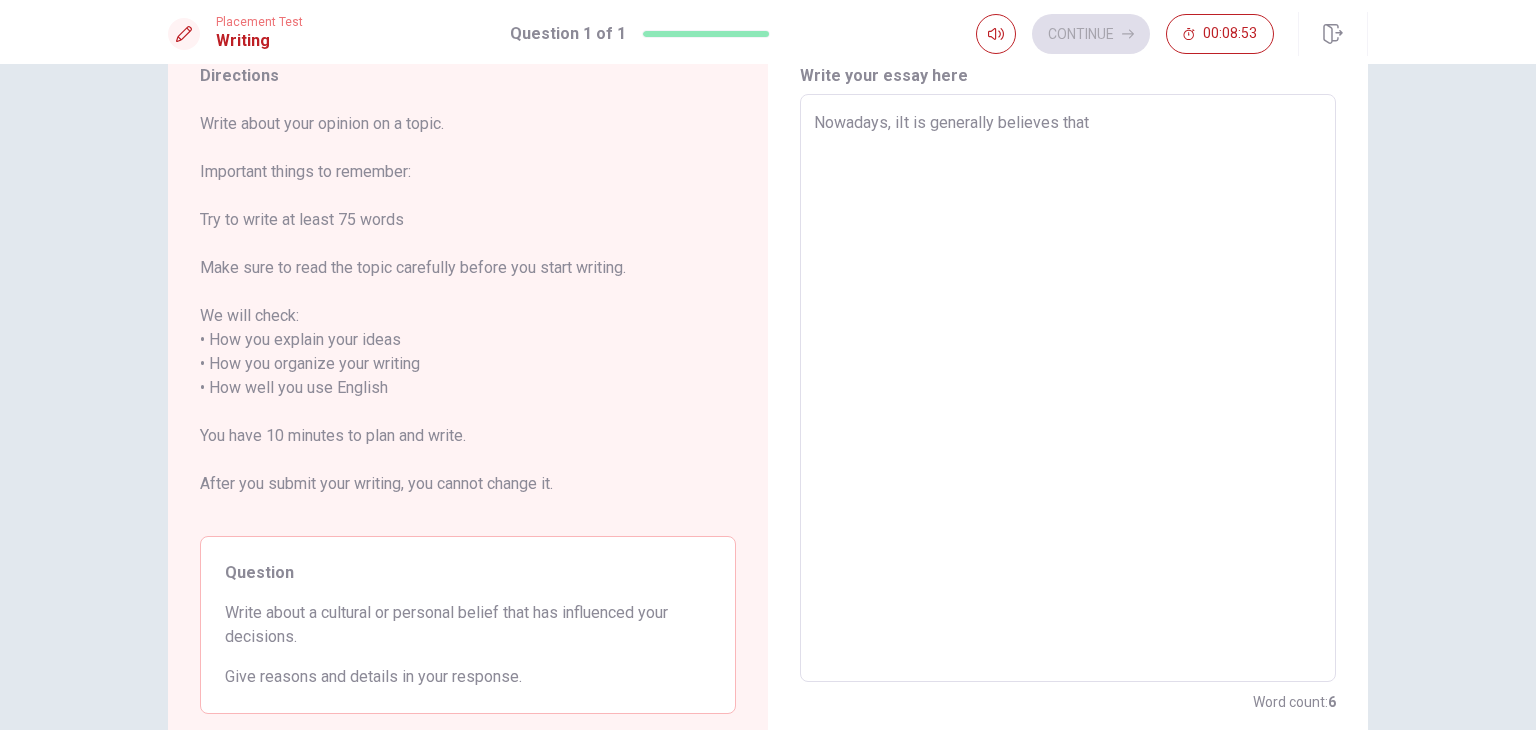 type on "x" 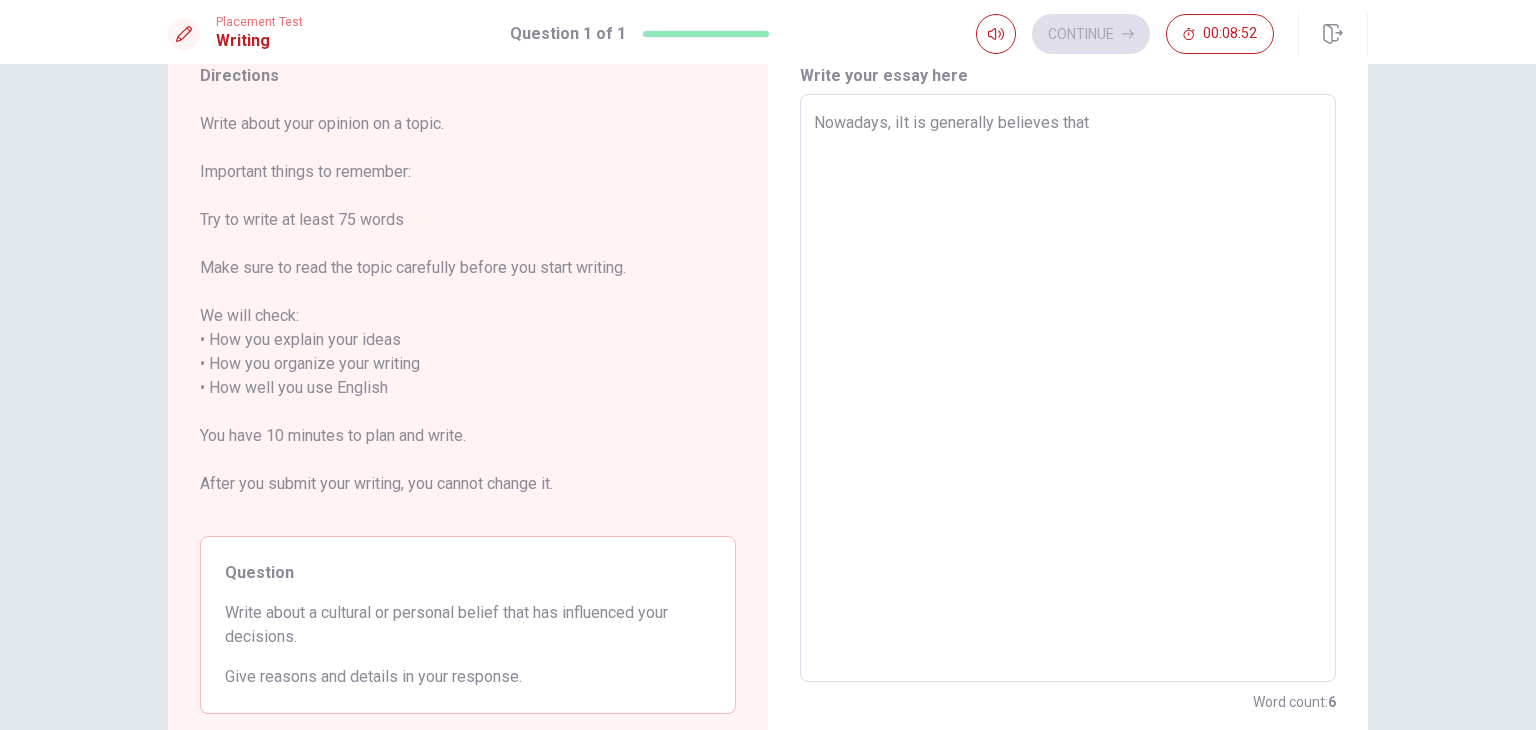type on "Nowadays, It is generally believes that" 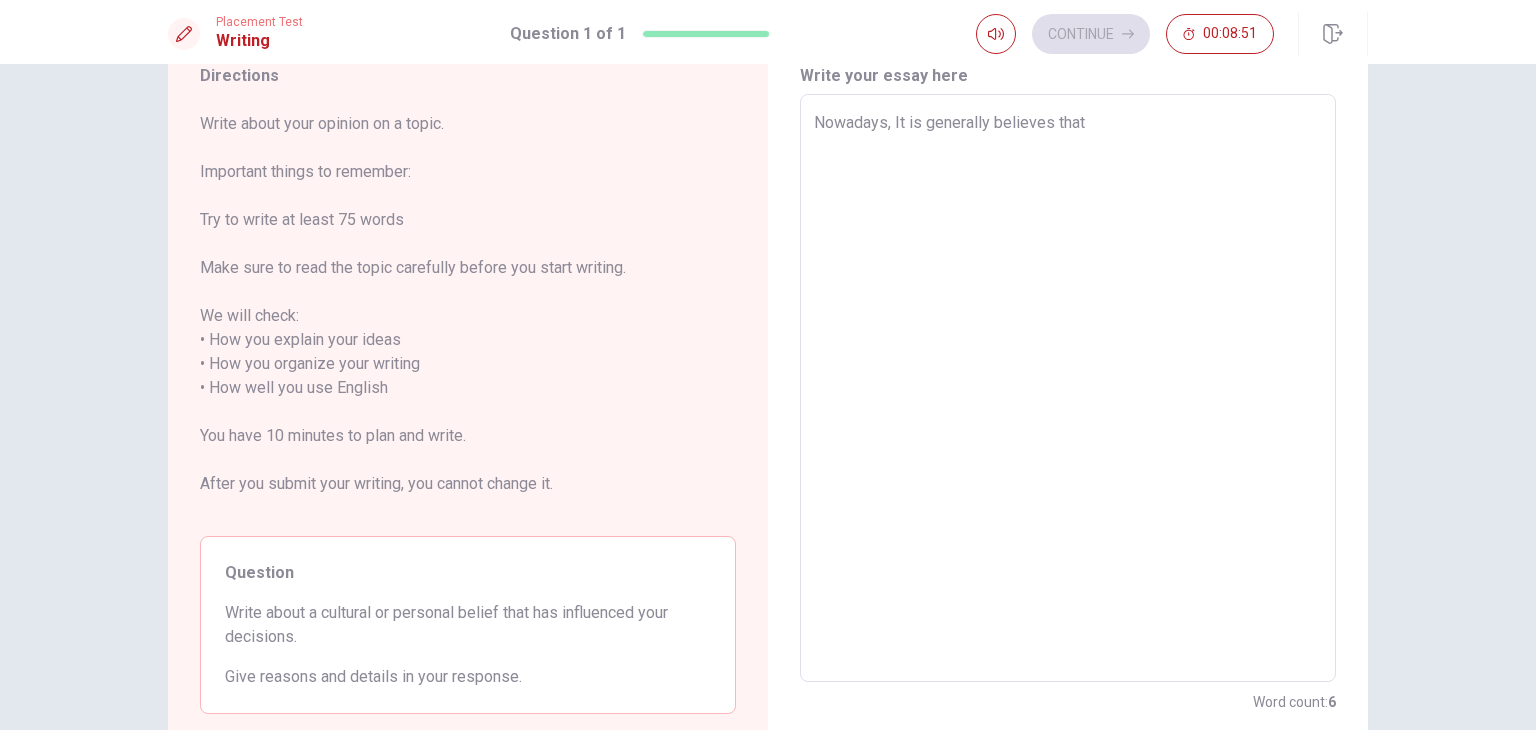 type on "x" 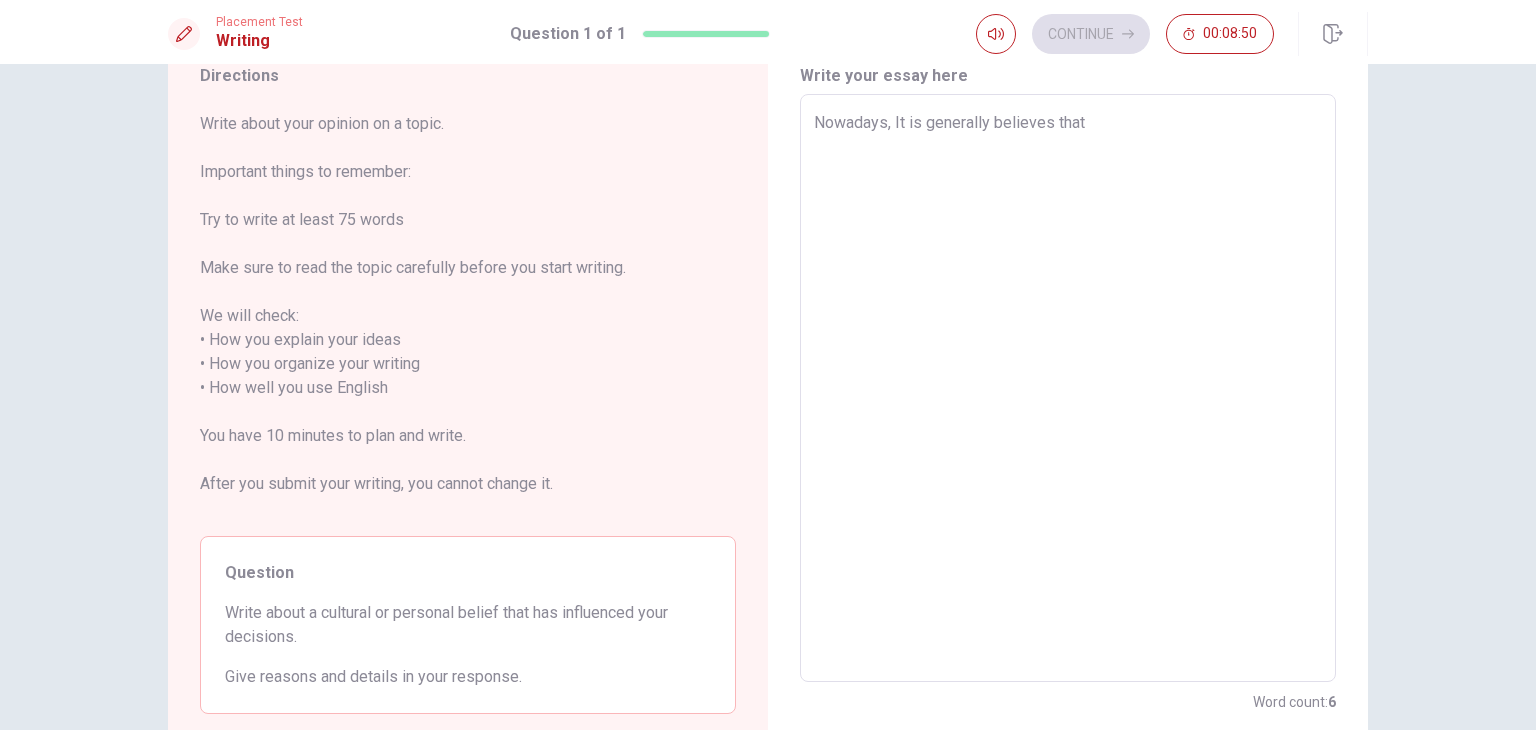 type on "Nowadays, t is generally believes that" 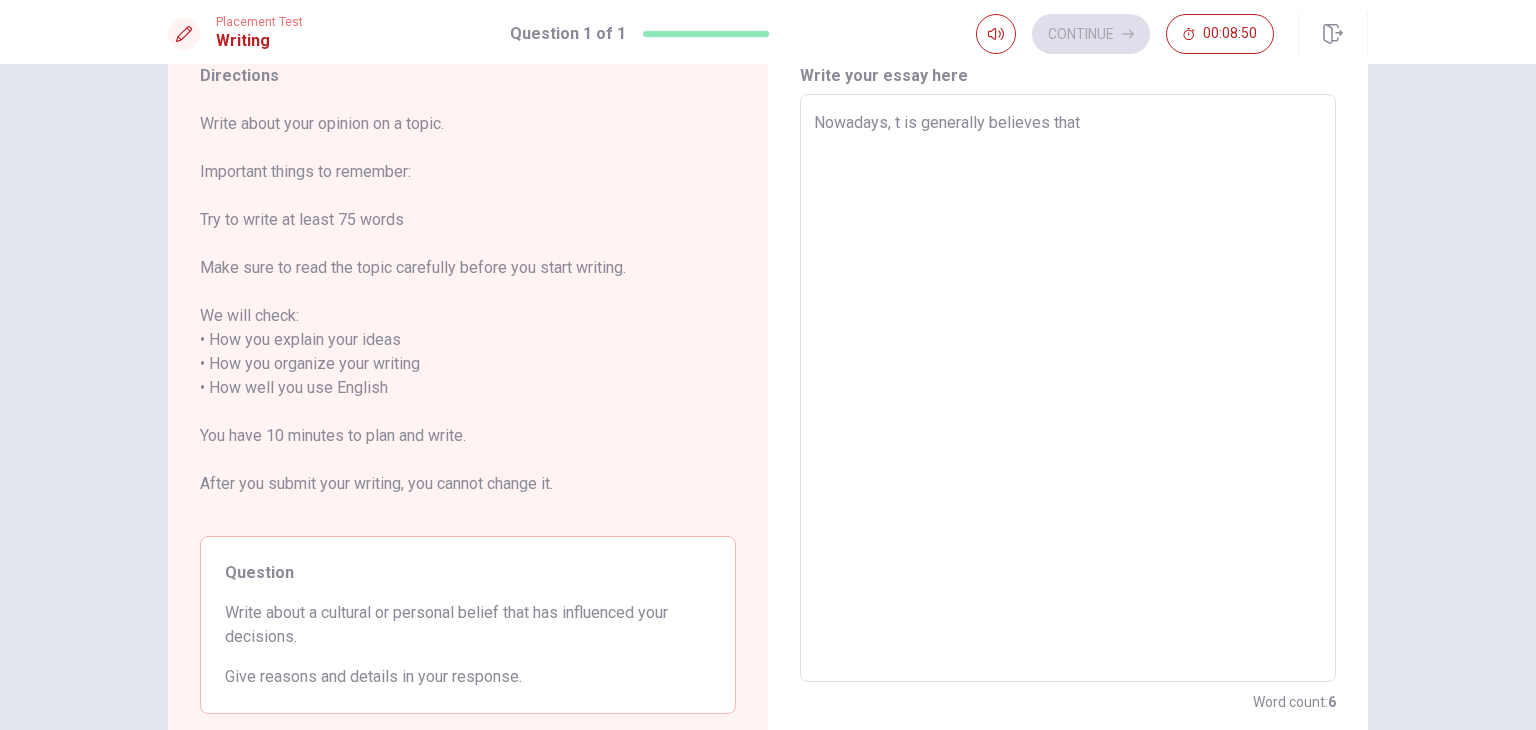type on "x" 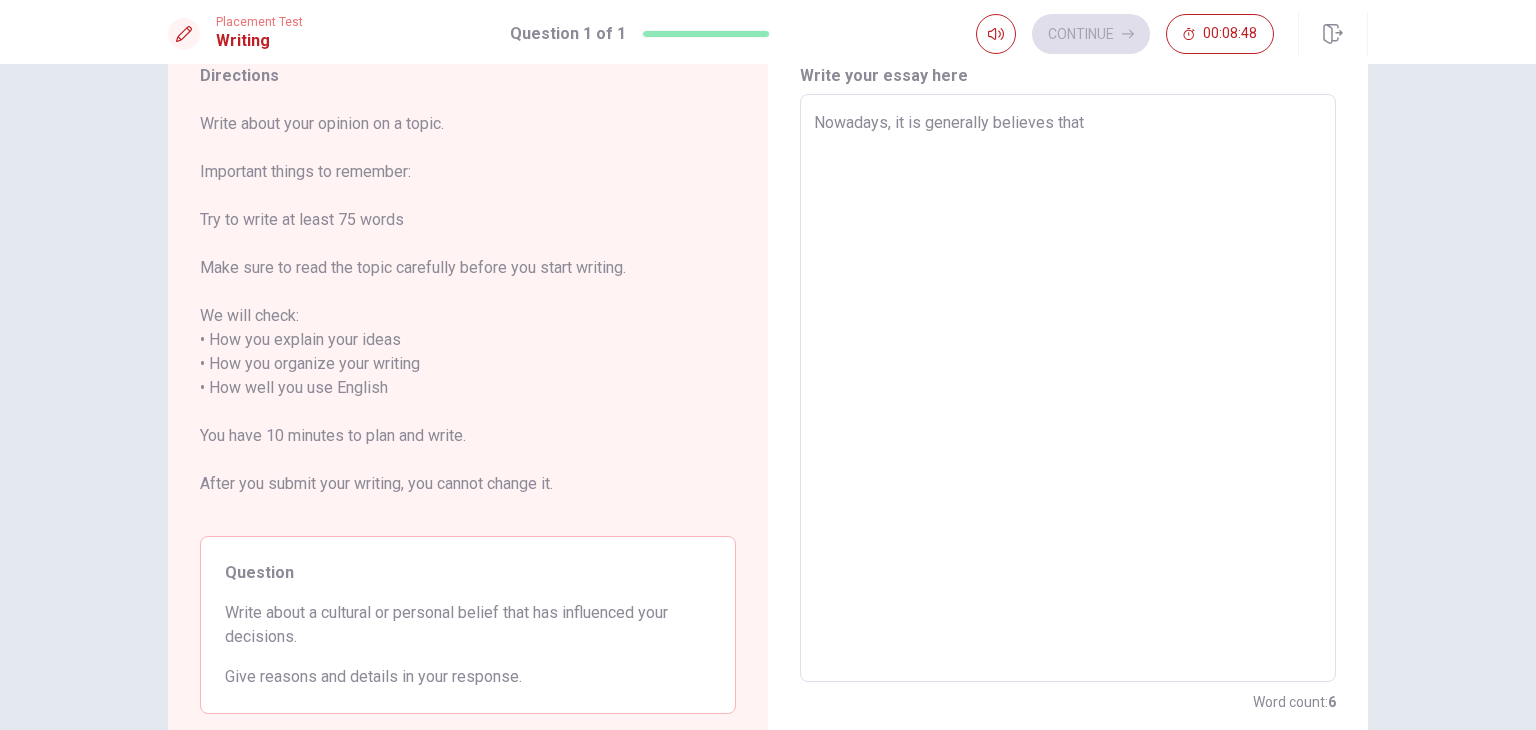click on "Nowadays, it is generally believes that" at bounding box center (1068, 388) 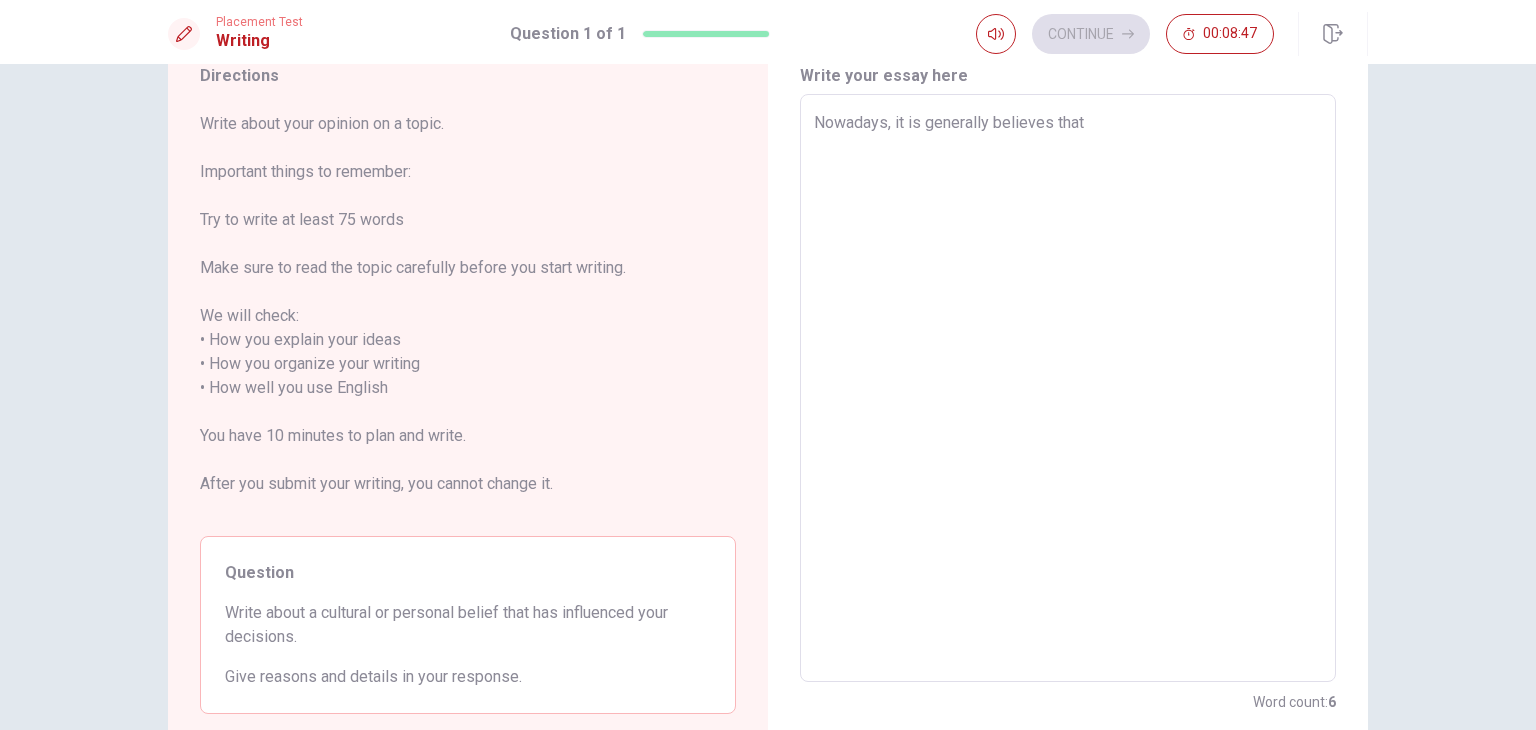 type on "Nowadays, it is generally believesthat" 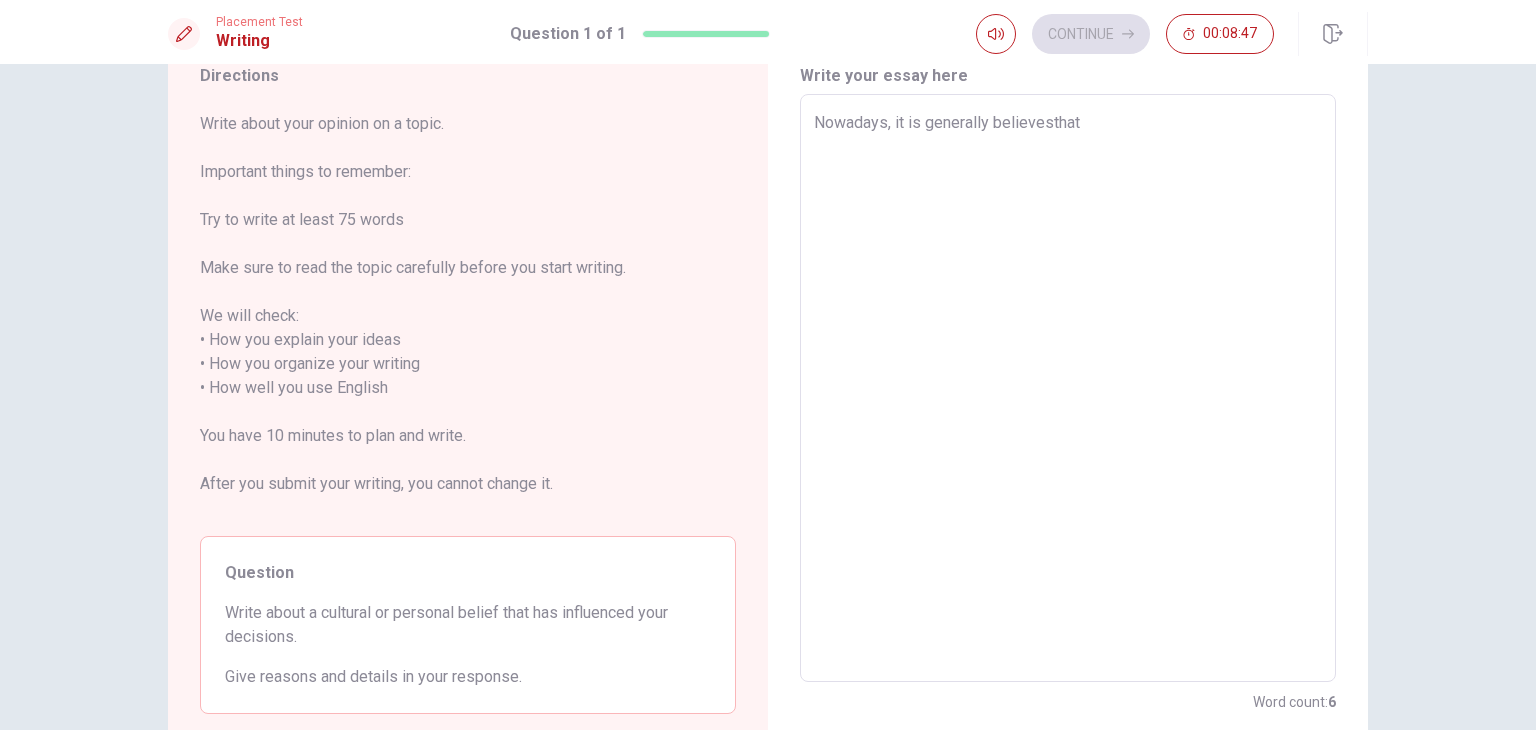 type on "x" 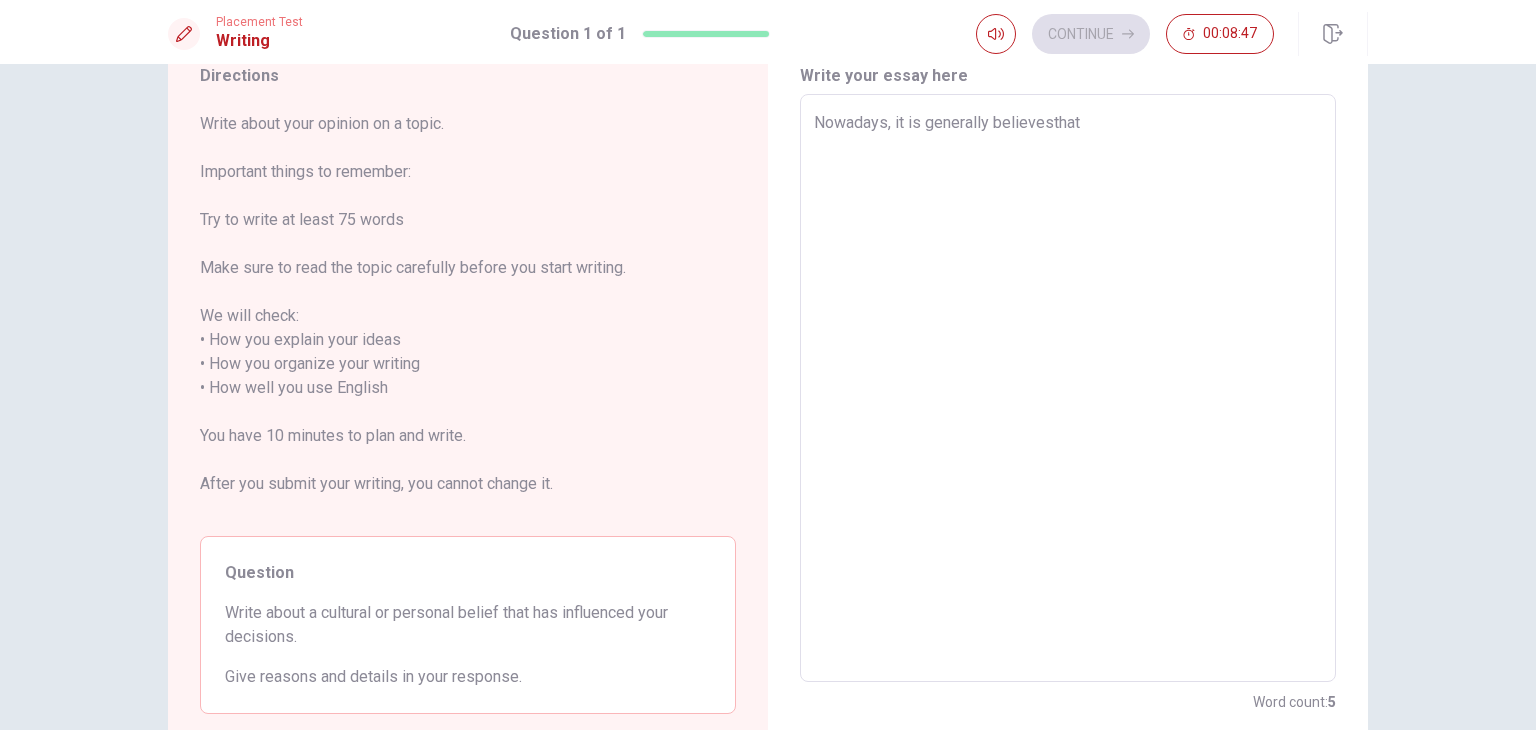 type on "Nowadays, it is generally believethat" 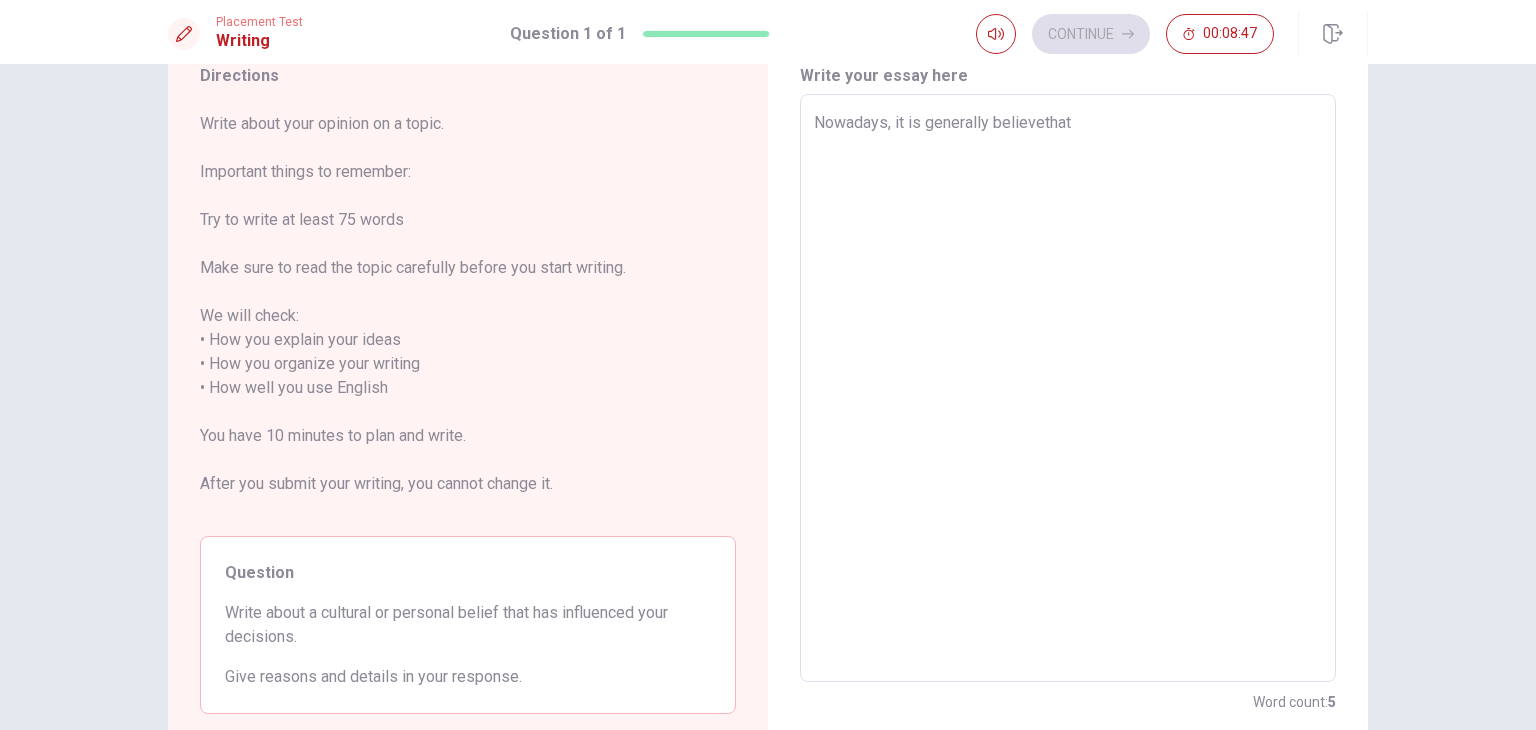 type on "x" 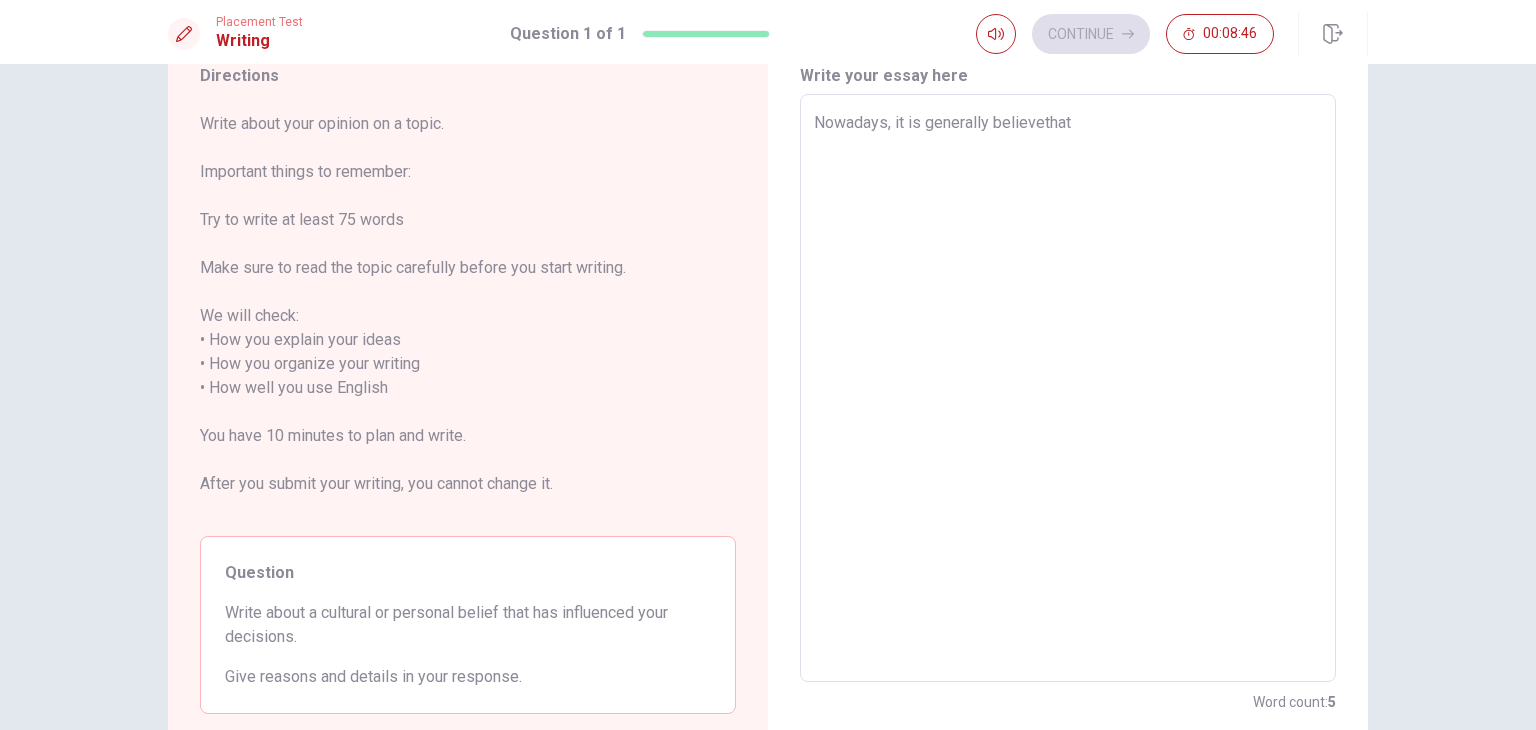 type on "Nowadays, it is generally believedthat" 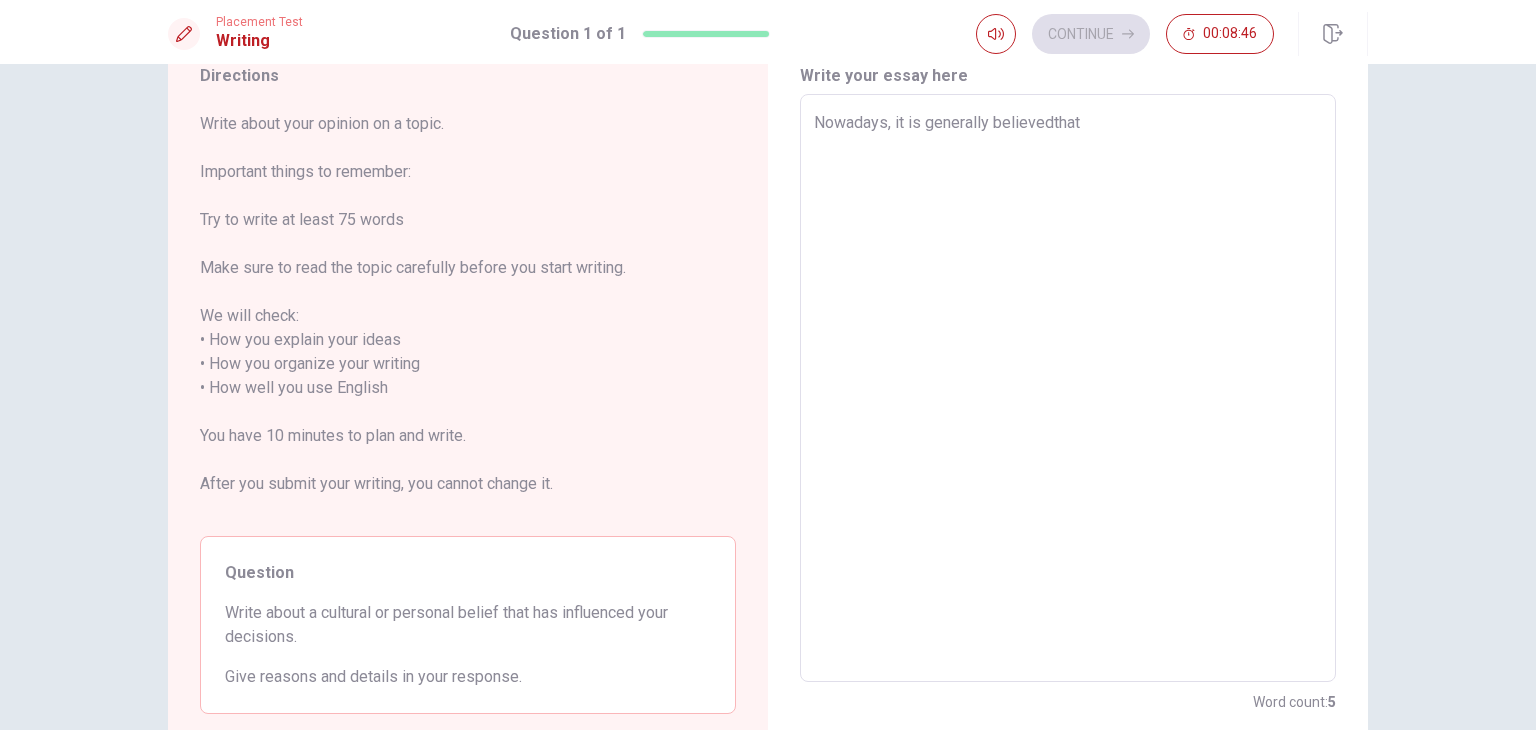 type on "x" 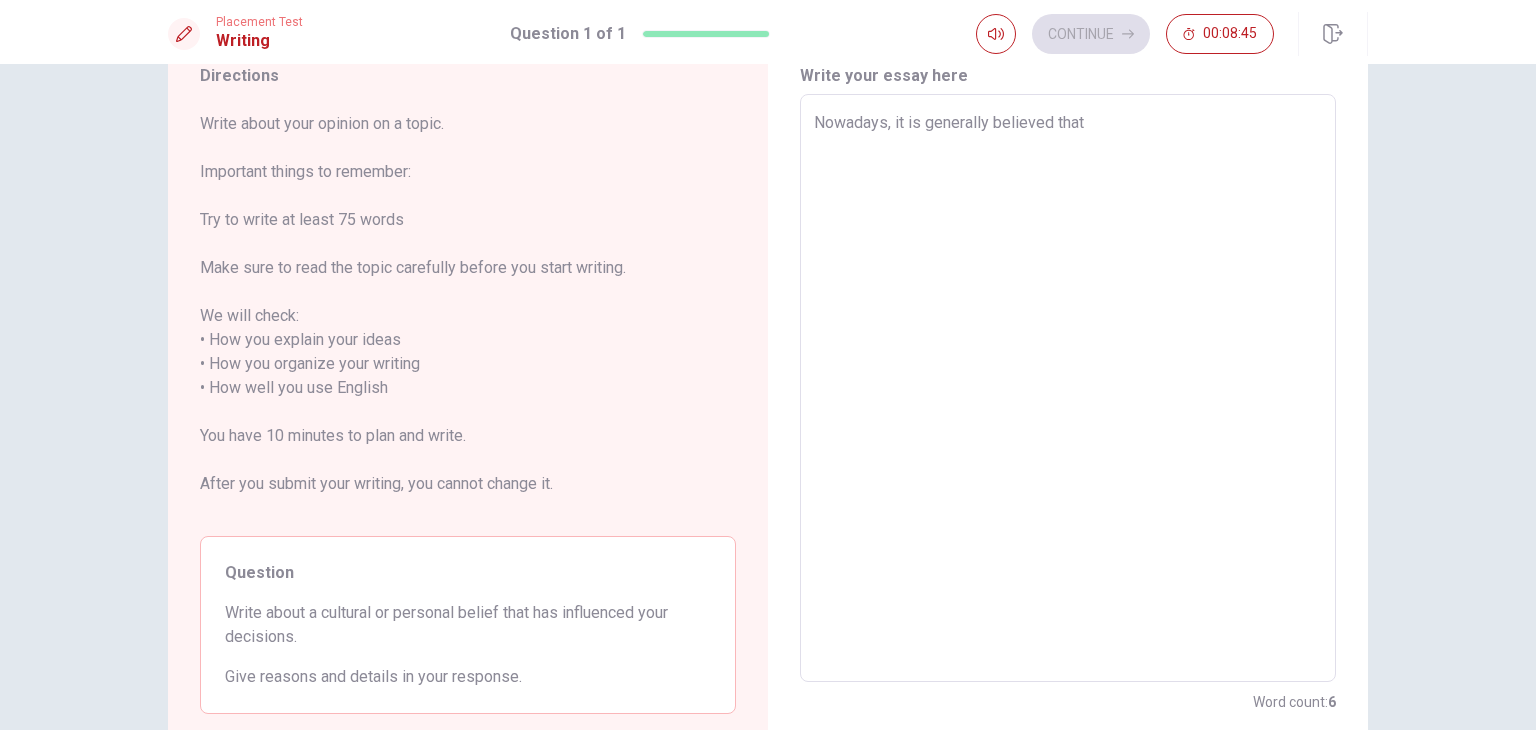 type on "x" 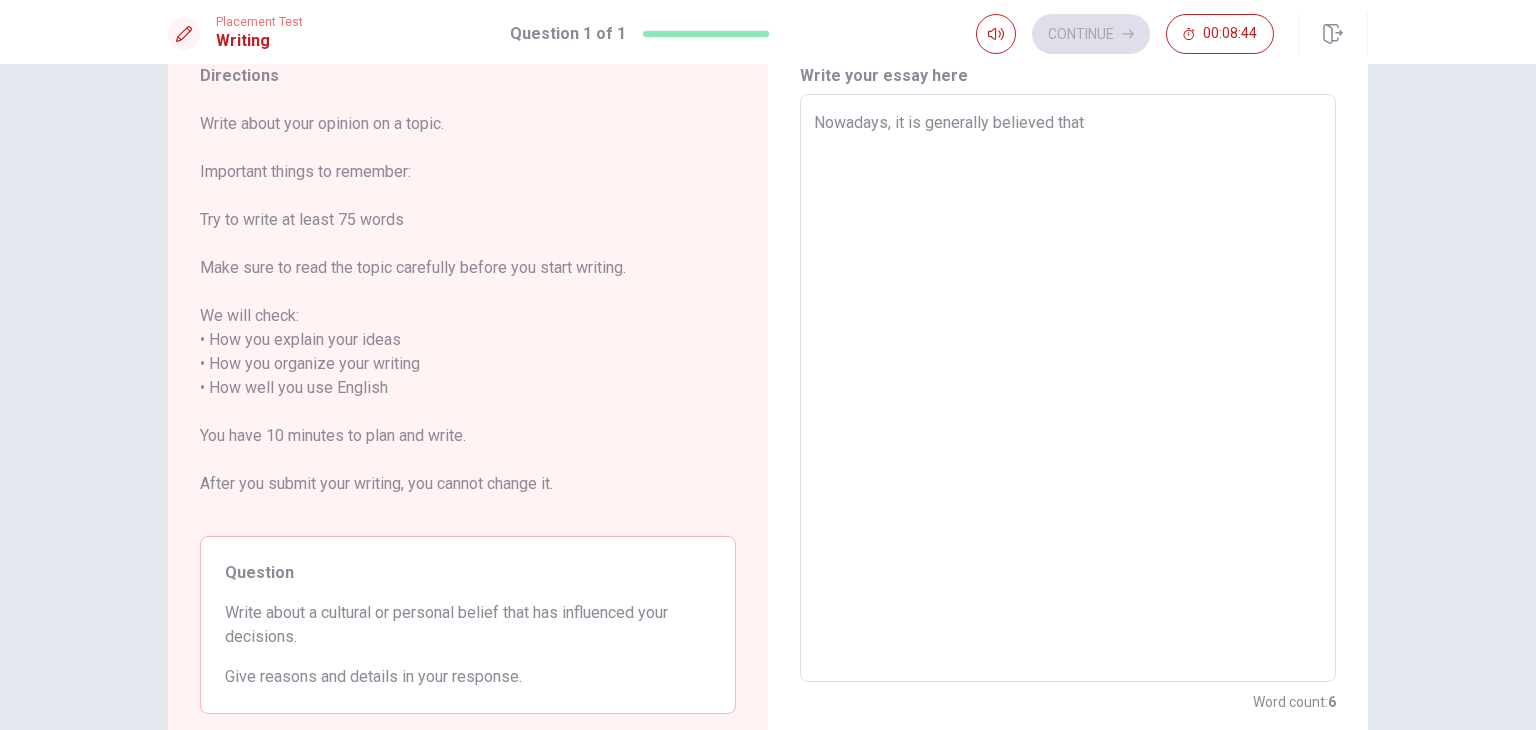 click on "Nowadays, it is generally believed that" at bounding box center [1068, 388] 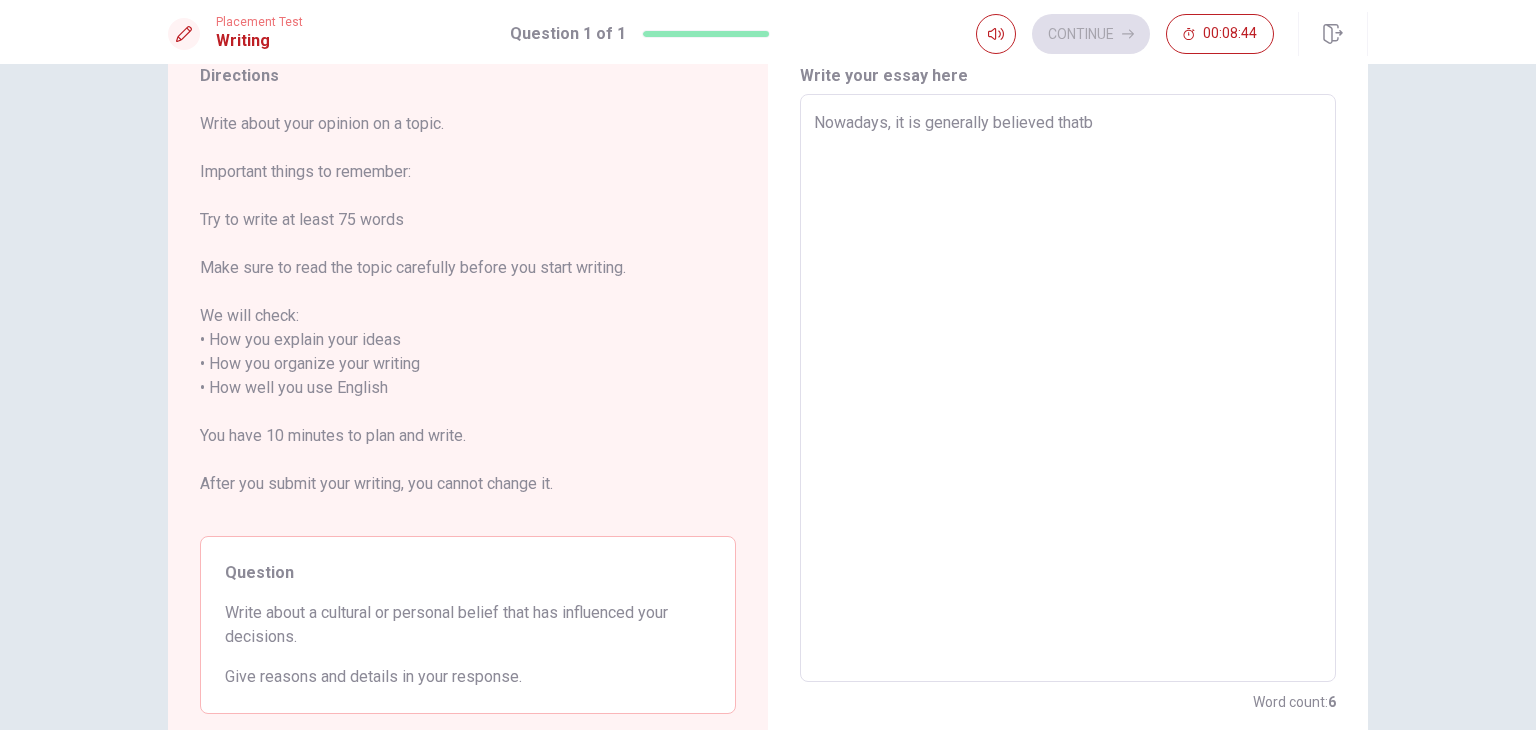 type on "Nowadays, it is generally believed thatb" 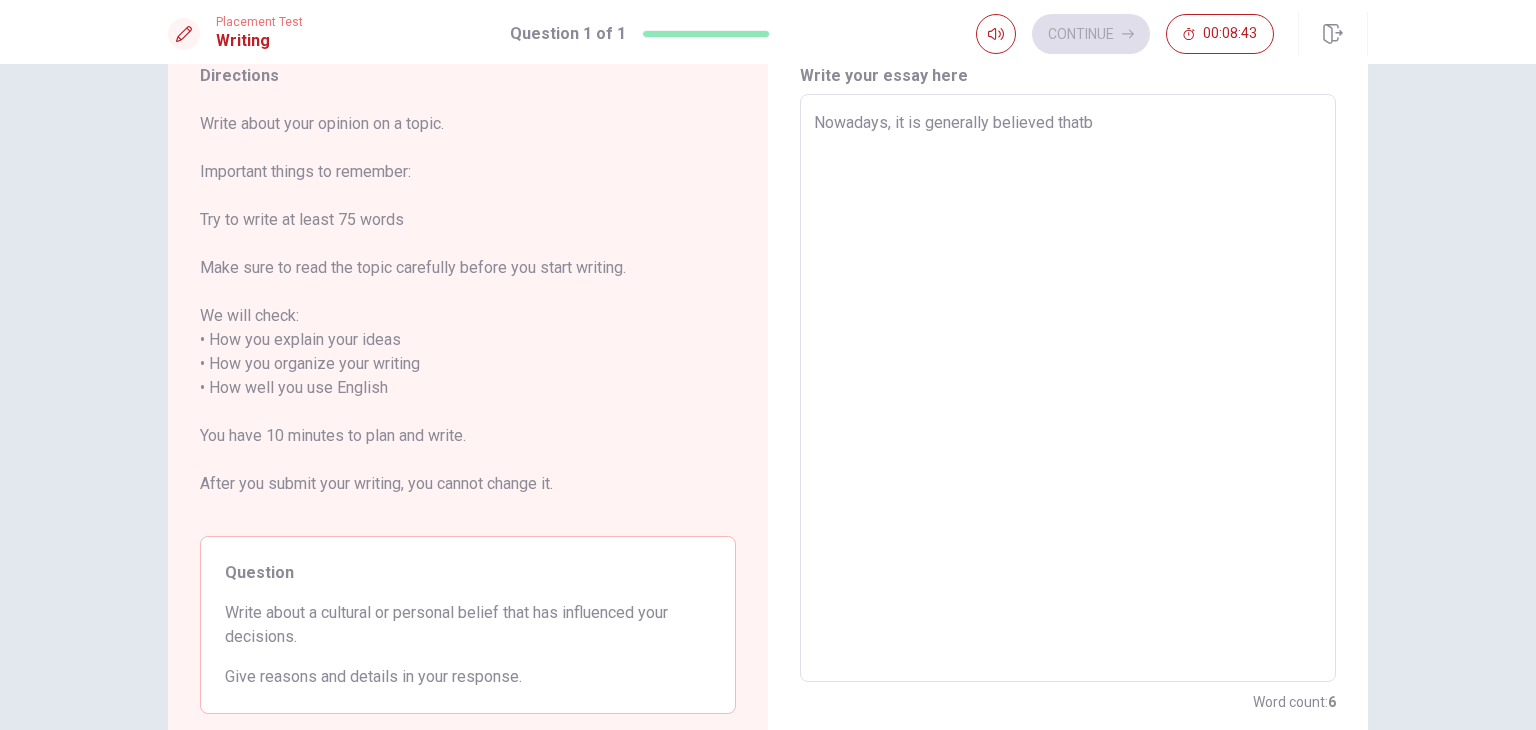 type on "x" 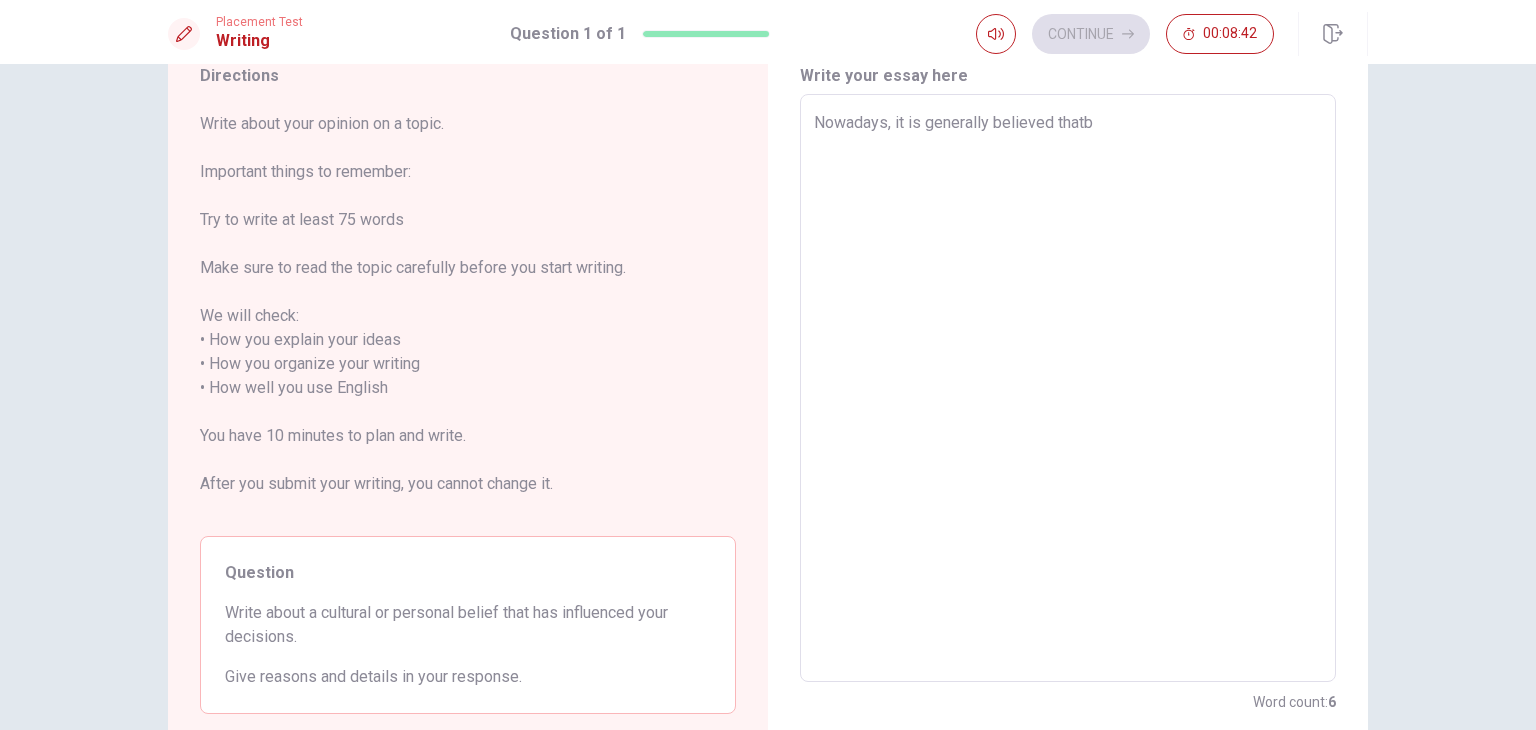 type on "Nowadays, it is generally believed that" 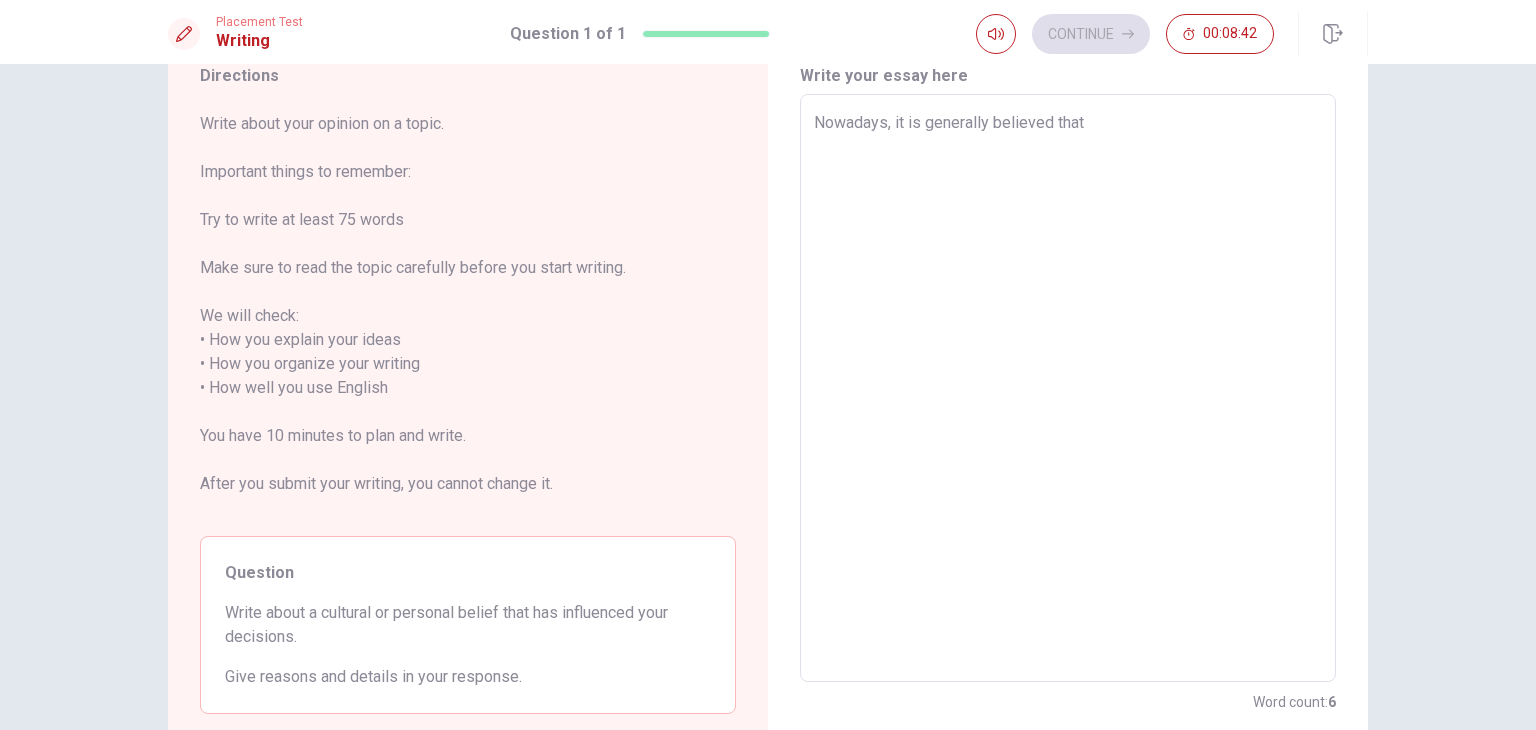 type on "x" 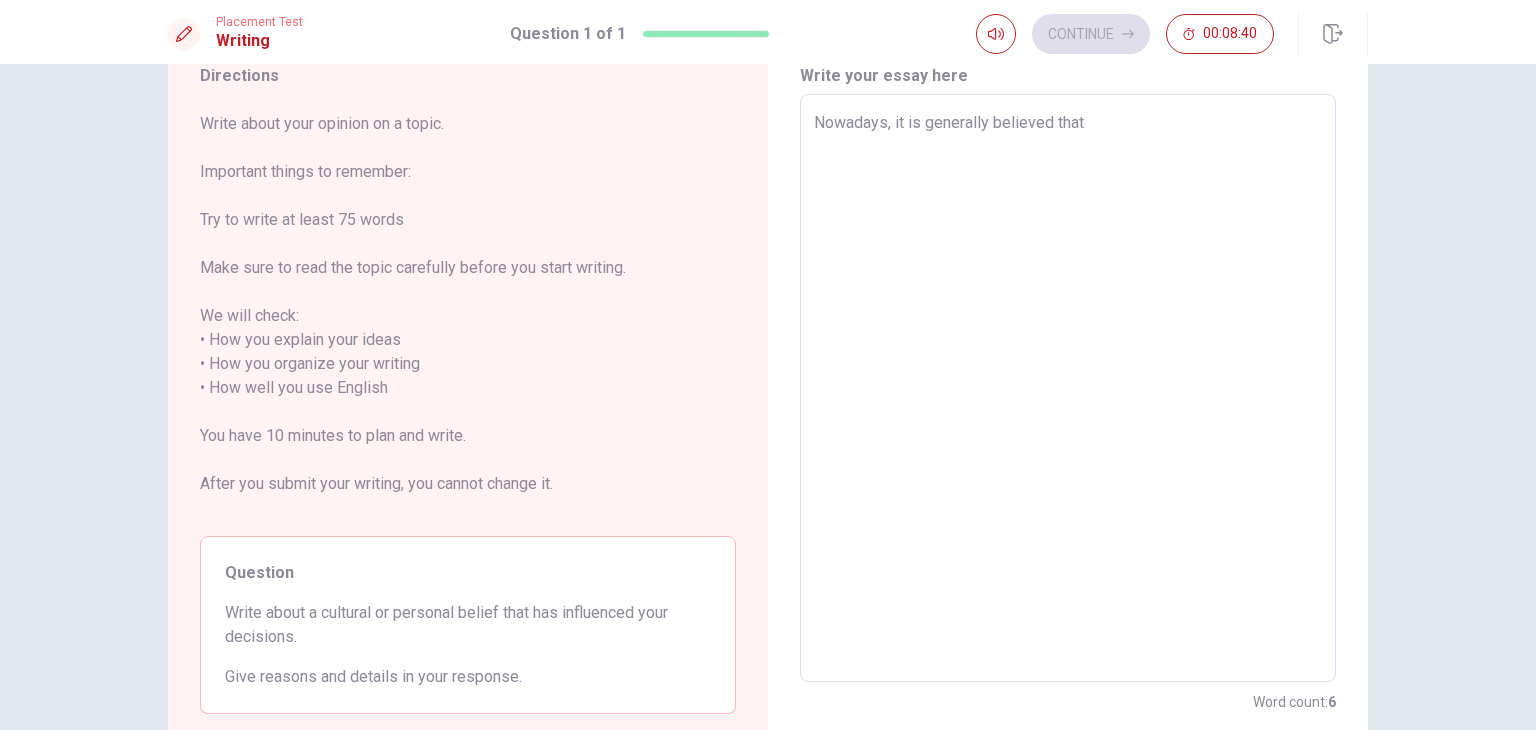type on "x" 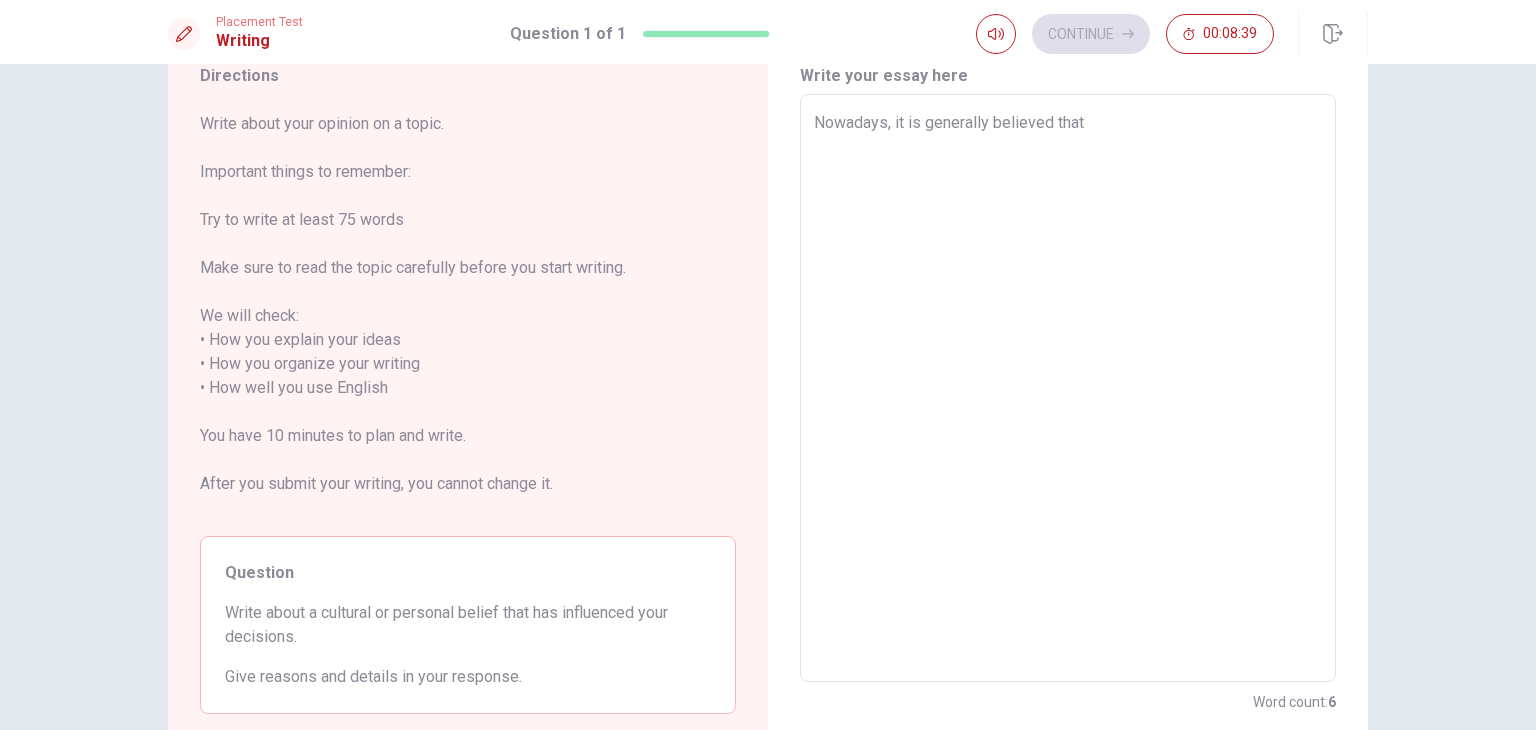 type on "Nowadays, it is generally believed that d" 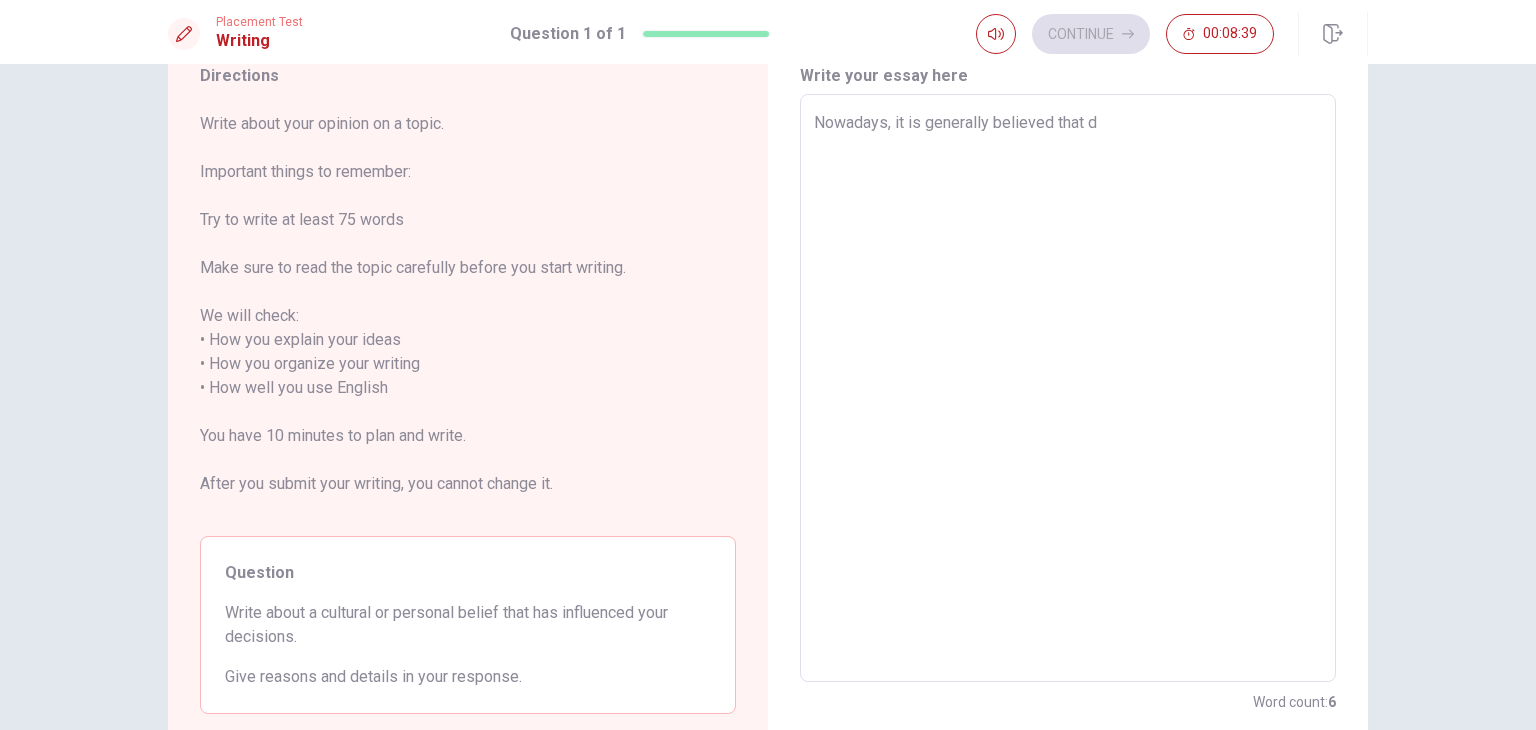 type on "x" 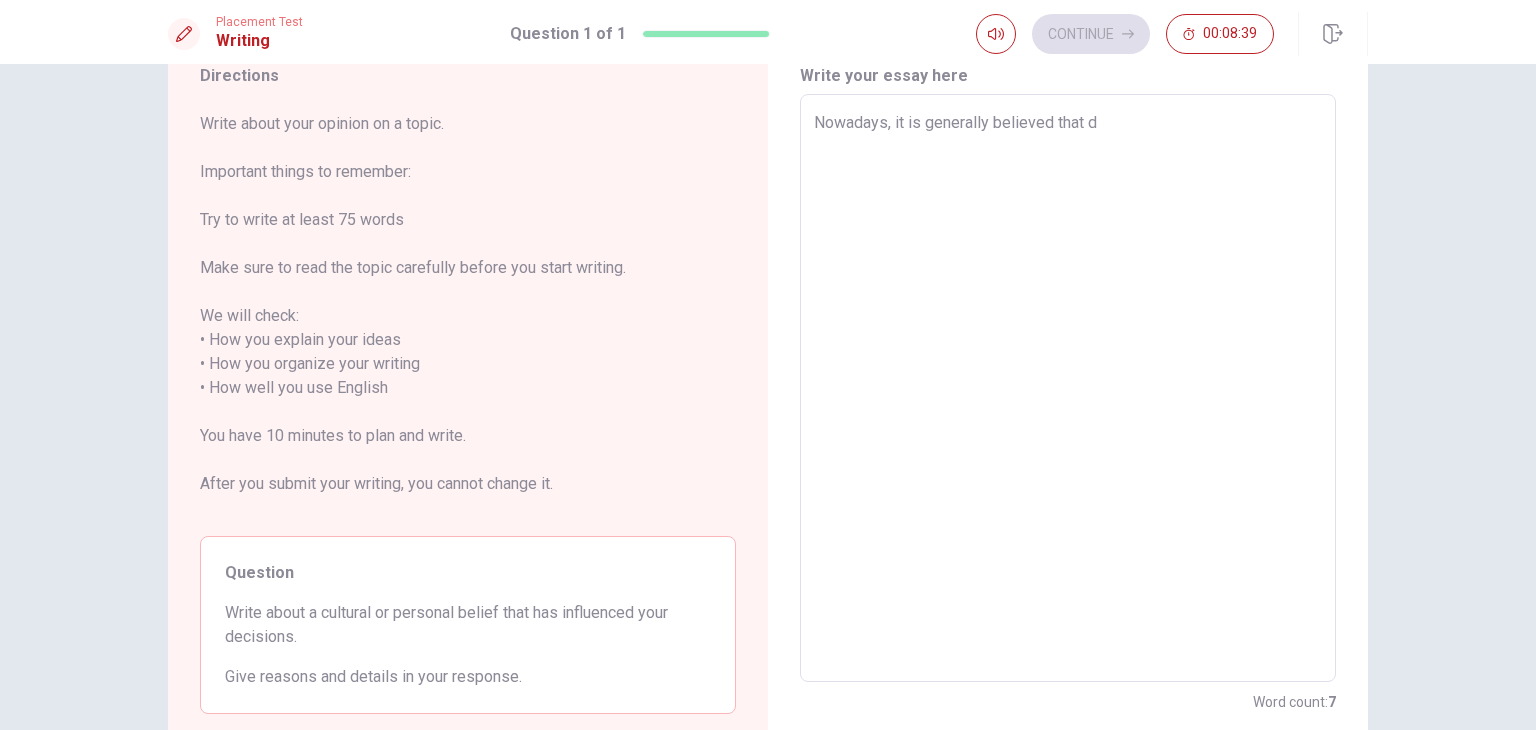 type on "Nowadays, it is generally believed that du" 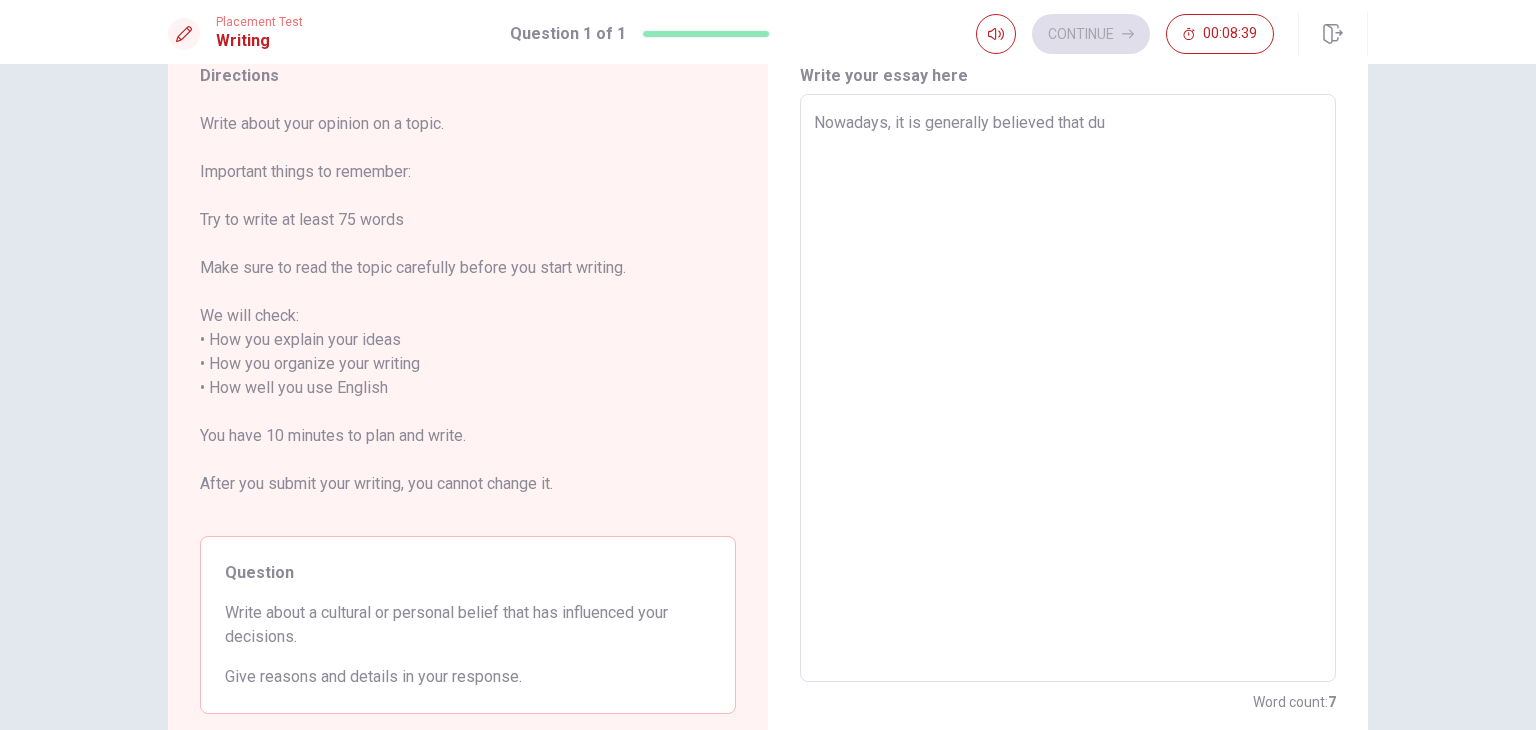 type on "x" 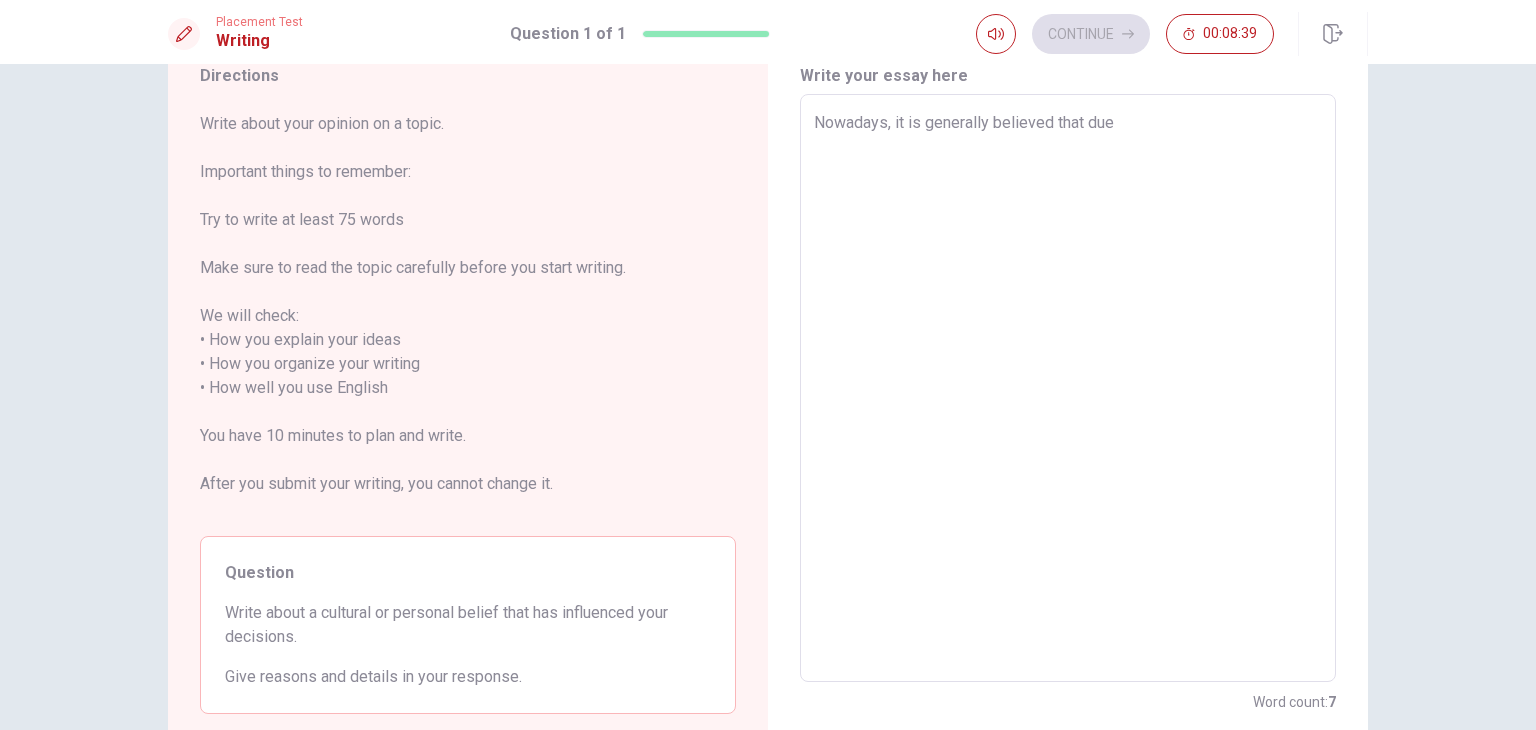 type on "x" 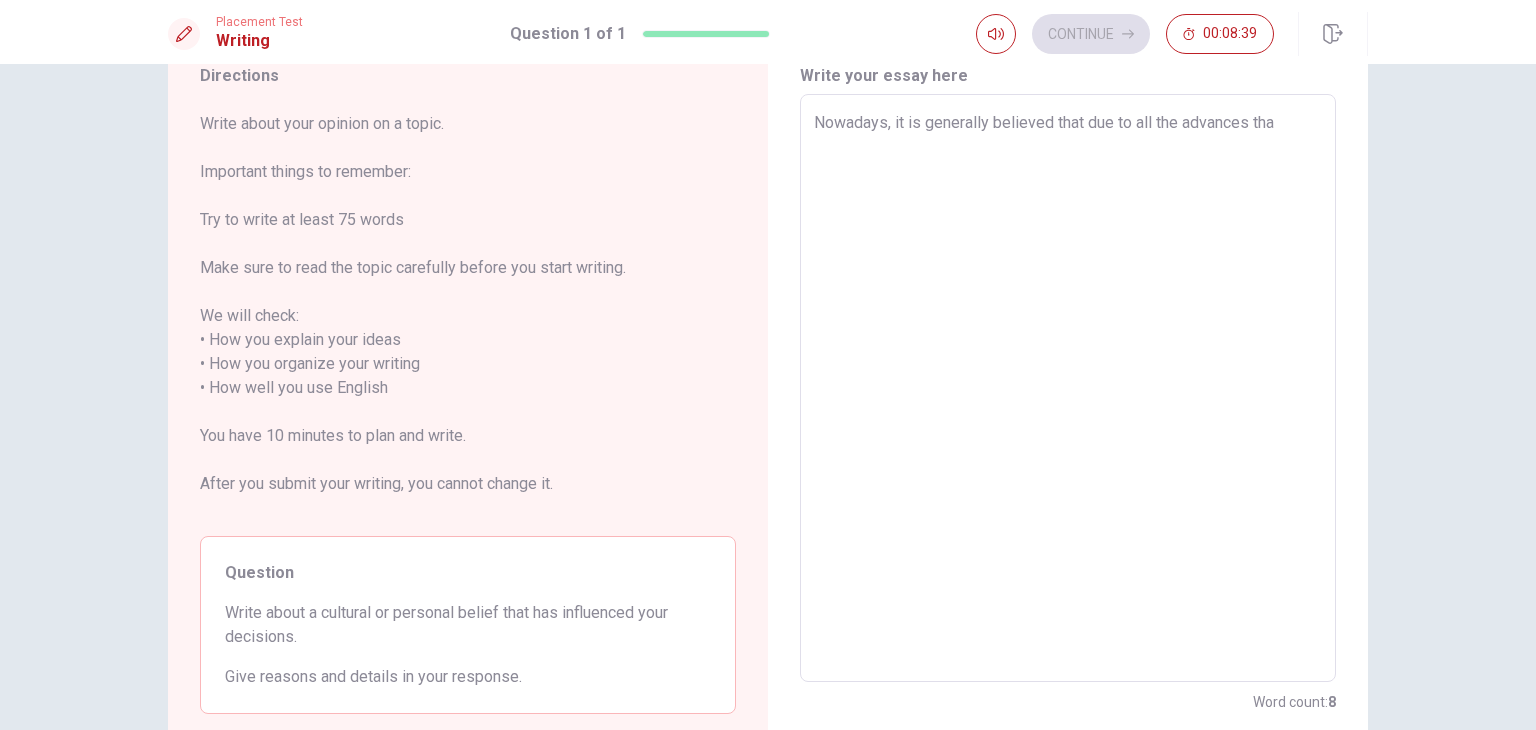 type on "x" 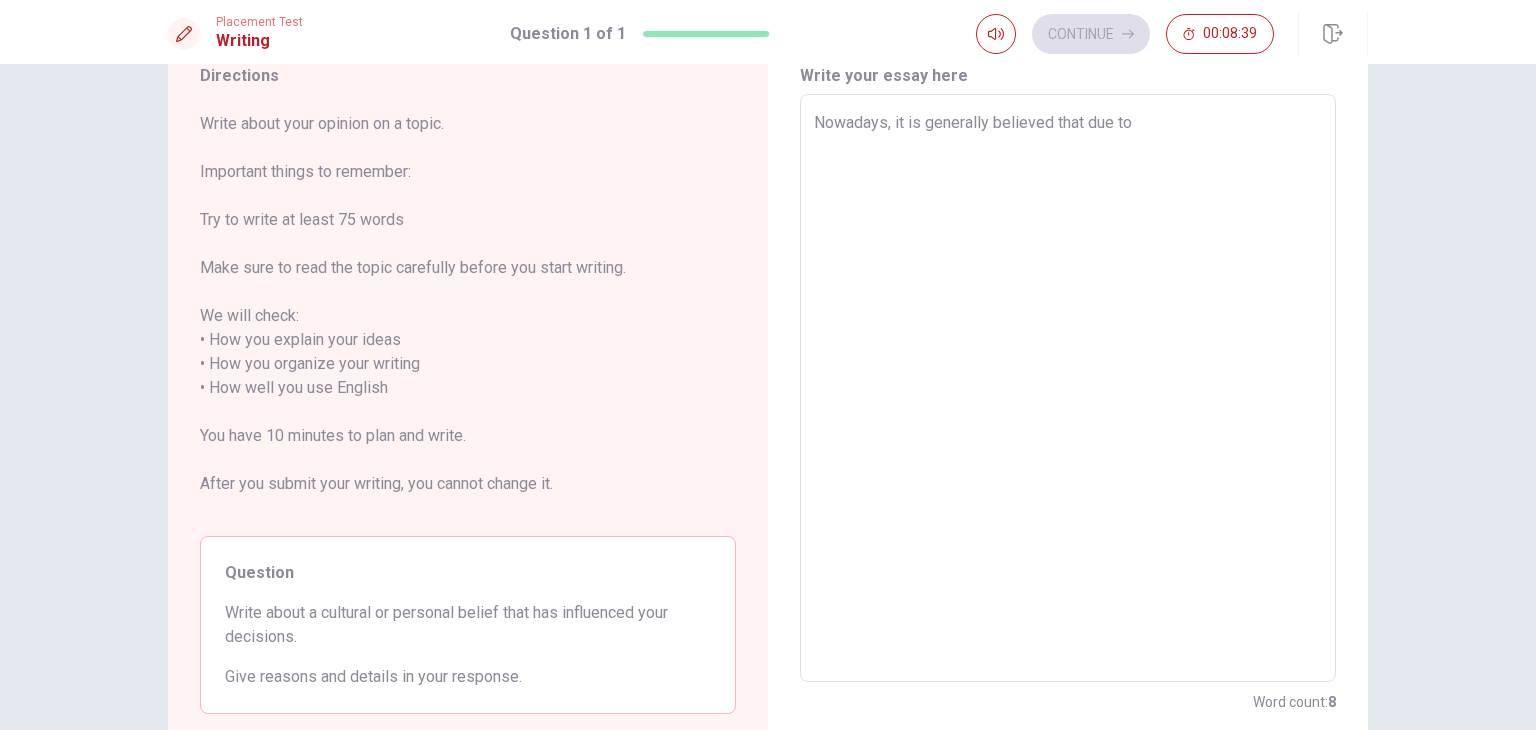 type on "x" 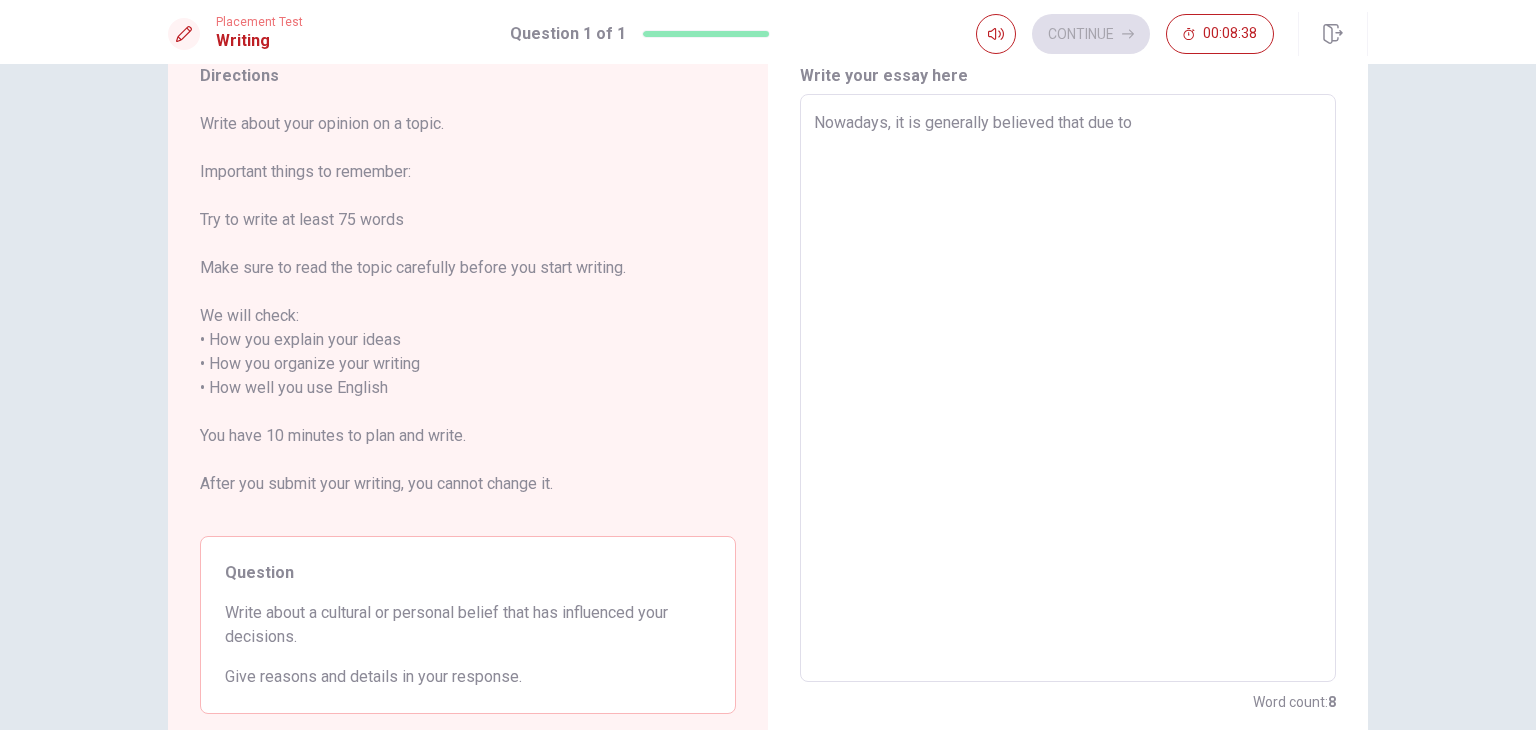 type on "Nowadays, it is generally believed that due to" 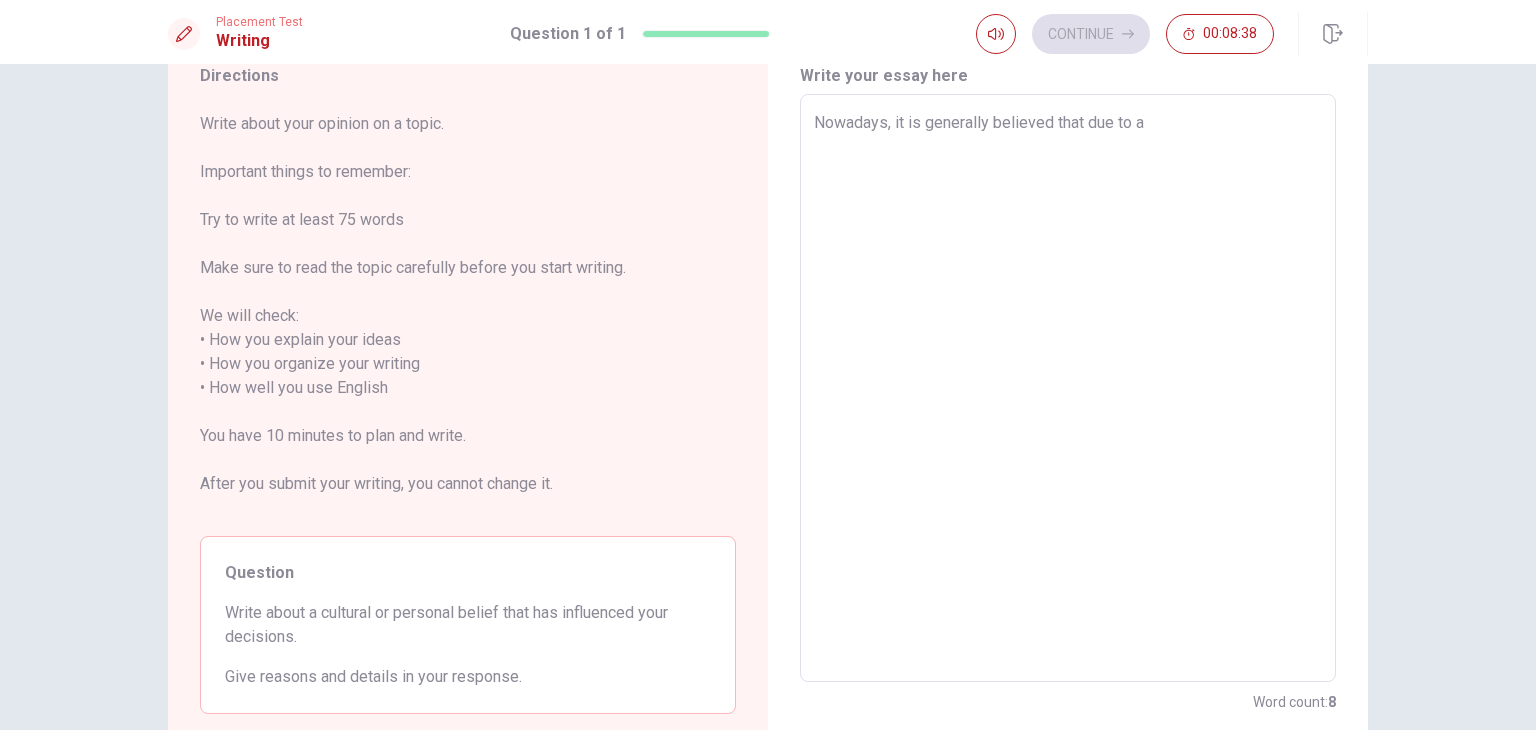 type on "x" 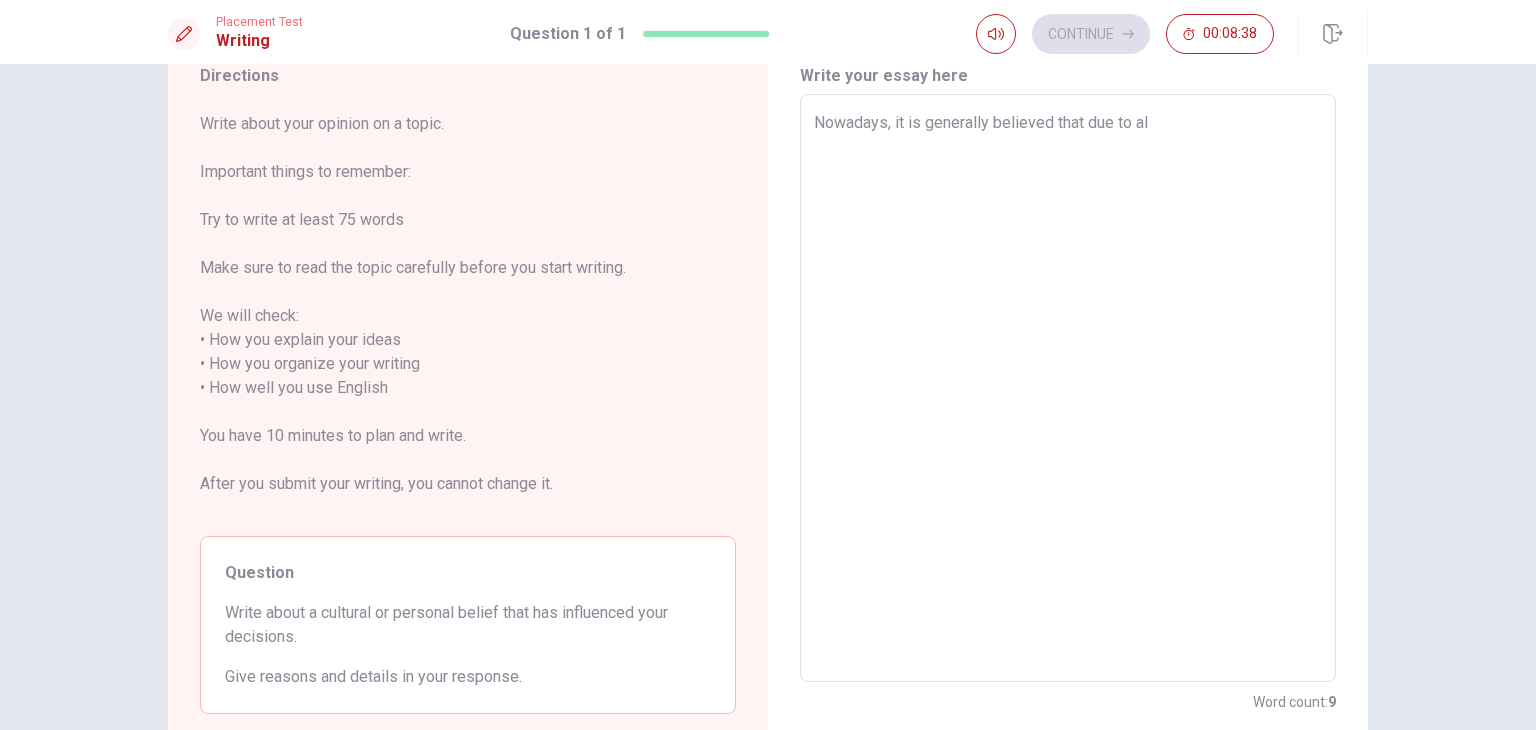 type on "Nowadays, it is generally believed that due to all" 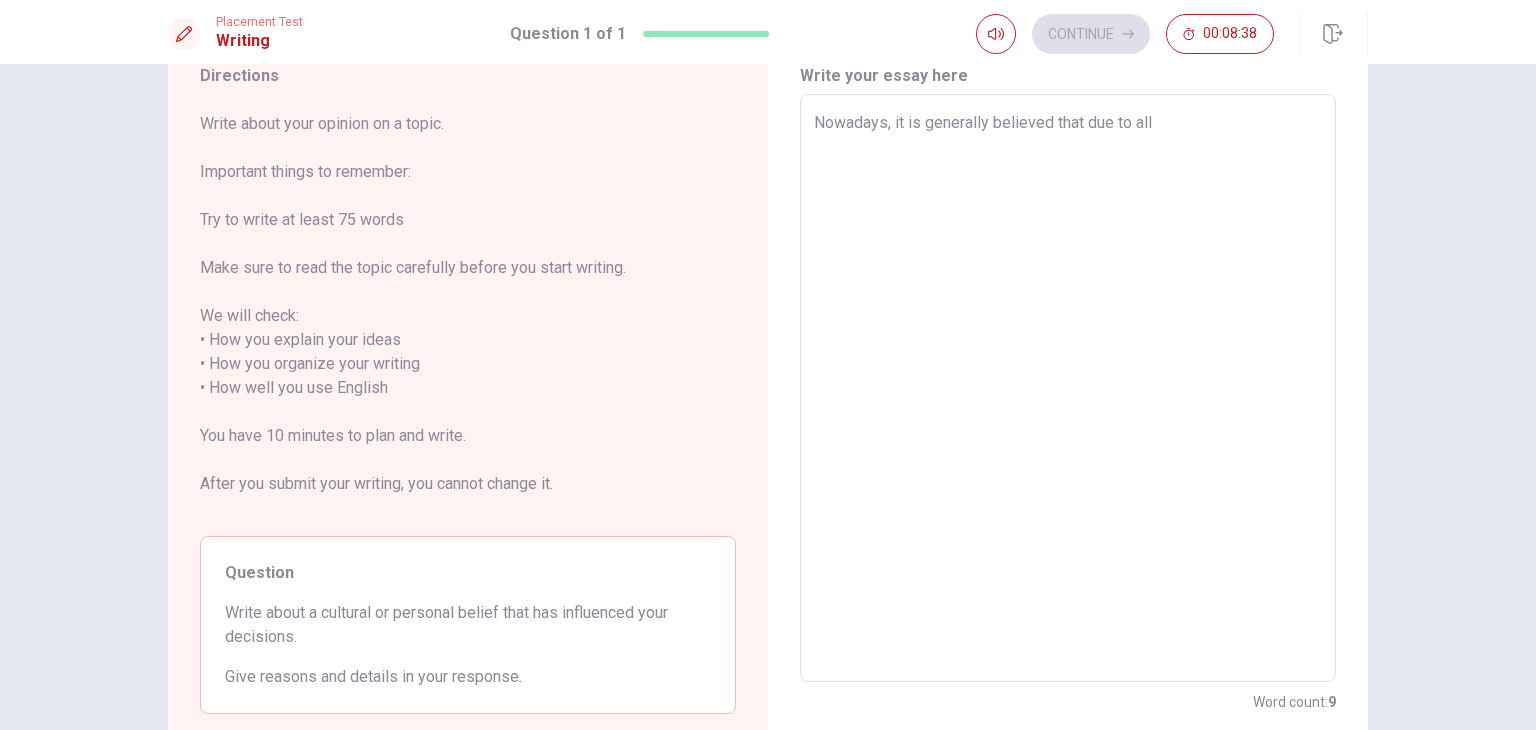 type on "x" 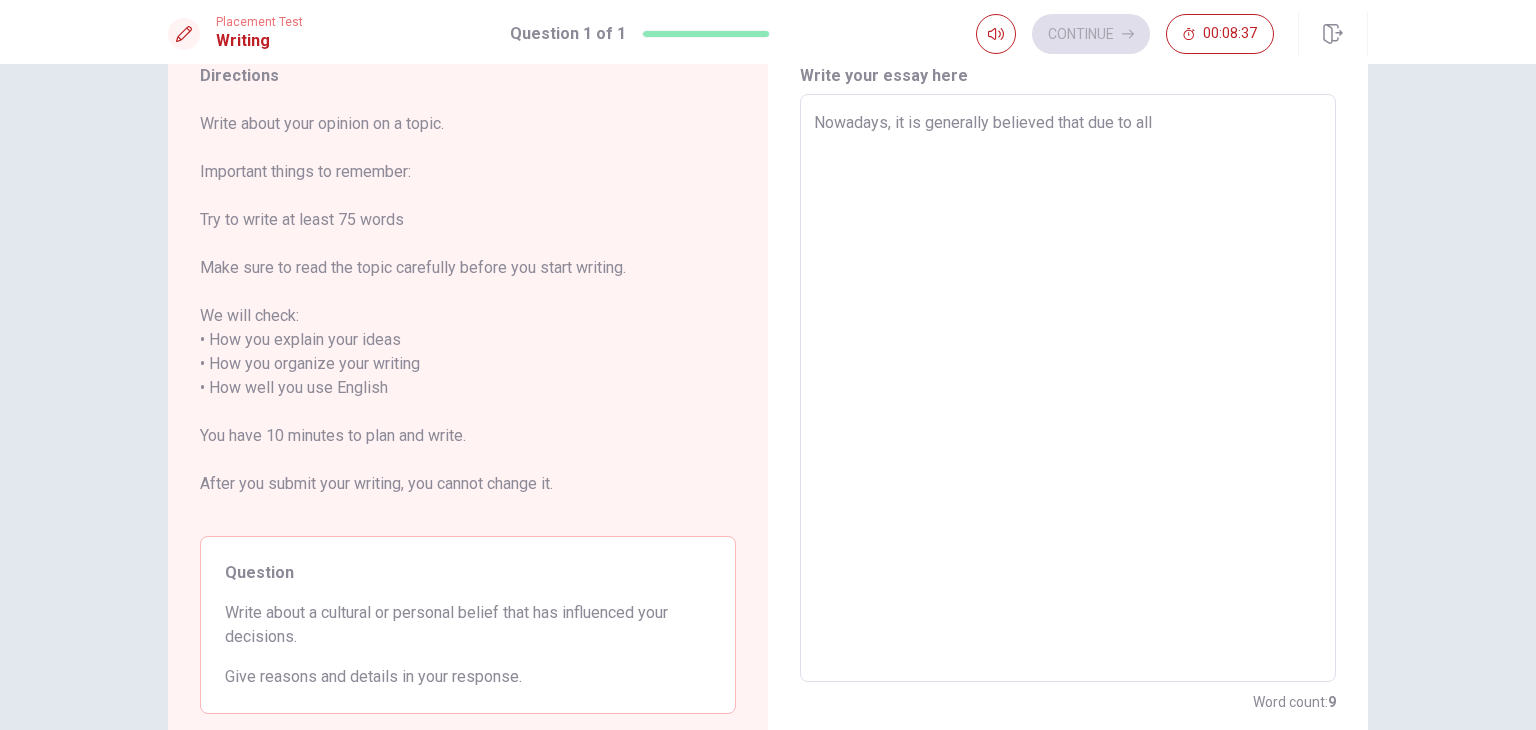 type on "Nowadays, it is generally believed that due to all t" 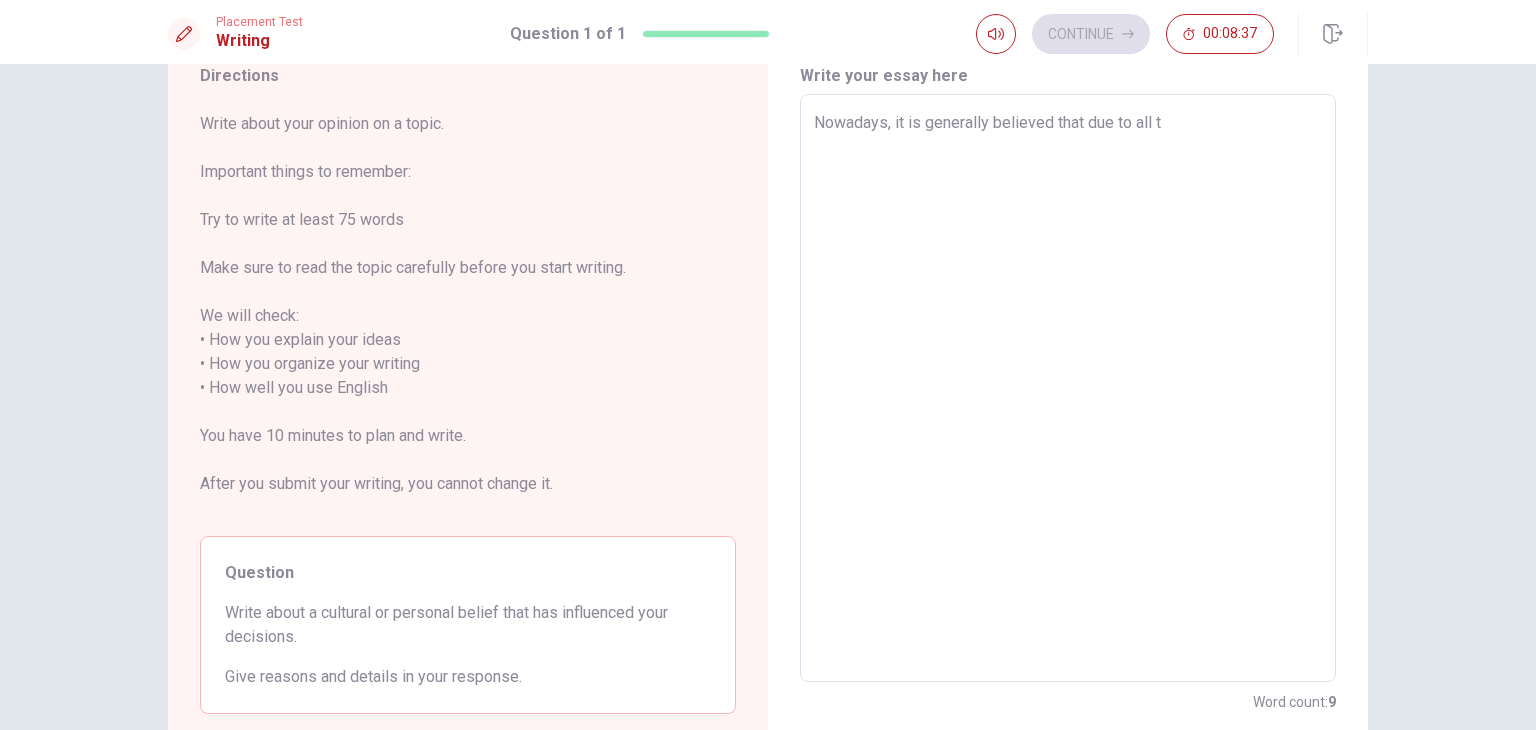 type on "x" 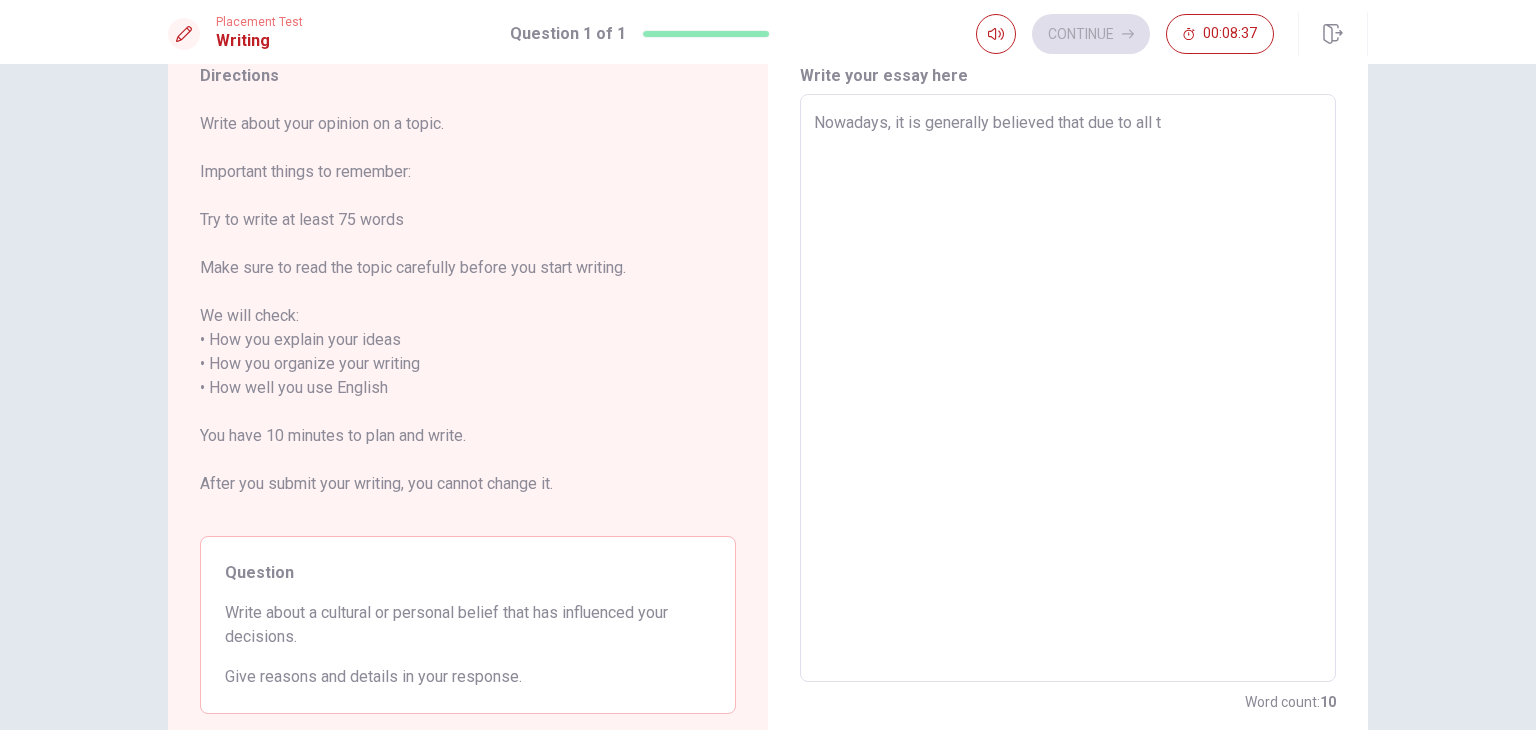 type on "Nowadays, it is generally believed that due to all th" 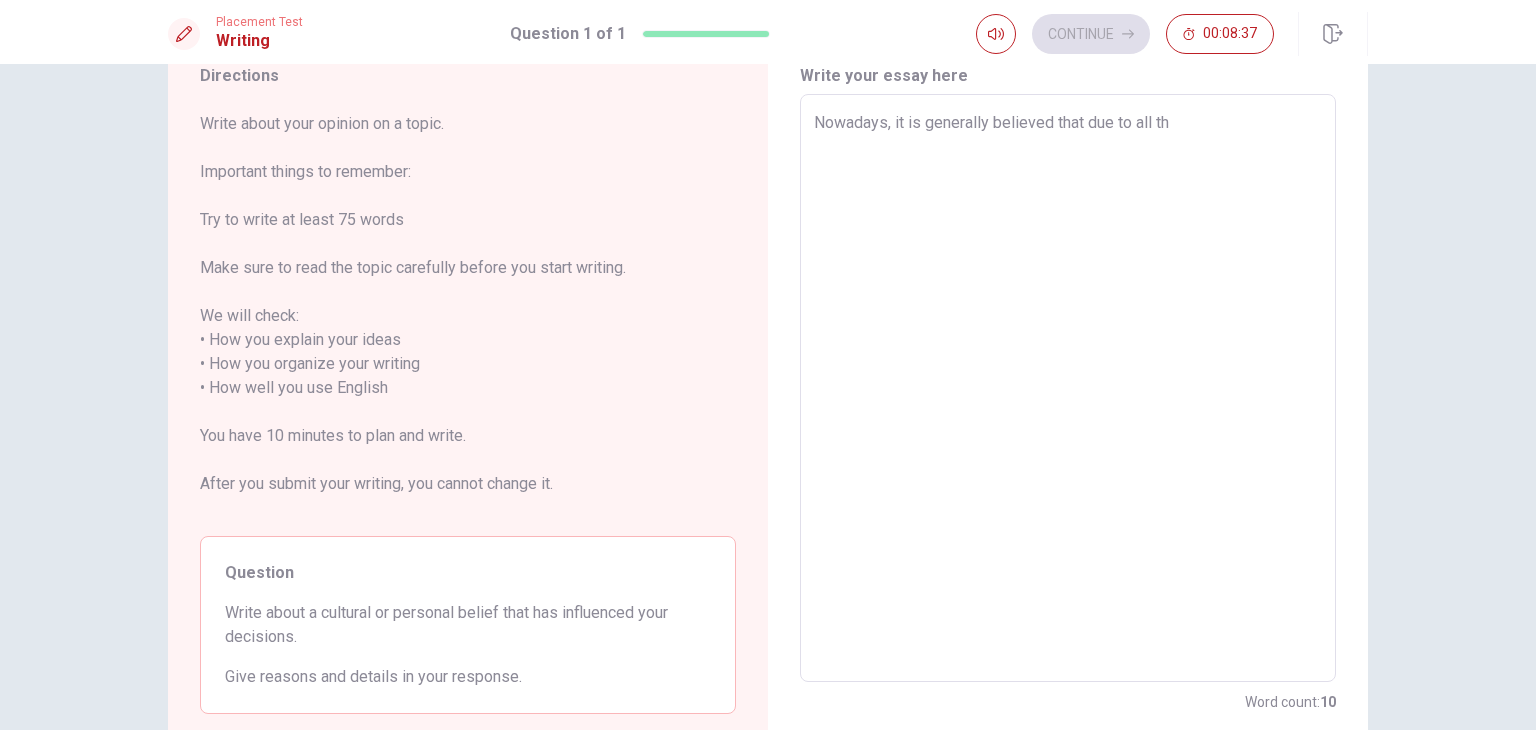 type on "x" 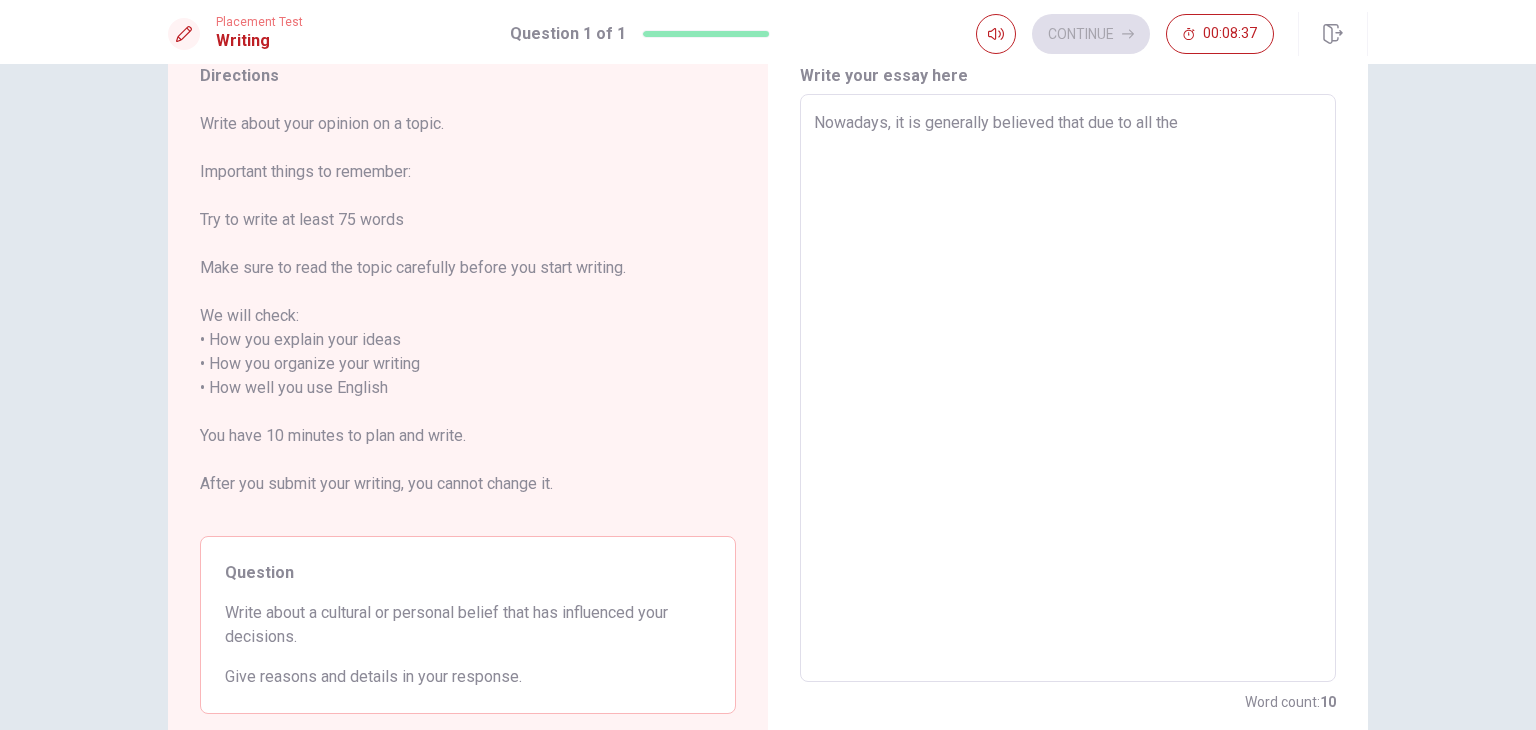 type on "x" 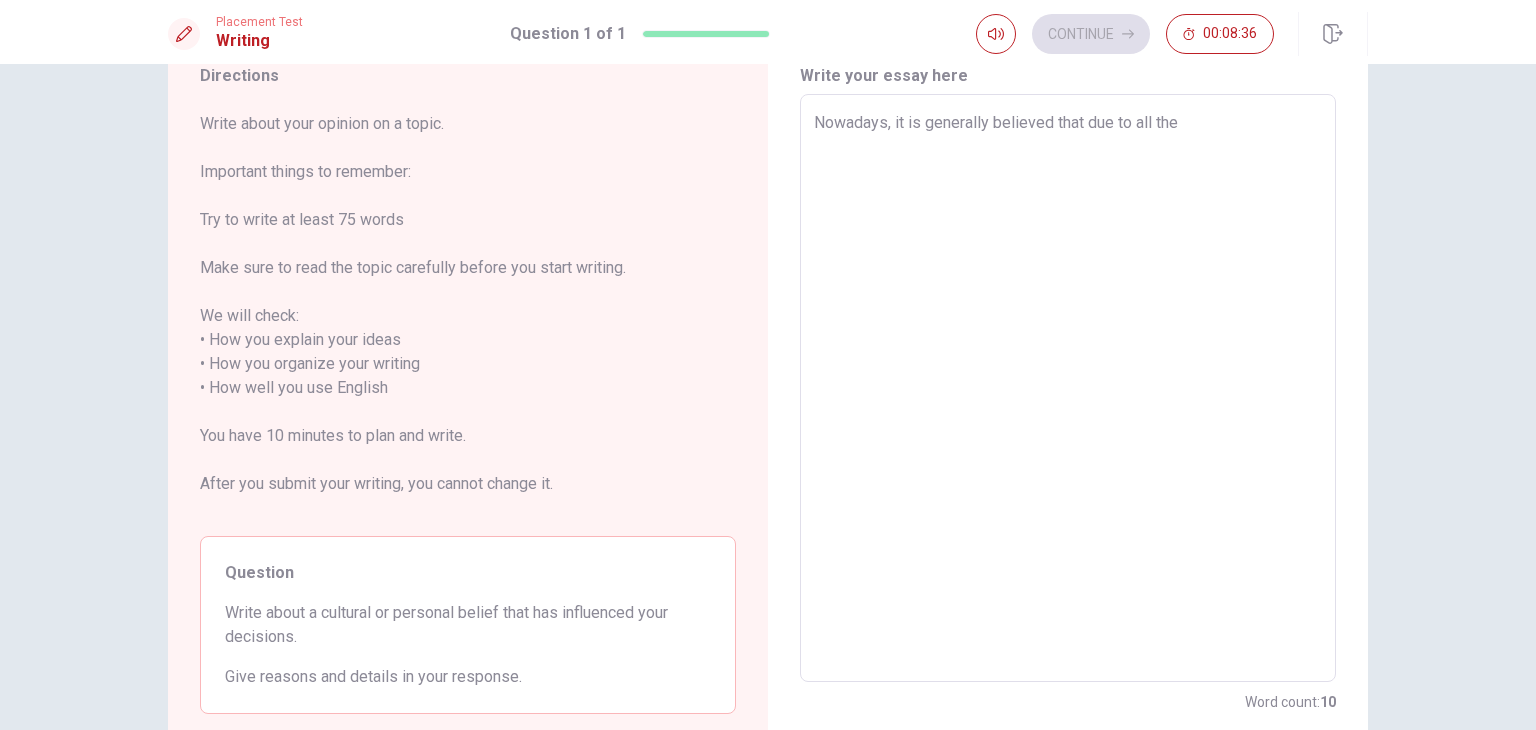 type on "Nowadays, it is generally believed that due to all the a" 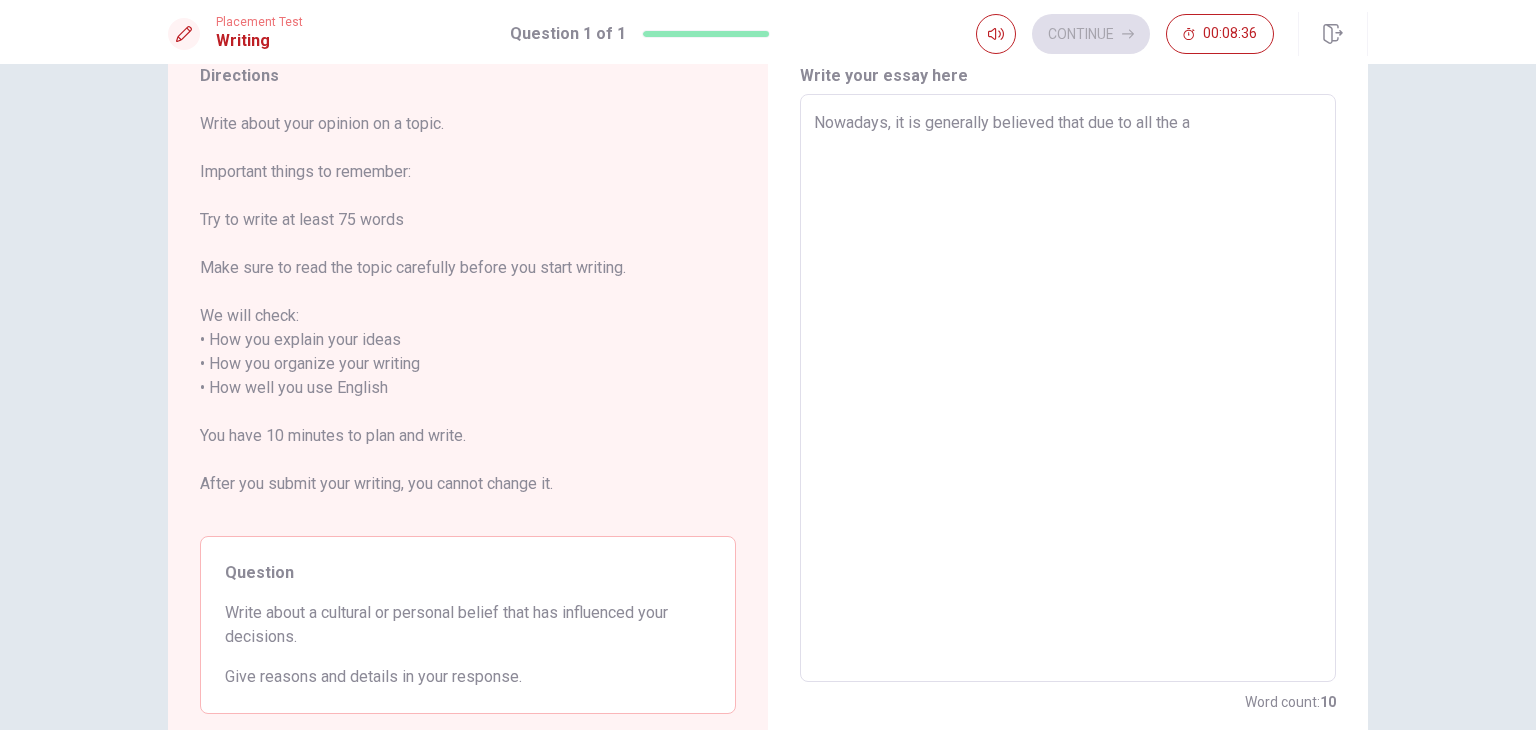 type on "x" 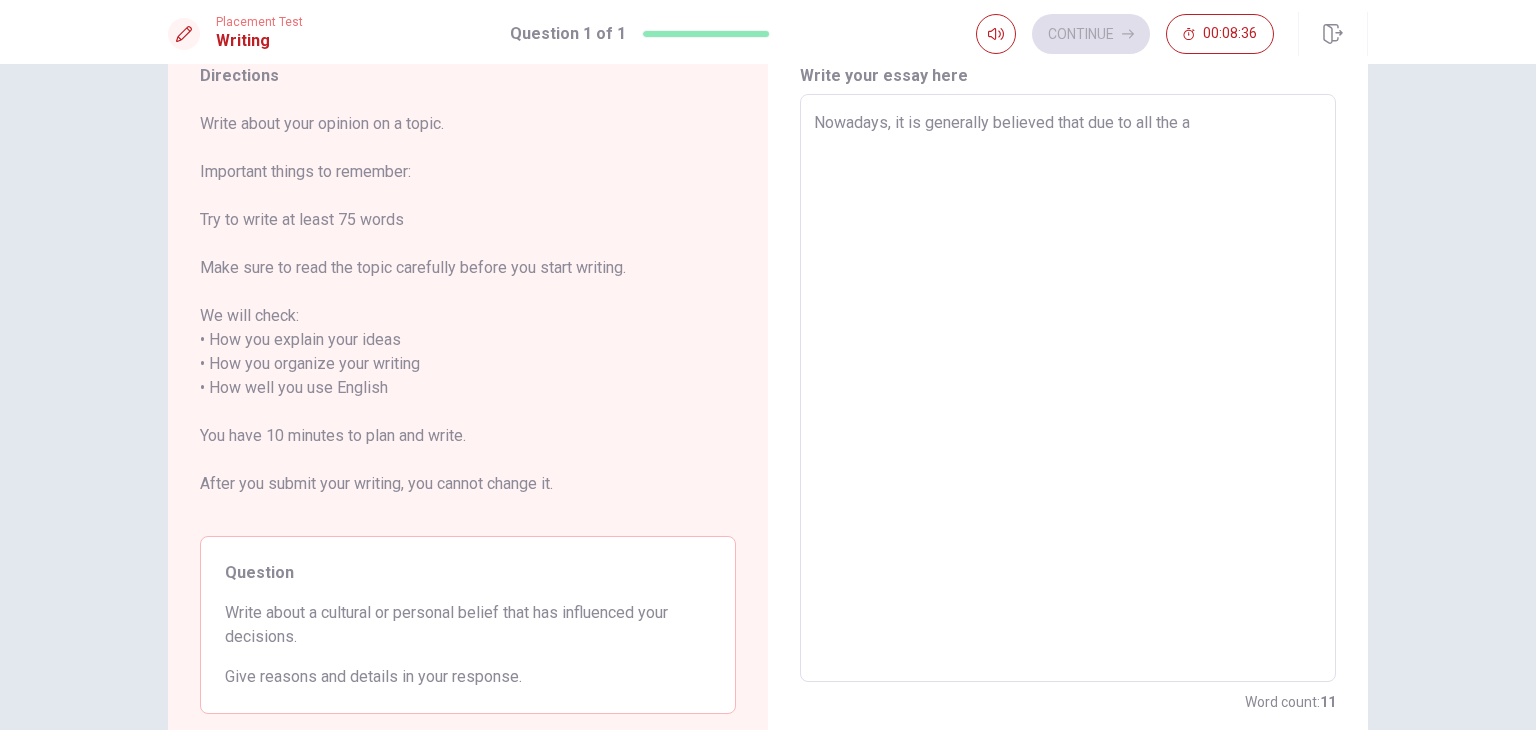 type on "Nowadays, it is generally believed that due to all the ad" 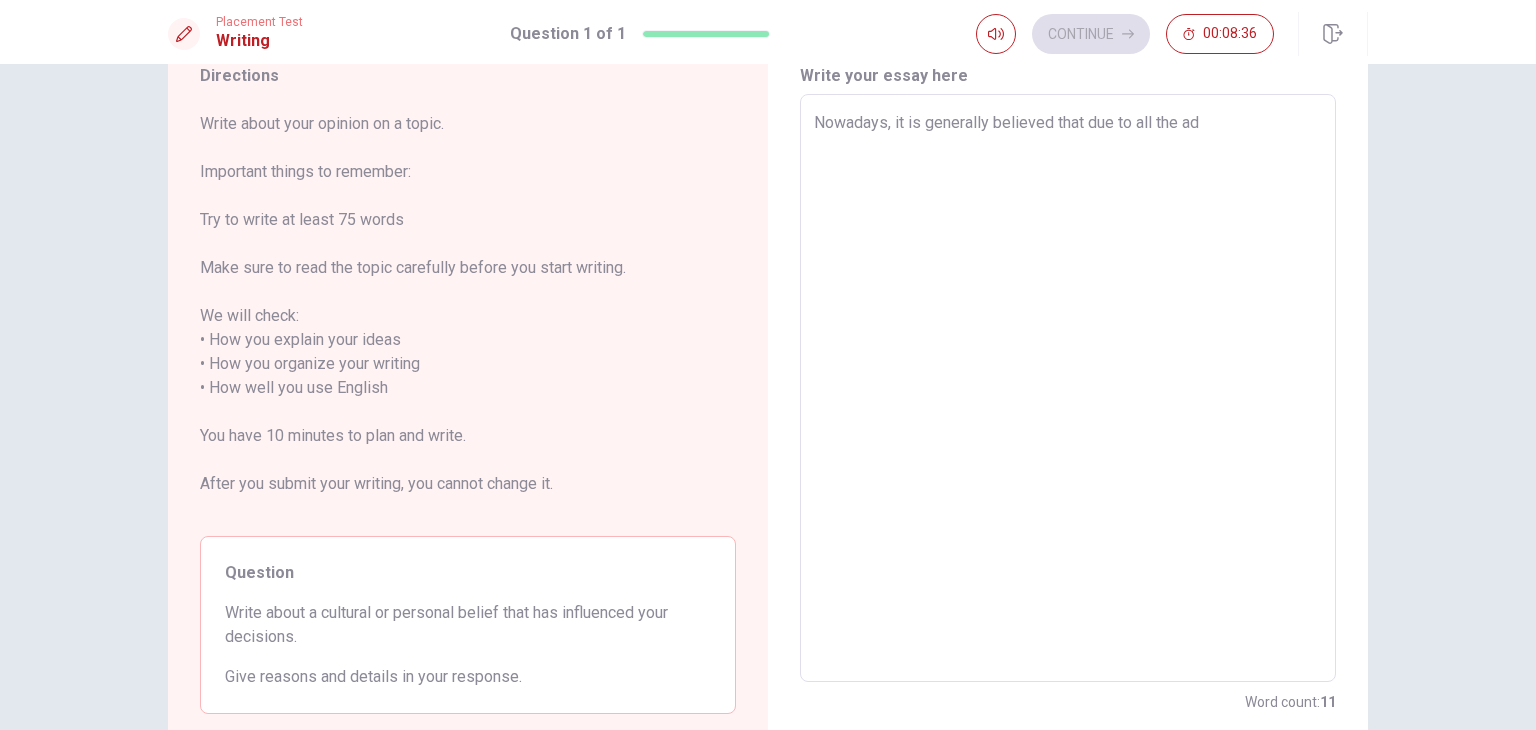 type on "x" 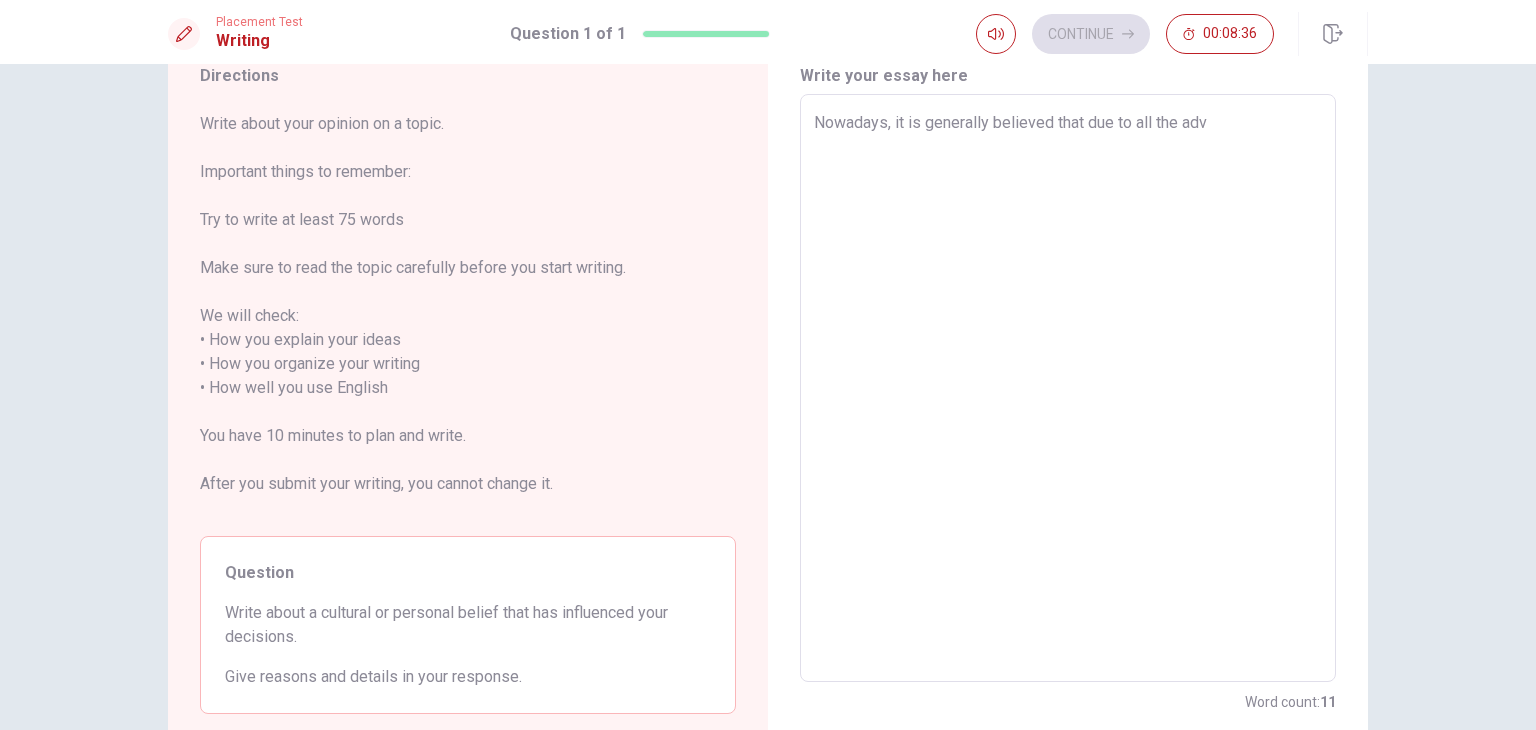 type on "x" 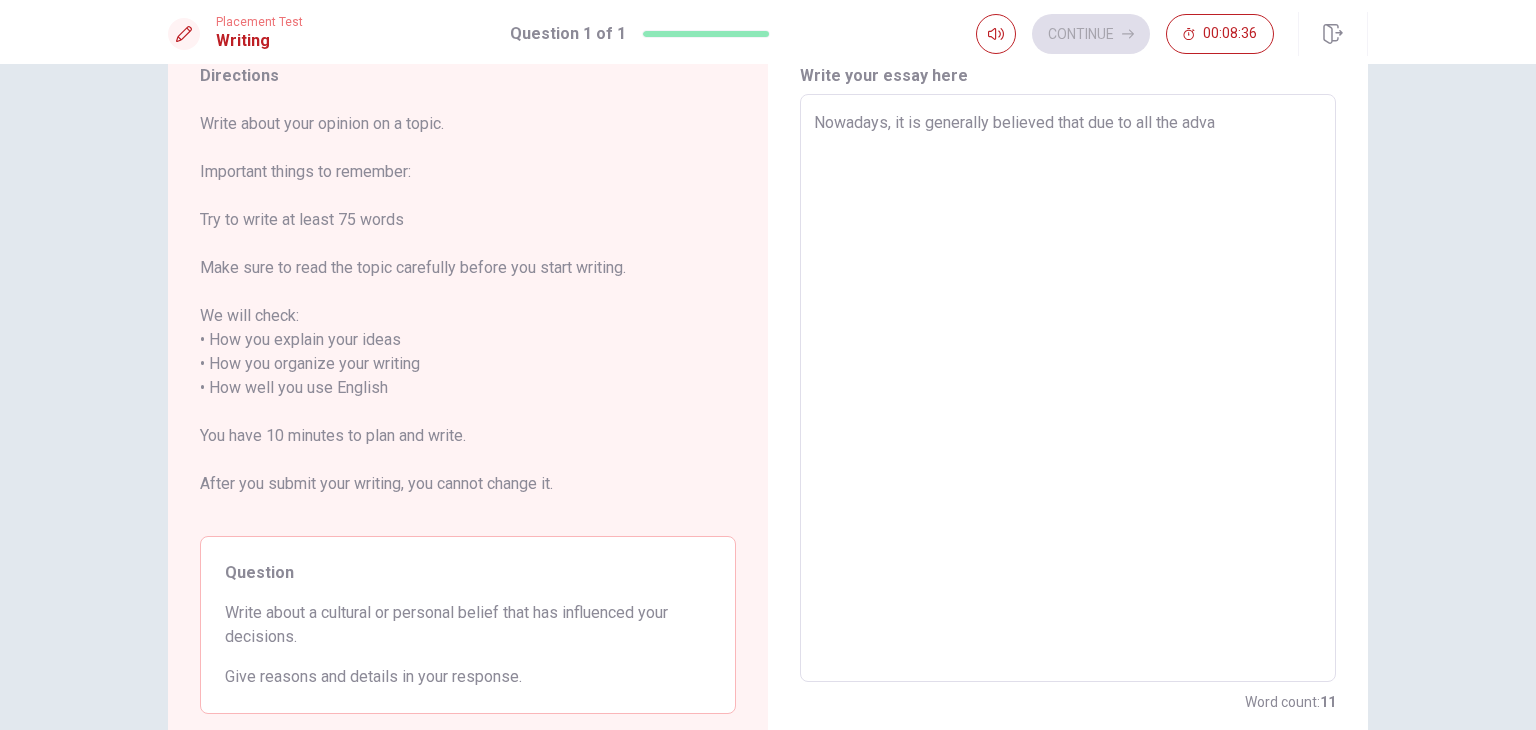 type on "x" 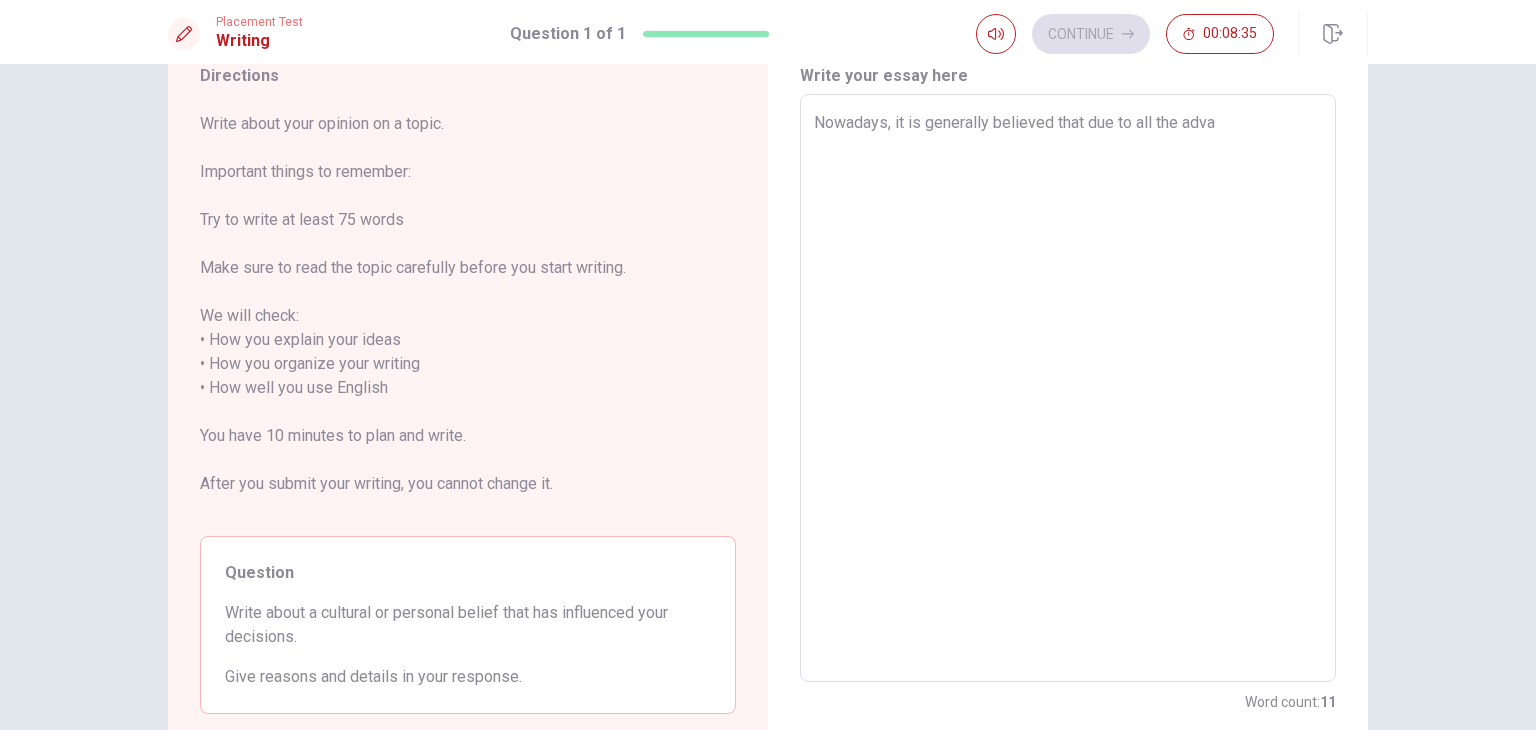 type on "Nowadays, it is generally believed that due to all the advan" 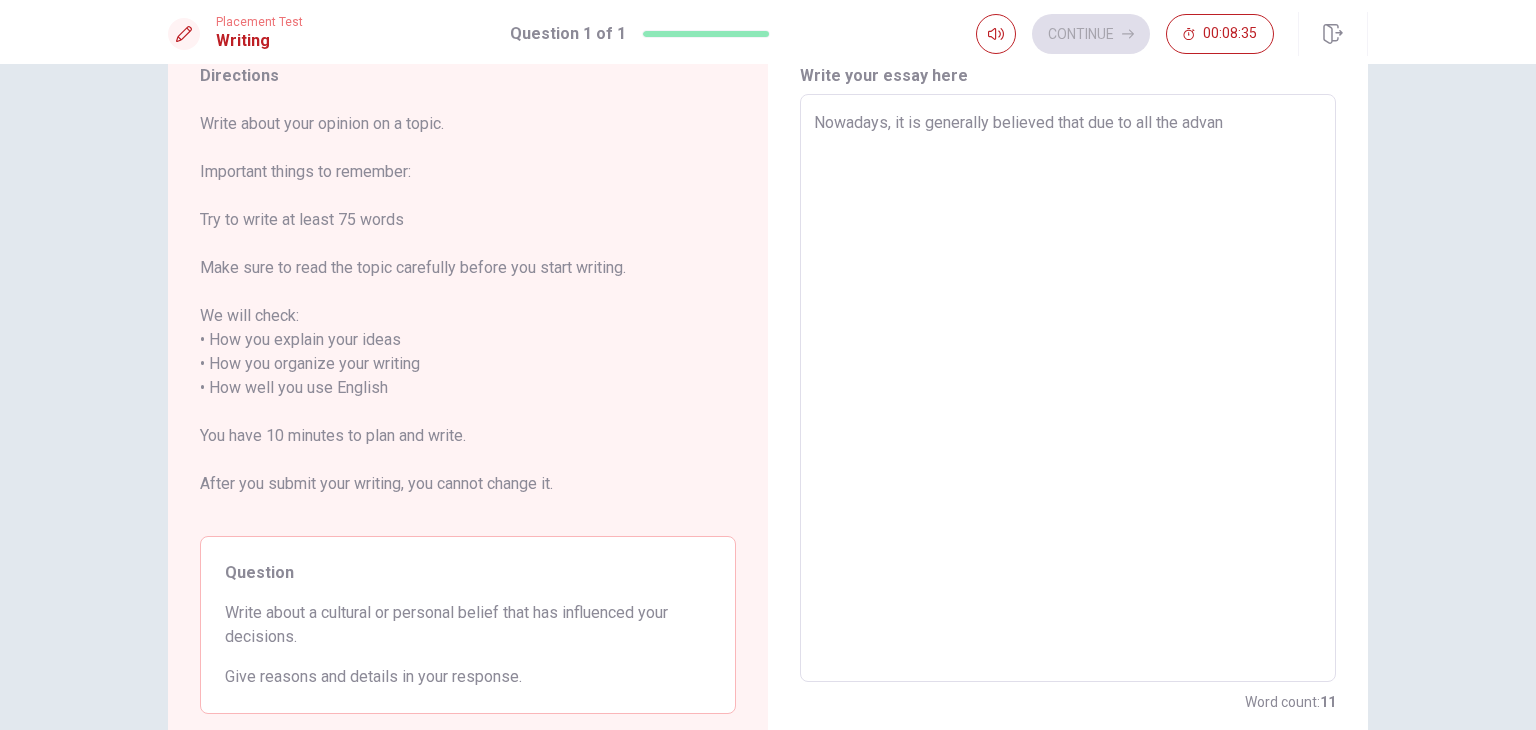 type on "x" 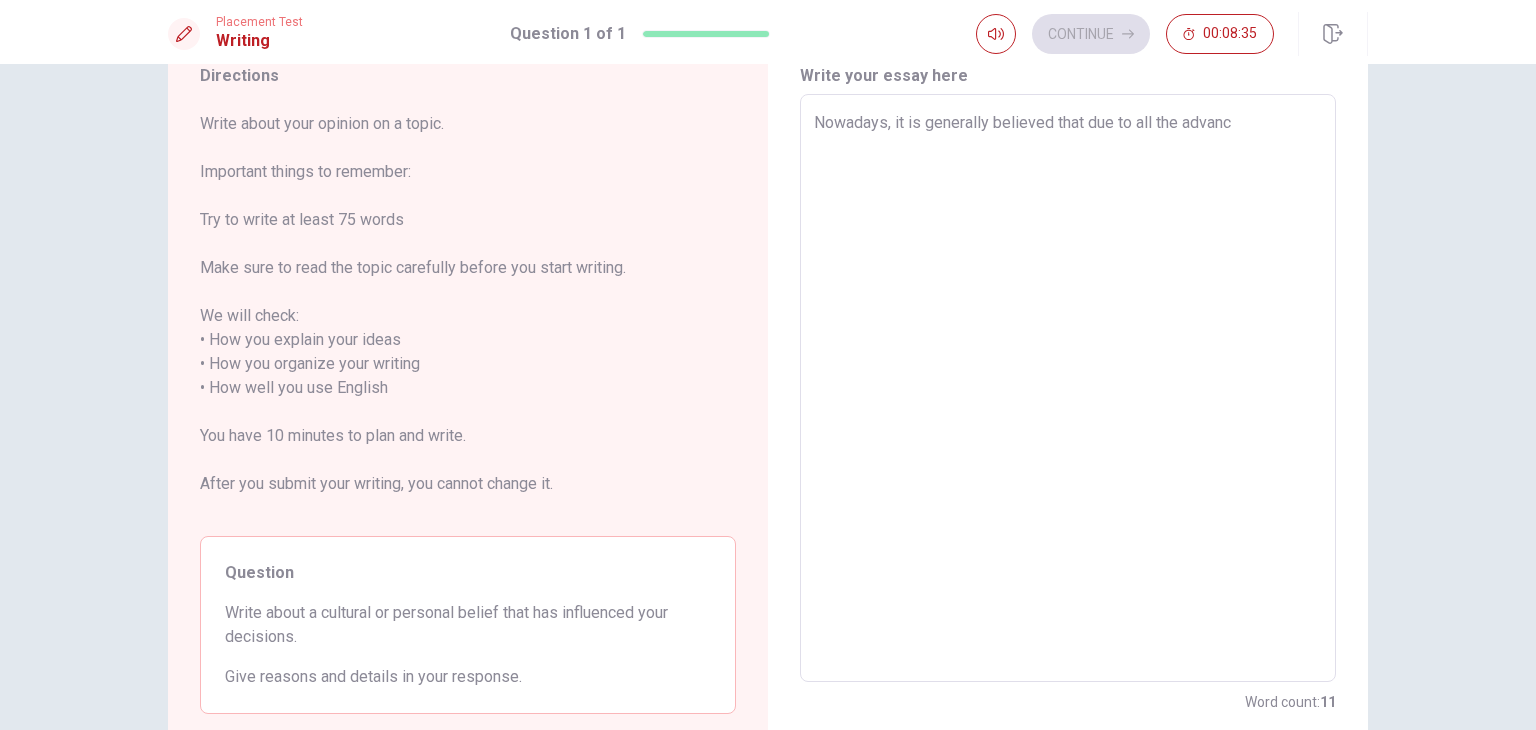 type on "x" 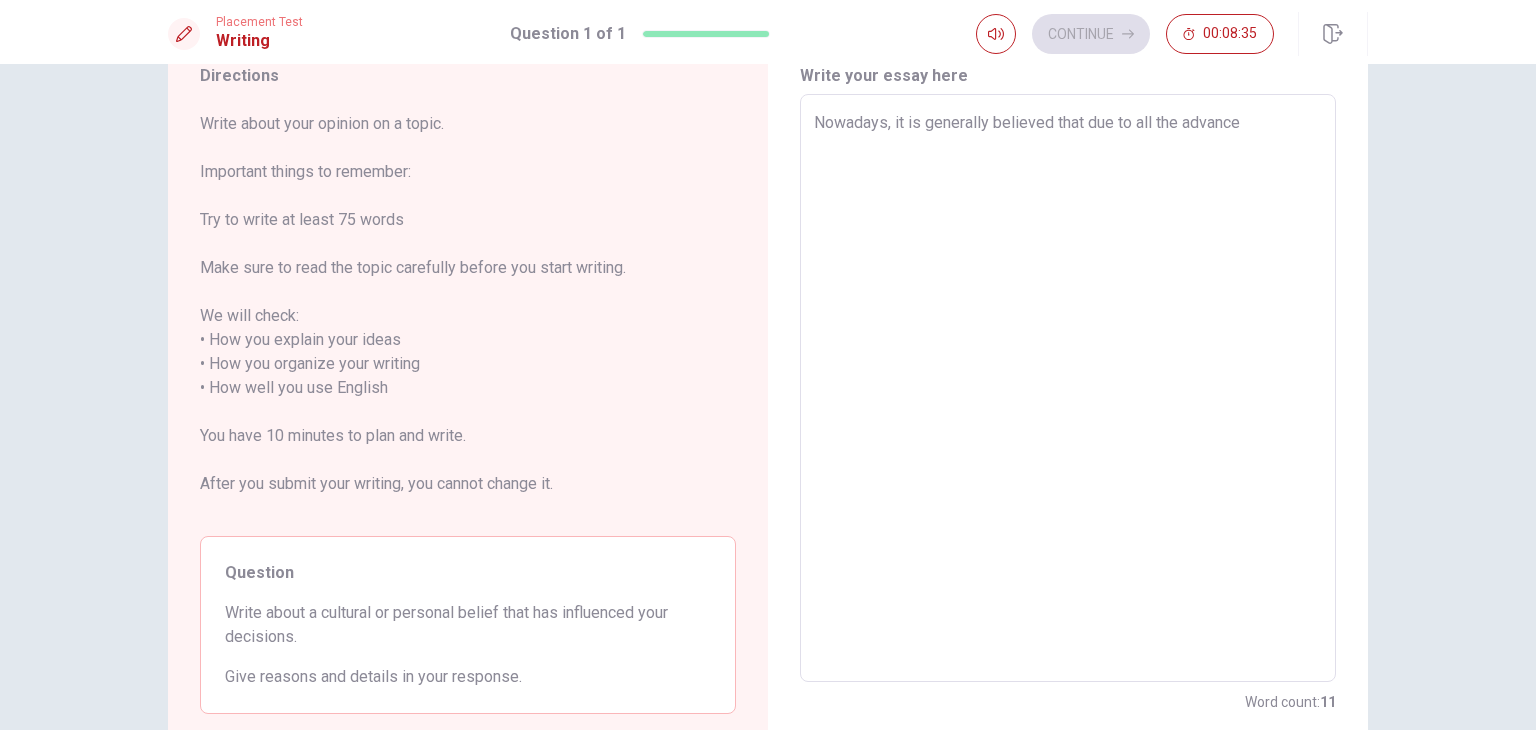 type on "x" 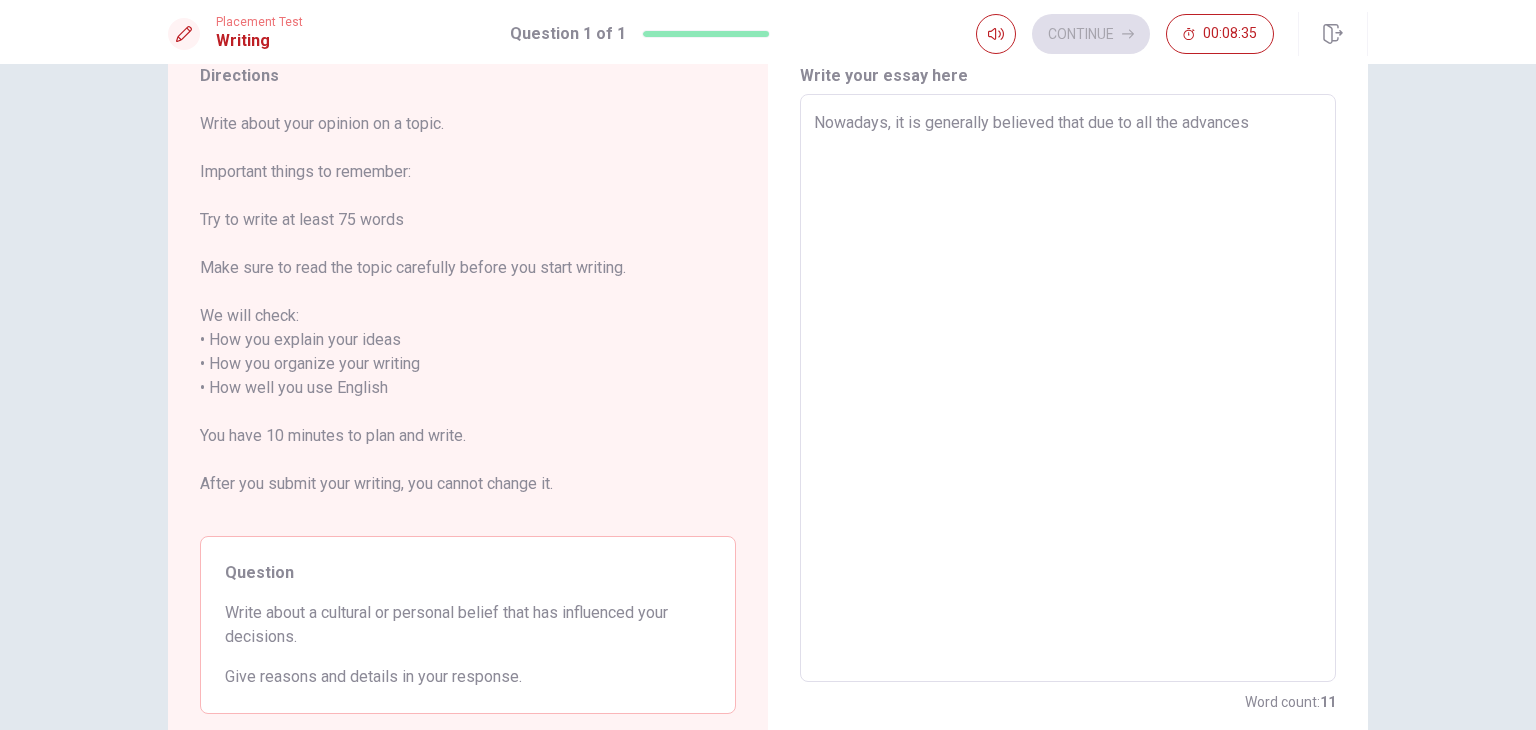 type on "x" 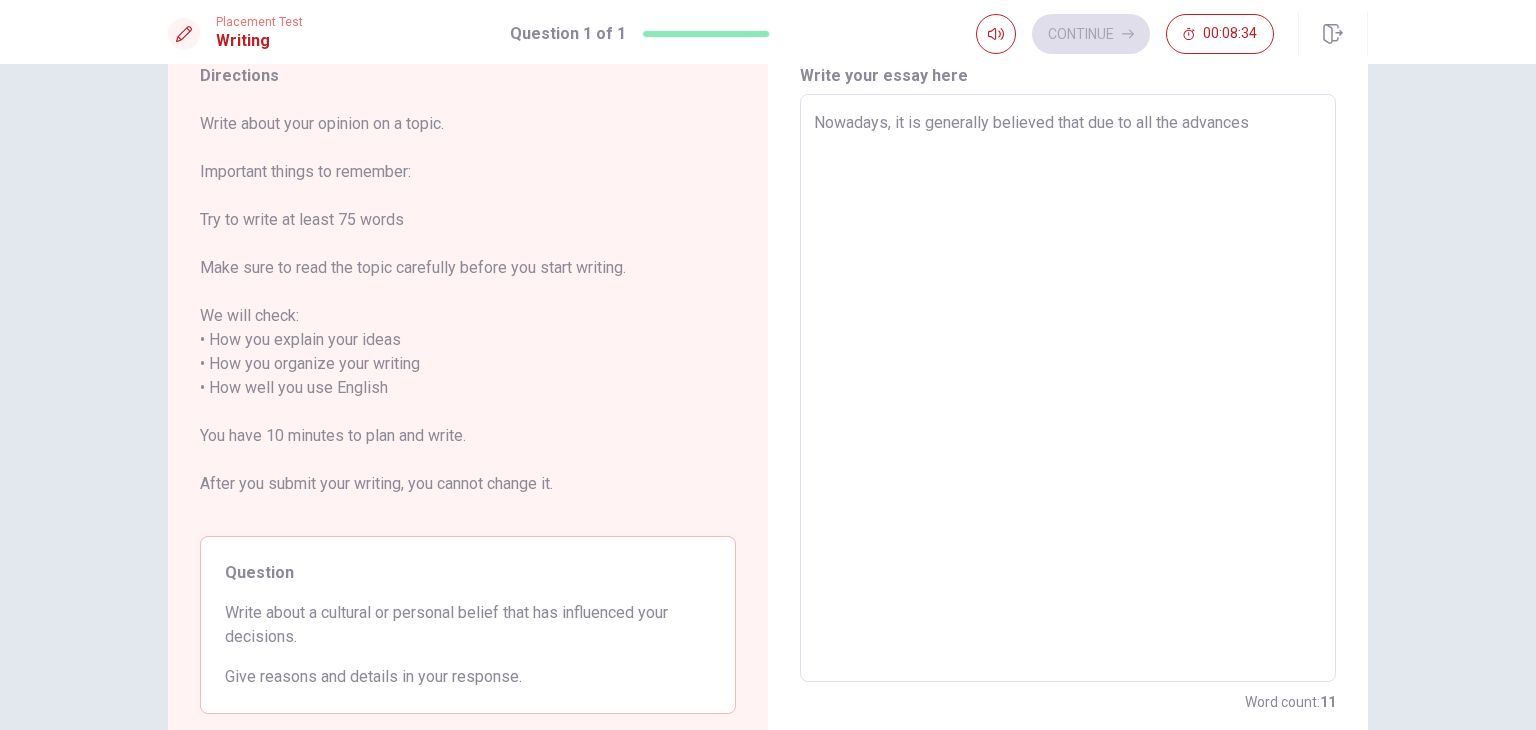 type on "Nowadays, it is generally believed that due to all the advances t" 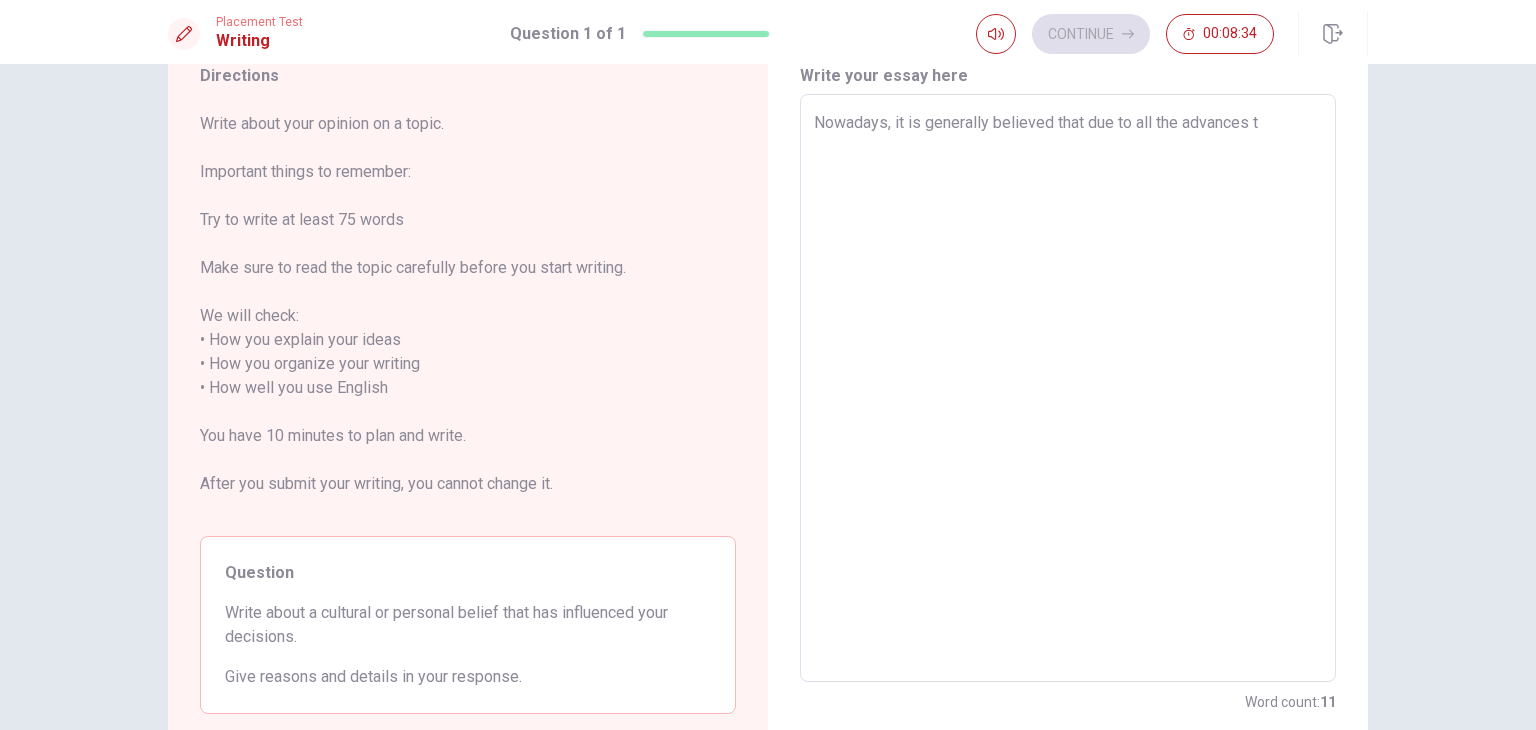 type on "x" 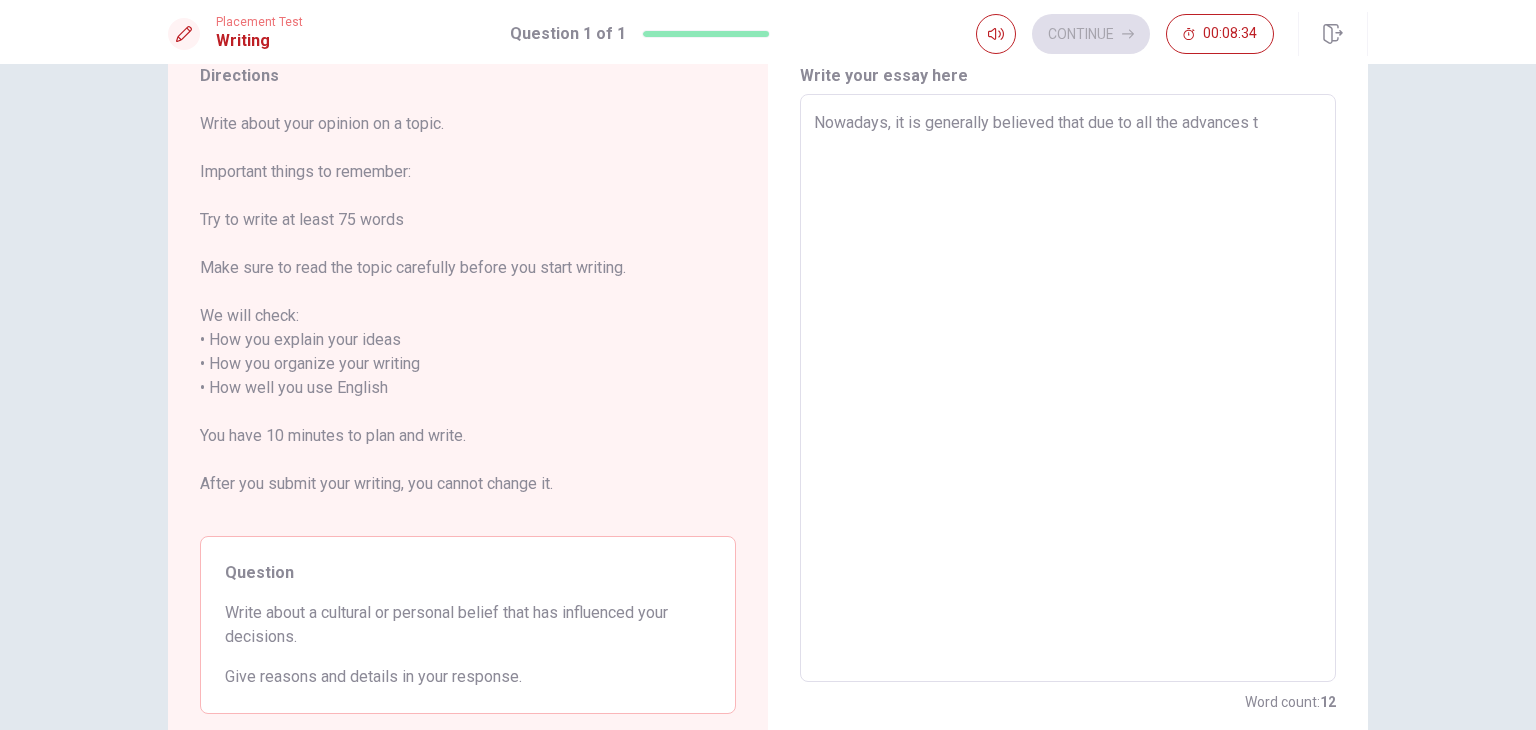 type on "Nowadays, it is generally believed that due to all the advances th" 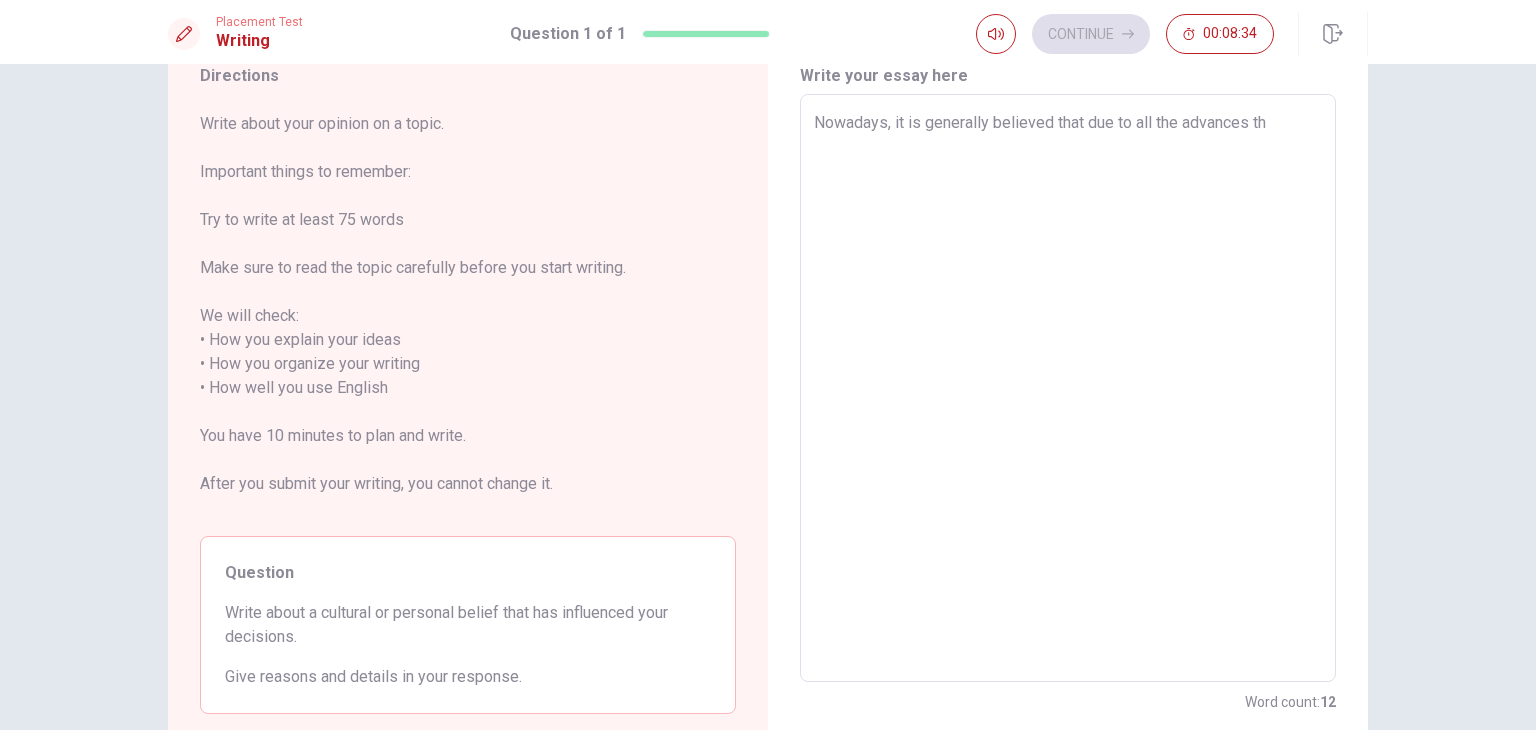 type on "x" 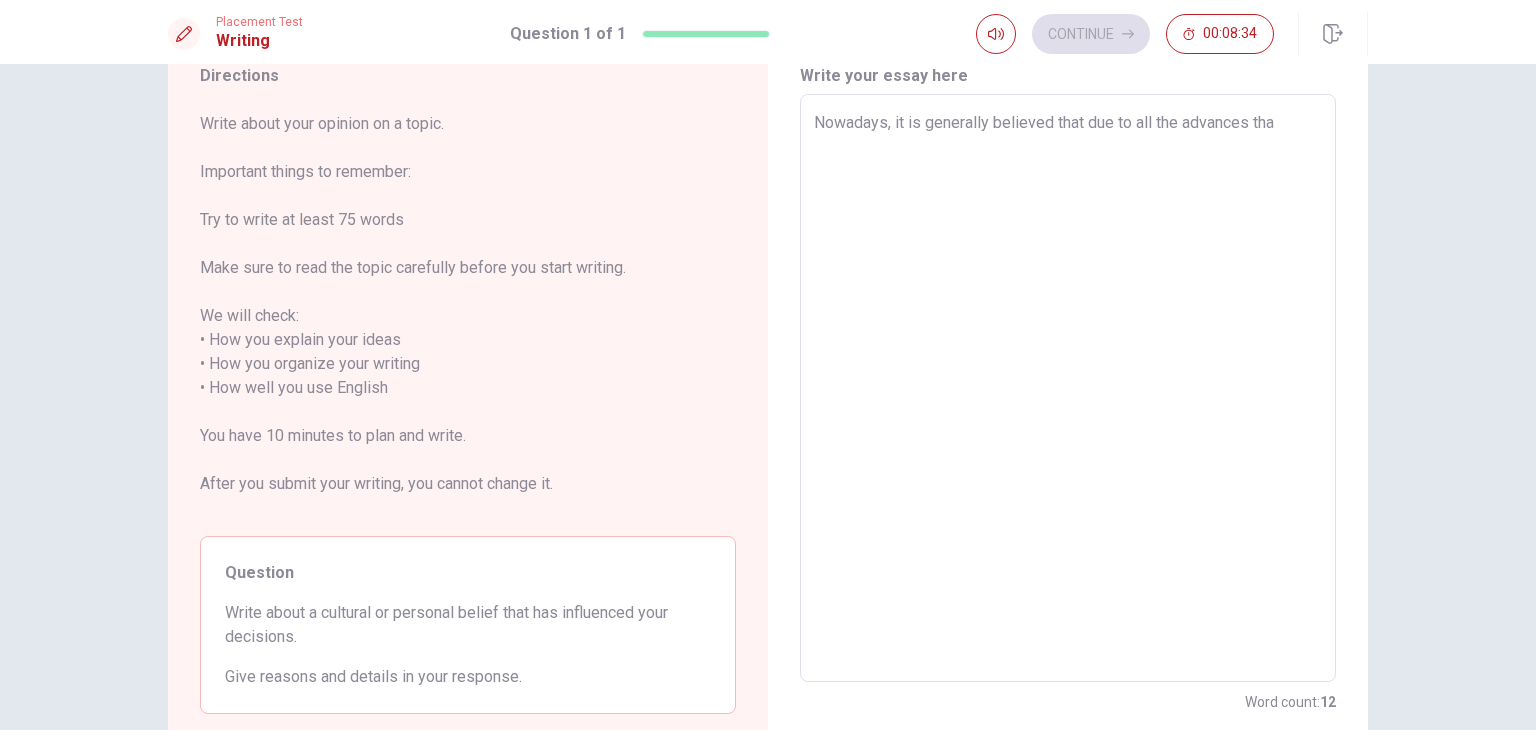 type on "x" 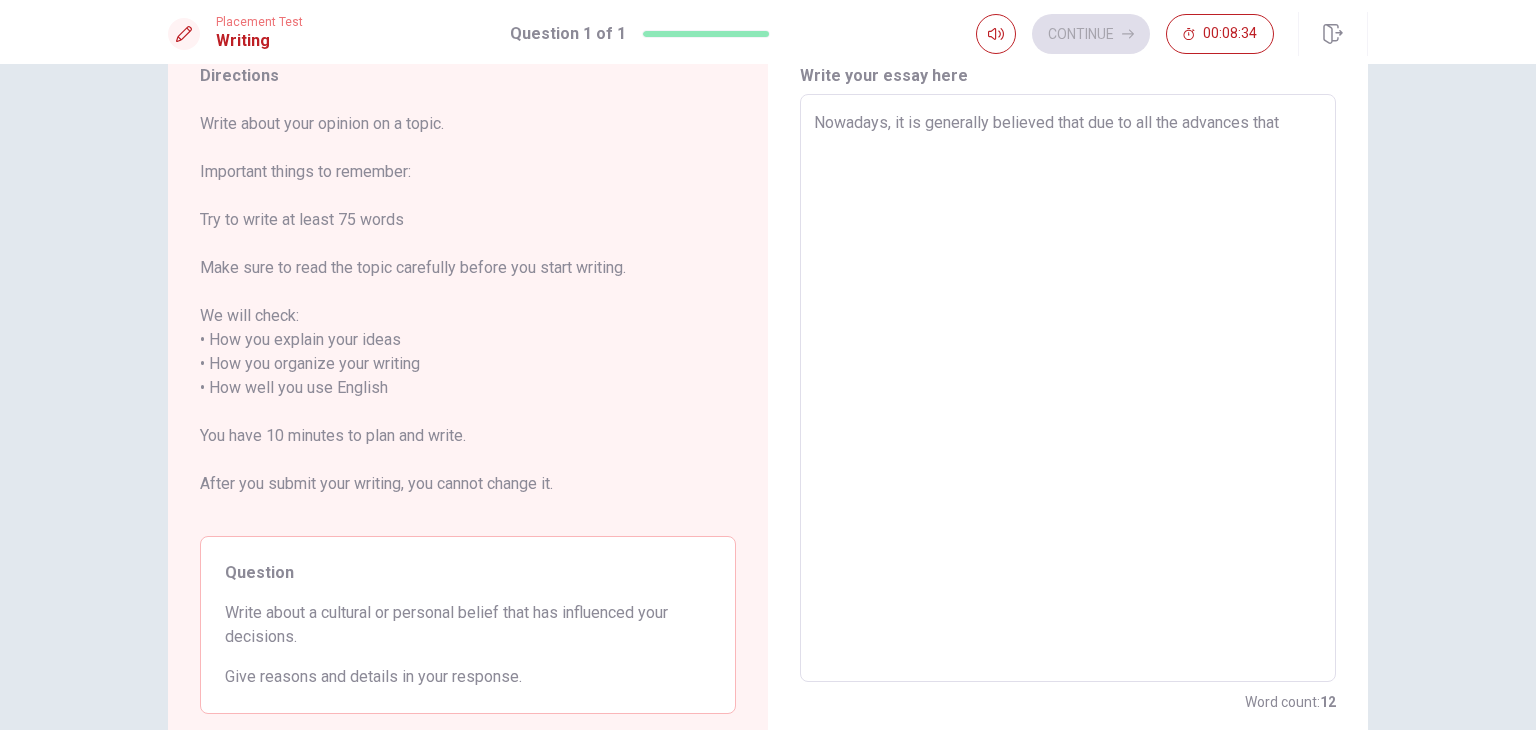 type on "x" 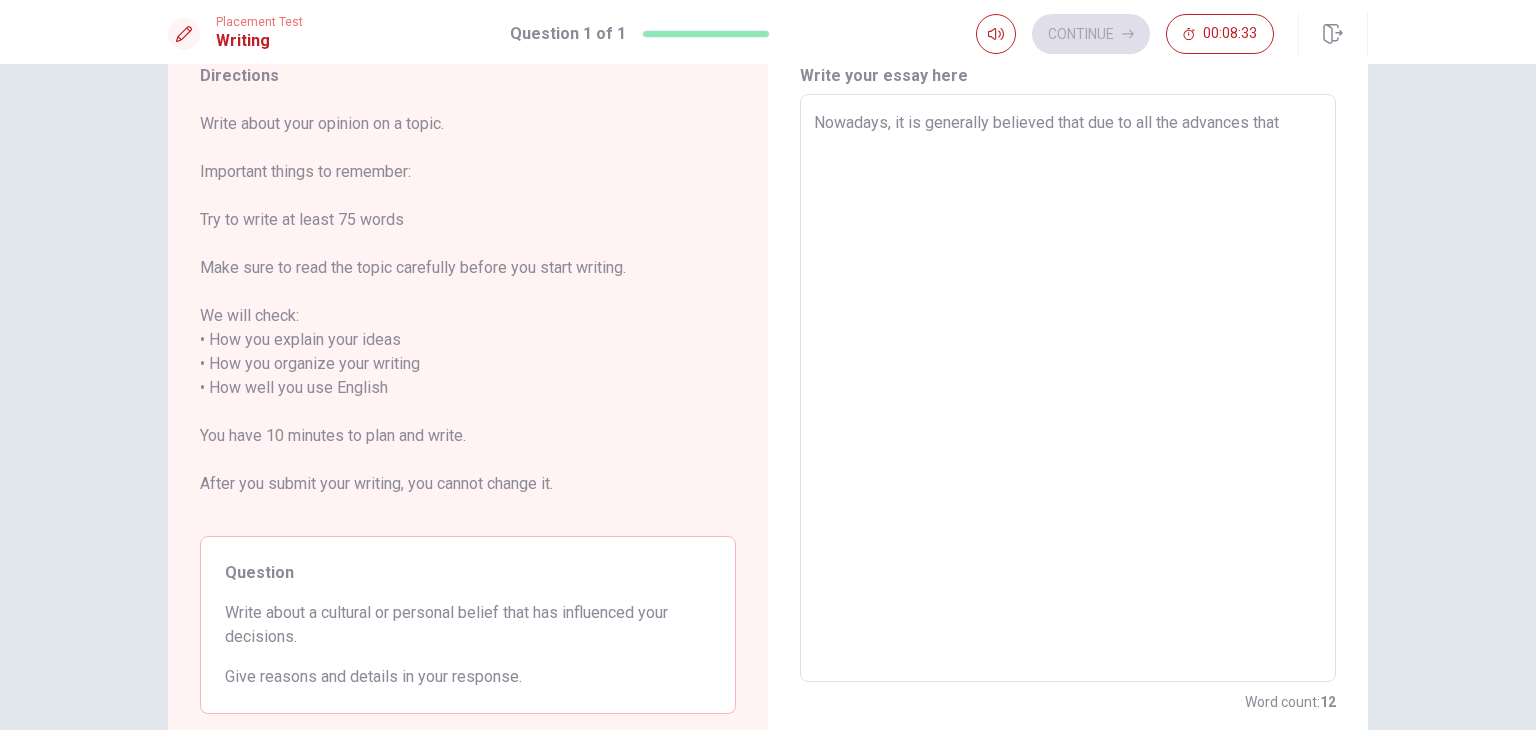 type on "Nowadays, it is generally believed that due to all the advances that h" 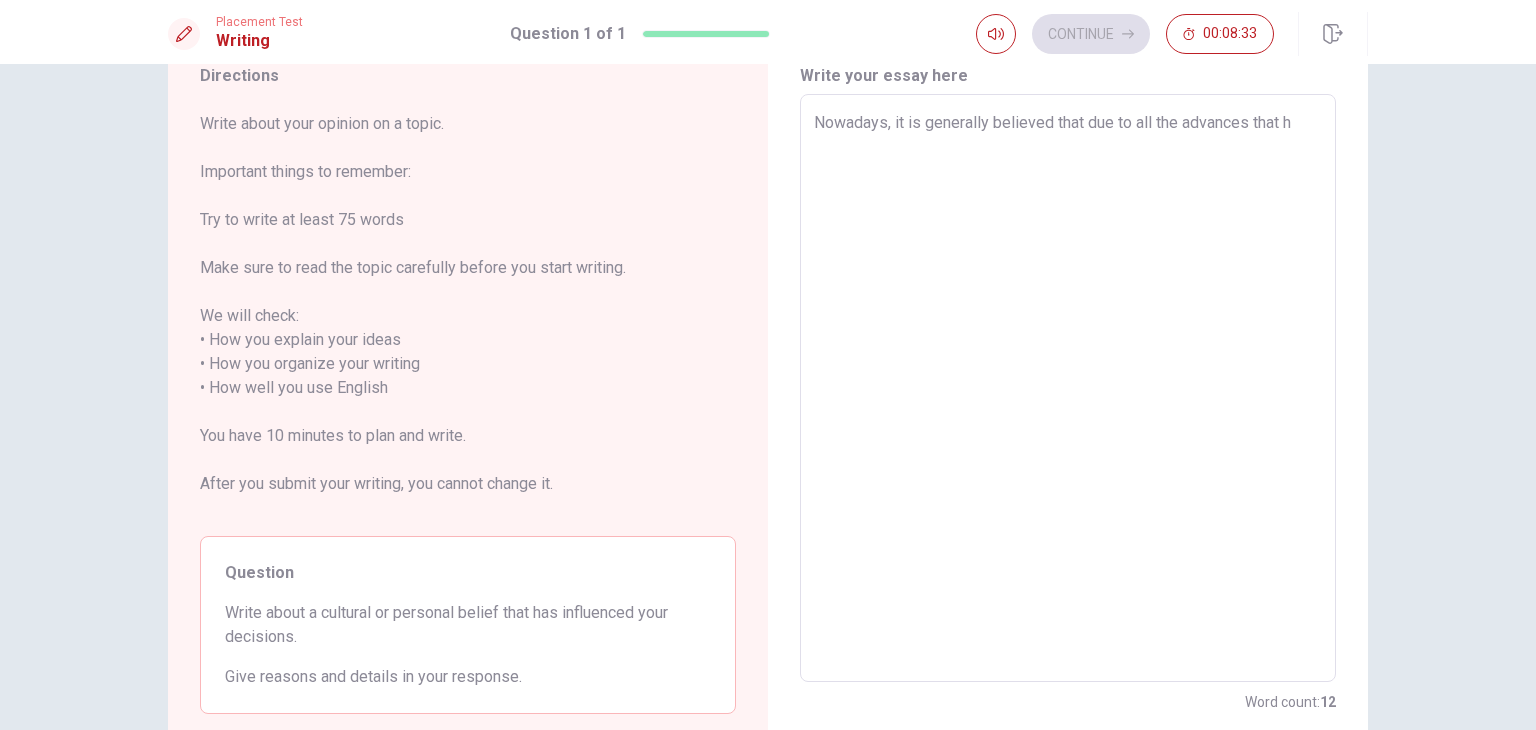 type on "x" 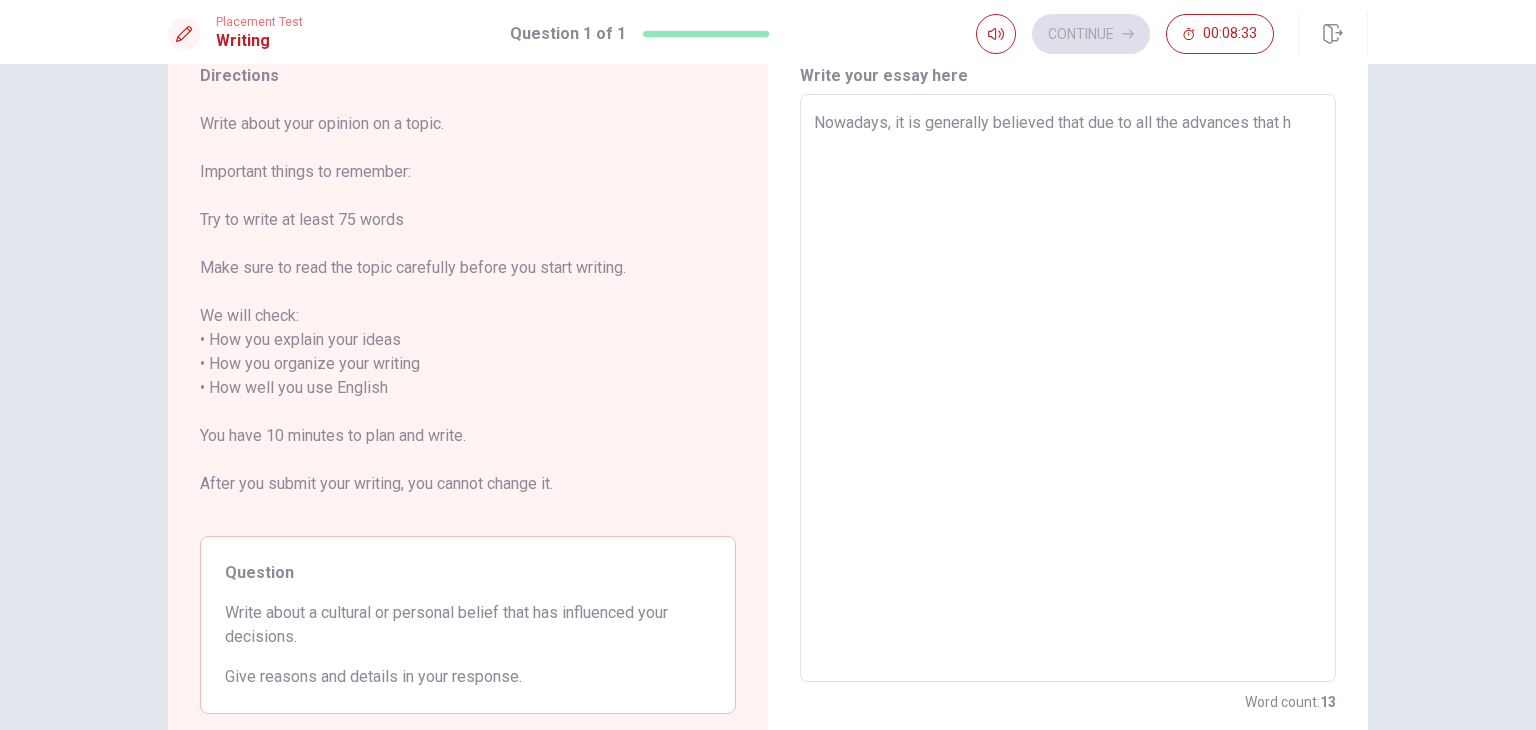 type on "Nowadays, it is generally believed that due to all the advances that ha" 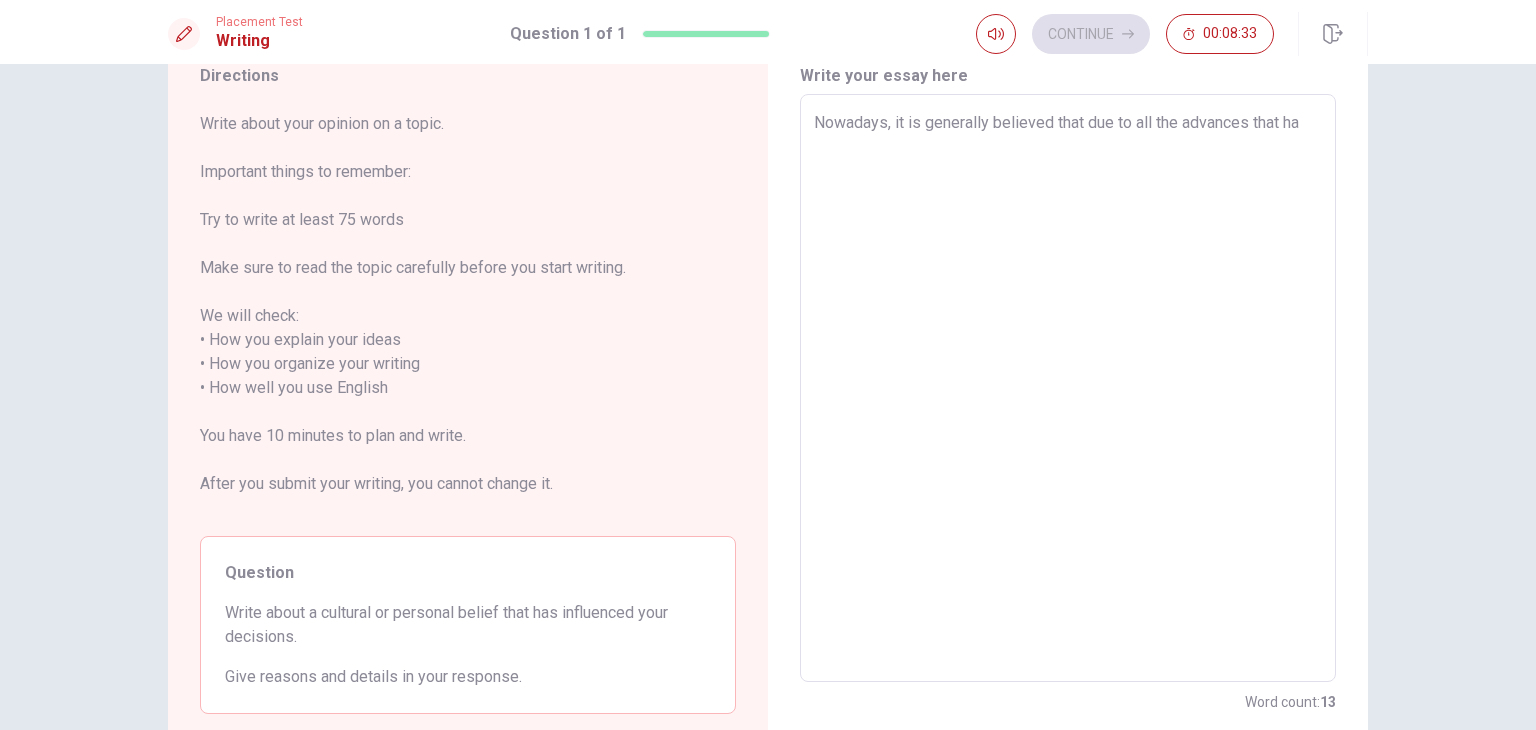 type 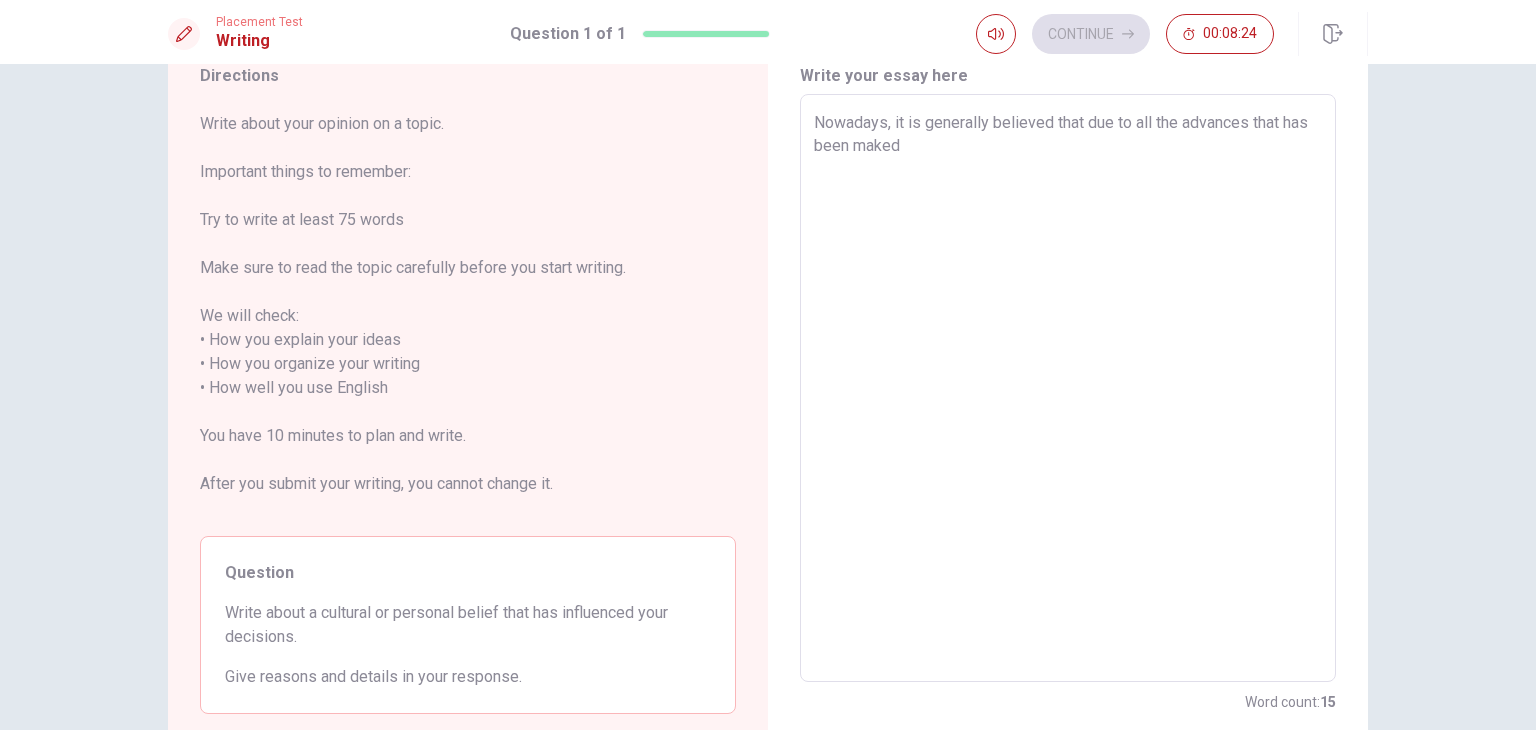 drag, startPoint x: 841, startPoint y: 146, endPoint x: 854, endPoint y: 157, distance: 17.029387 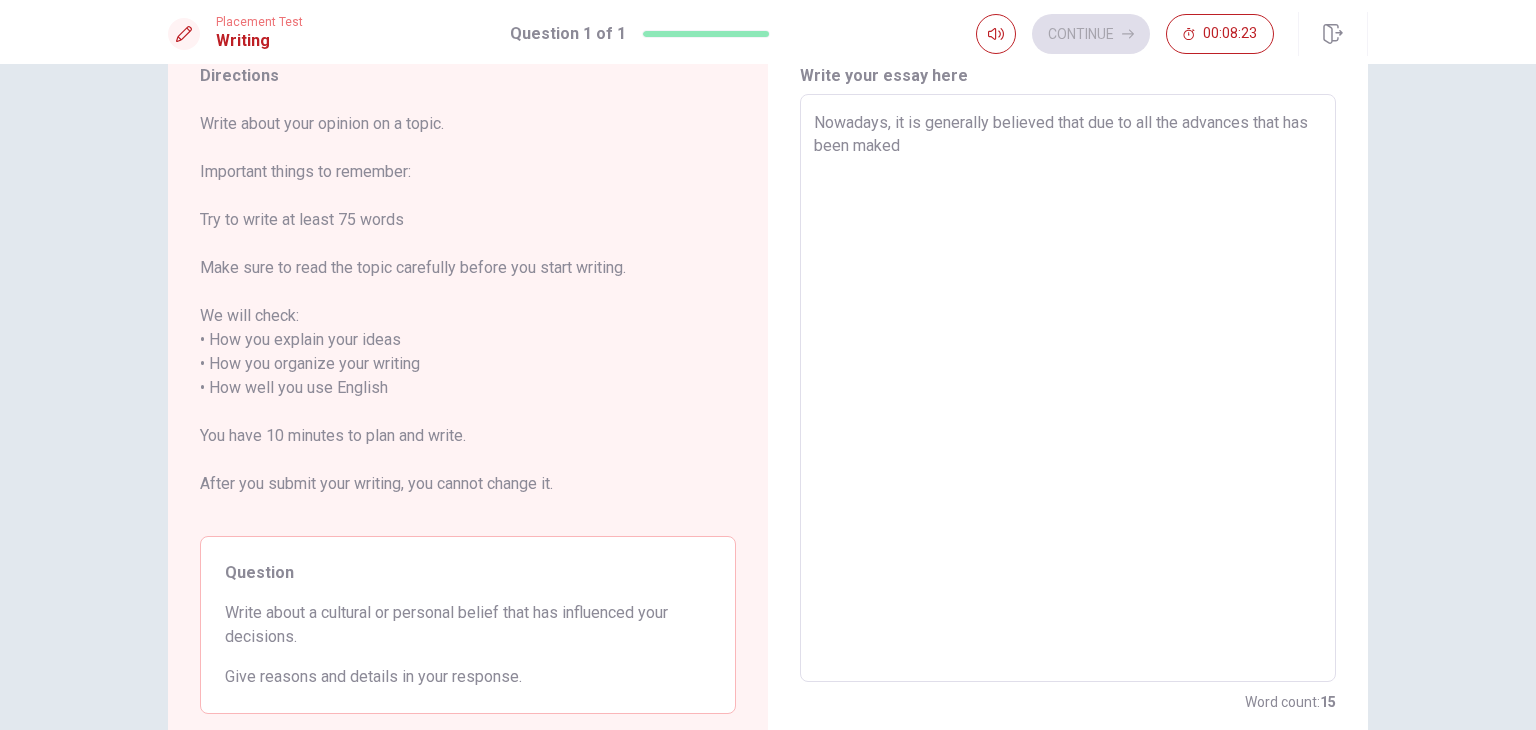 click on "Nowadays, it is generally believed that due to all the advances that has been maked" at bounding box center [1068, 388] 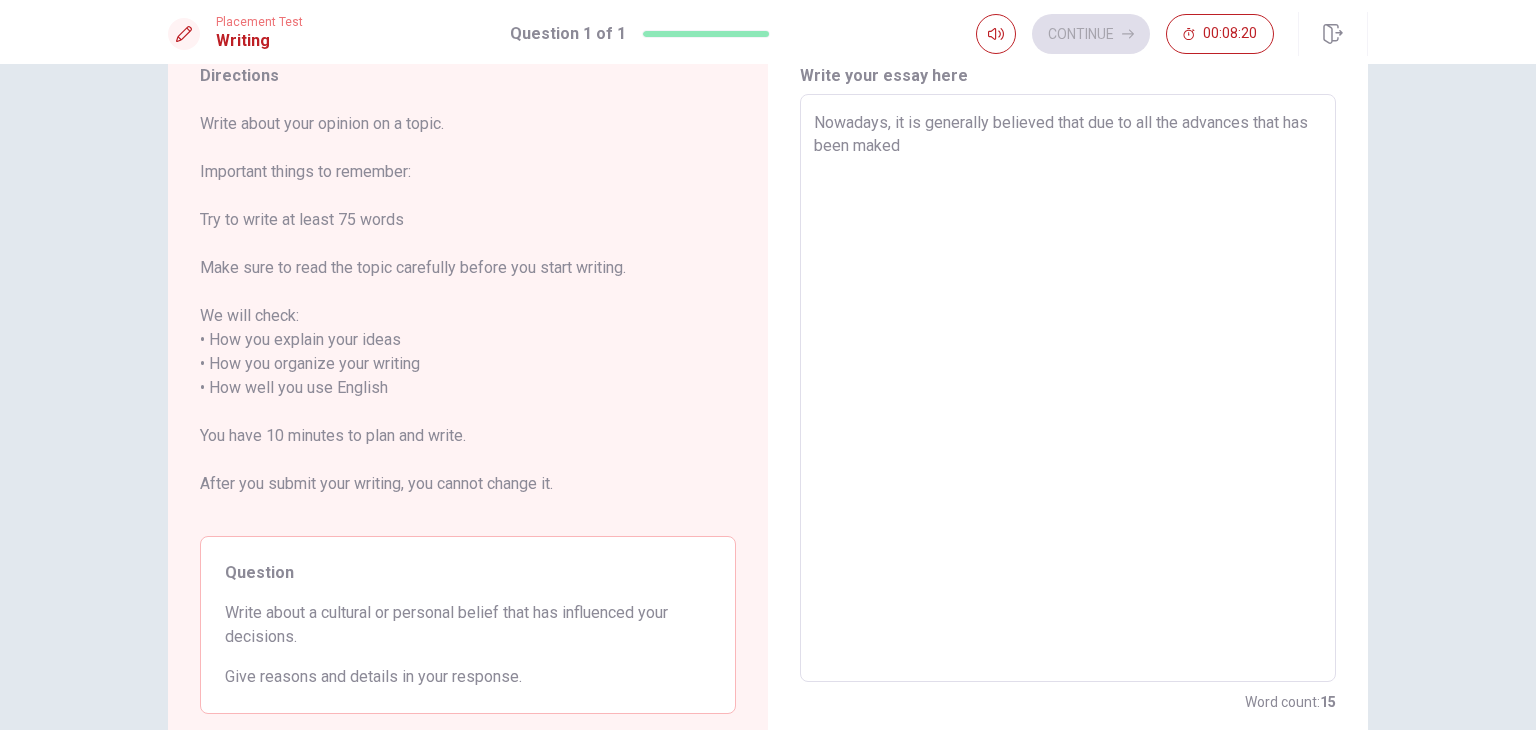 click on "Nowadays, it is generally believed that due to all the advances that has been maked" at bounding box center [1068, 388] 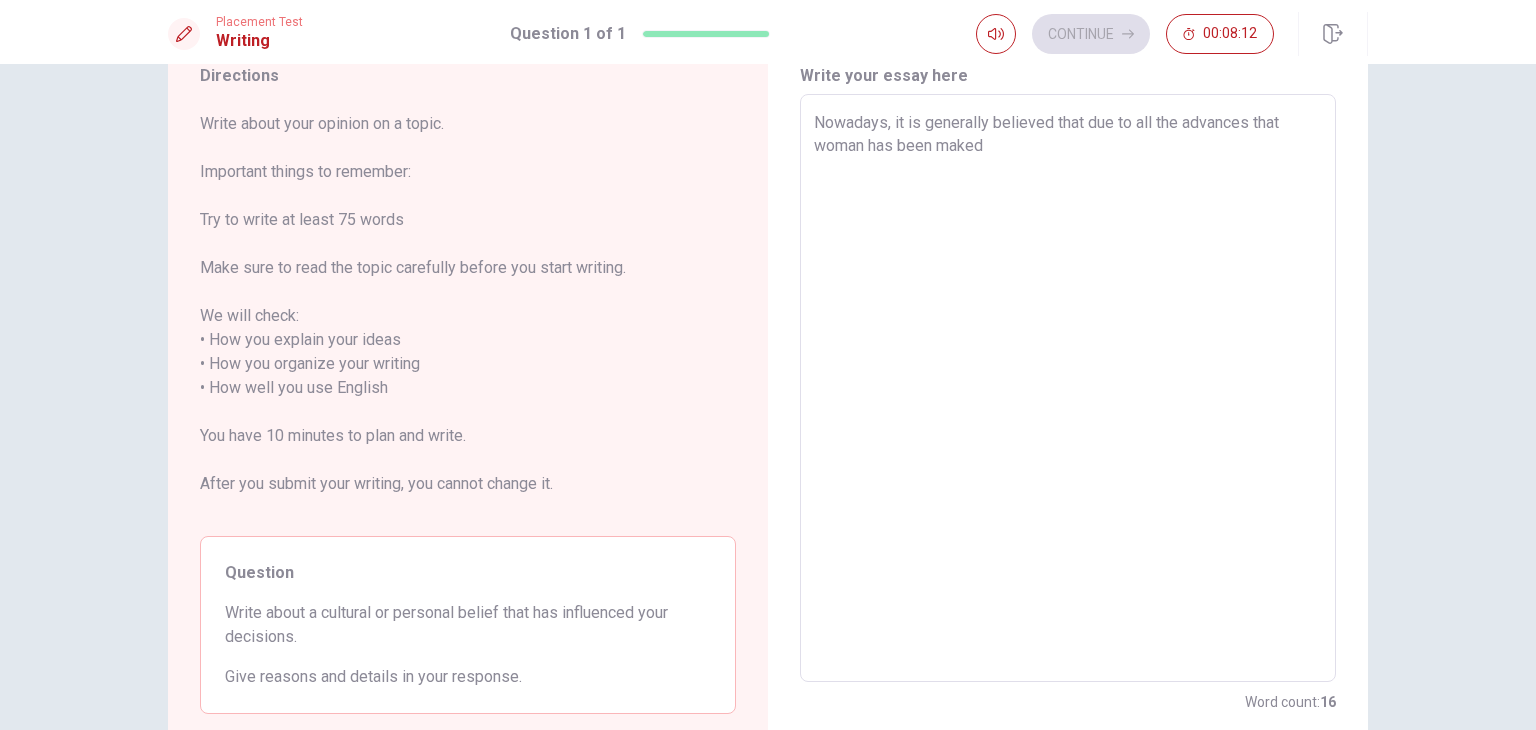 drag, startPoint x: 992, startPoint y: 145, endPoint x: 898, endPoint y: 139, distance: 94.19129 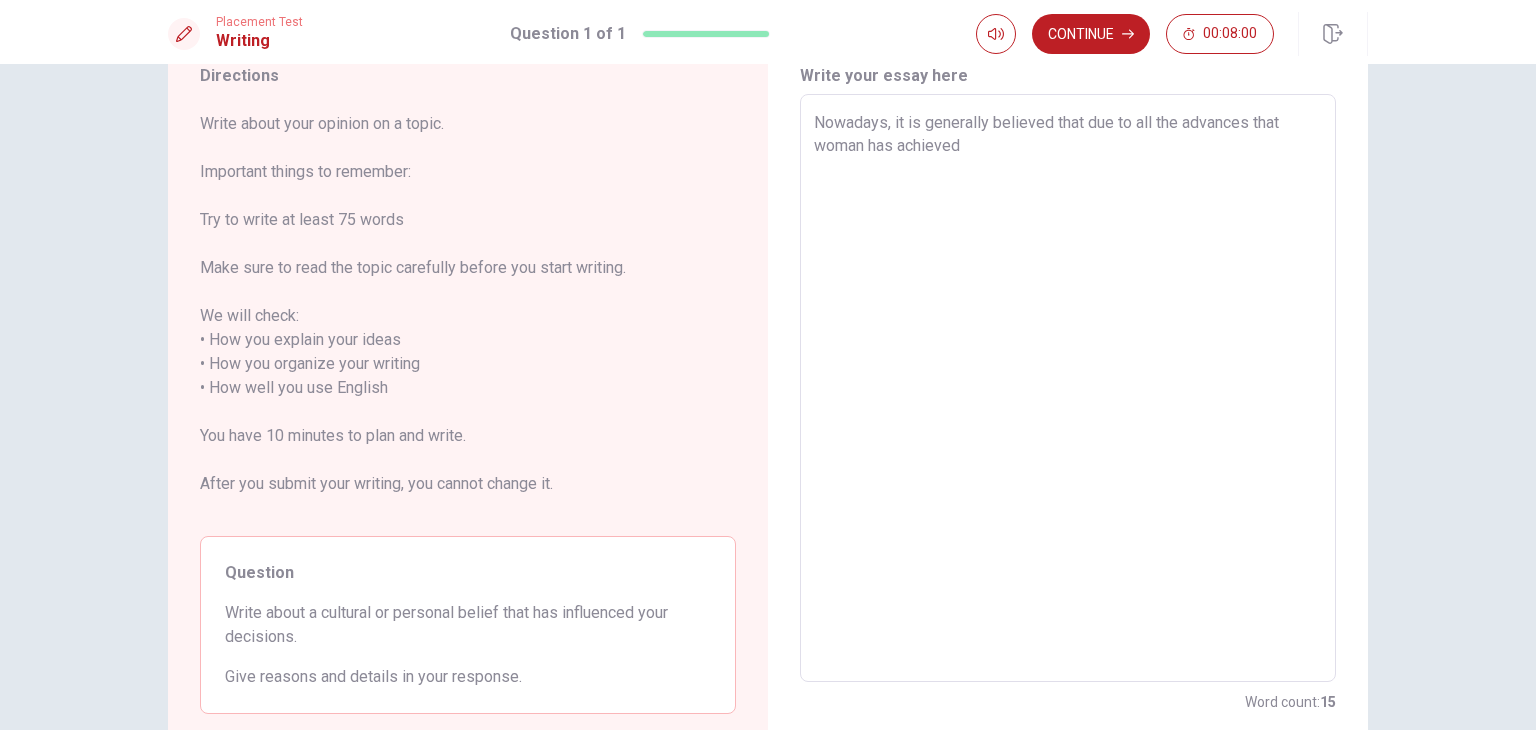 drag, startPoint x: 983, startPoint y: 123, endPoint x: 922, endPoint y: 119, distance: 61.13101 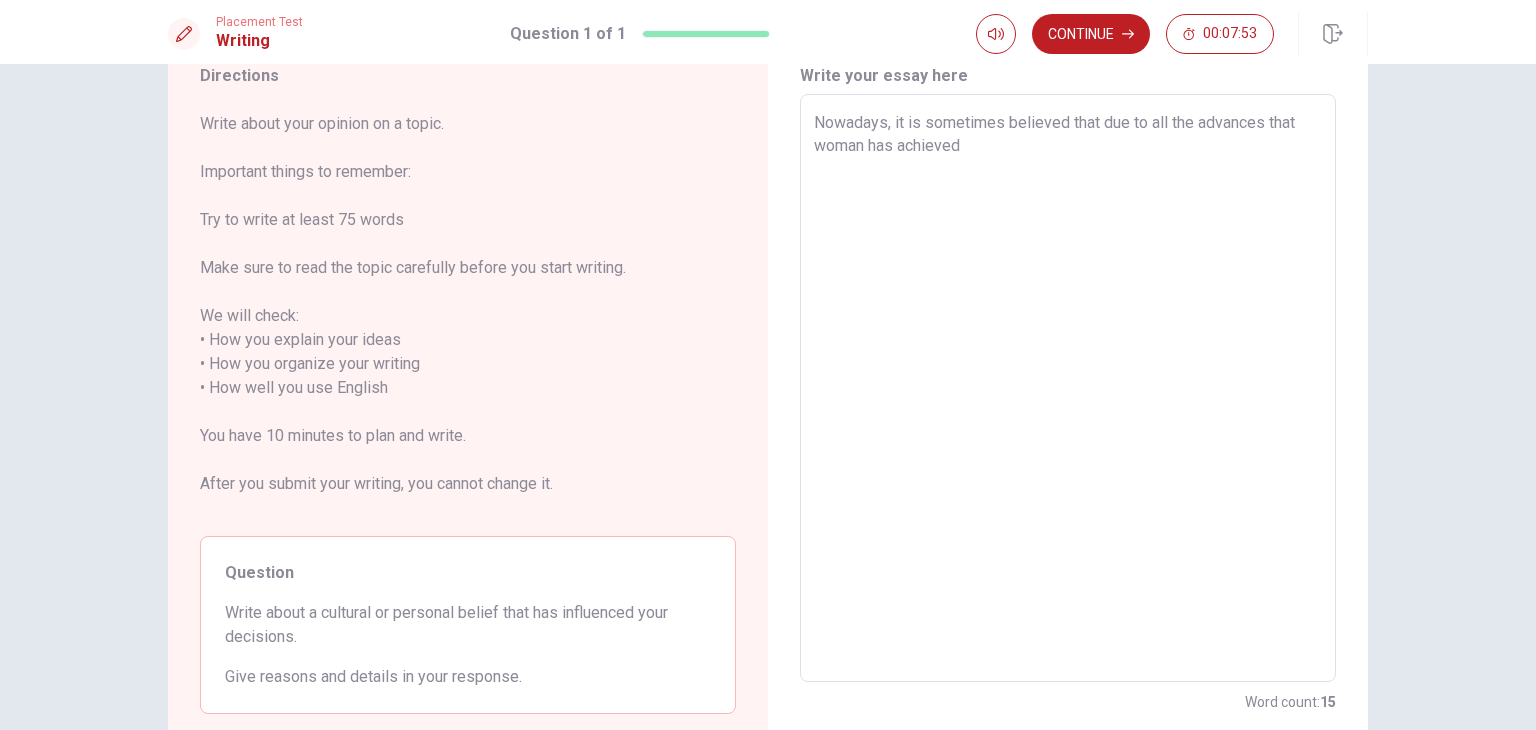 click on "Nowadays, it is sometimes believed that due to all the advances that woman has achieved" at bounding box center [1068, 388] 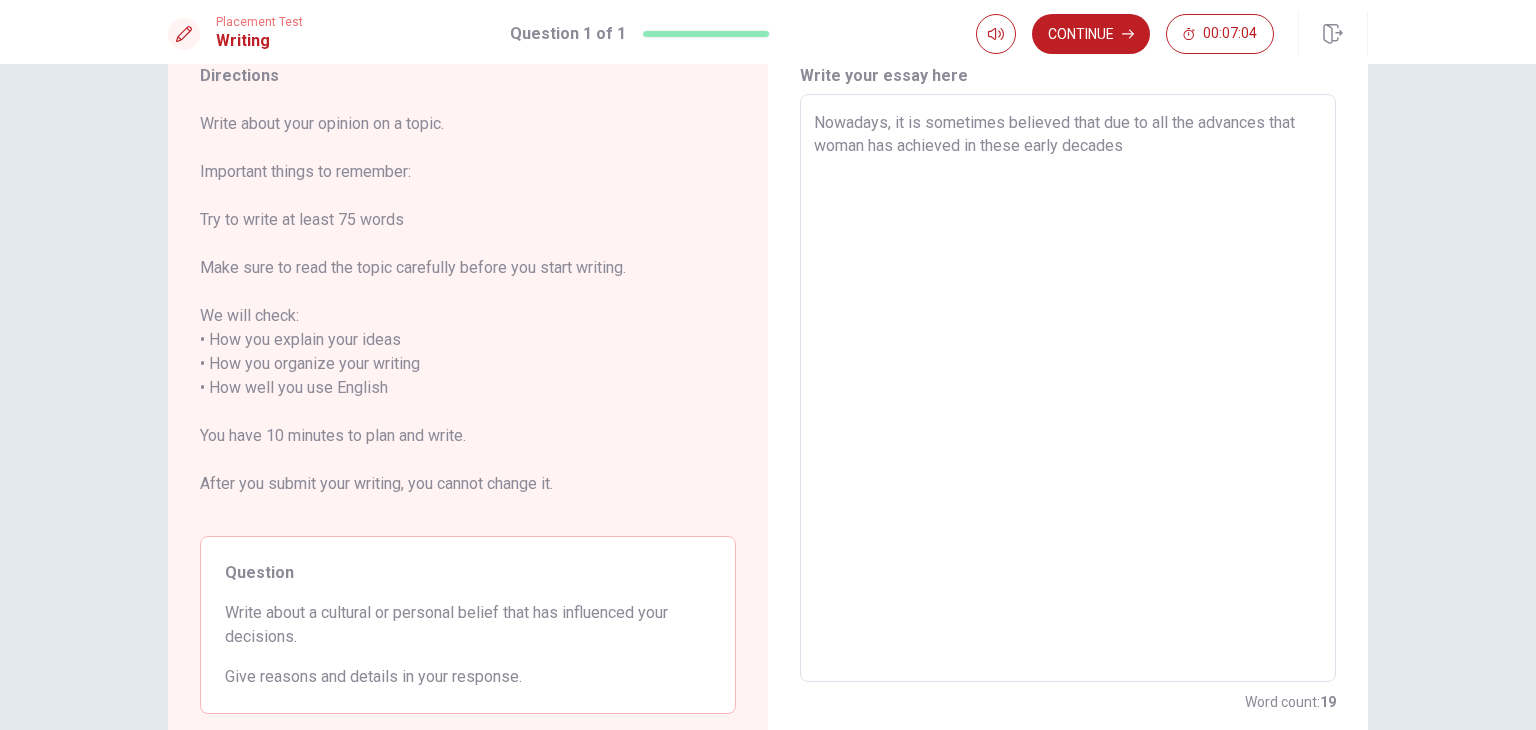 click on "Nowadays, it is sometimes believed that due to all the advances that woman has achieved in these early decades" at bounding box center (1068, 388) 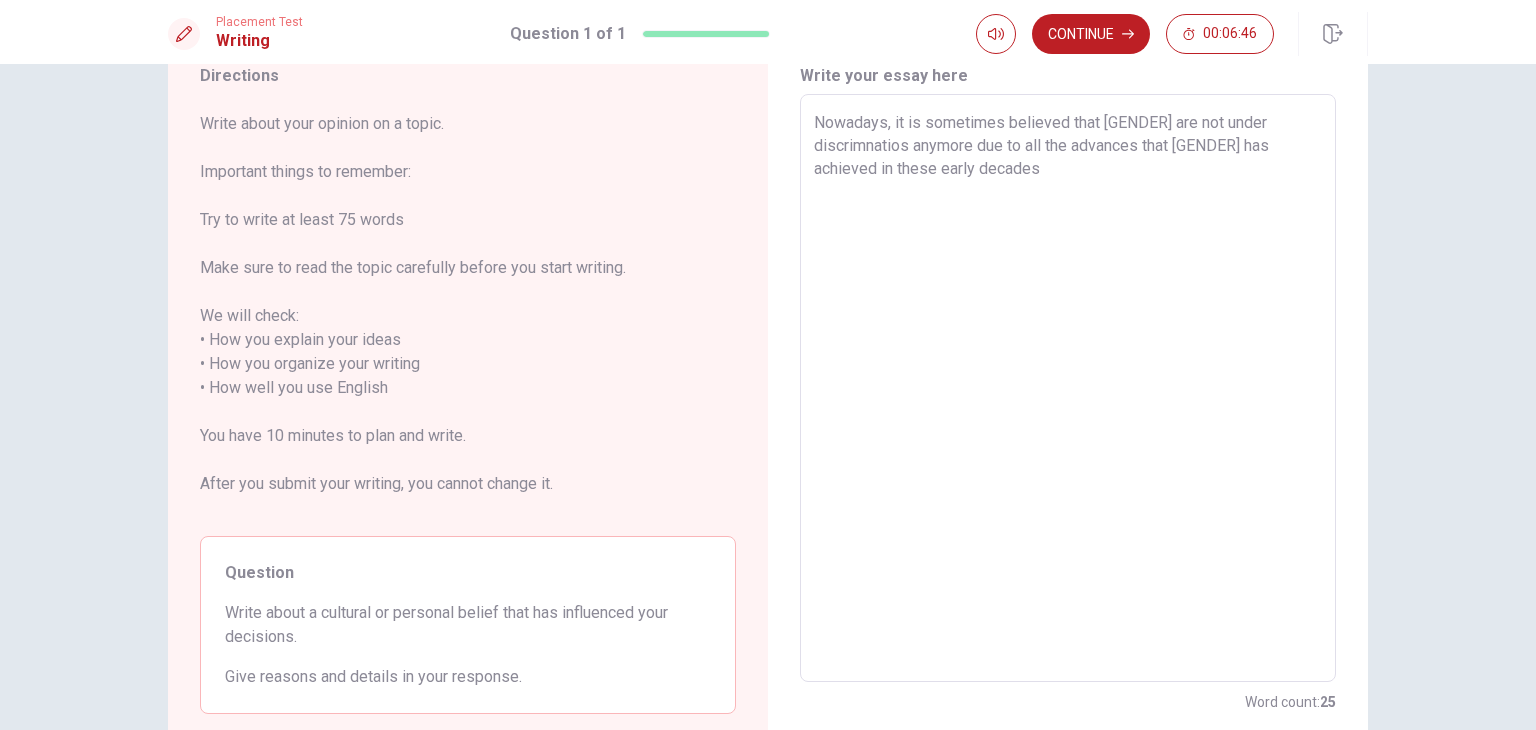click on "Nowadays, it is sometimes believed that [GENDER] are not under discrimnatios anymore due to all the advances that [GENDER] has achieved in these early decades" at bounding box center [1068, 388] 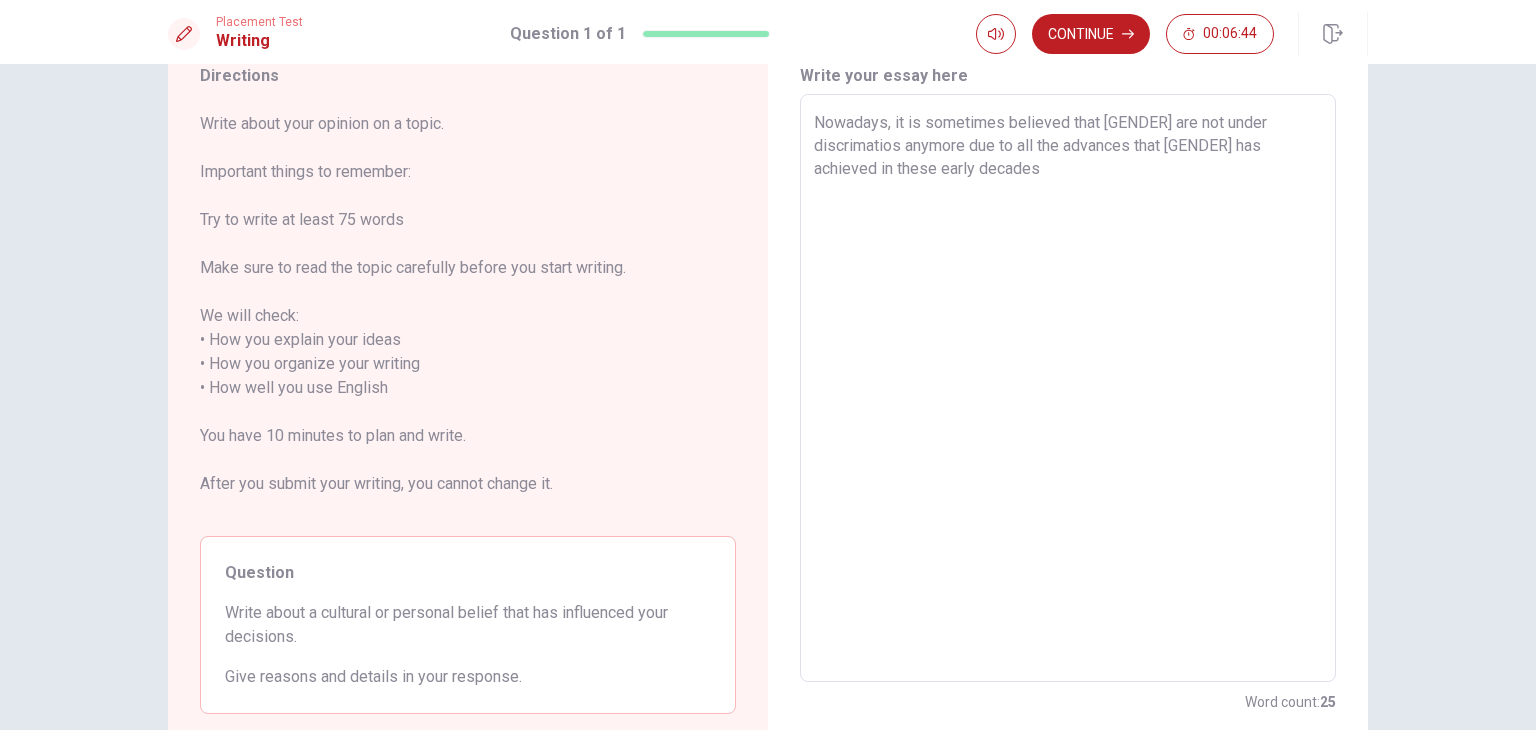 click on "Nowadays, it is sometimes believed that [GENDER] are not under discrimatios anymore due to all the advances that [GENDER] has achieved in these early decades" at bounding box center [1068, 388] 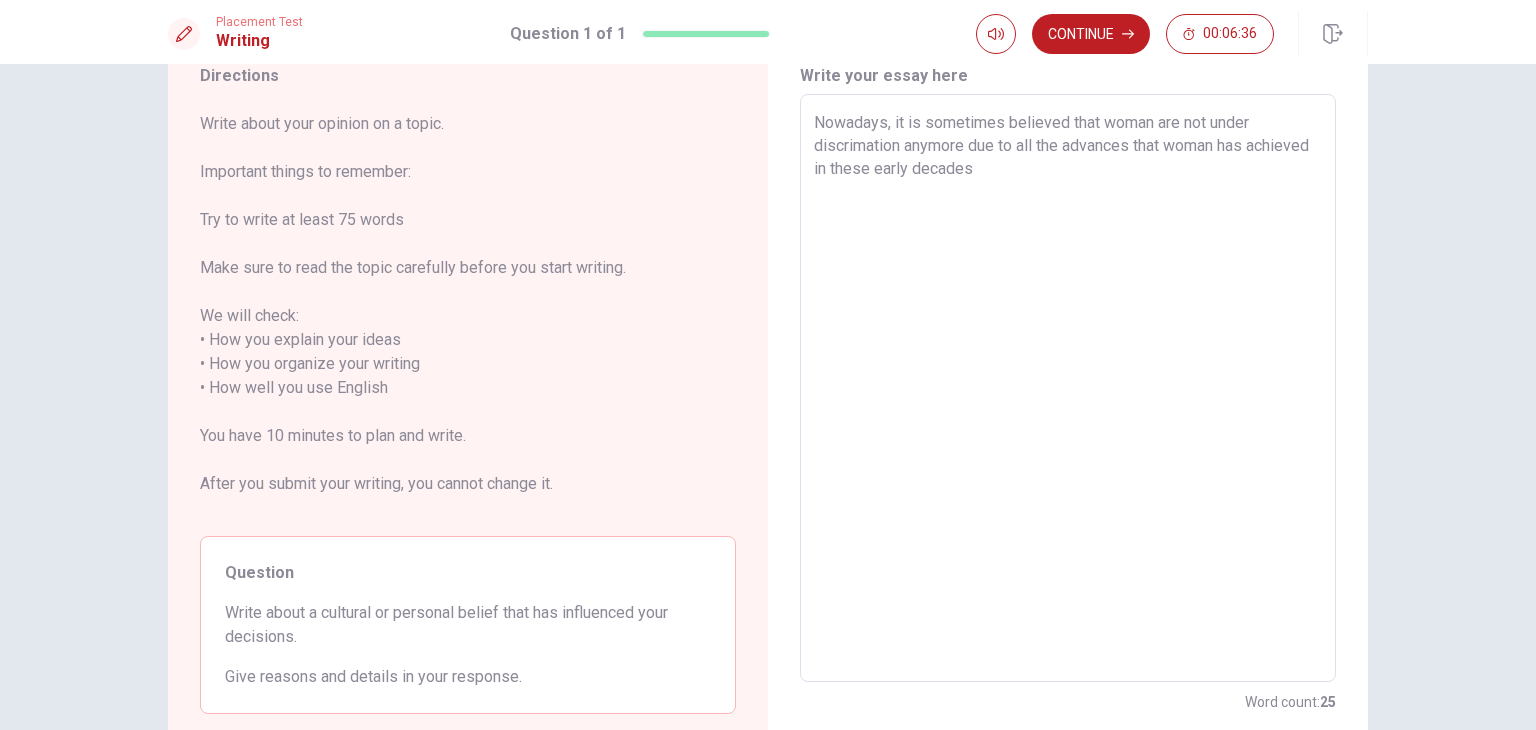 click on "Nowadays, it is sometimes believed that woman are not under discrimation anymore due to all the advances that woman has achieved in these early decades" at bounding box center [1068, 388] 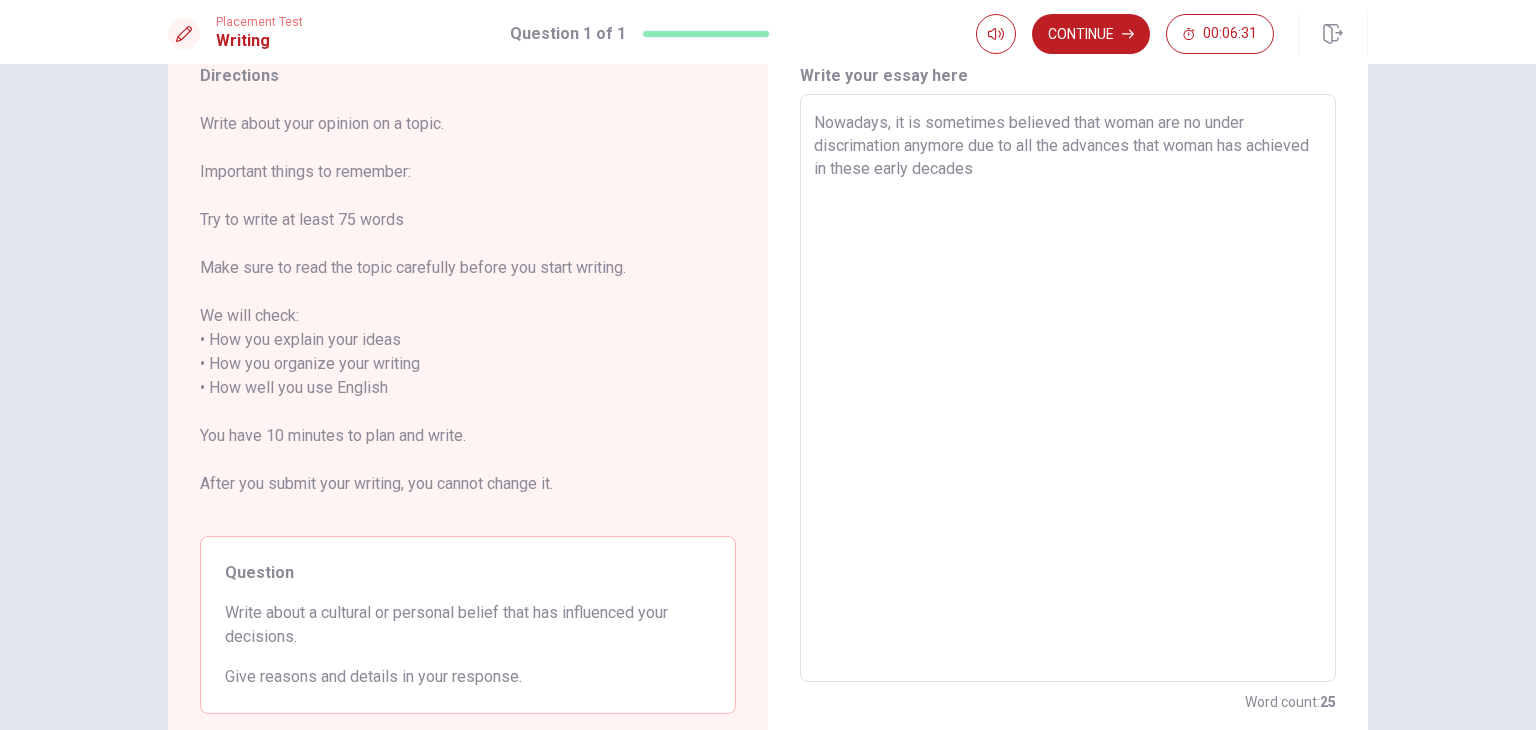 click on "Nowadays, it is sometimes believed that woman are no under discrimation anymore due to all the advances that woman has achieved in these early decades" at bounding box center (1068, 388) 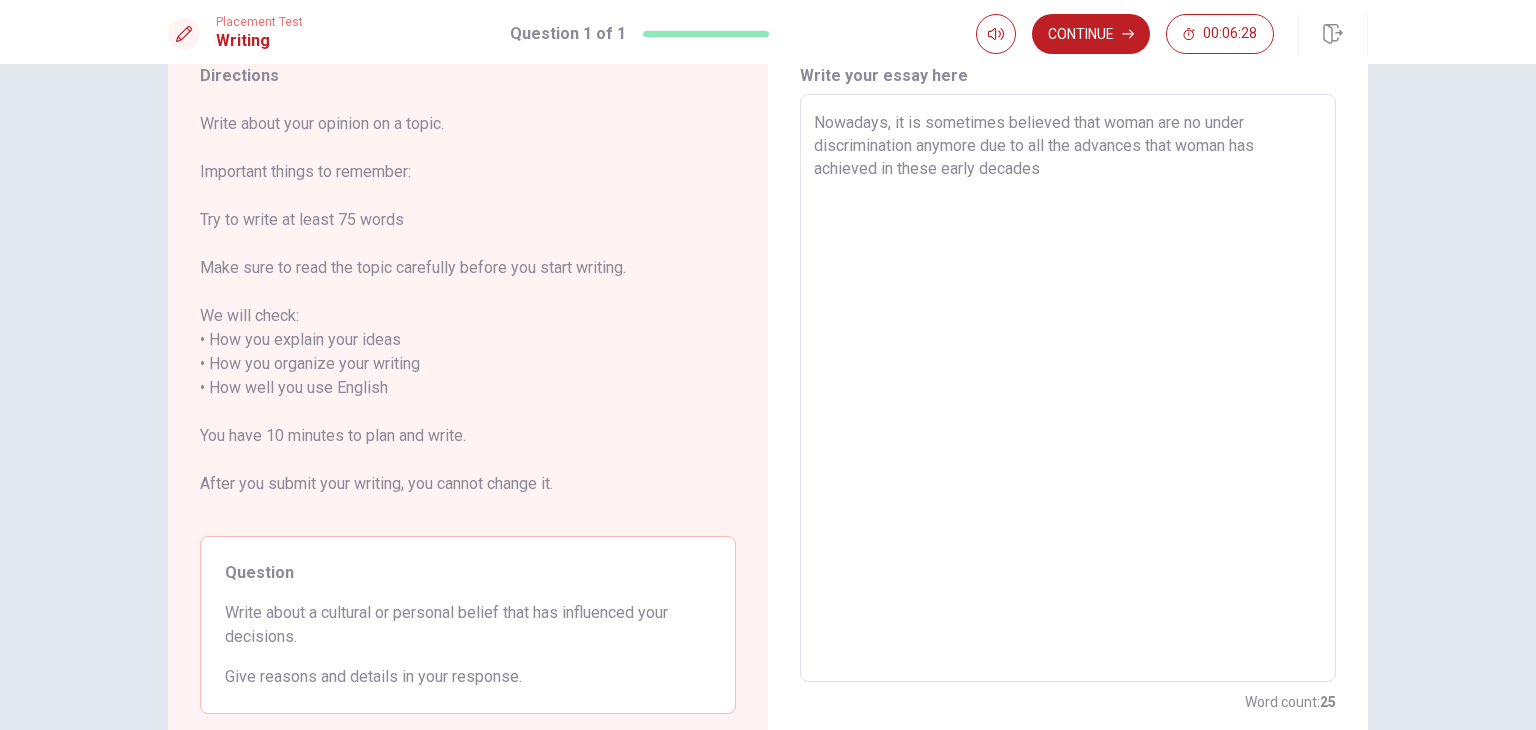click on "Nowadays, it is sometimes believed that woman are no under discrimination anymore due to all the advances that woman has achieved in these early decades" at bounding box center (1068, 388) 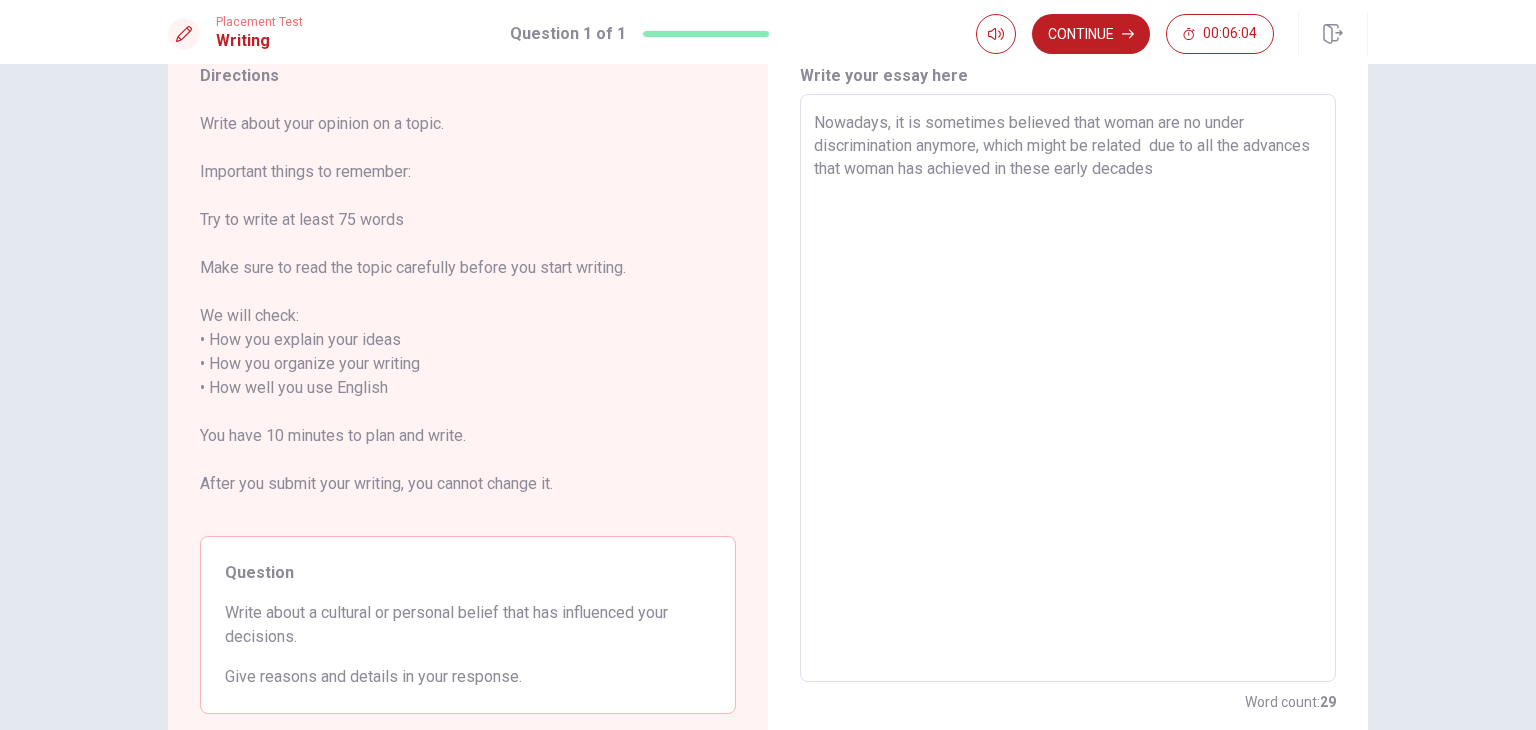 click on "Nowadays, it is sometimes believed that woman are no under discrimination anymore, which might be related  due to all the advances that woman has achieved in these early decades" at bounding box center [1068, 388] 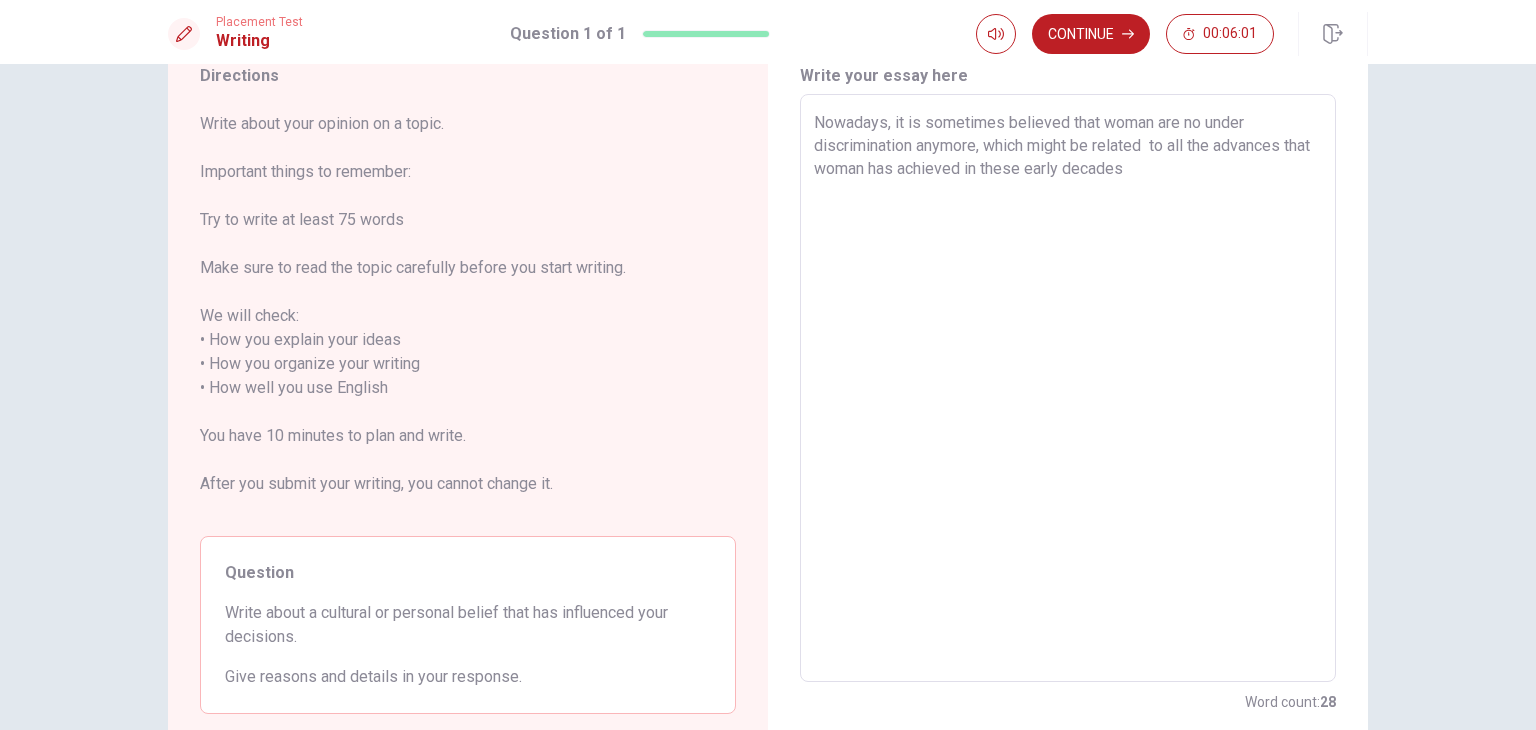 click on "Nowadays, it is sometimes believed that woman are no under discrimination anymore, which might be related  to all the advances that woman has achieved in these early decades" at bounding box center (1068, 388) 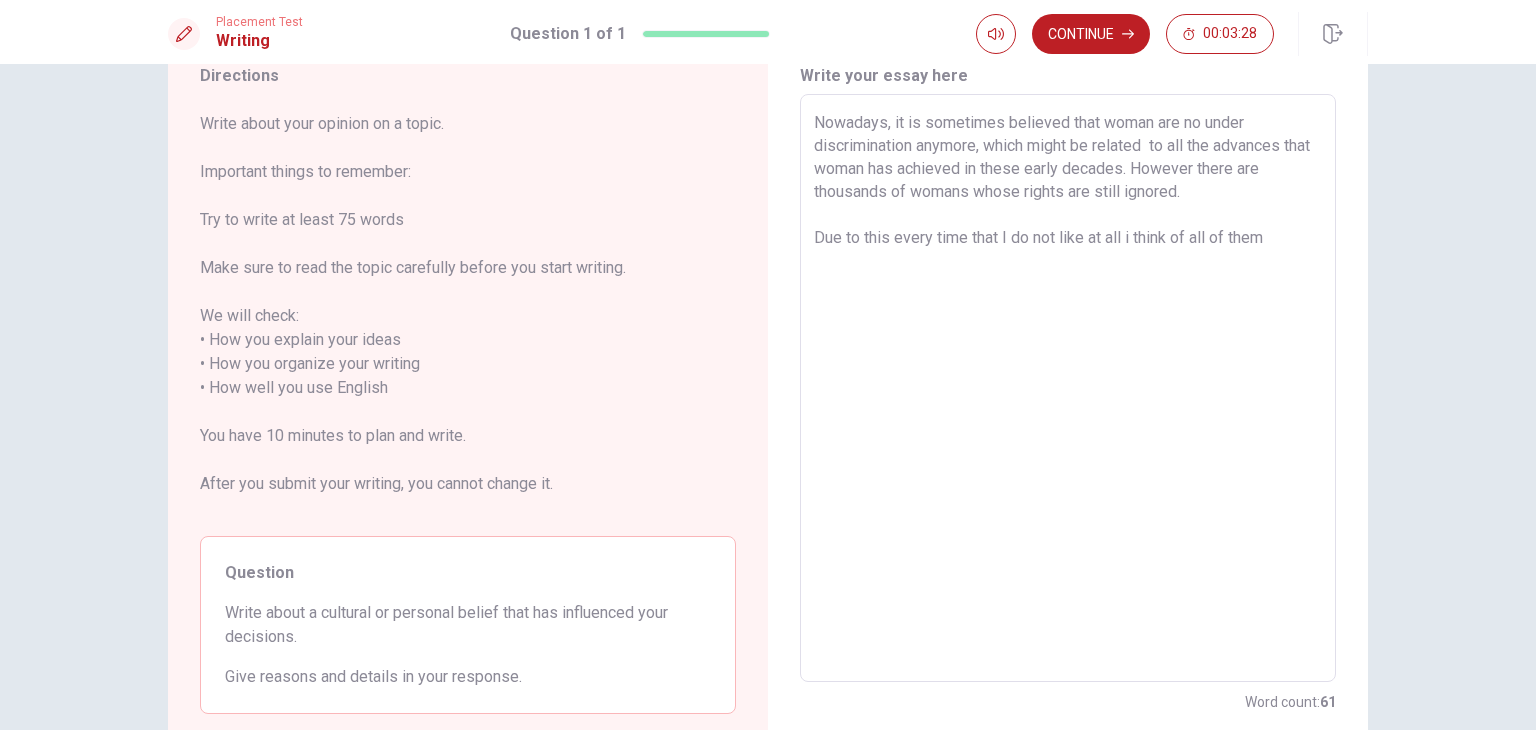 click on "Nowadays, it is sometimes believed that woman are no under discrimination anymore, which might be related  to all the advances that woman has achieved in these early decades. However there are thousands of womans whose rights are still ignored.
Due to this every time that I do not like at all i think of all of them" at bounding box center [1068, 388] 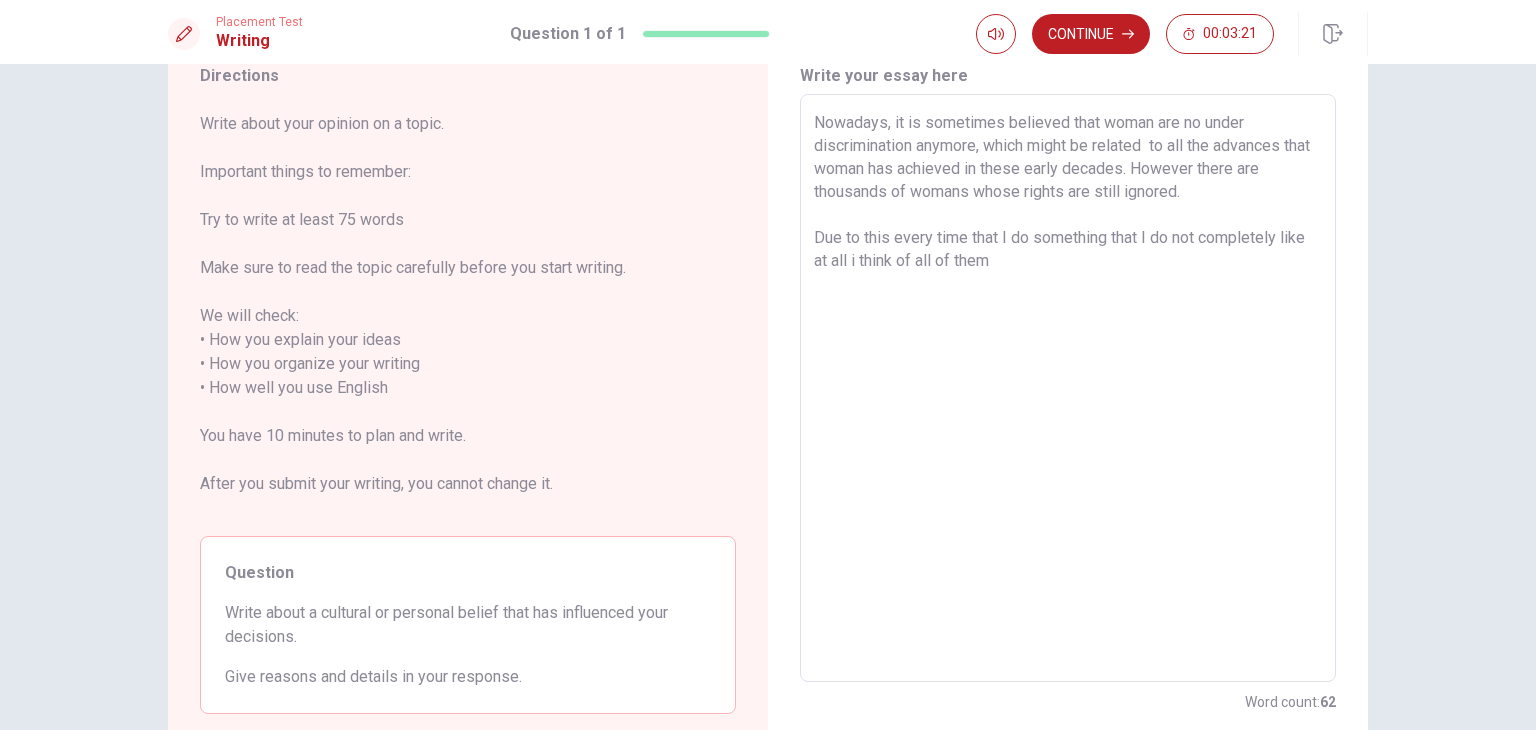 click on "Nowadays, it is sometimes believed that woman are no under discrimination anymore, which might be related  to all the advances that woman has achieved in these early decades. However there are thousands of womans whose rights are still ignored.
Due to this every time that I do something that I do not completely like at all i think of all of them" at bounding box center [1068, 388] 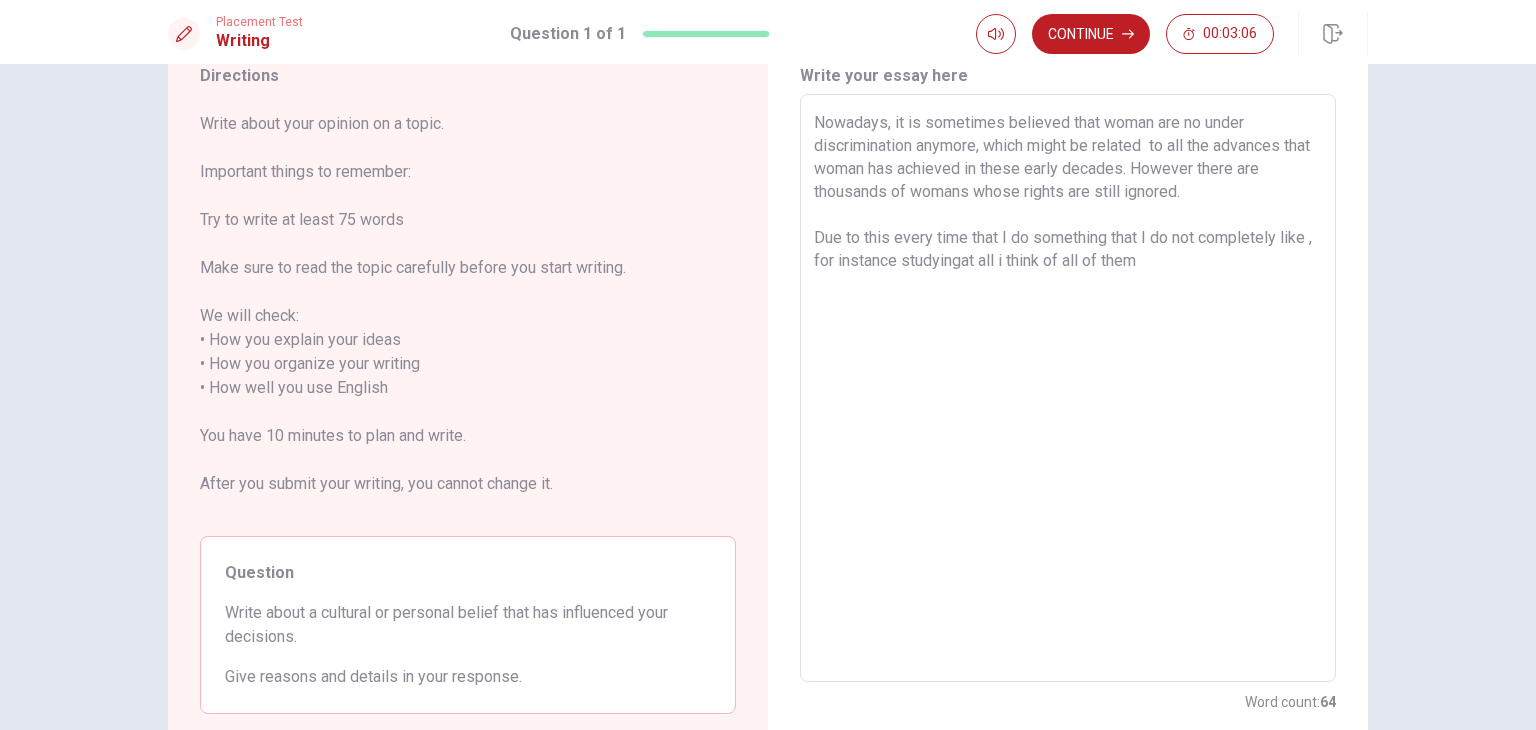 click on "Nowadays, it is sometimes believed that woman are no under discrimination anymore, which might be related  to all the advances that woman has achieved in these early decades. However there are thousands of womans whose rights are still ignored.
Due to this every time that I do something that I do not completely like , for instance studyingat all i think of all of them" at bounding box center [1068, 388] 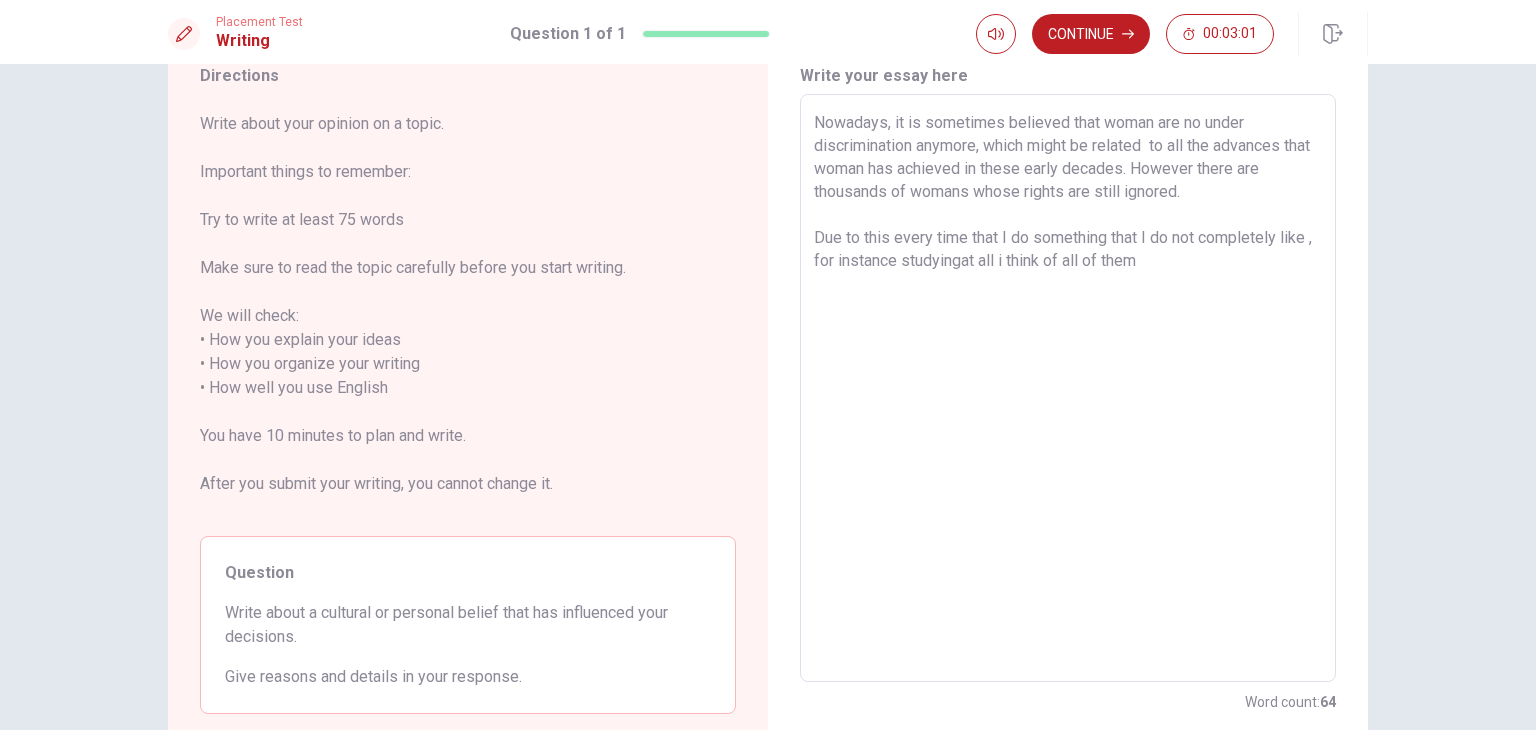 click on "Nowadays, it is sometimes believed that woman are no under discrimination anymore, which might be related  to all the advances that woman has achieved in these early decades. However there are thousands of womans whose rights are still ignored.
Due to this every time that I do something that I do not completely like , for instance studyingat all i think of all of them" at bounding box center (1068, 388) 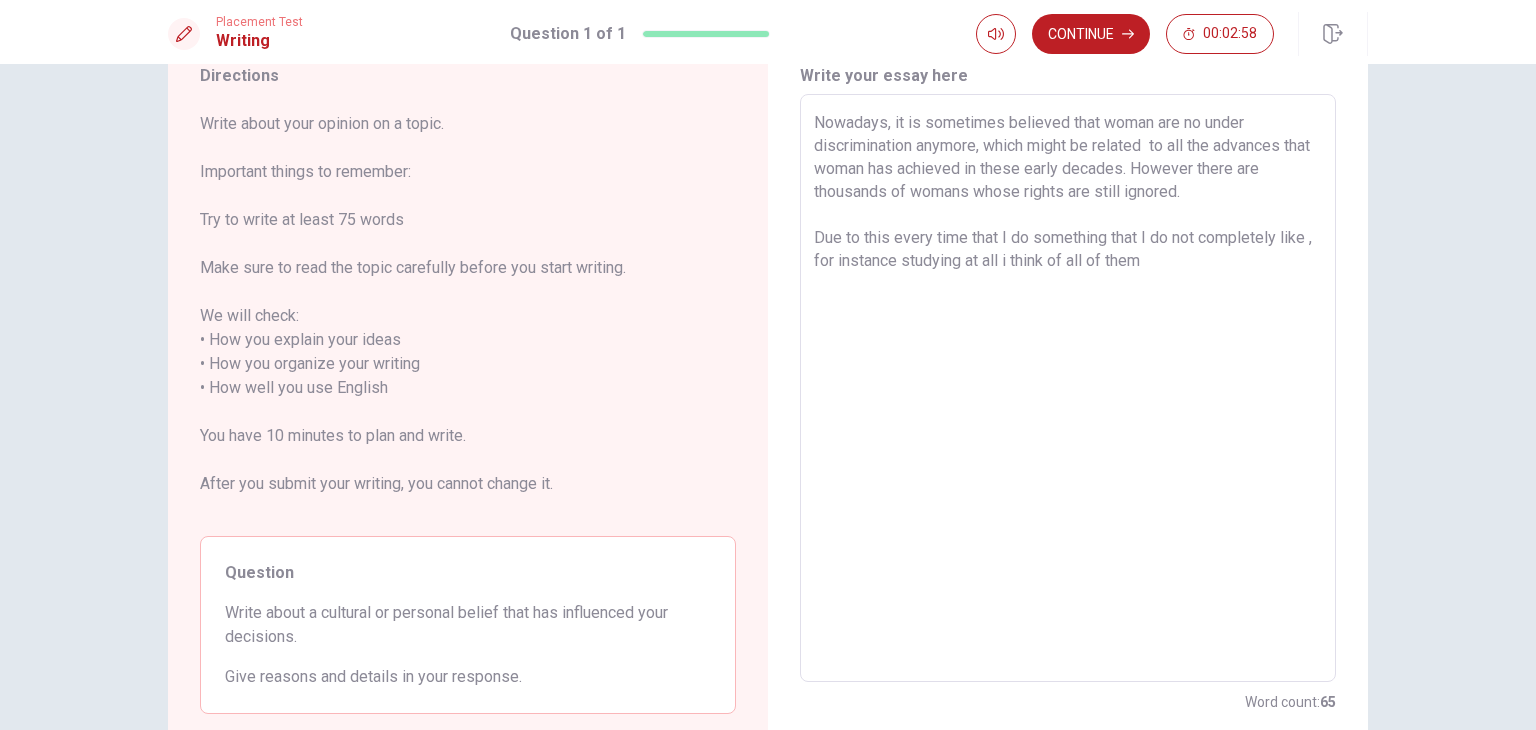 drag, startPoint x: 1004, startPoint y: 253, endPoint x: 968, endPoint y: 253, distance: 36 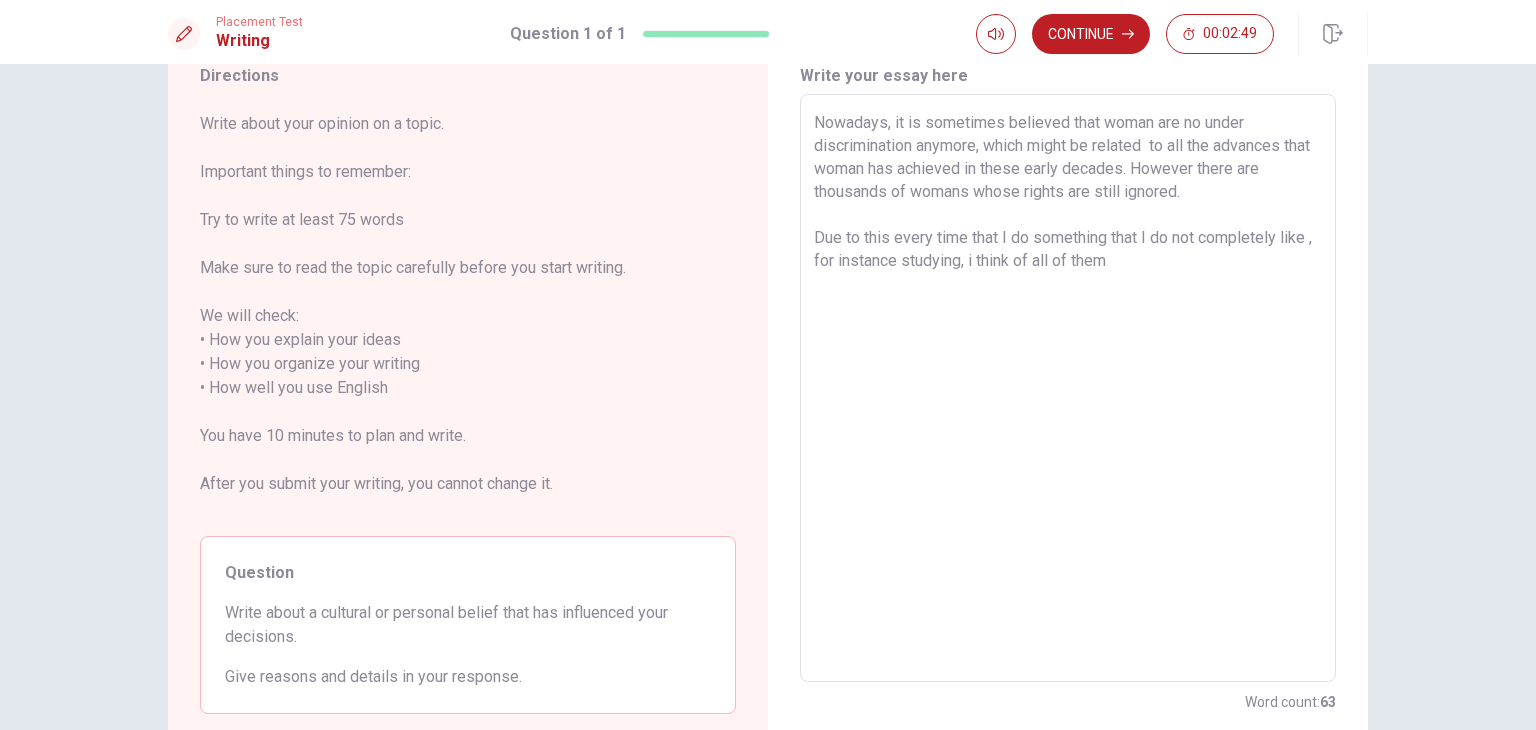 click on "Nowadays, it is sometimes believed that woman are no under discrimination anymore, which might be related  to all the advances that woman has achieved in these early decades. However there are thousands of womans whose rights are still ignored.
Due to this every time that I do something that I do not completely like , for instance studying, i think of all of them" at bounding box center (1068, 388) 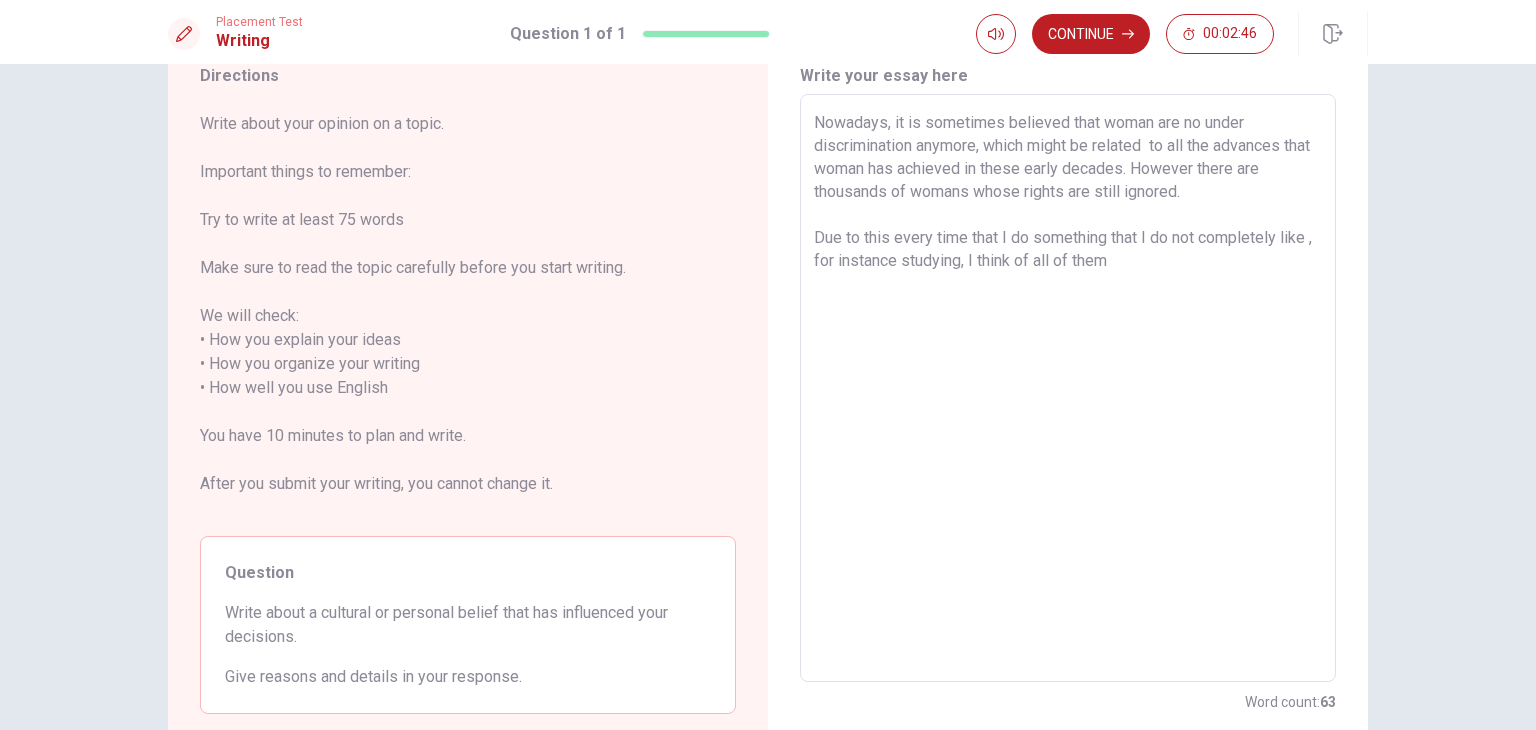 click on "Nowadays, it is sometimes believed that woman are no under discrimination anymore, which might be related  to all the advances that woman has achieved in these early decades. However there are thousands of womans whose rights are still ignored.
Due to this every time that I do something that I do not completely like , for instance studying, I think of all of them" at bounding box center (1068, 388) 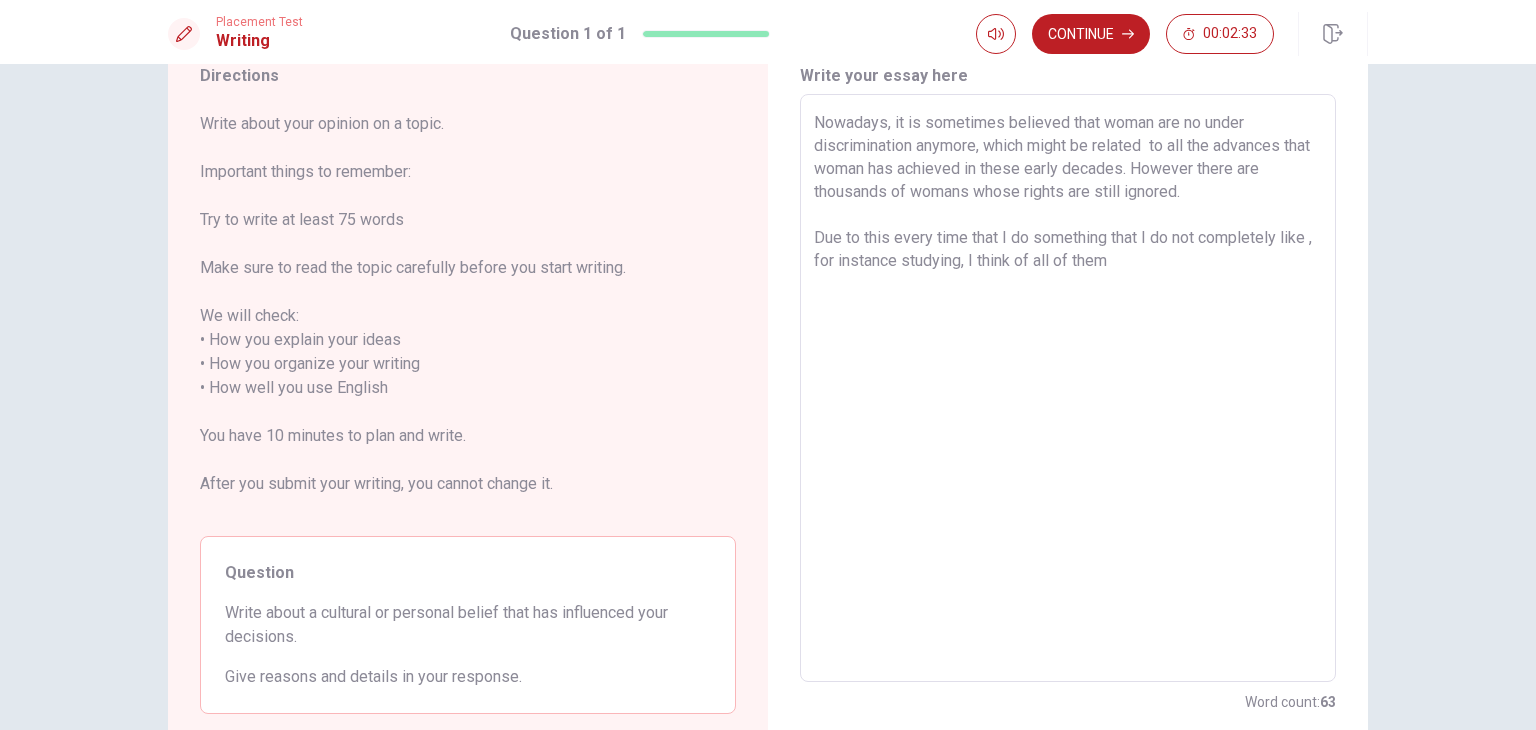 drag, startPoint x: 1059, startPoint y: 259, endPoint x: 1018, endPoint y: 257, distance: 41.04875 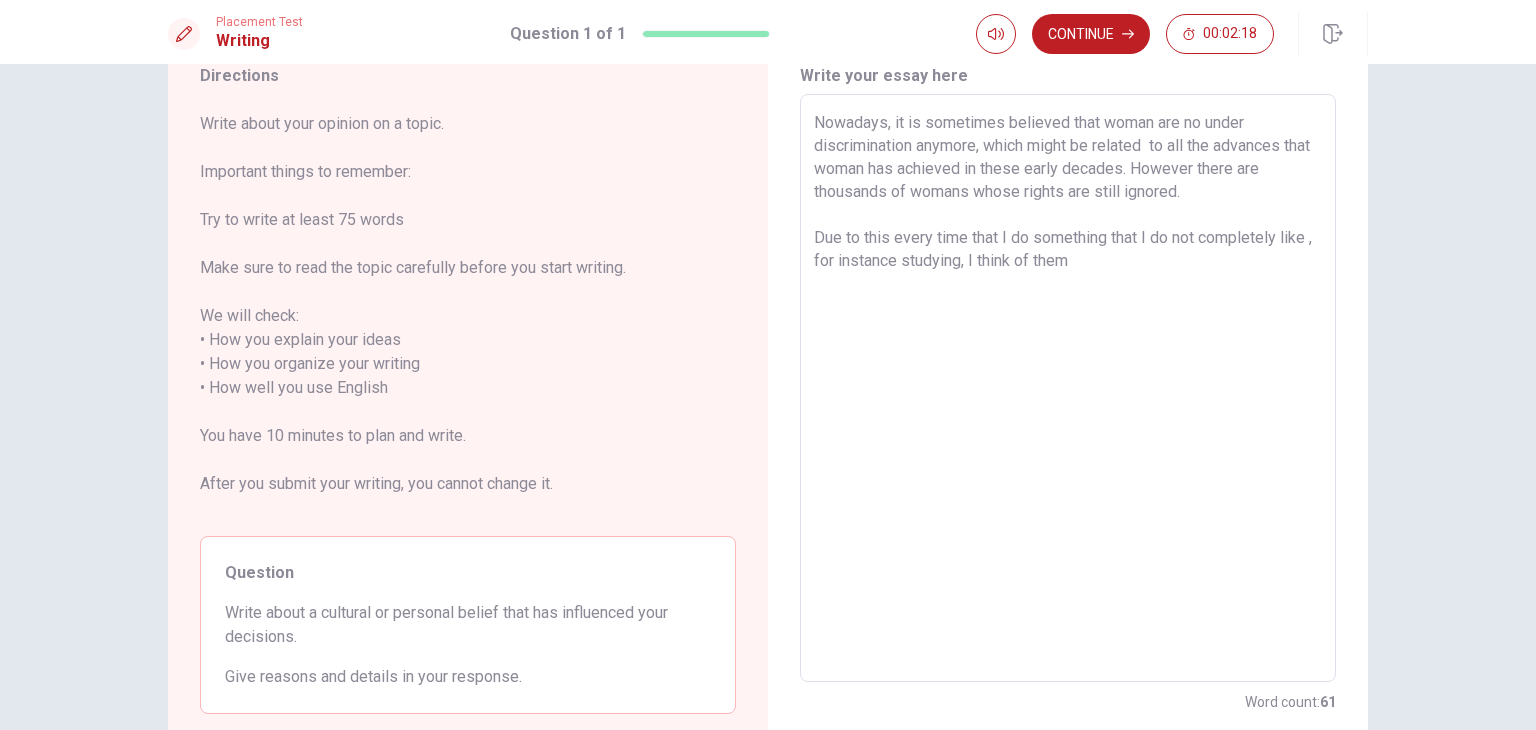 click on "Nowadays, it is sometimes believed that woman are no under discrimination anymore, which might be related  to all the advances that woman has achieved in these early decades. However there are thousands of womans whose rights are still ignored.
Due to this every time that I do something that I do not completely like , for instance studying, I think of them" at bounding box center [1068, 388] 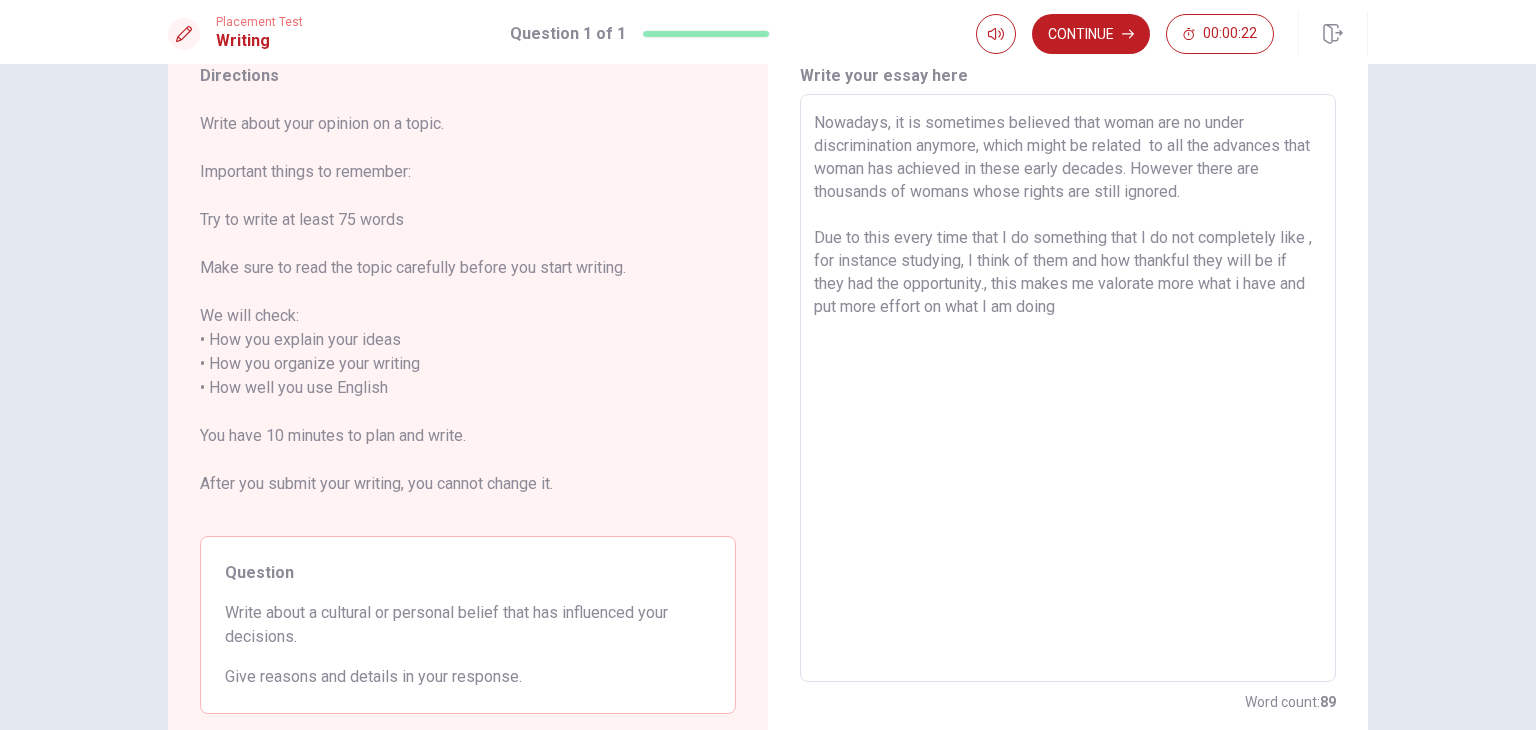 click on "Nowadays, it is sometimes believed that woman are no under discrimination anymore, which might be related  to all the advances that woman has achieved in these early decades. However there are thousands of womans whose rights are still ignored.
Due to this every time that I do something that I do not completely like , for instance studying, I think of them and how thankful they will be if they had the opportunity., this makes me valorate more what i have and put more effort on what I am doing" at bounding box center [1068, 388] 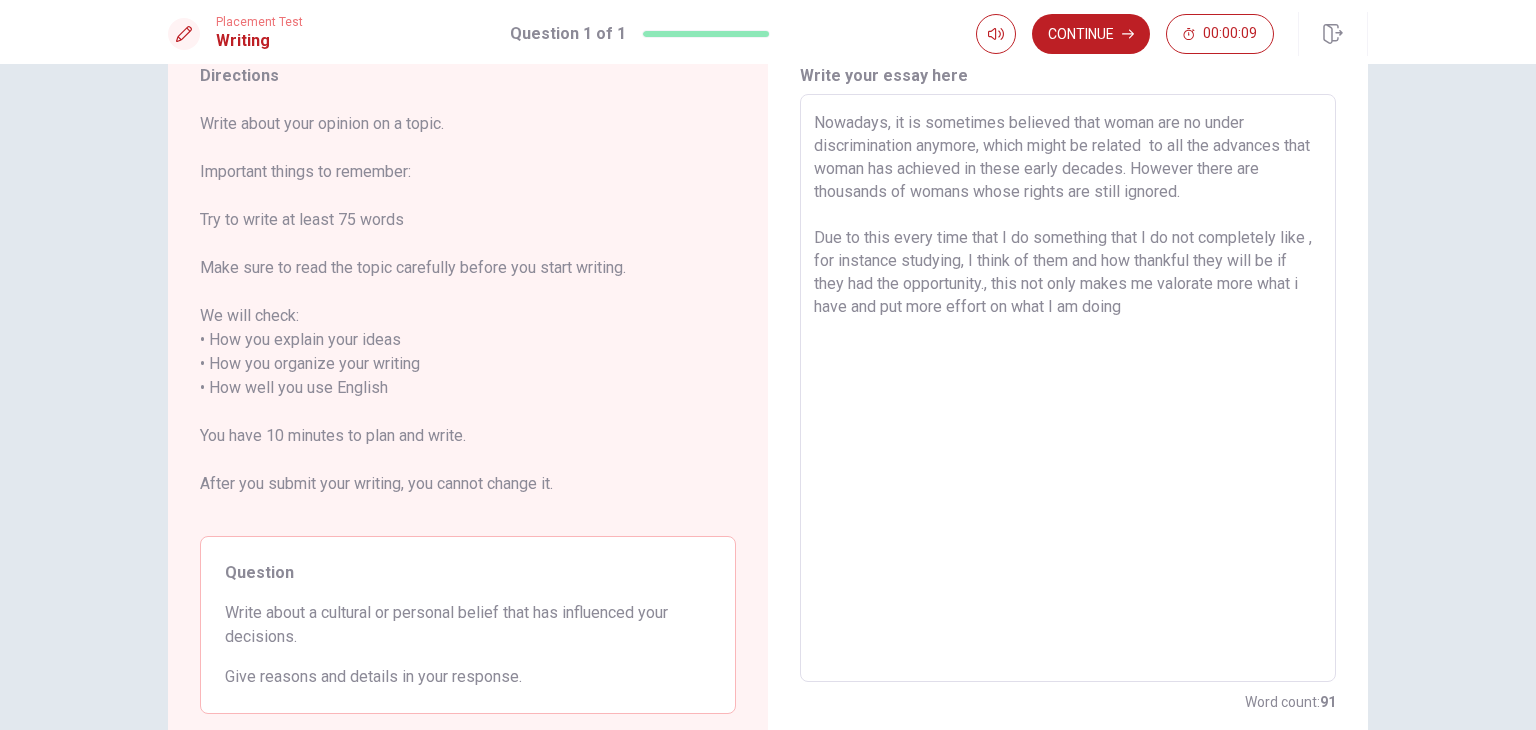 click on "Nowadays, it is sometimes believed that woman are no under discrimination anymore, which might be related  to all the advances that woman has achieved in these early decades. However there are thousands of womans whose rights are still ignored.
Due to this every time that I do something that I do not completely like , for instance studying, I think of them and how thankful they will be if they had the opportunity., this not only makes me valorate more what i have and put more effort on what I am doing" at bounding box center (1068, 388) 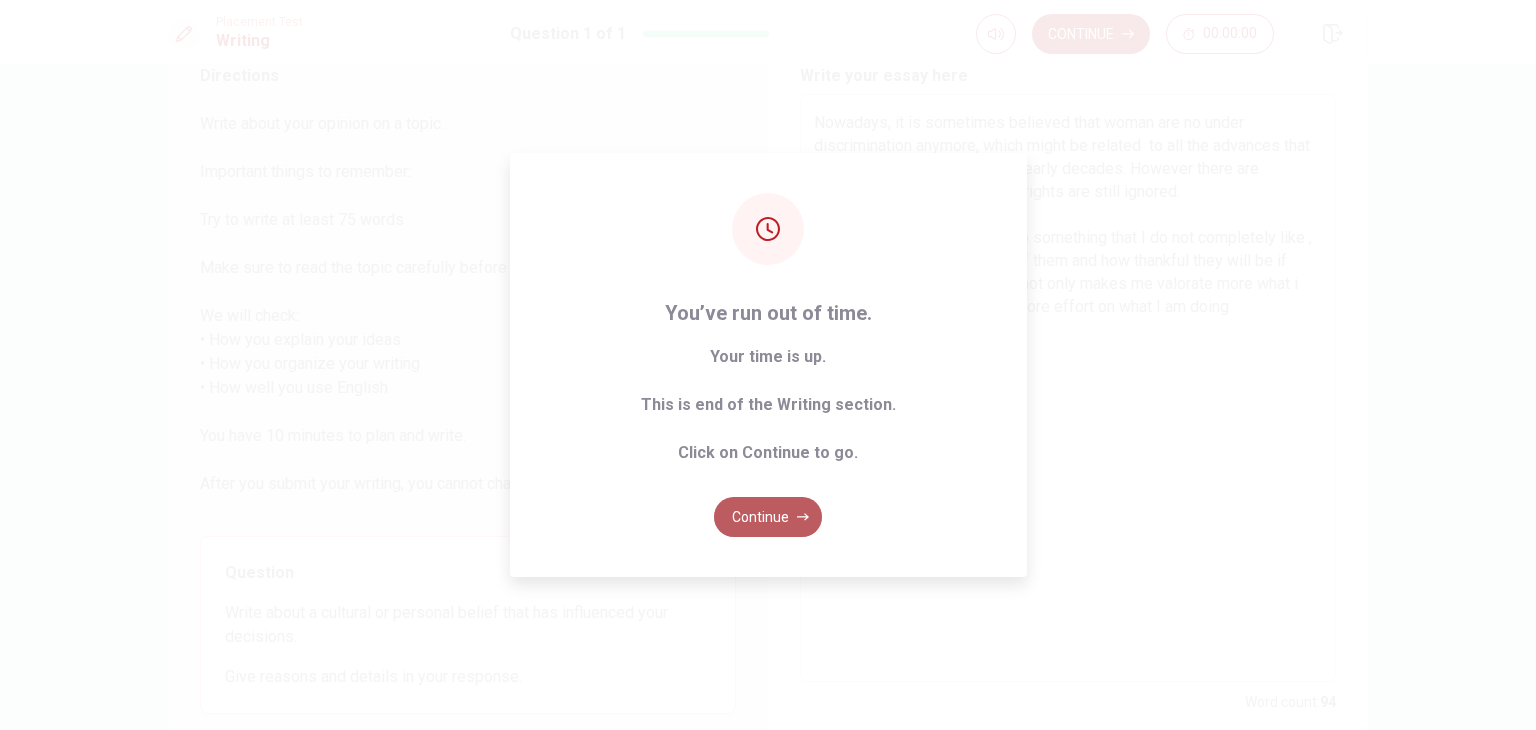 click on "Continue" at bounding box center (768, 517) 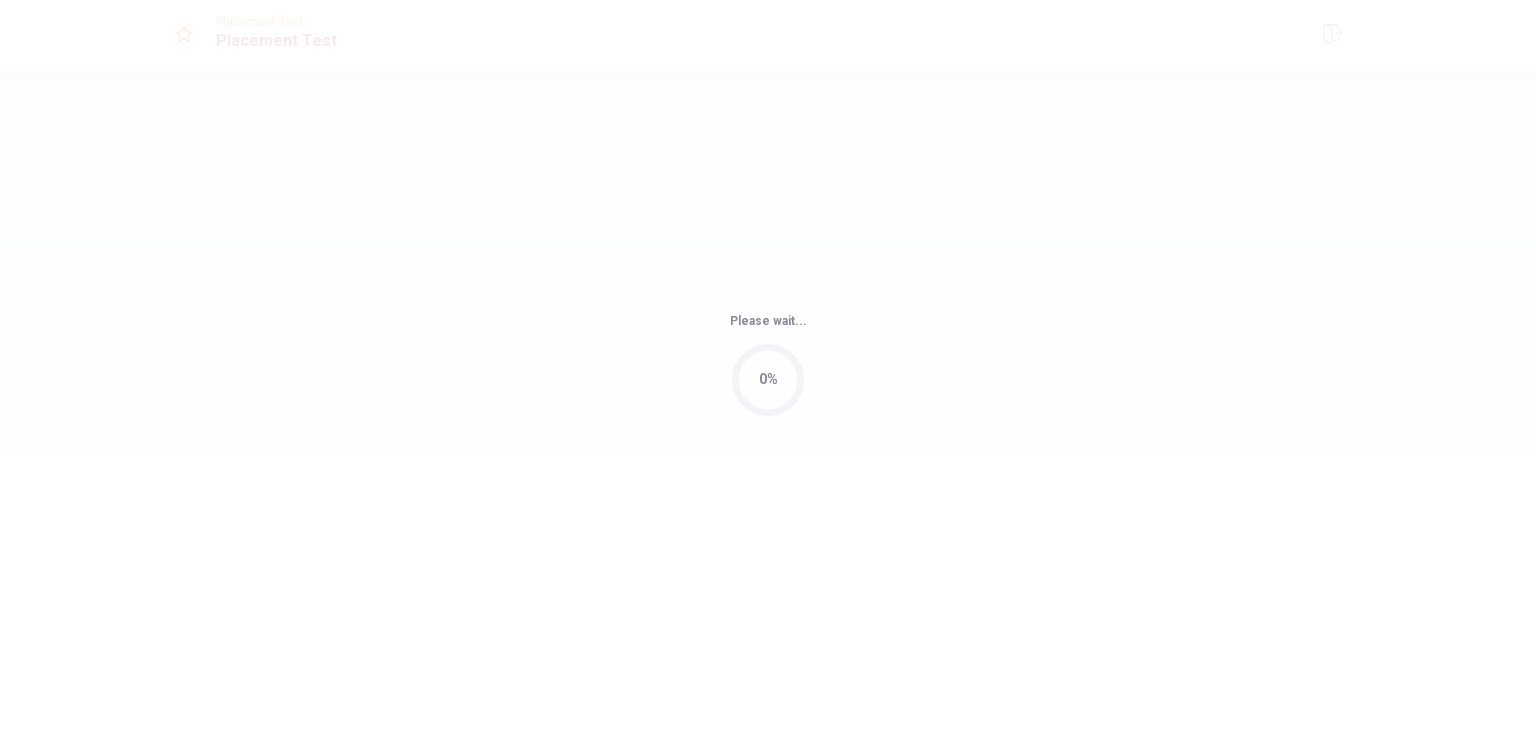 scroll, scrollTop: 0, scrollLeft: 0, axis: both 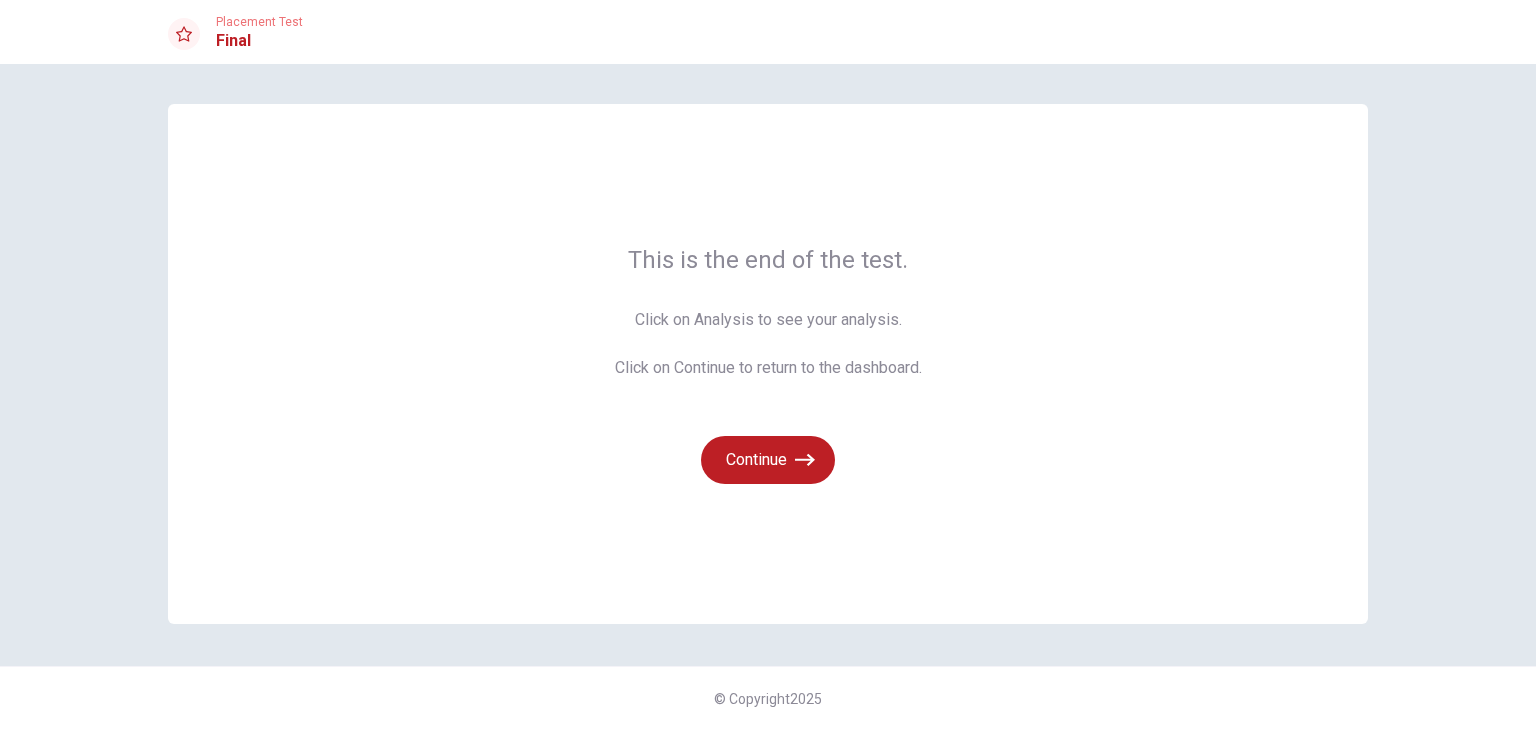 click on "Click on Analysis to see your analysis. Click on Continue to return to the dashboard." at bounding box center [768, 344] 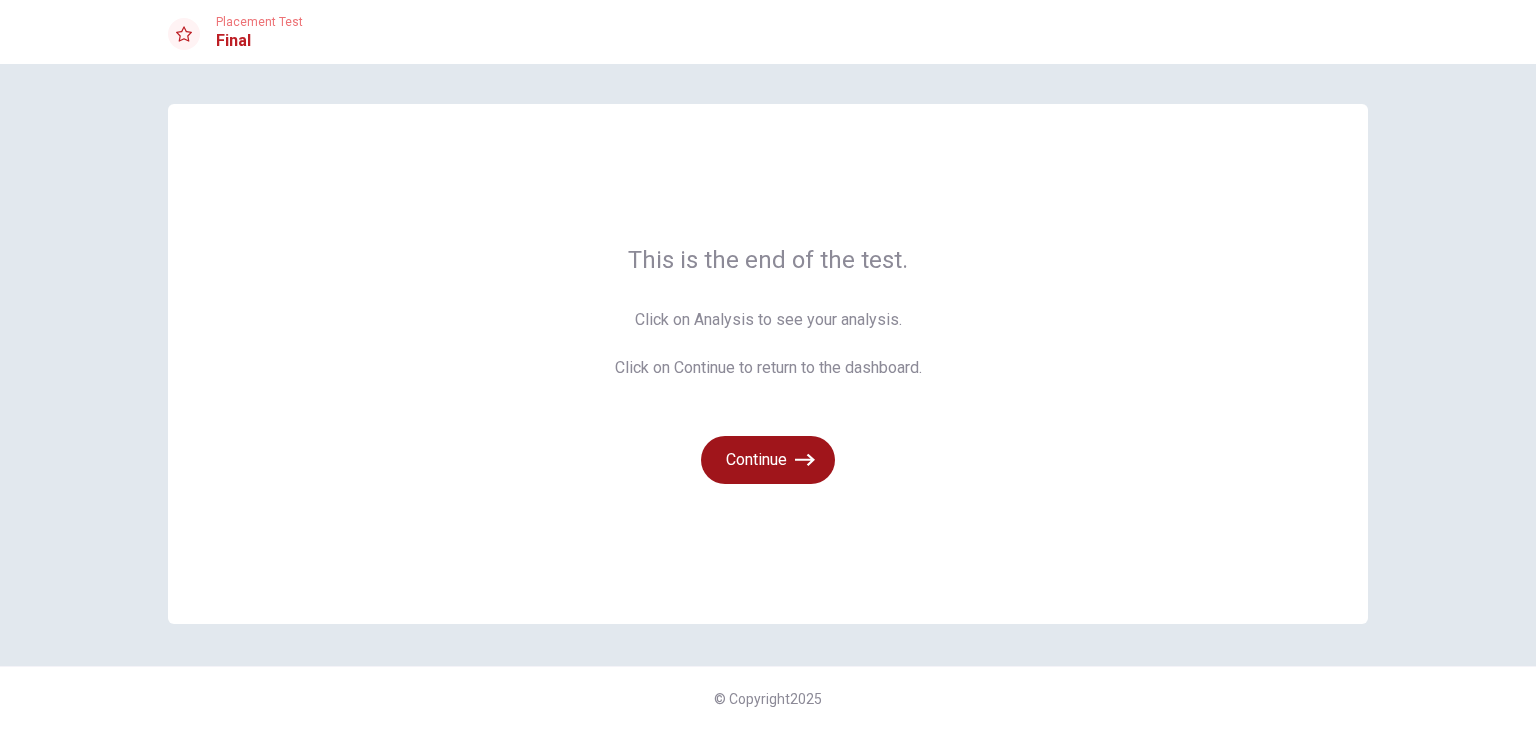 click on "Continue" at bounding box center [768, 460] 